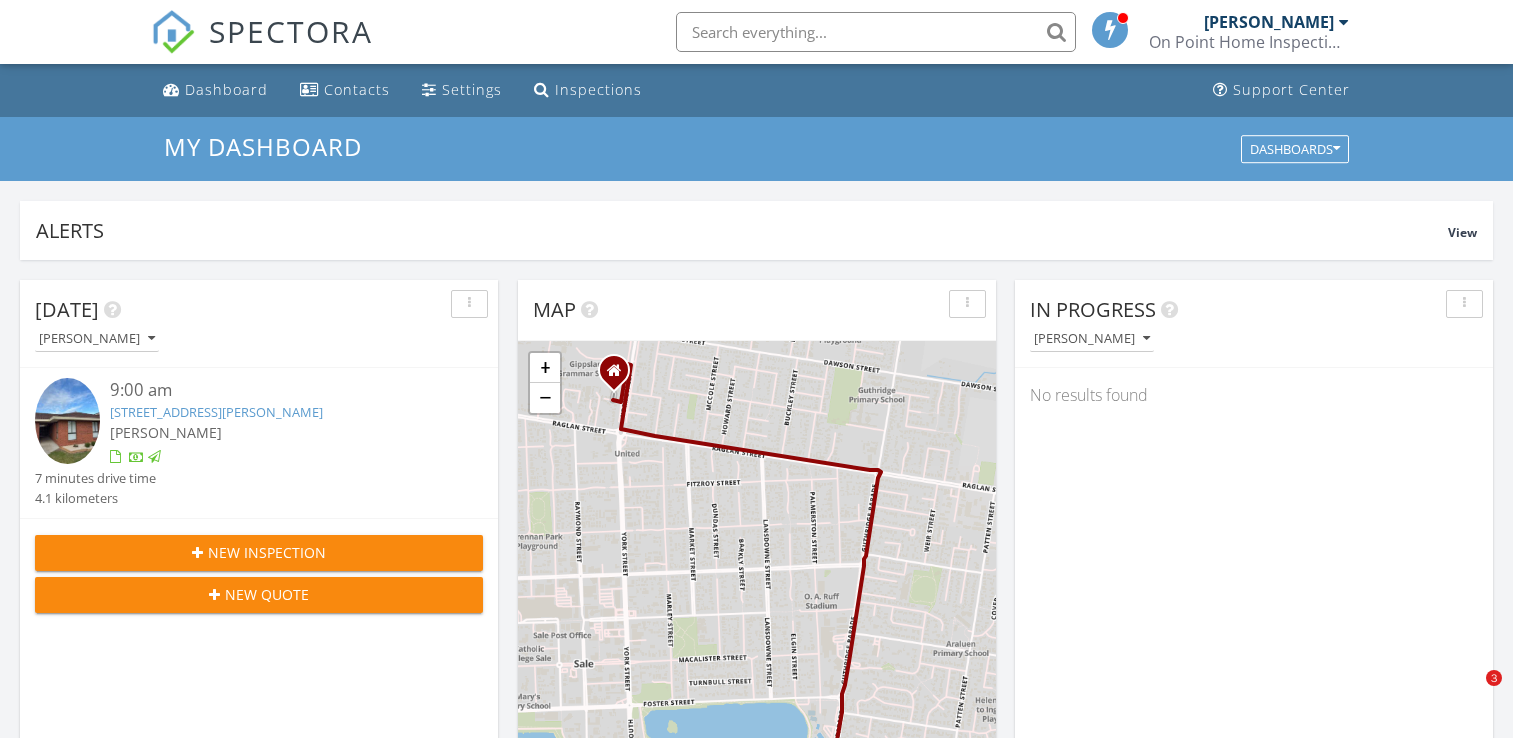 scroll, scrollTop: 0, scrollLeft: 0, axis: both 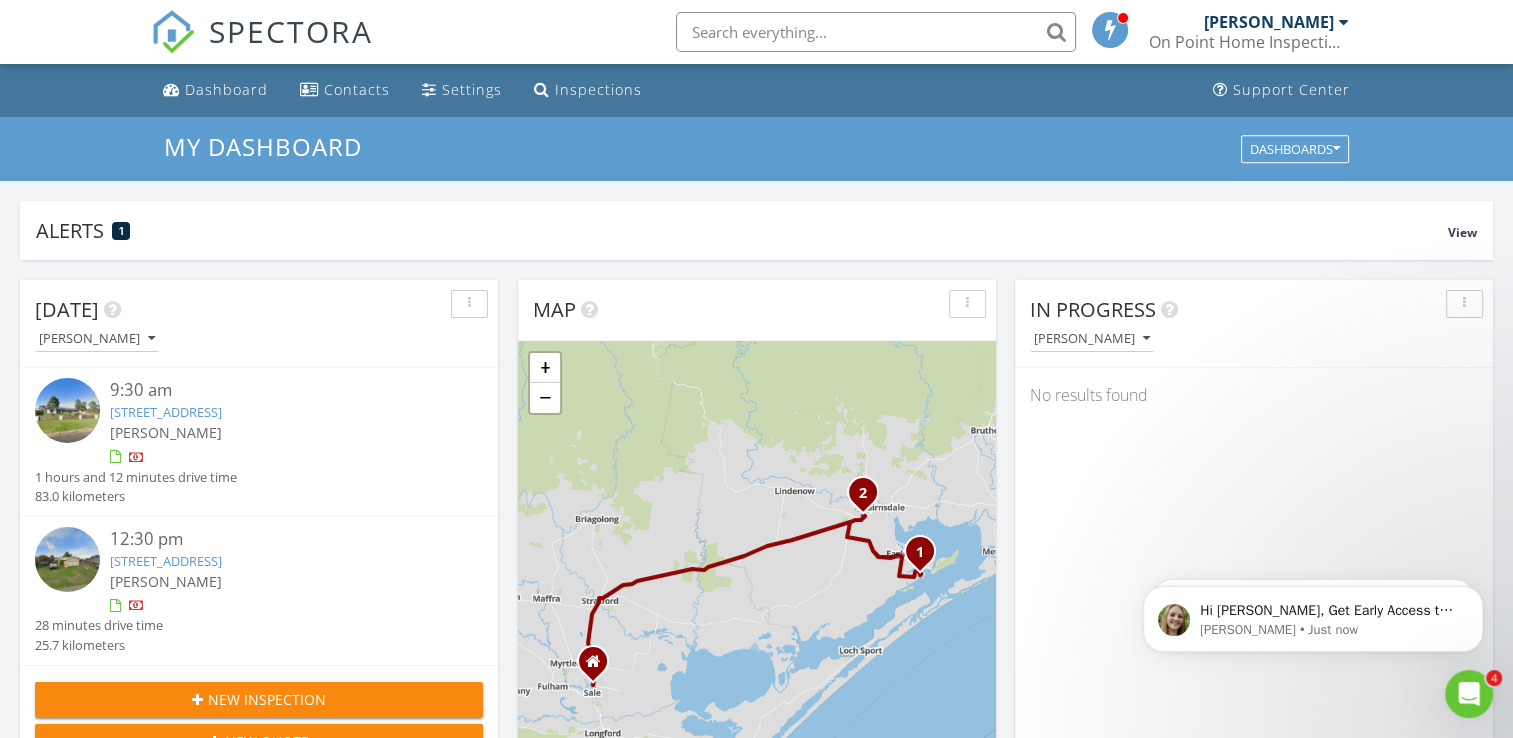 click at bounding box center [1469, 694] 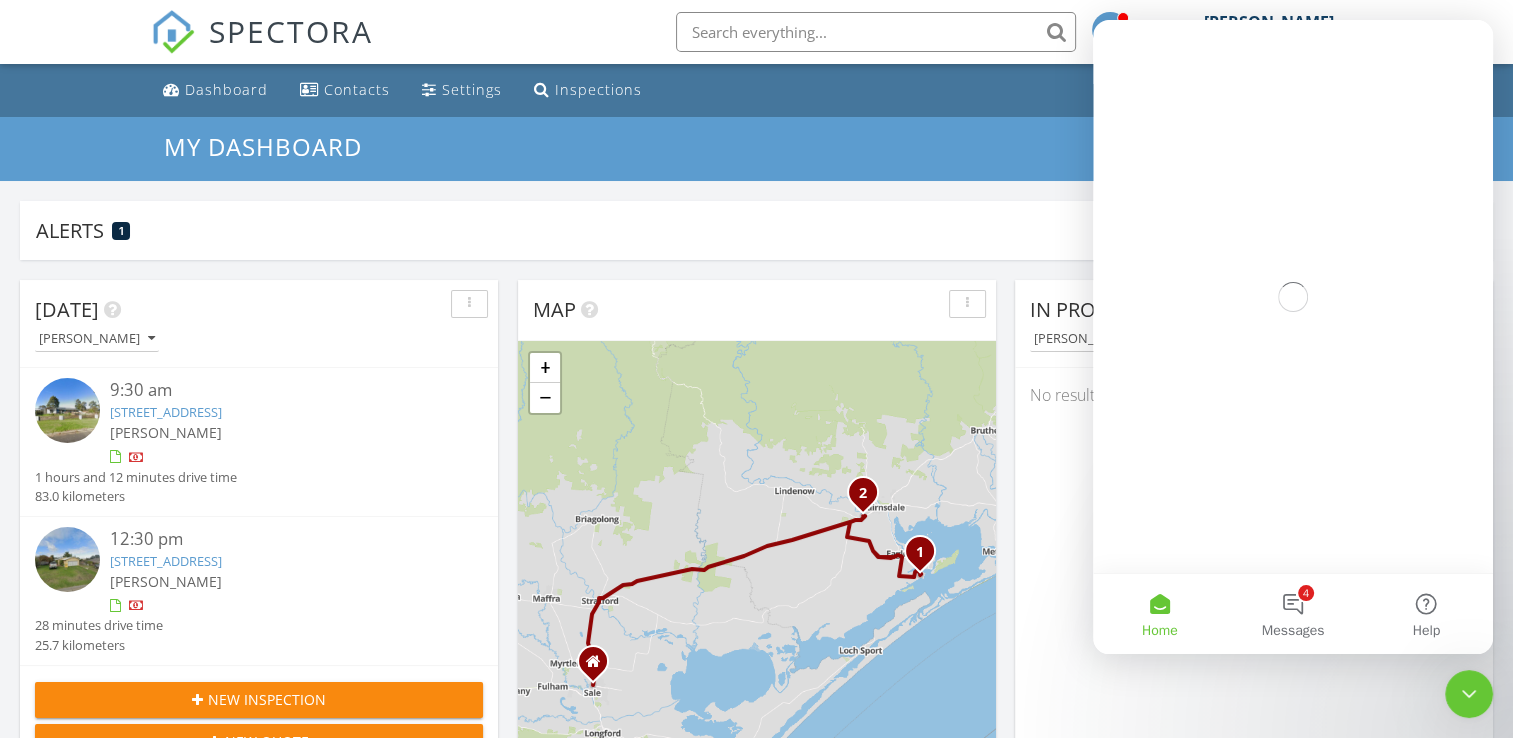 scroll, scrollTop: 0, scrollLeft: 0, axis: both 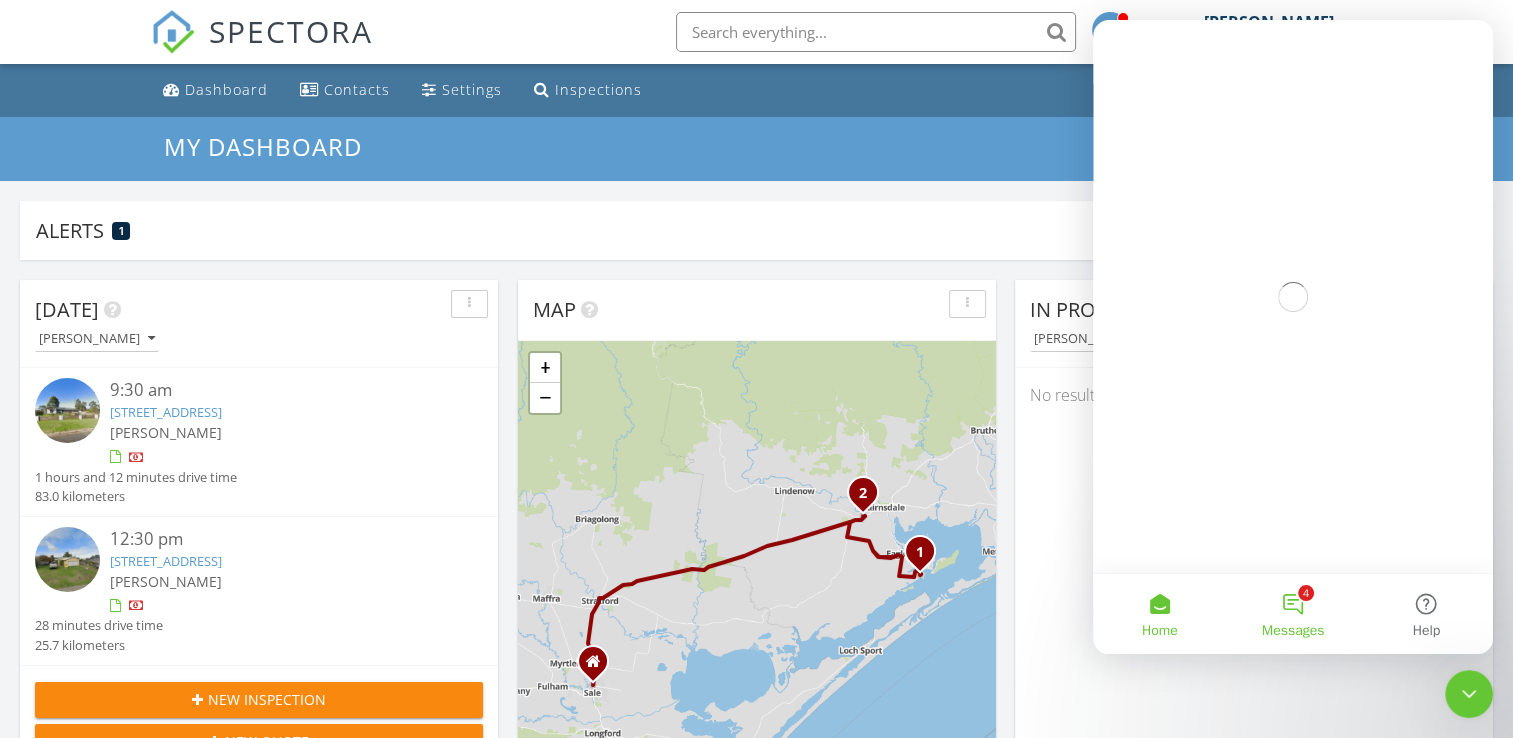 click on "4 Messages" at bounding box center (1292, 614) 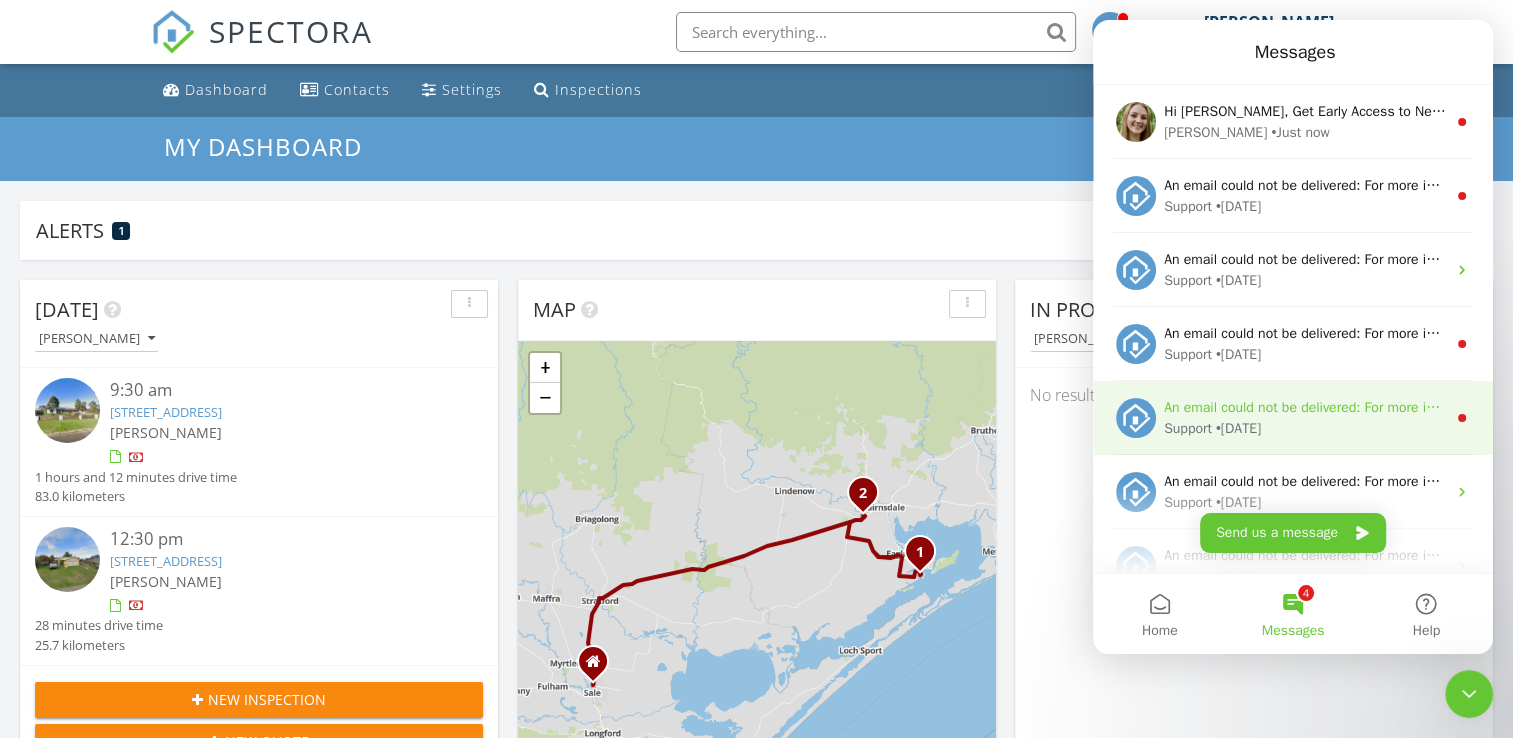 click on "Support •  3d ago" at bounding box center [1305, 428] 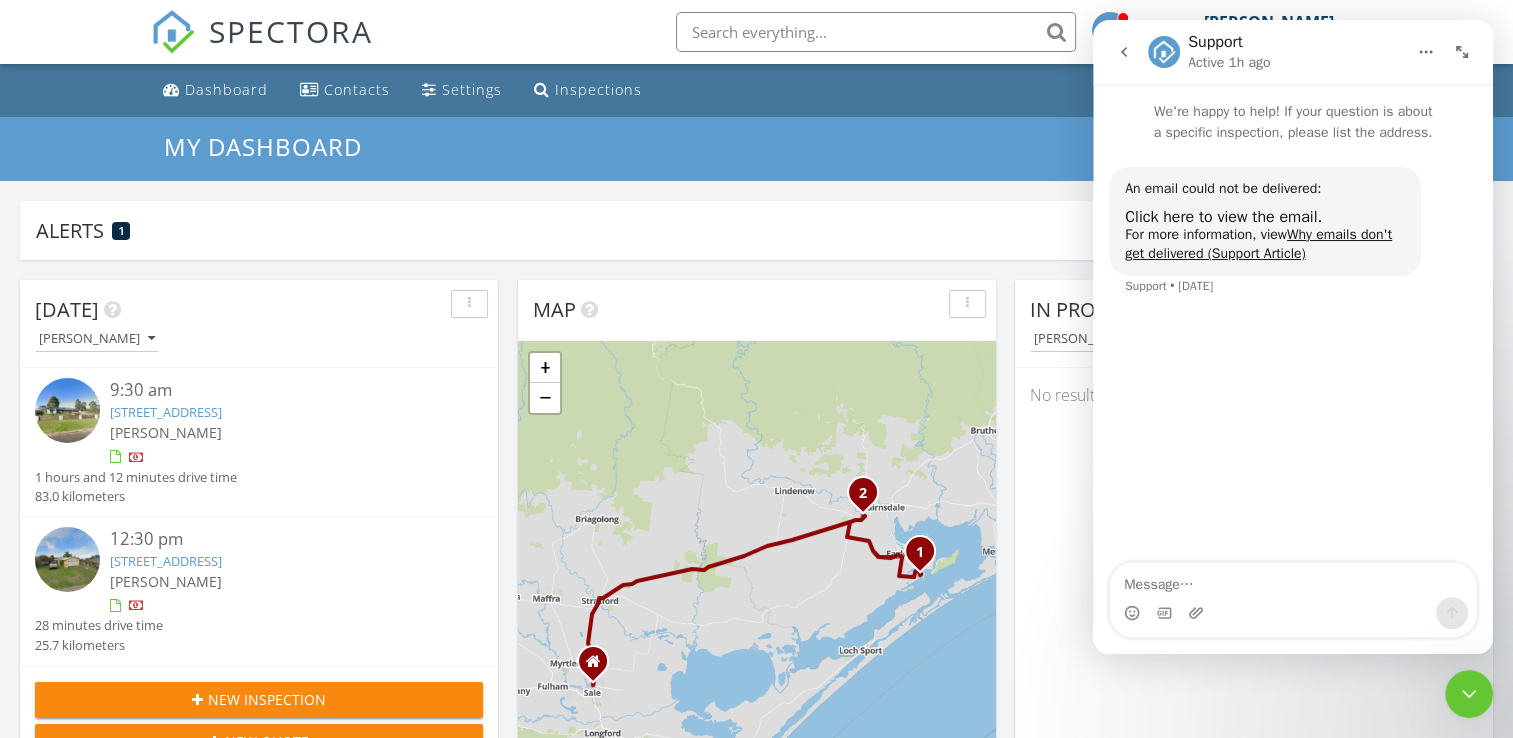 click at bounding box center [1124, 52] 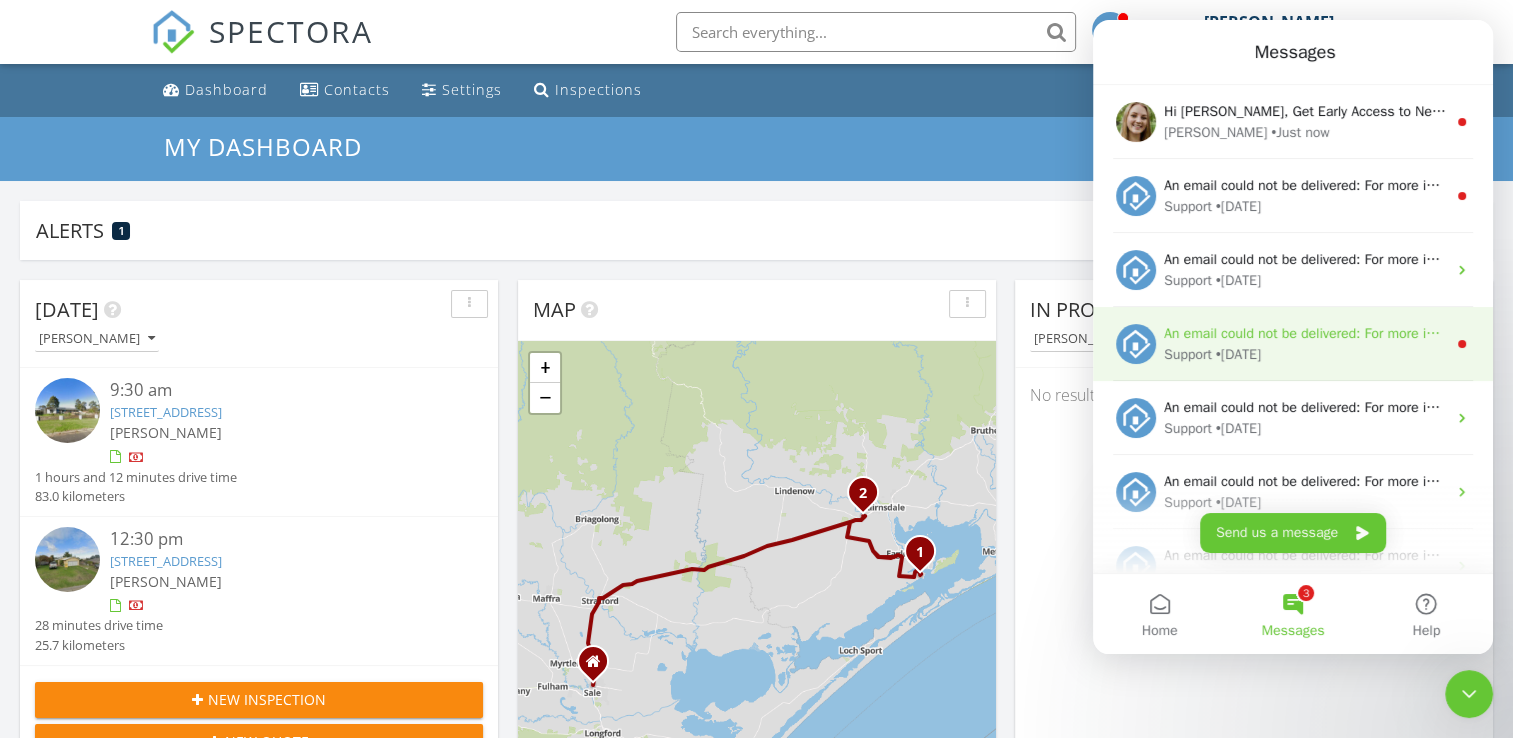 scroll, scrollTop: 0, scrollLeft: 0, axis: both 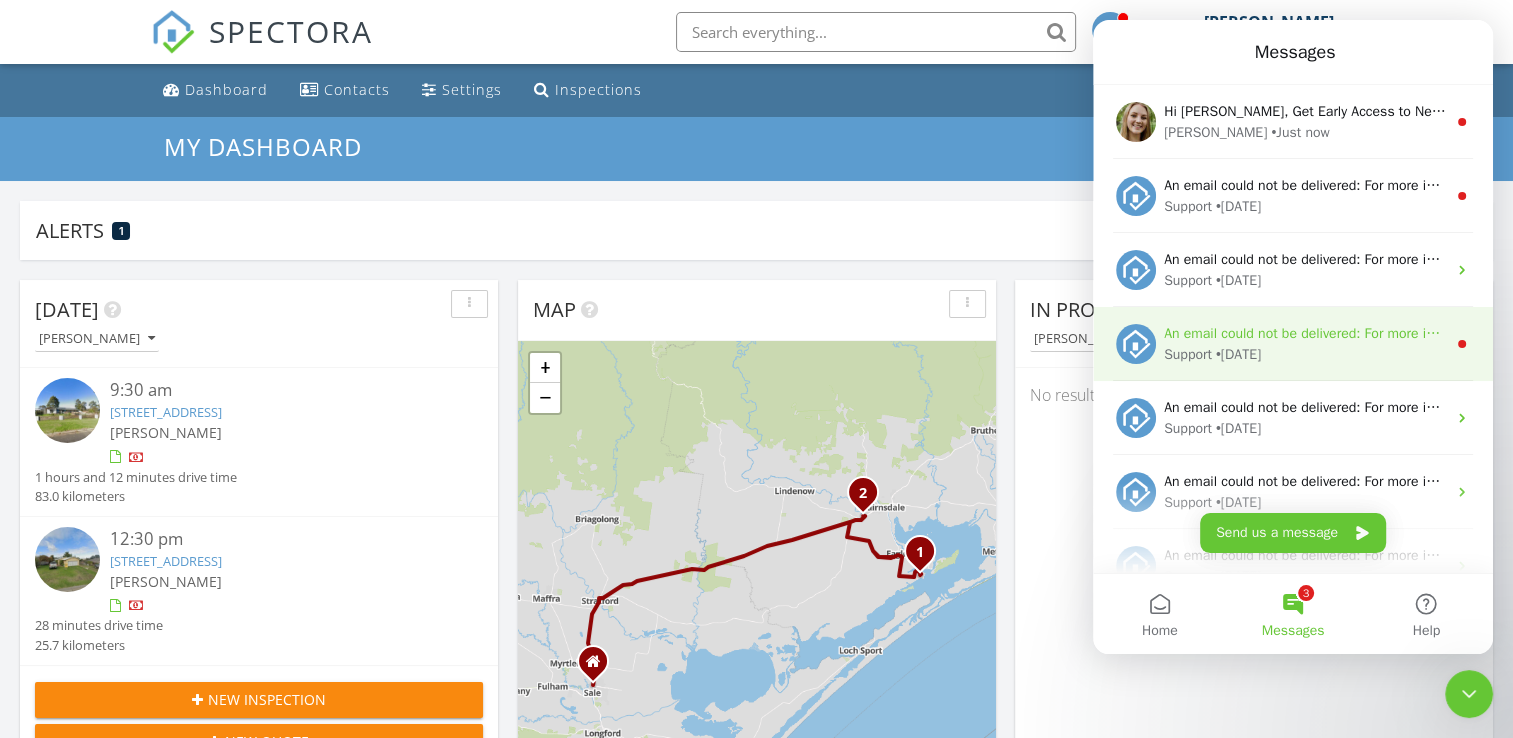 click on "•  3d ago" at bounding box center (1238, 354) 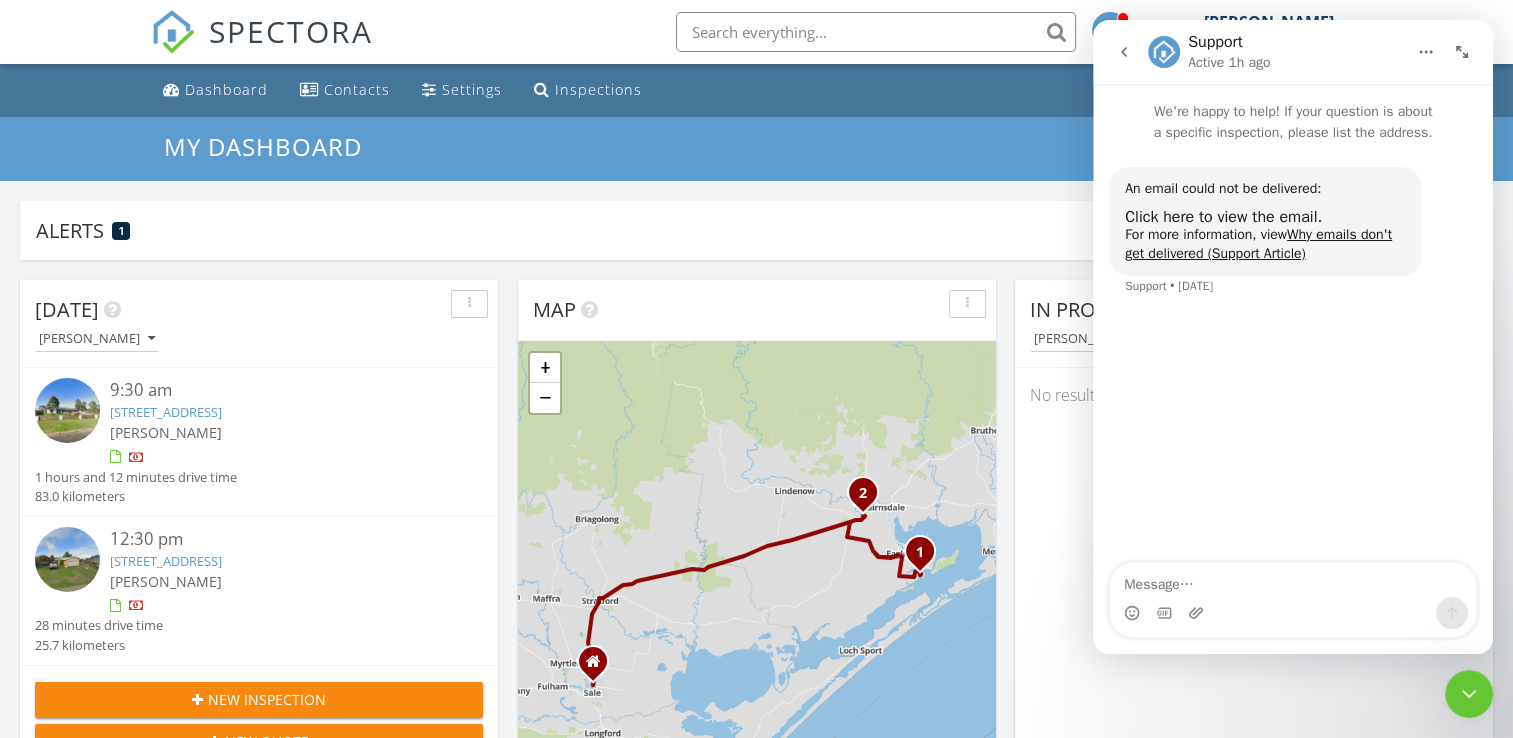 click 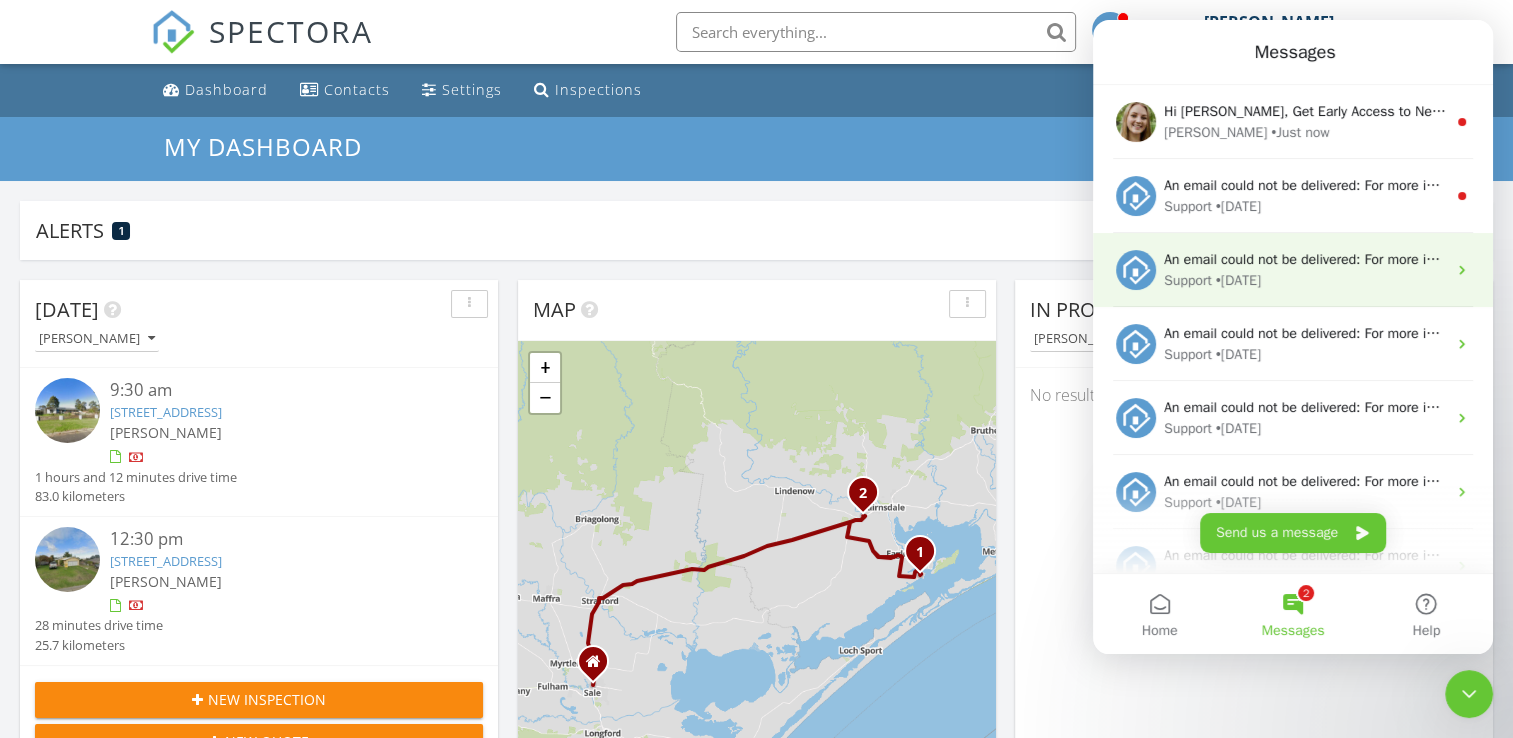 scroll, scrollTop: 37, scrollLeft: 0, axis: vertical 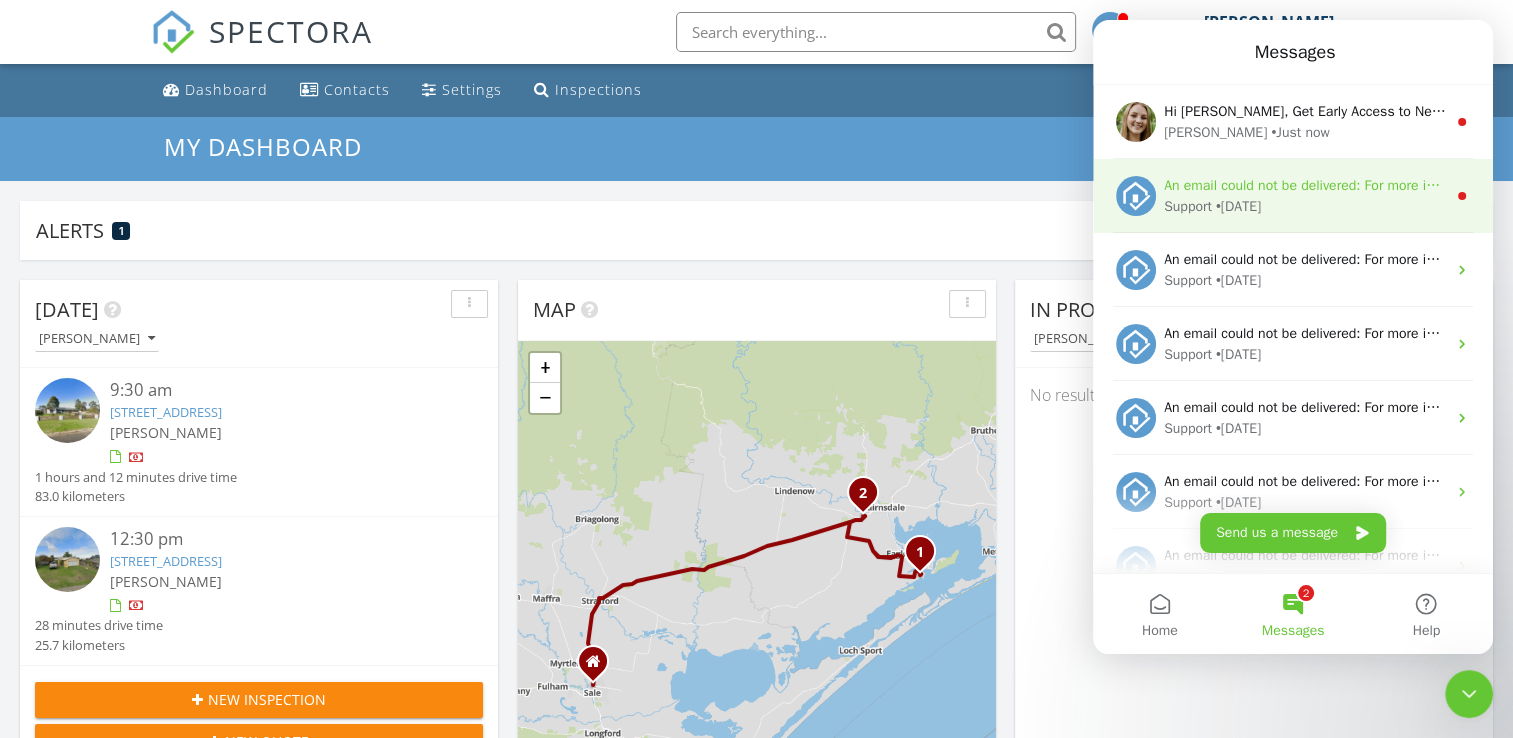 click on "•  1d ago" at bounding box center [1238, 206] 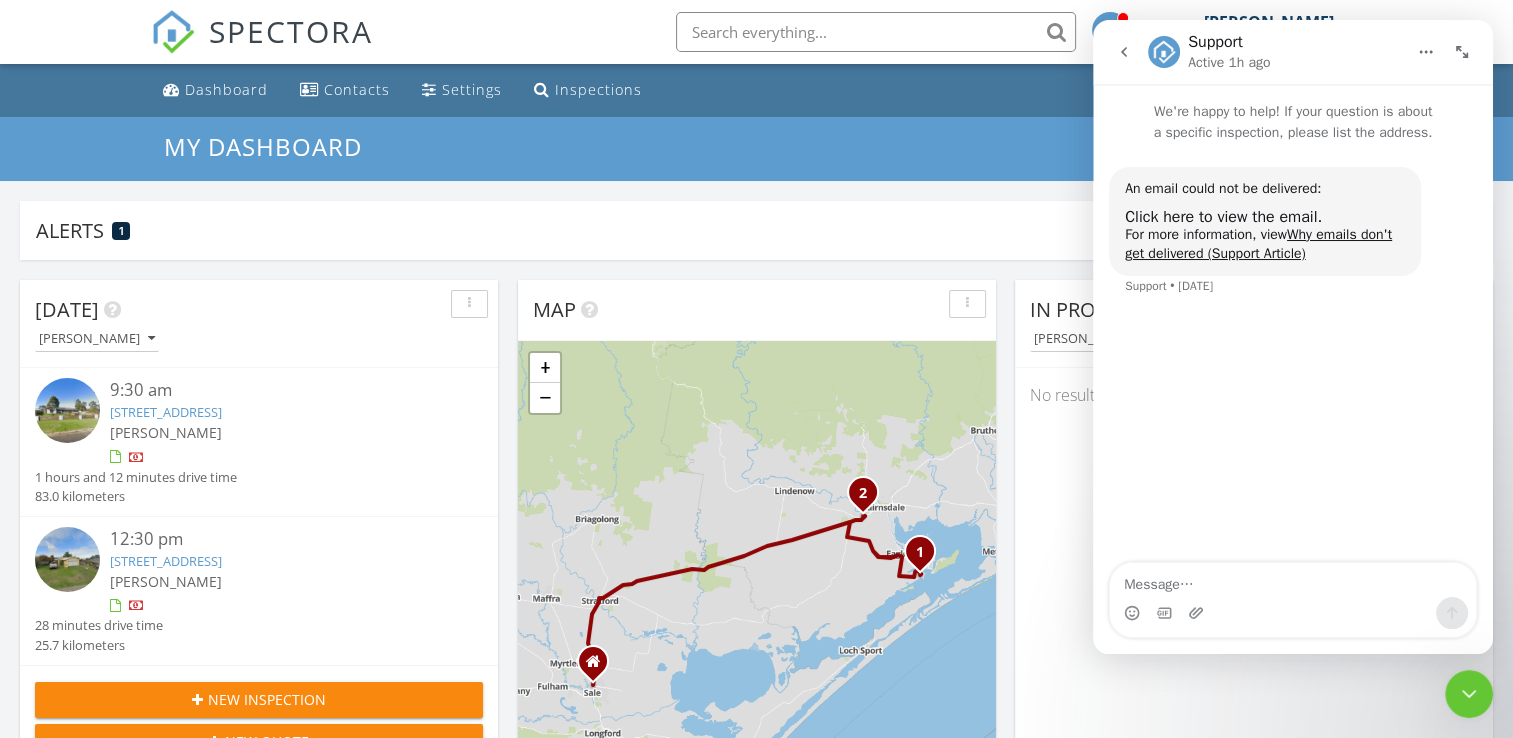click 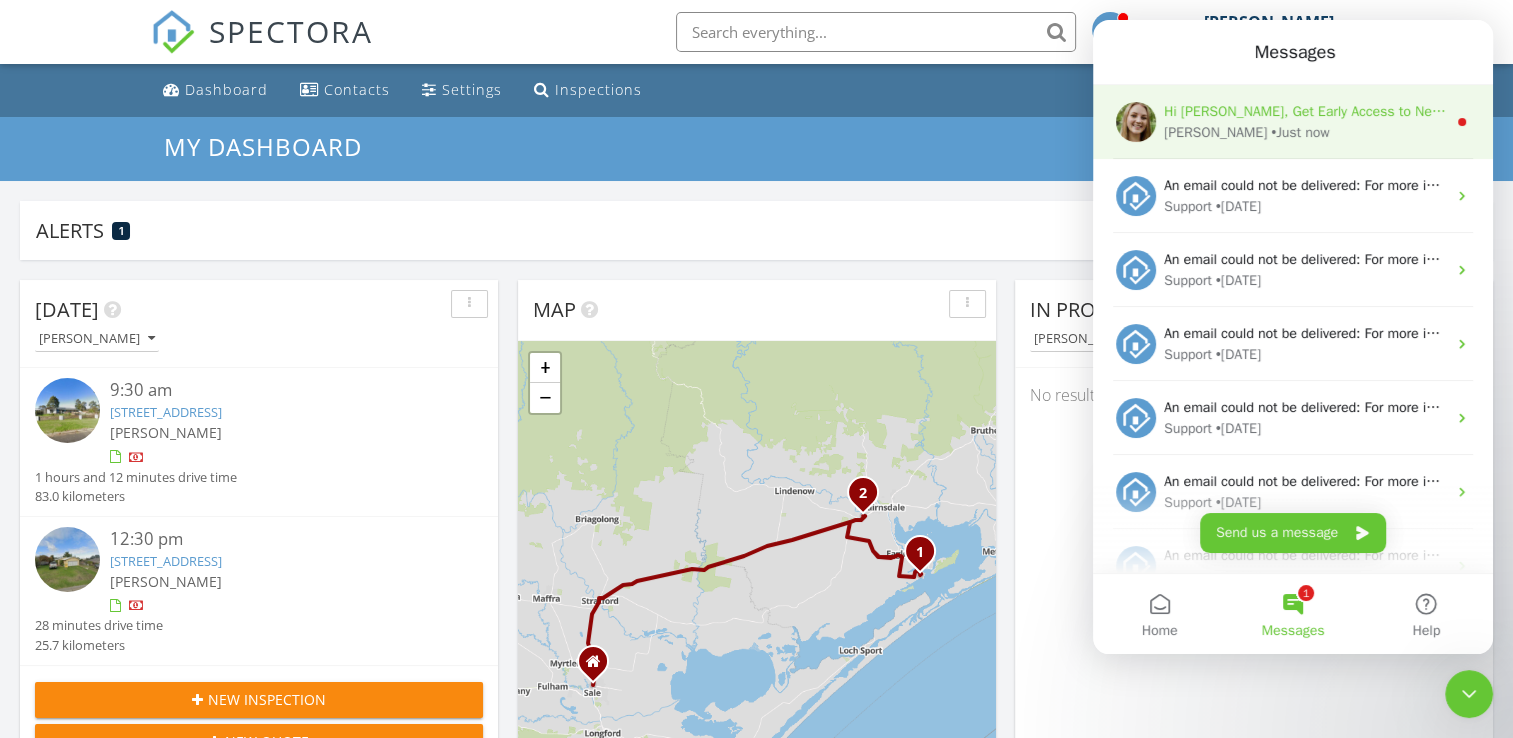 scroll, scrollTop: 37, scrollLeft: 0, axis: vertical 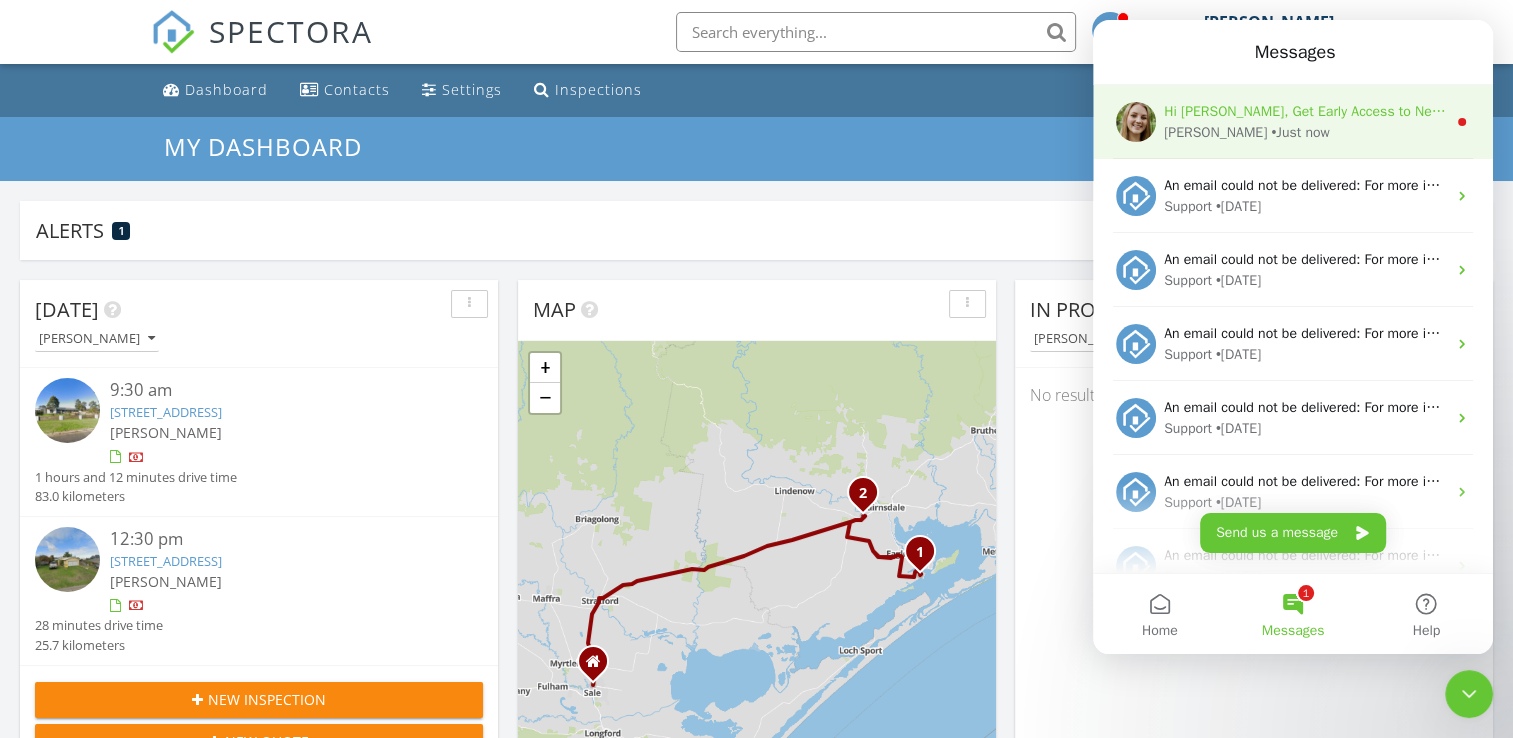 click on "•  Just now" at bounding box center (1300, 132) 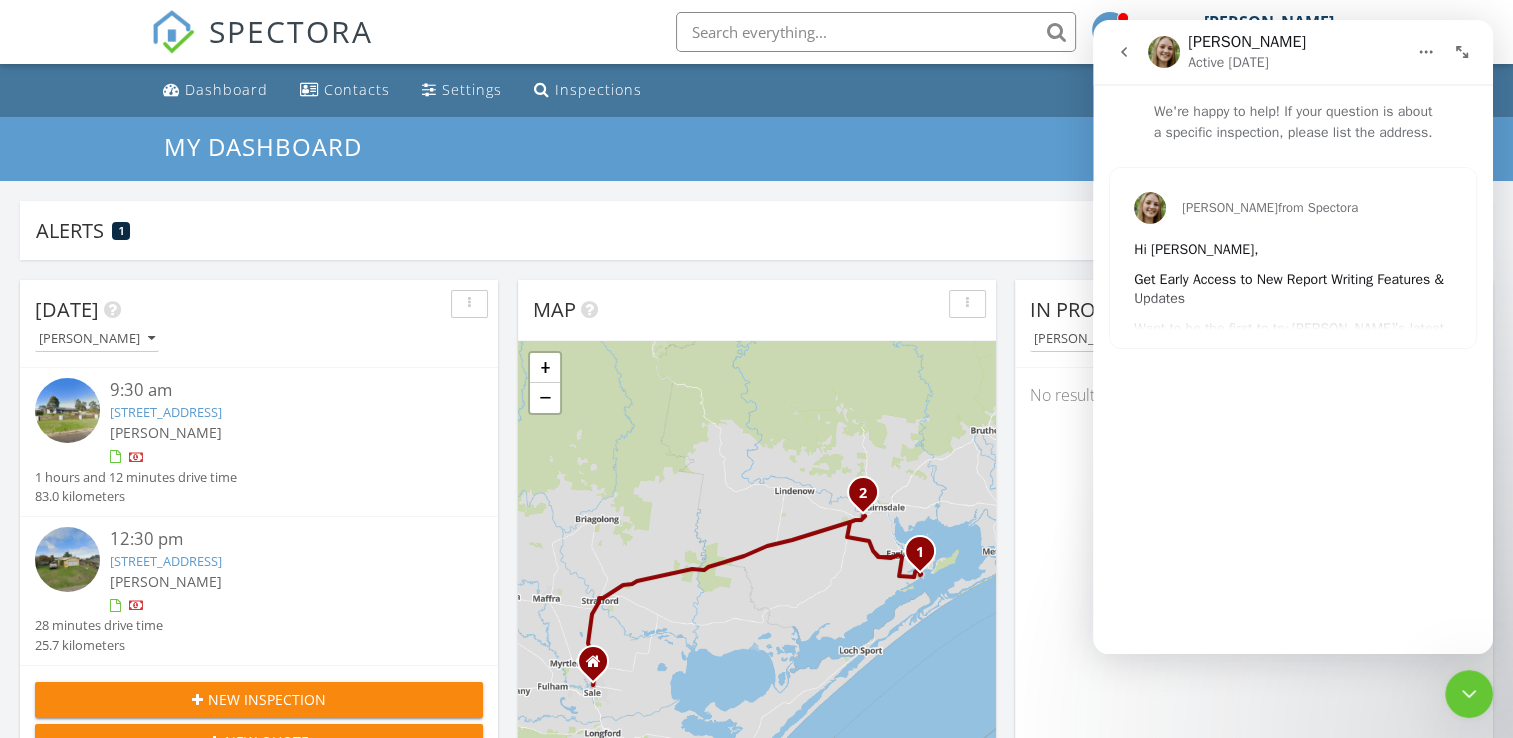 click at bounding box center [1124, 52] 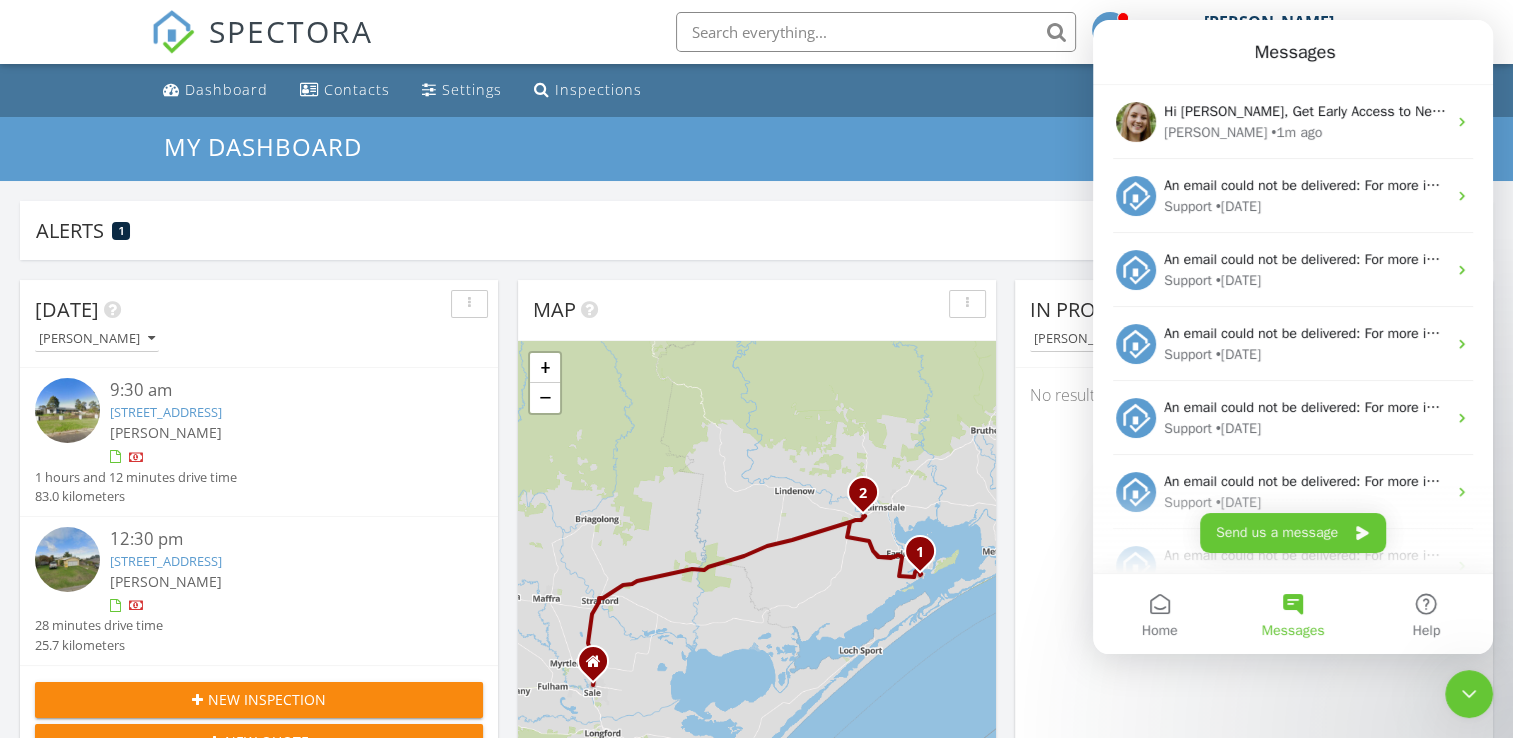 scroll, scrollTop: 0, scrollLeft: 0, axis: both 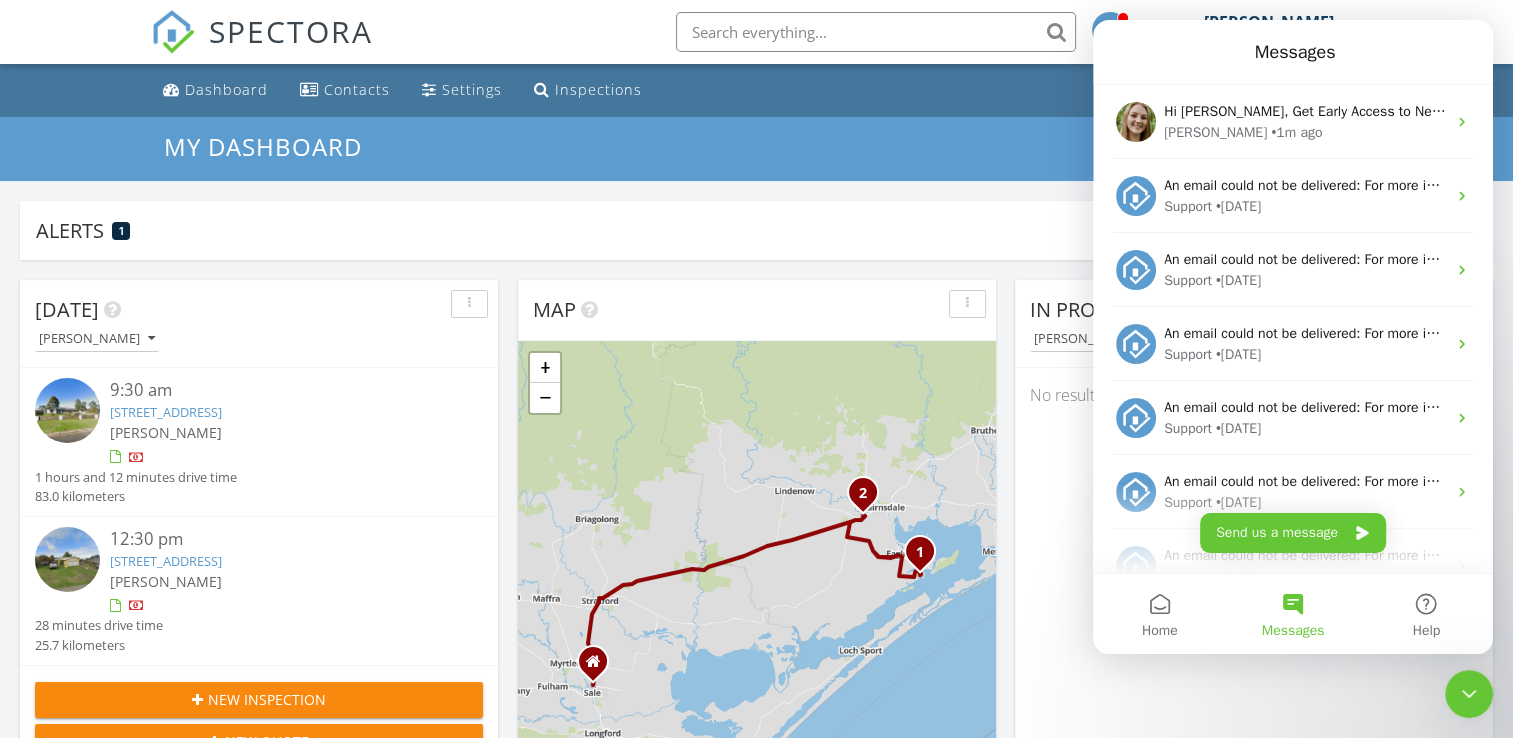 click on "Alerts
1" at bounding box center (742, 230) 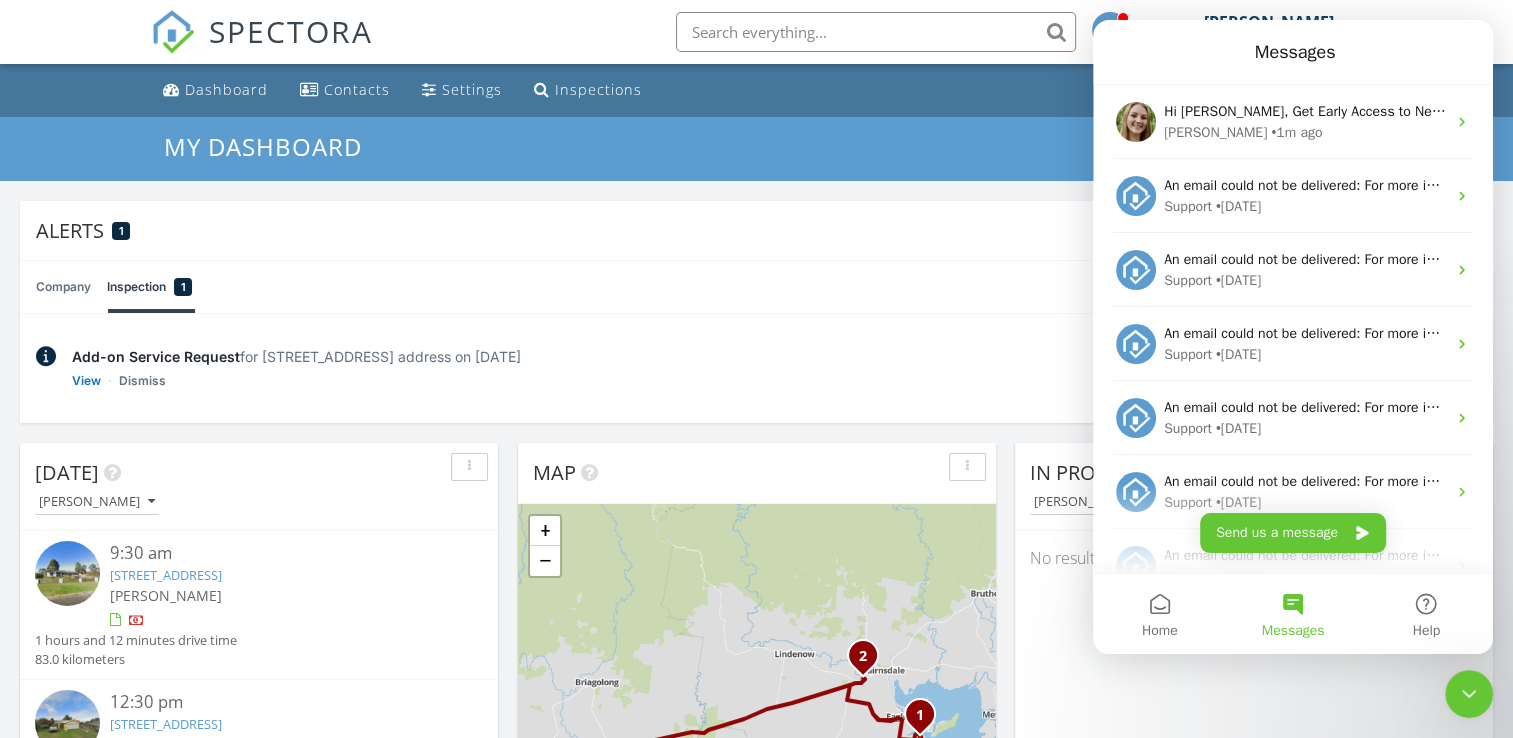 click at bounding box center (1469, 694) 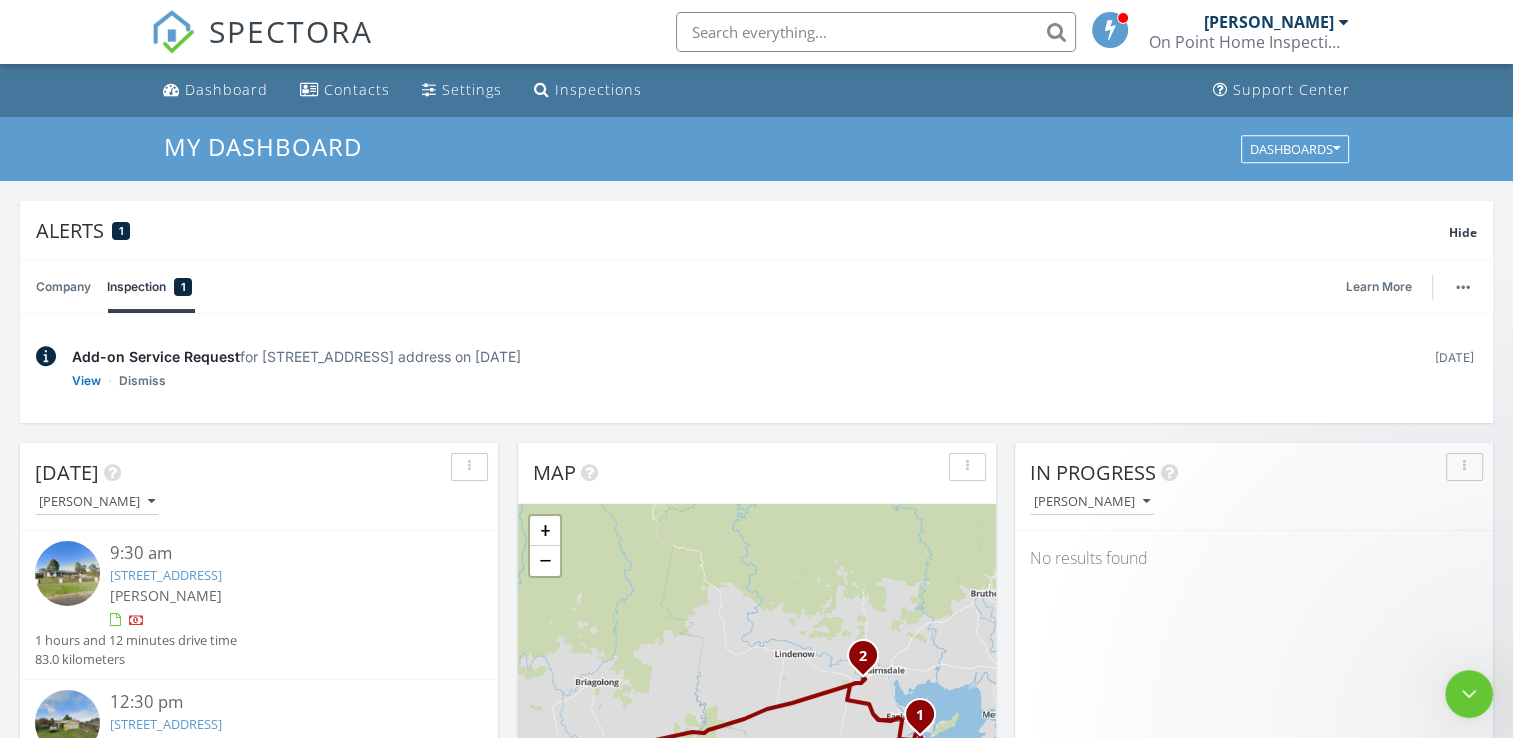 scroll, scrollTop: 0, scrollLeft: 0, axis: both 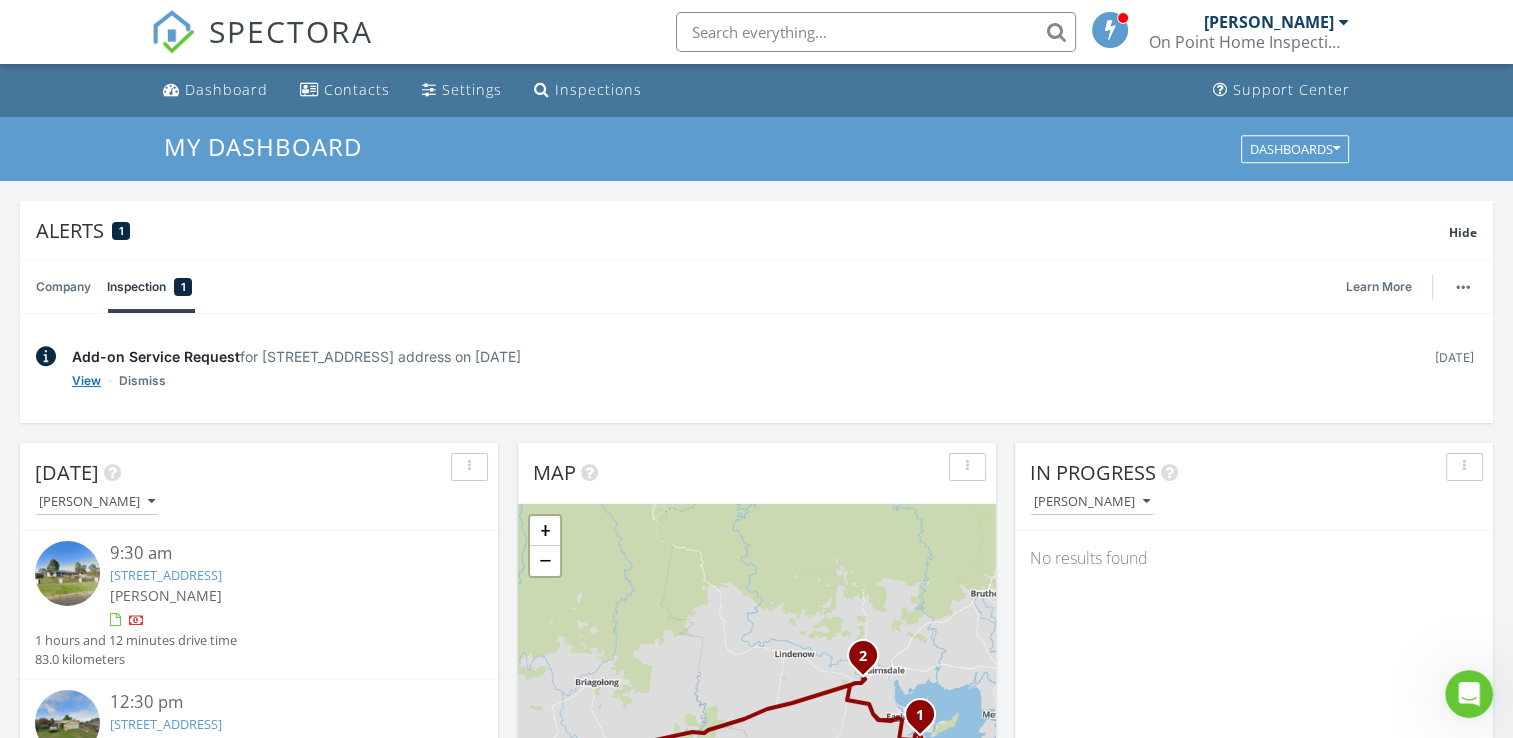 click on "View" at bounding box center [86, 381] 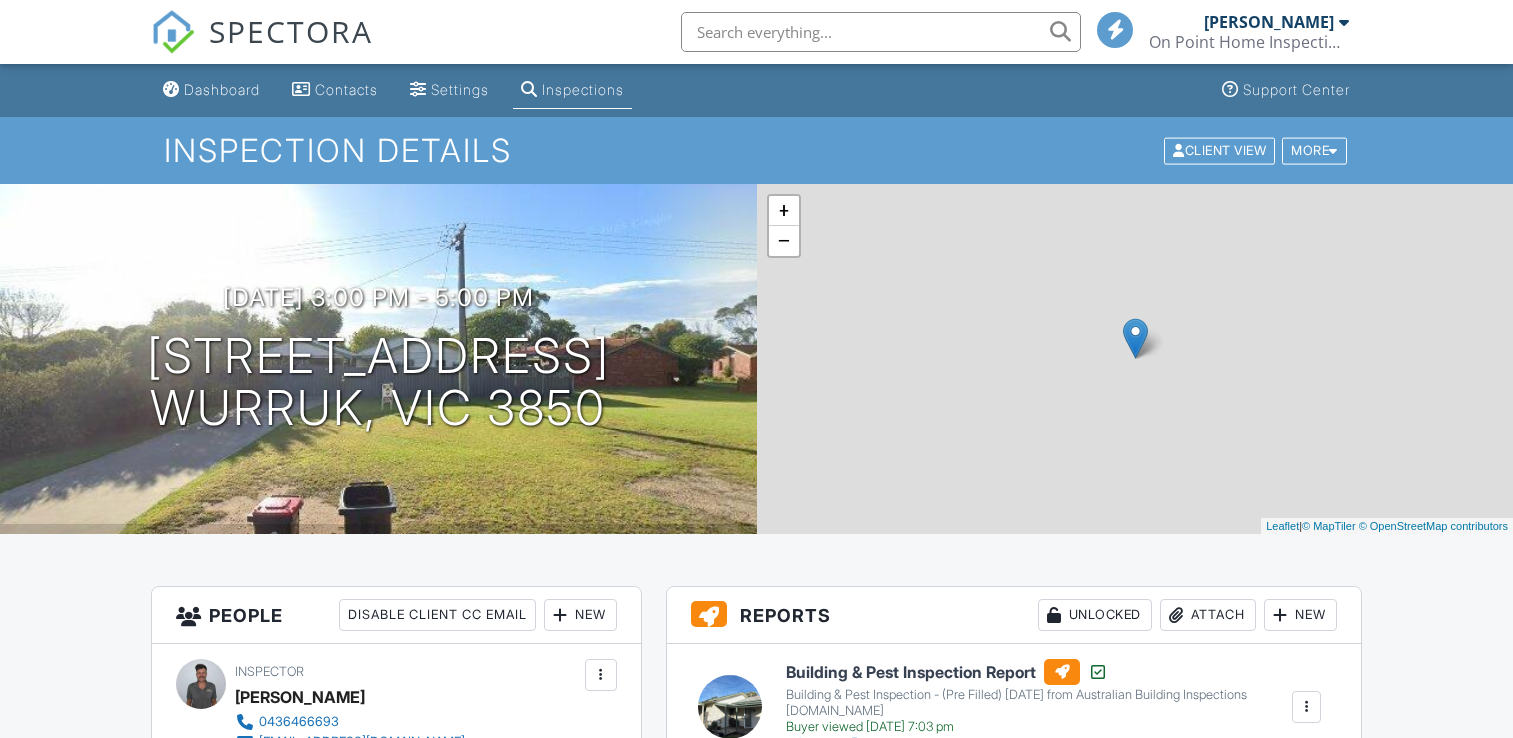scroll, scrollTop: 0, scrollLeft: 0, axis: both 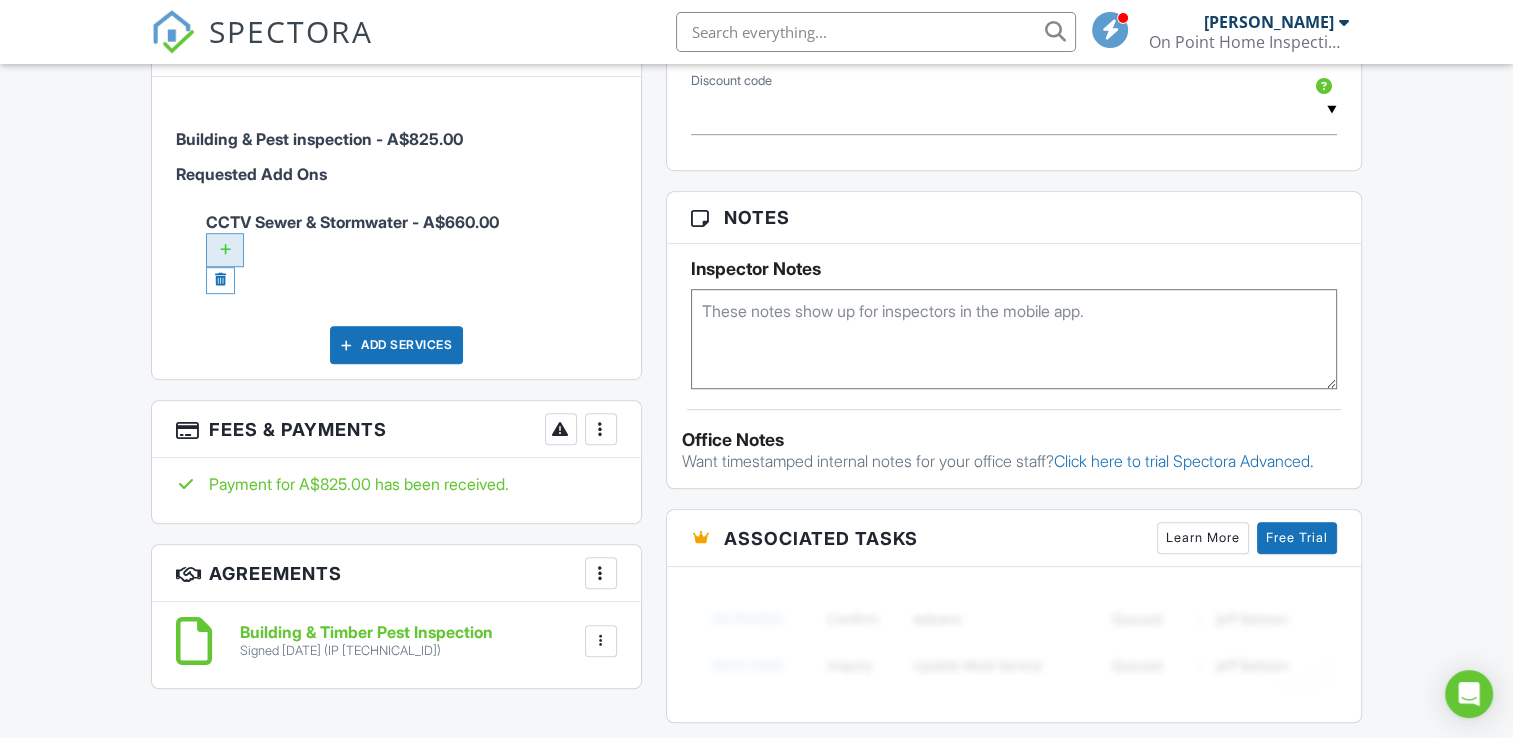 click at bounding box center (225, 250) 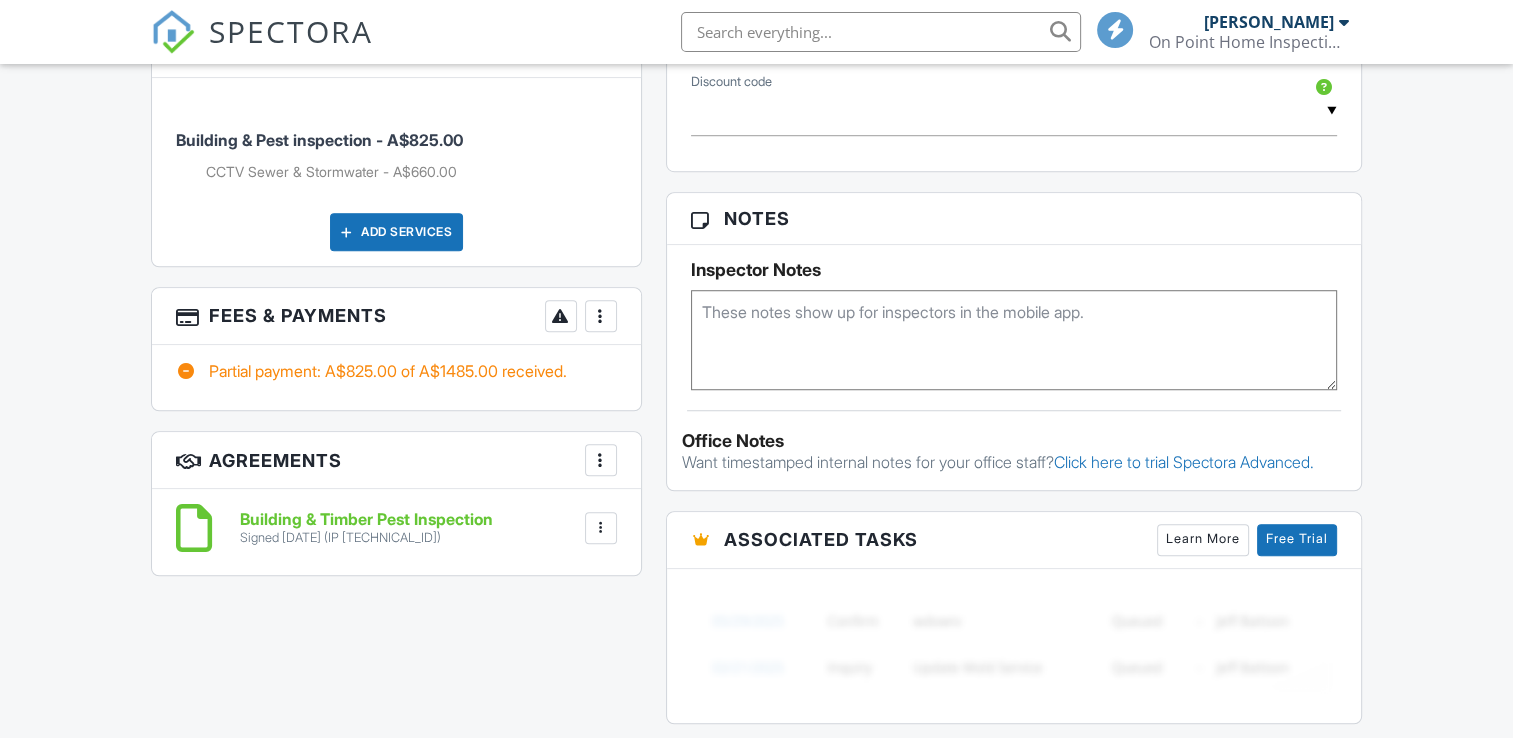 scroll, scrollTop: 1408, scrollLeft: 0, axis: vertical 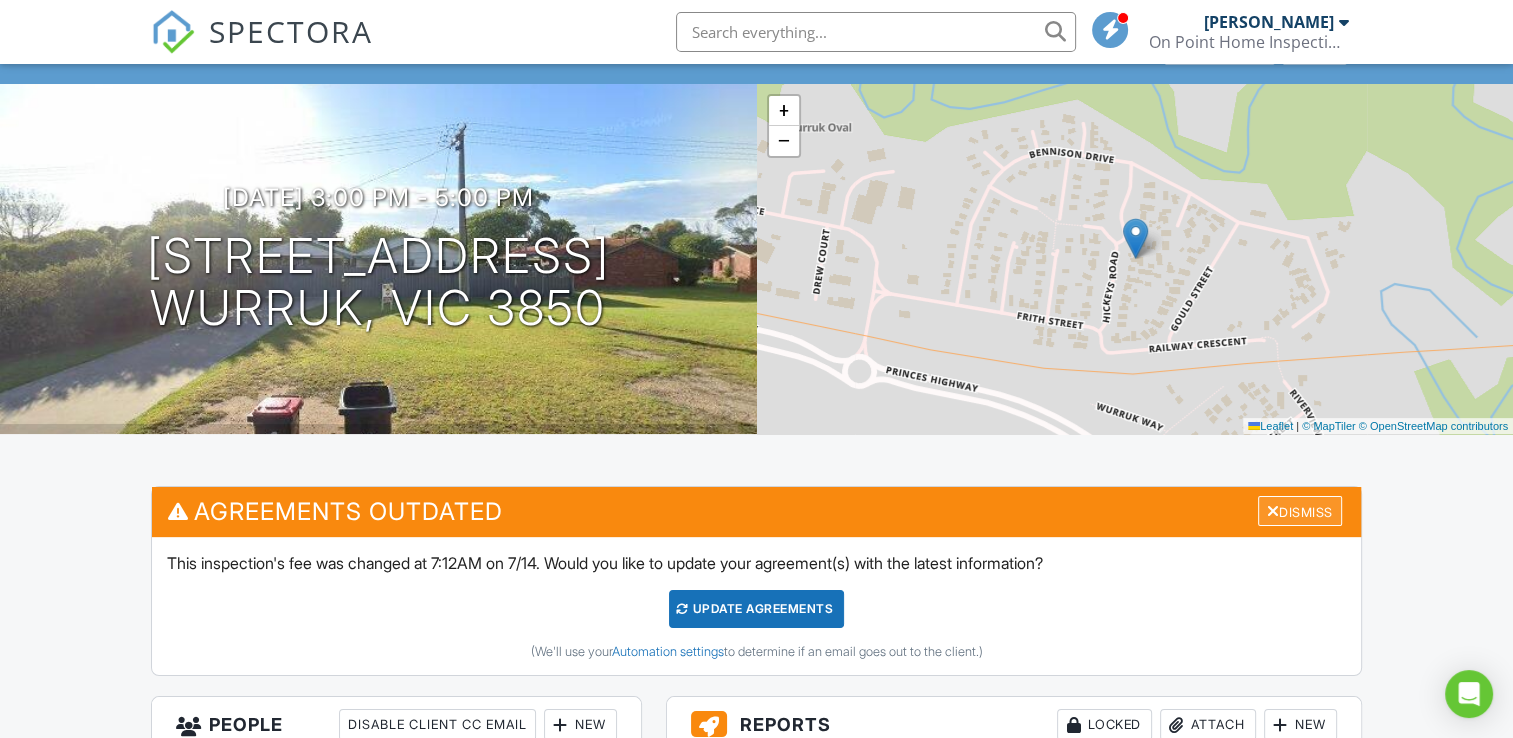 click on "Dismiss" at bounding box center (1300, 511) 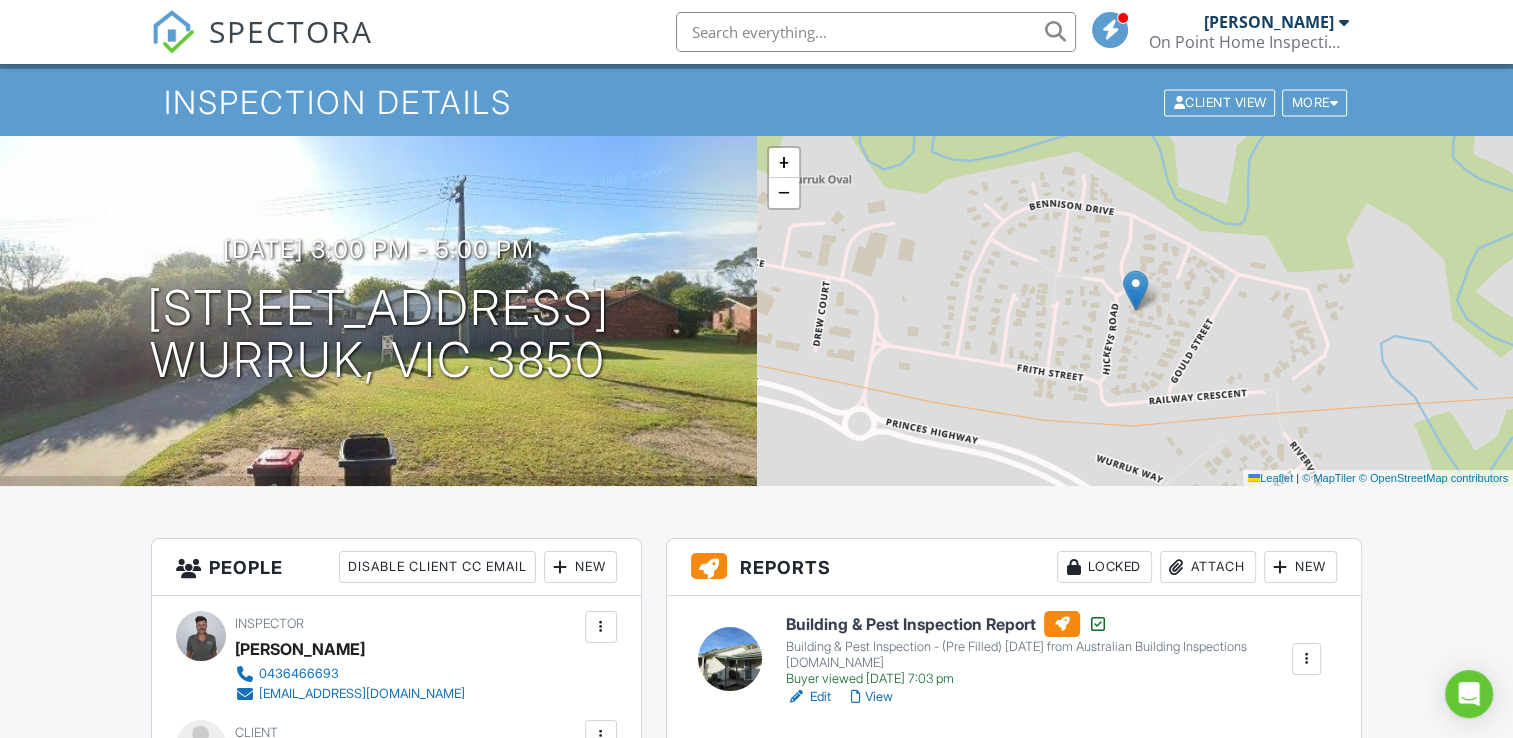 scroll, scrollTop: 0, scrollLeft: 0, axis: both 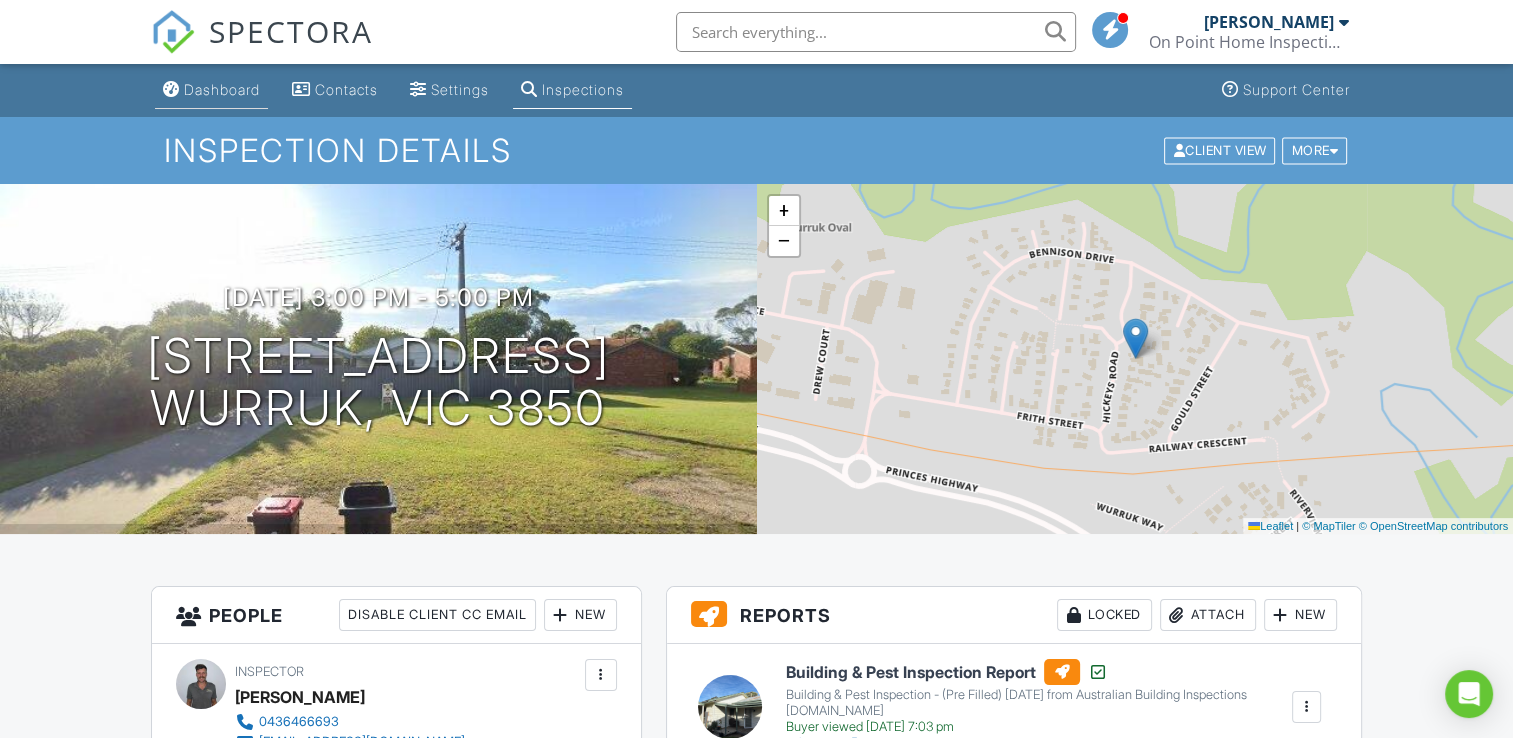 click at bounding box center (171, 89) 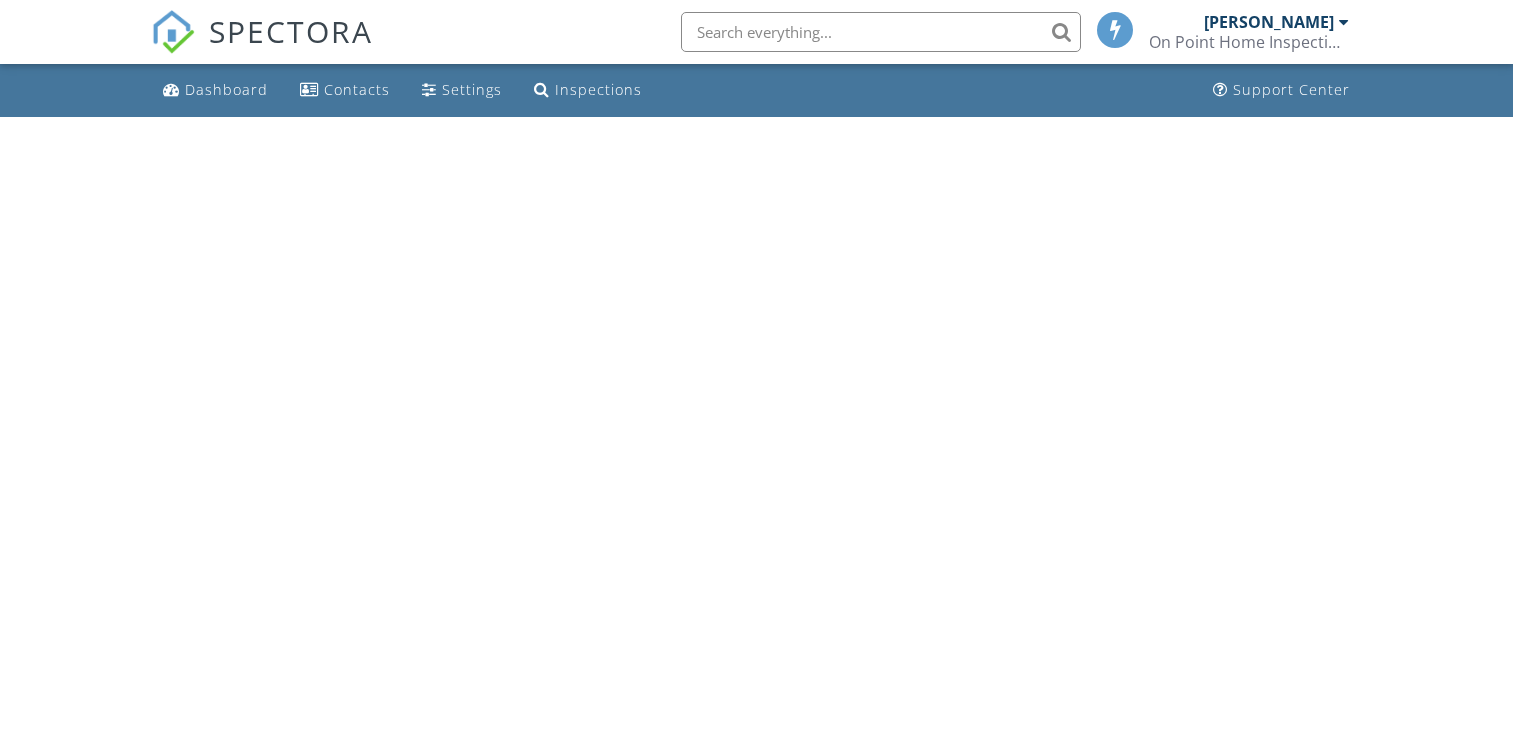 scroll, scrollTop: 0, scrollLeft: 0, axis: both 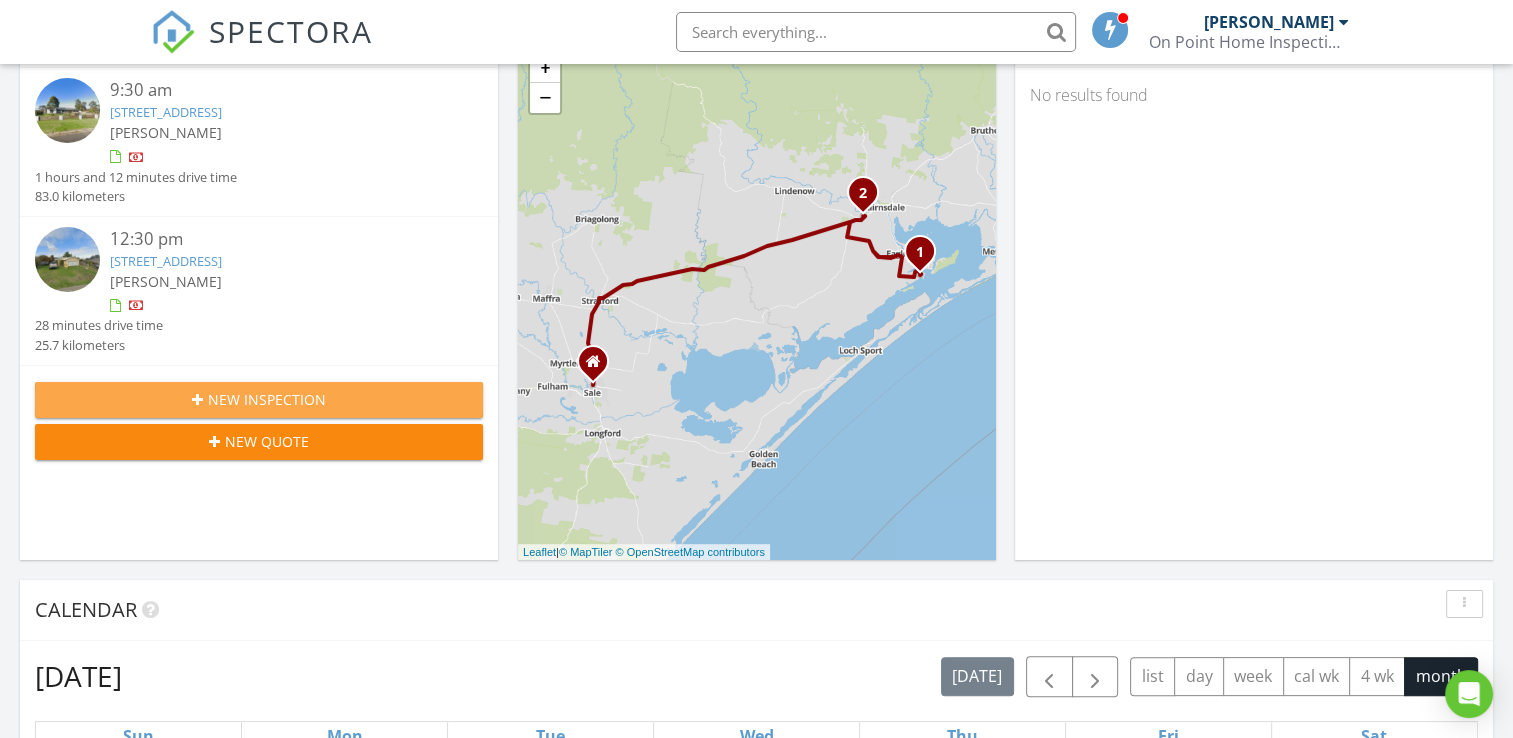 click on "New Inspection" at bounding box center (259, 399) 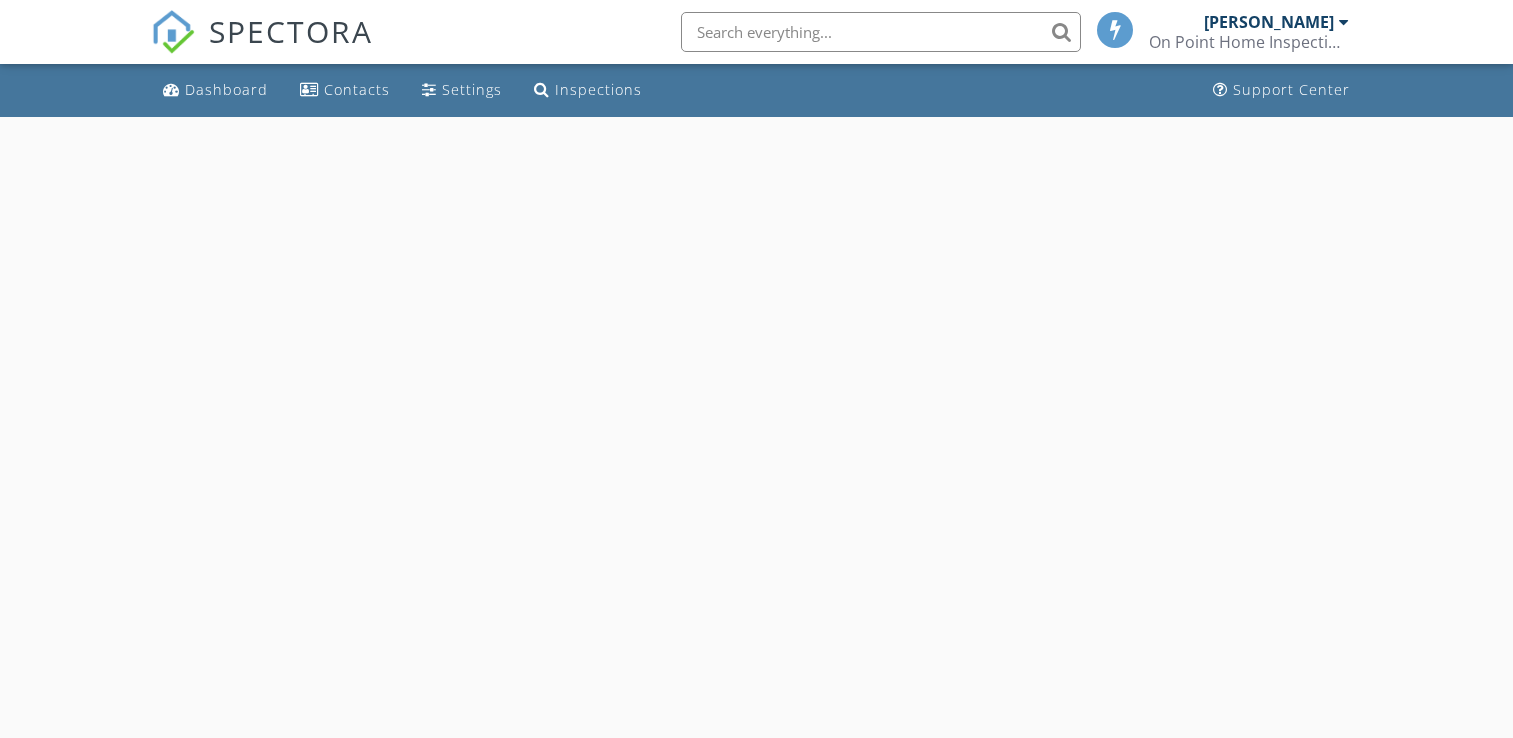 scroll, scrollTop: 0, scrollLeft: 0, axis: both 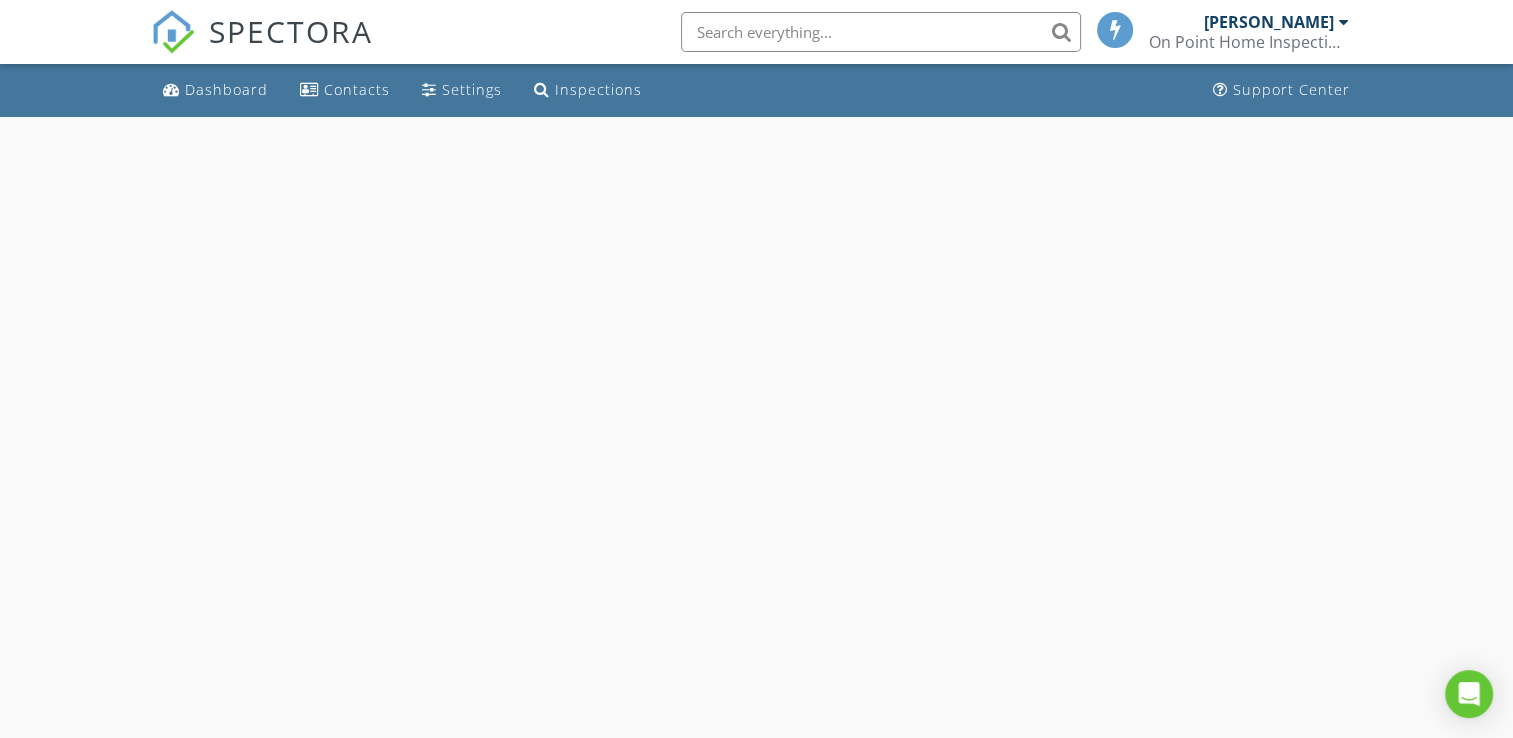 select on "6" 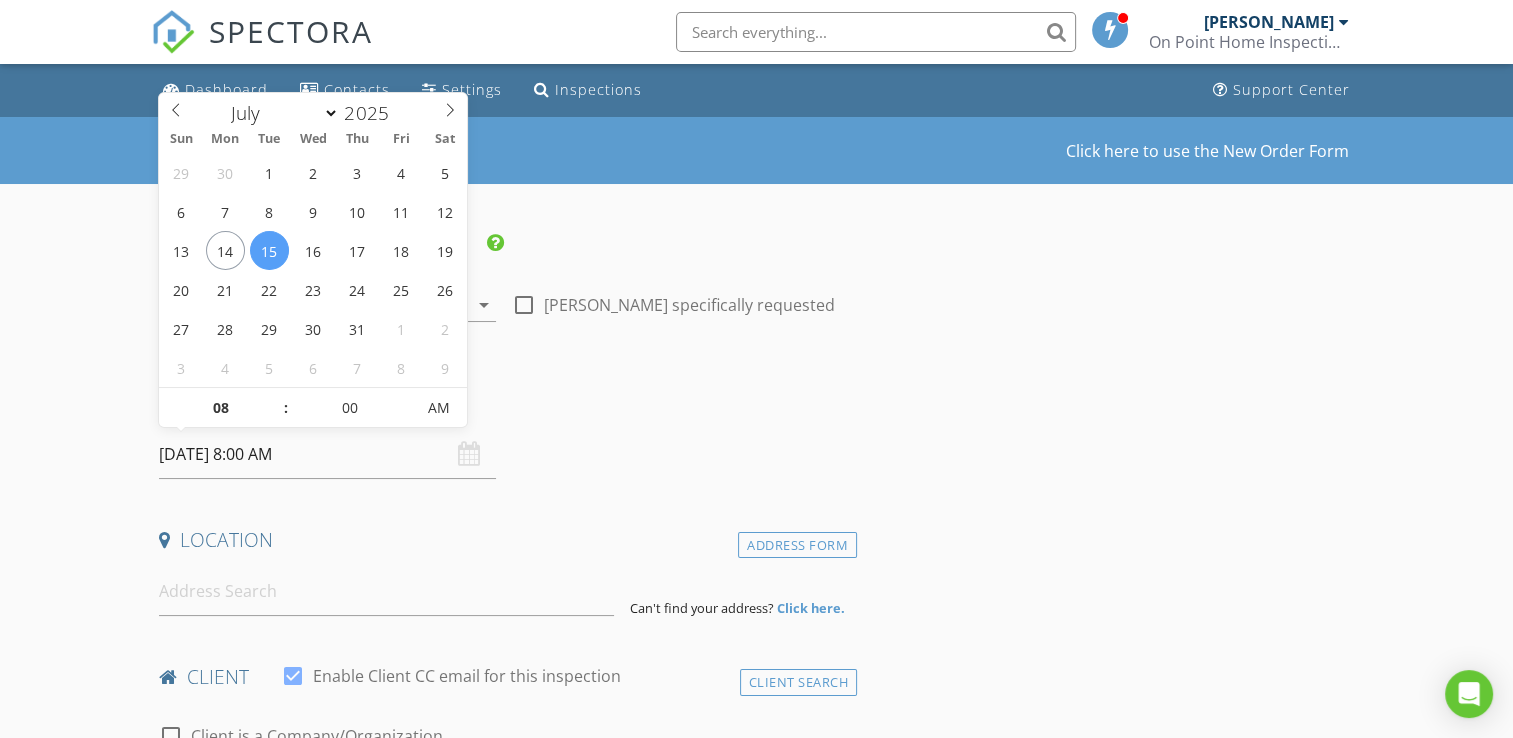 click on "15/07/2025 8:00 AM" at bounding box center (327, 454) 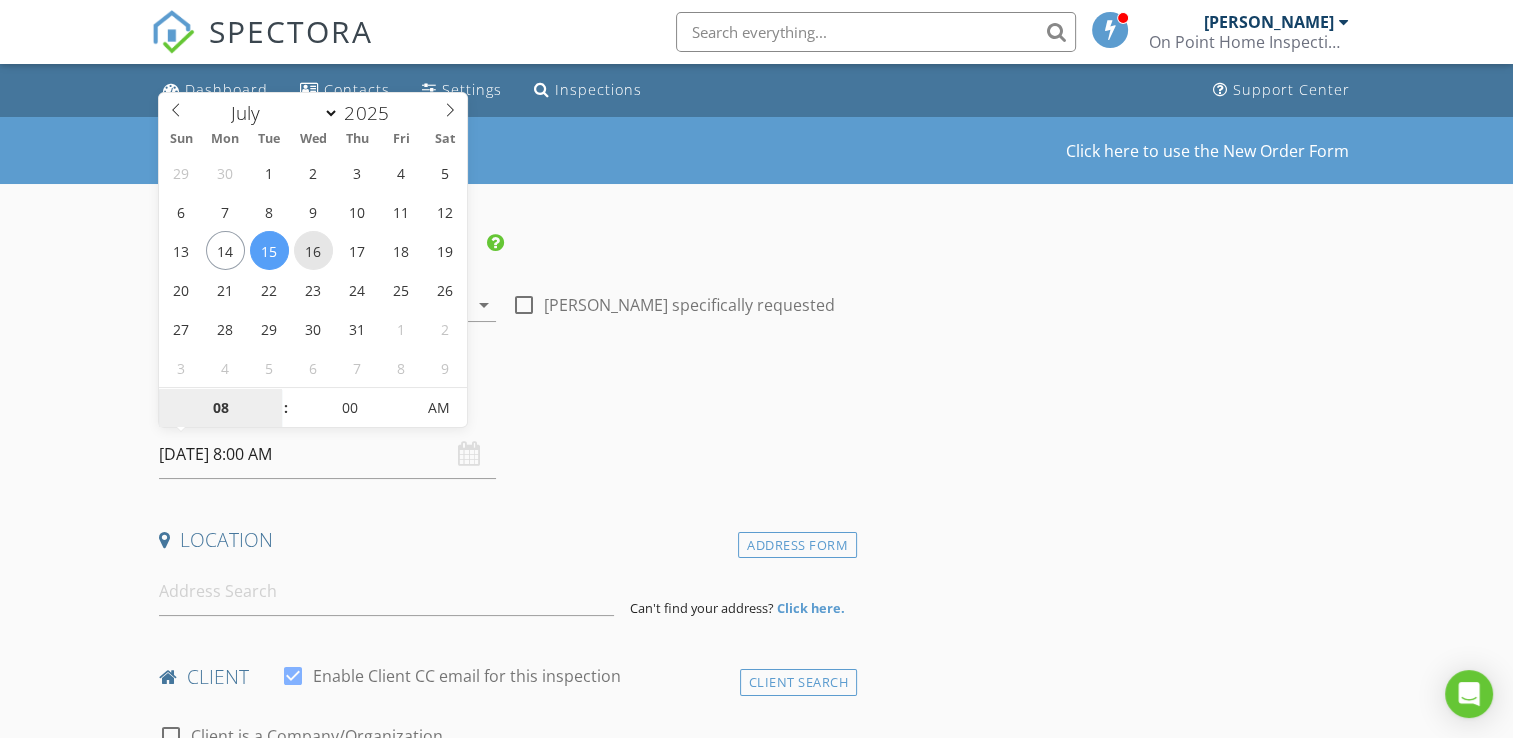 type on "16/07/2025 8:00 AM" 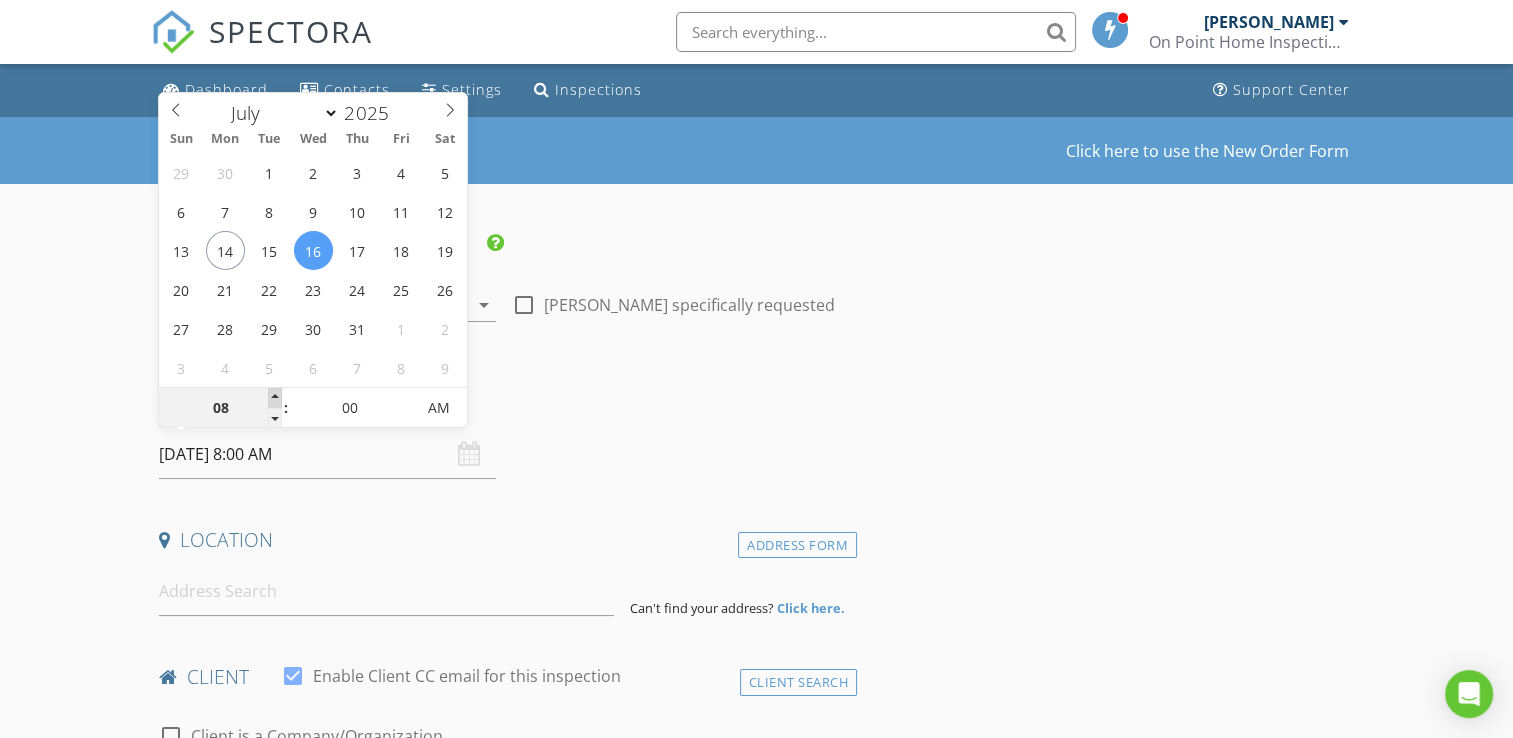 type on "09" 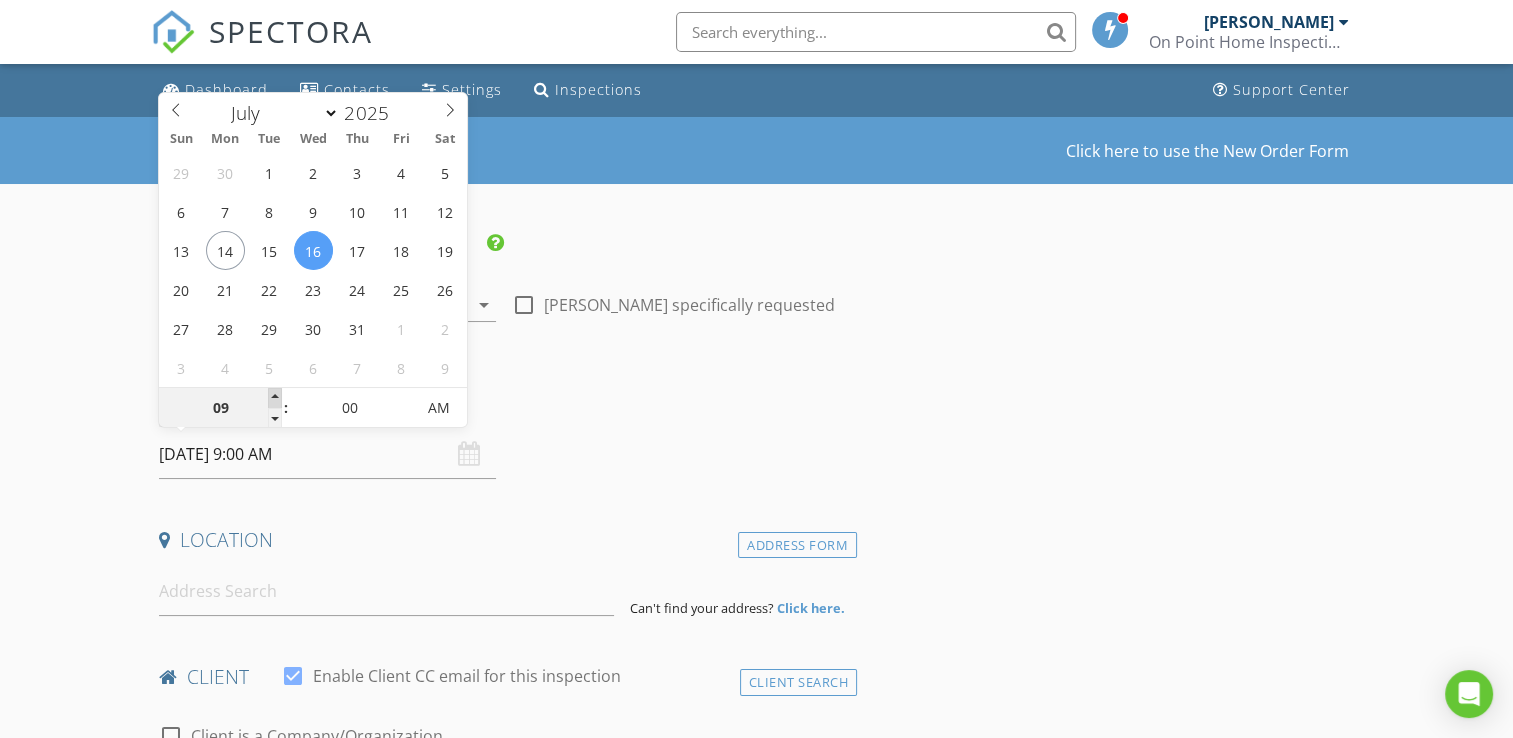 click at bounding box center [275, 398] 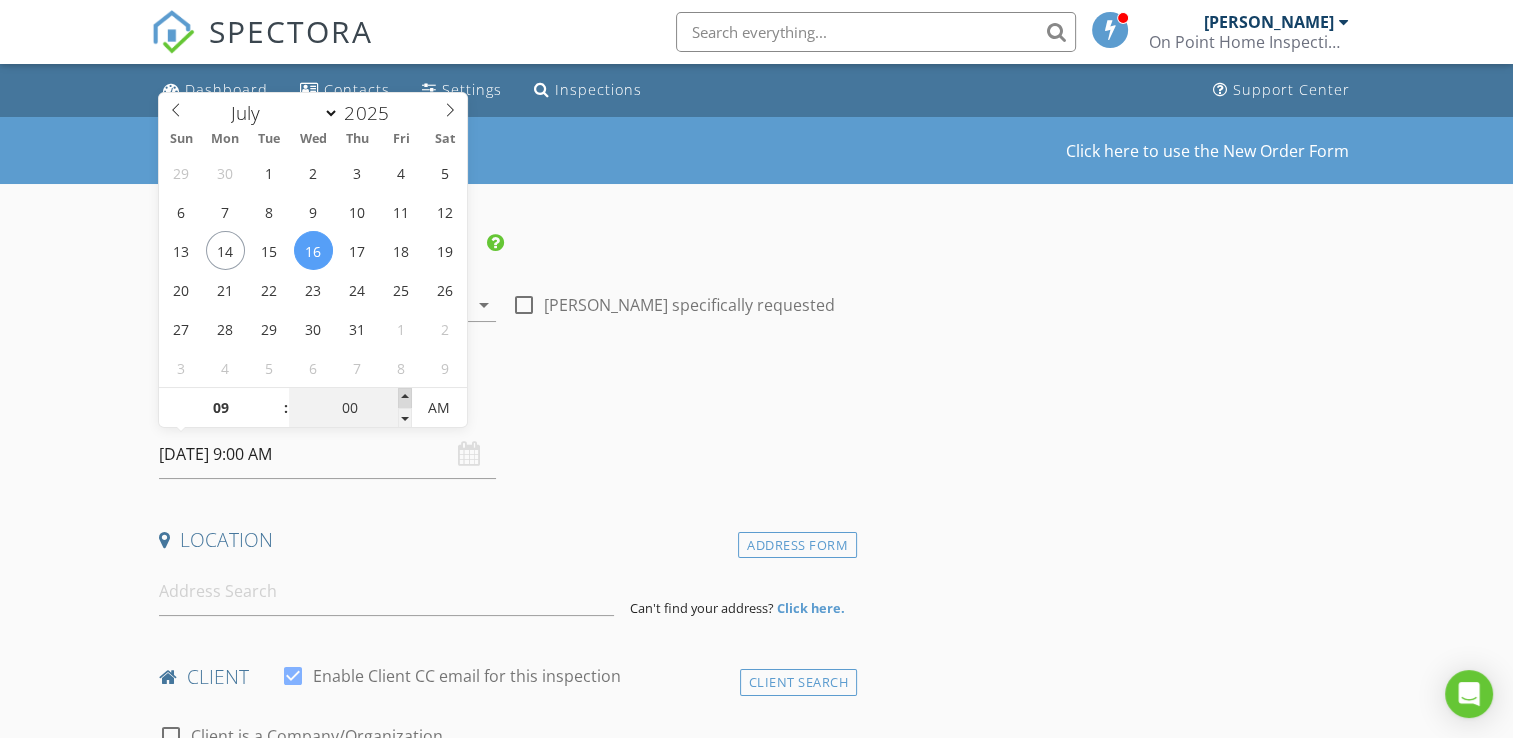 type on "05" 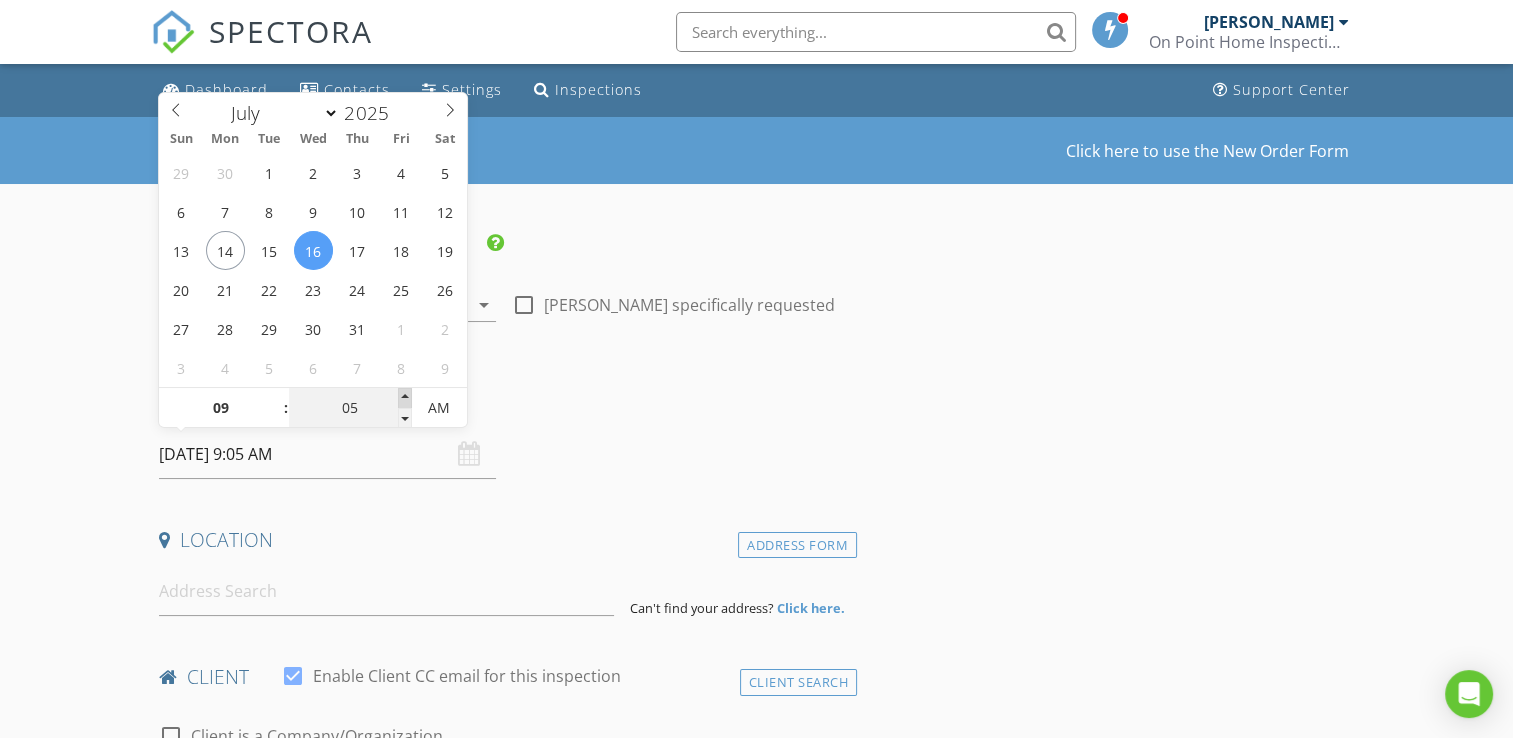 click at bounding box center (405, 398) 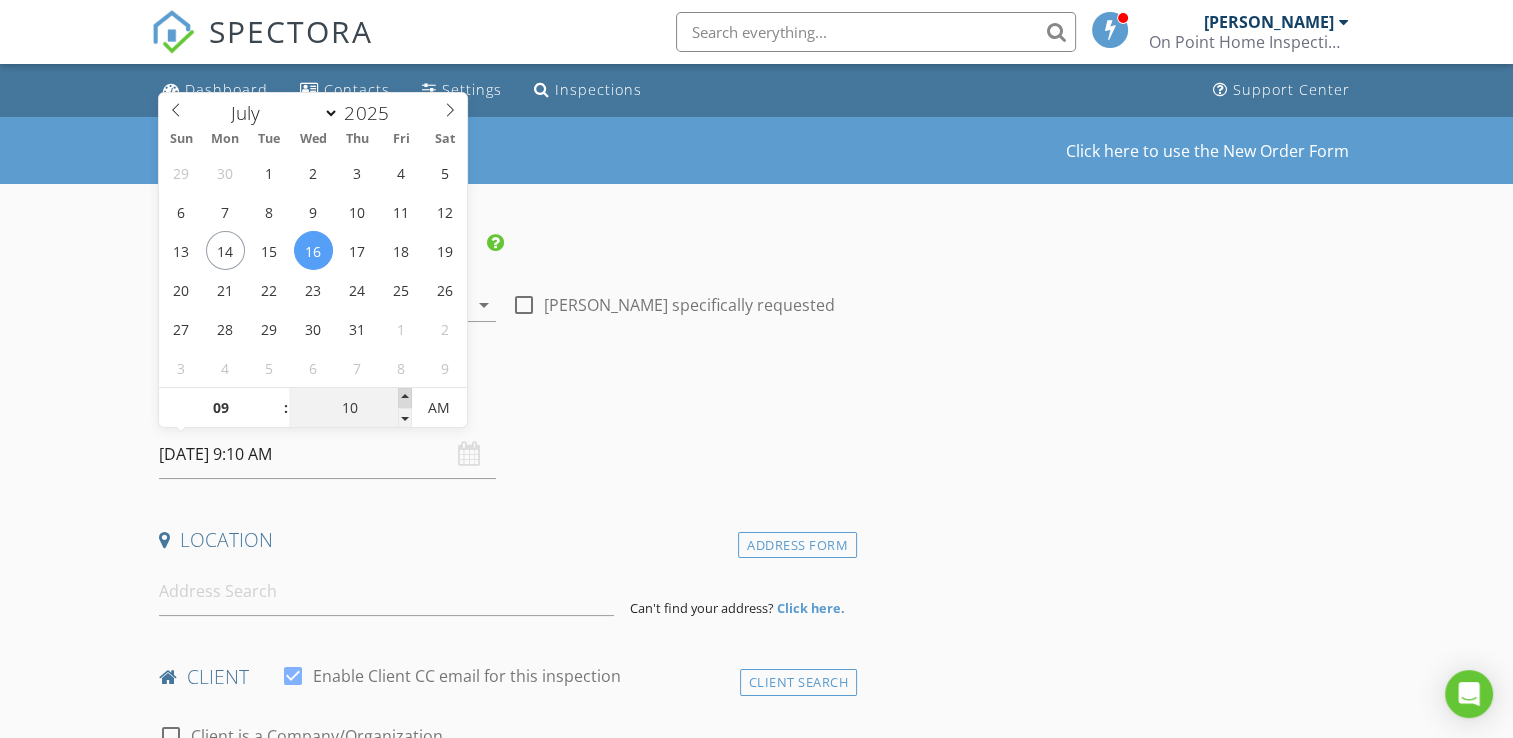 click at bounding box center [405, 398] 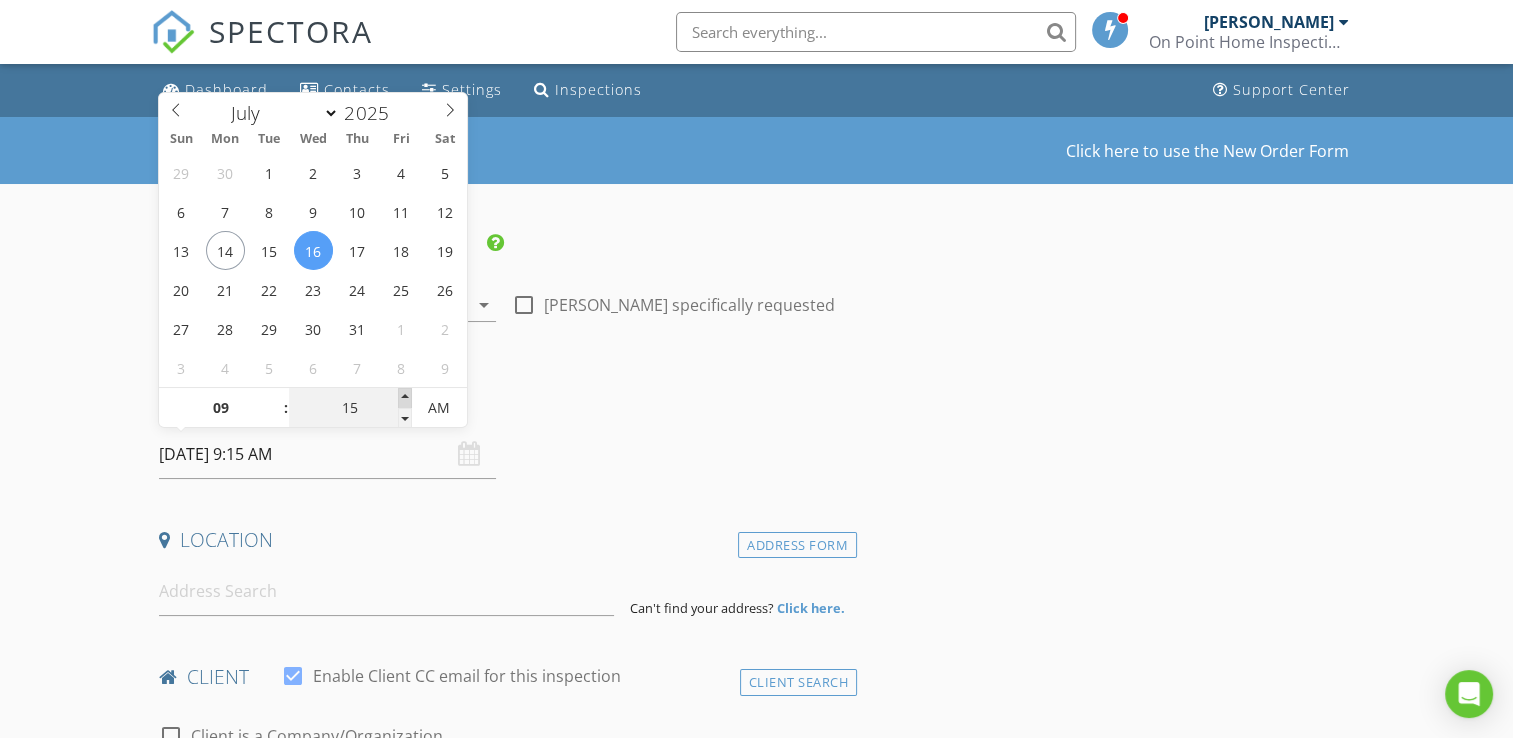 click at bounding box center (405, 398) 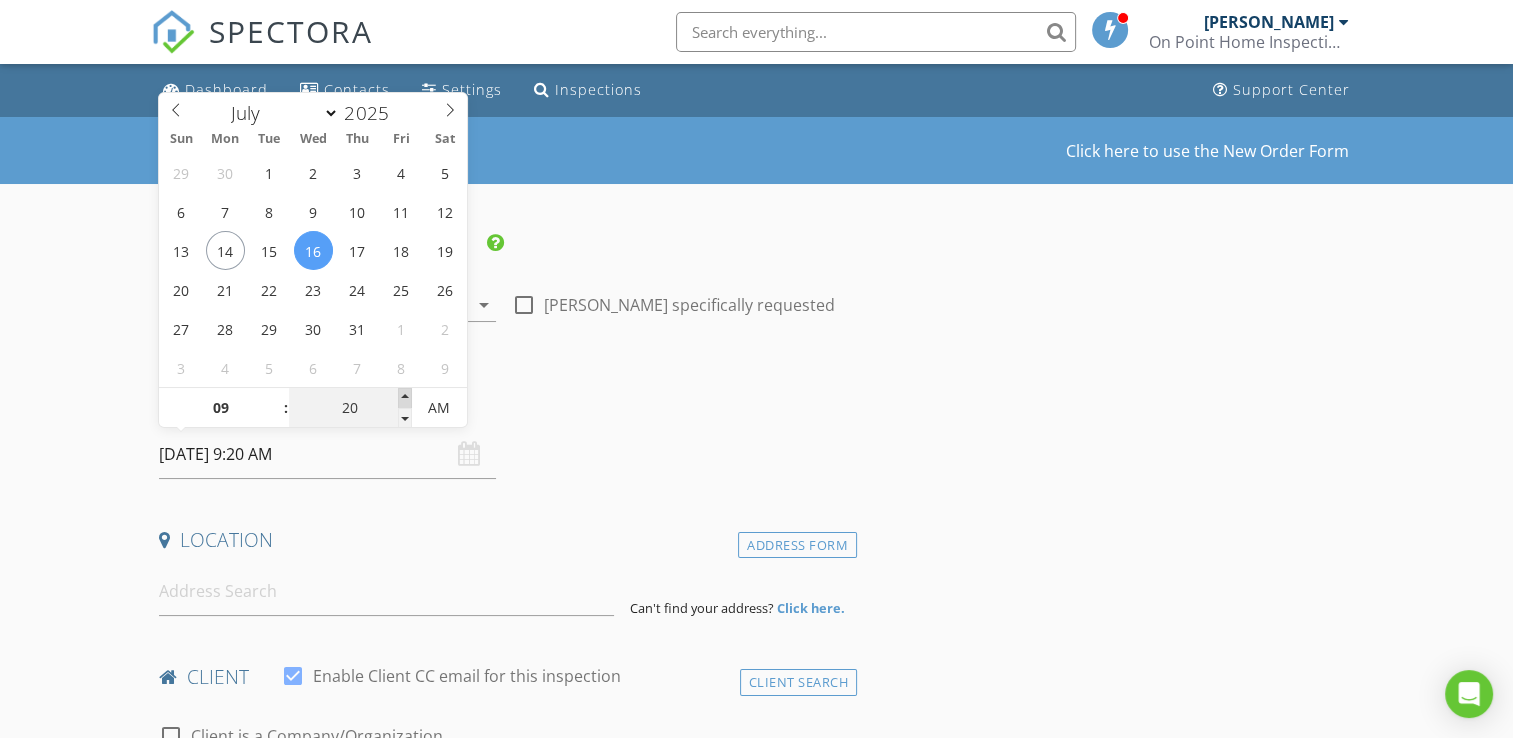 click at bounding box center (405, 398) 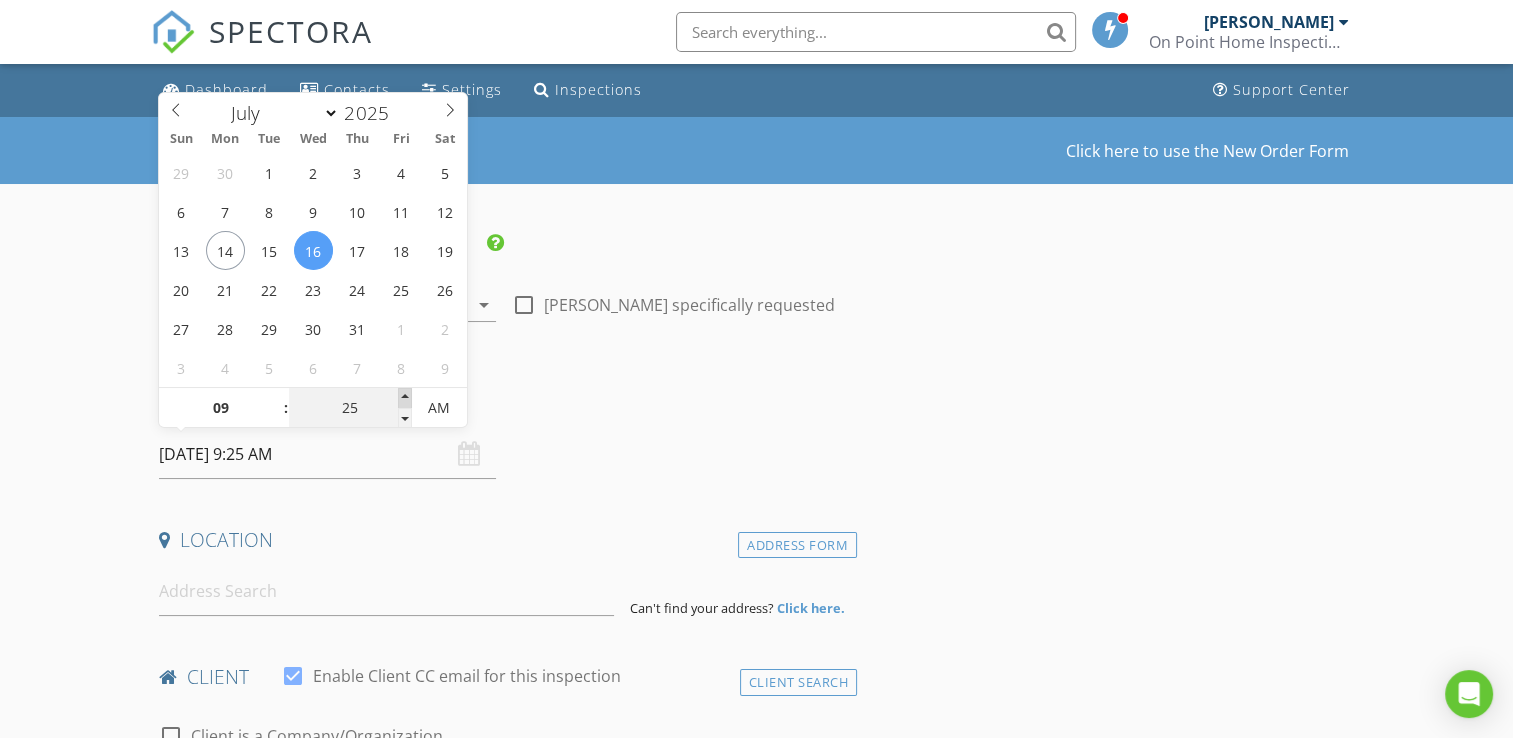 click at bounding box center (405, 398) 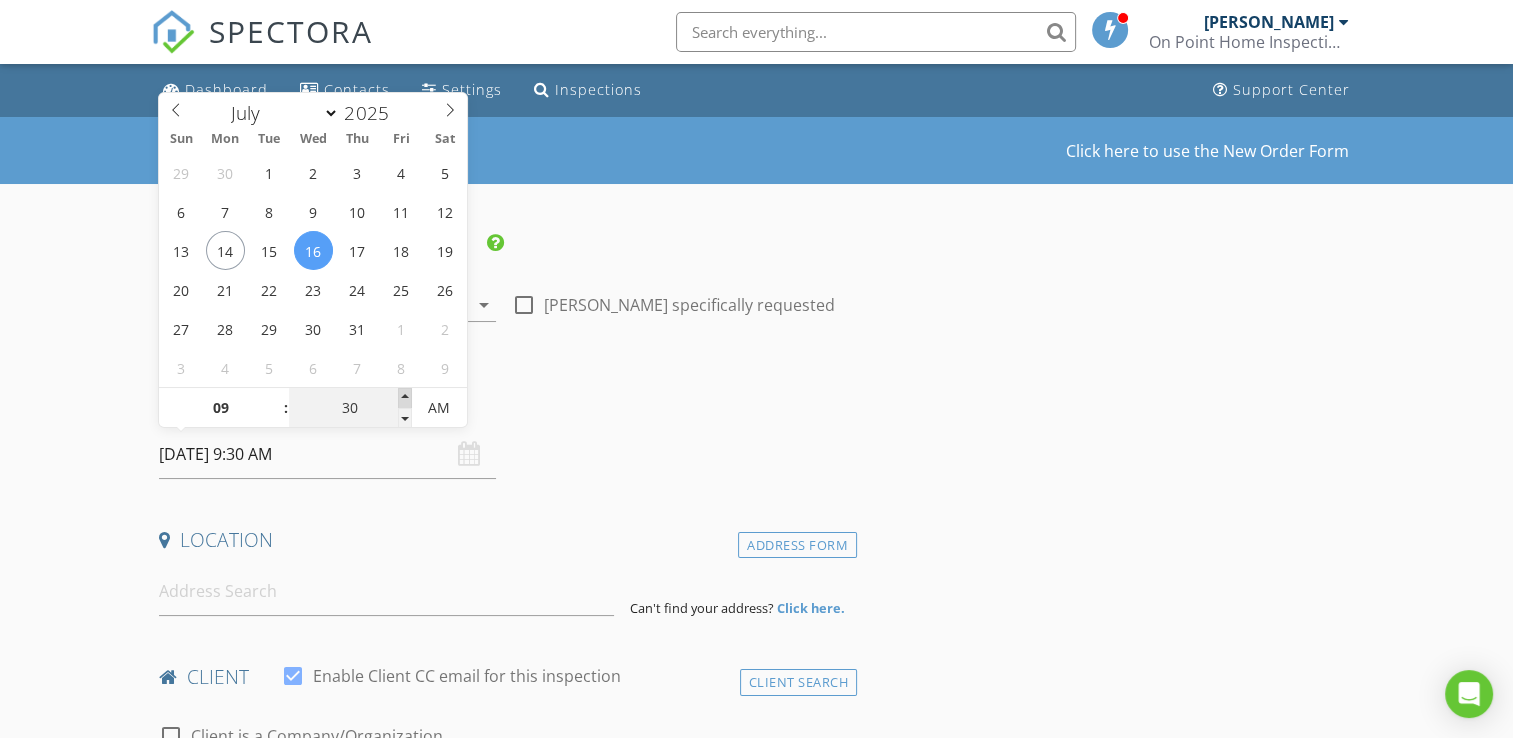 click at bounding box center (405, 398) 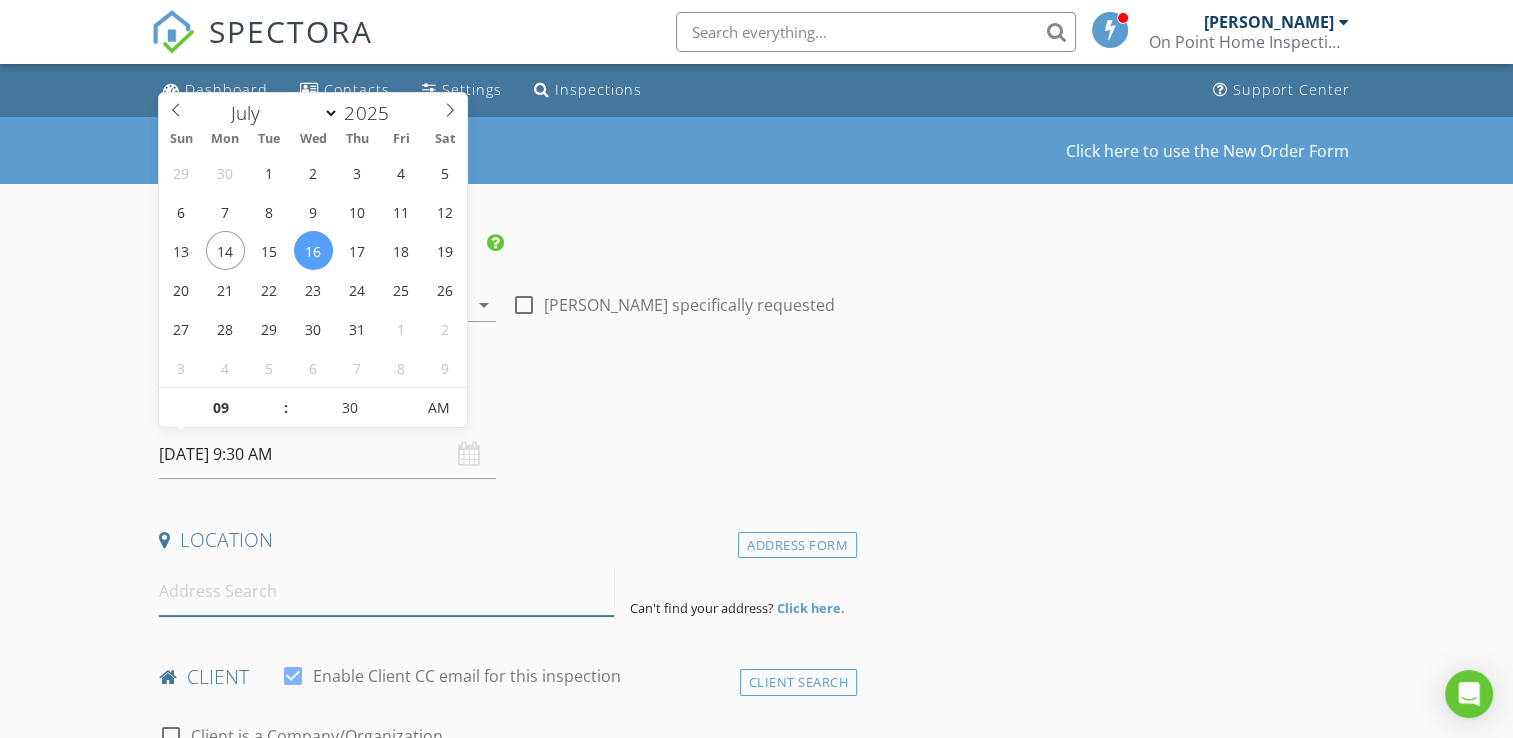 click at bounding box center (386, 591) 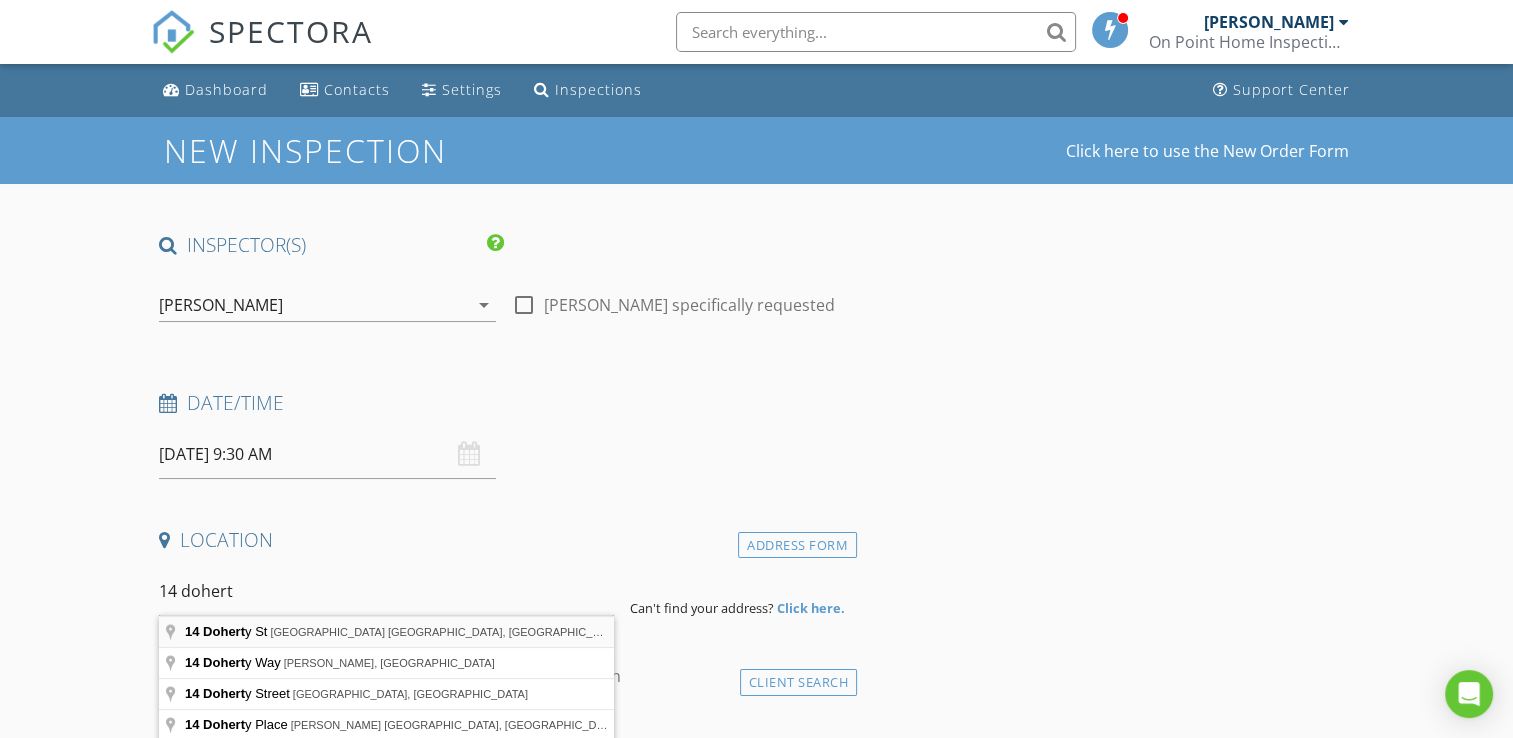 type on "14 Doherty St, Bairnsdale VIC, Australia" 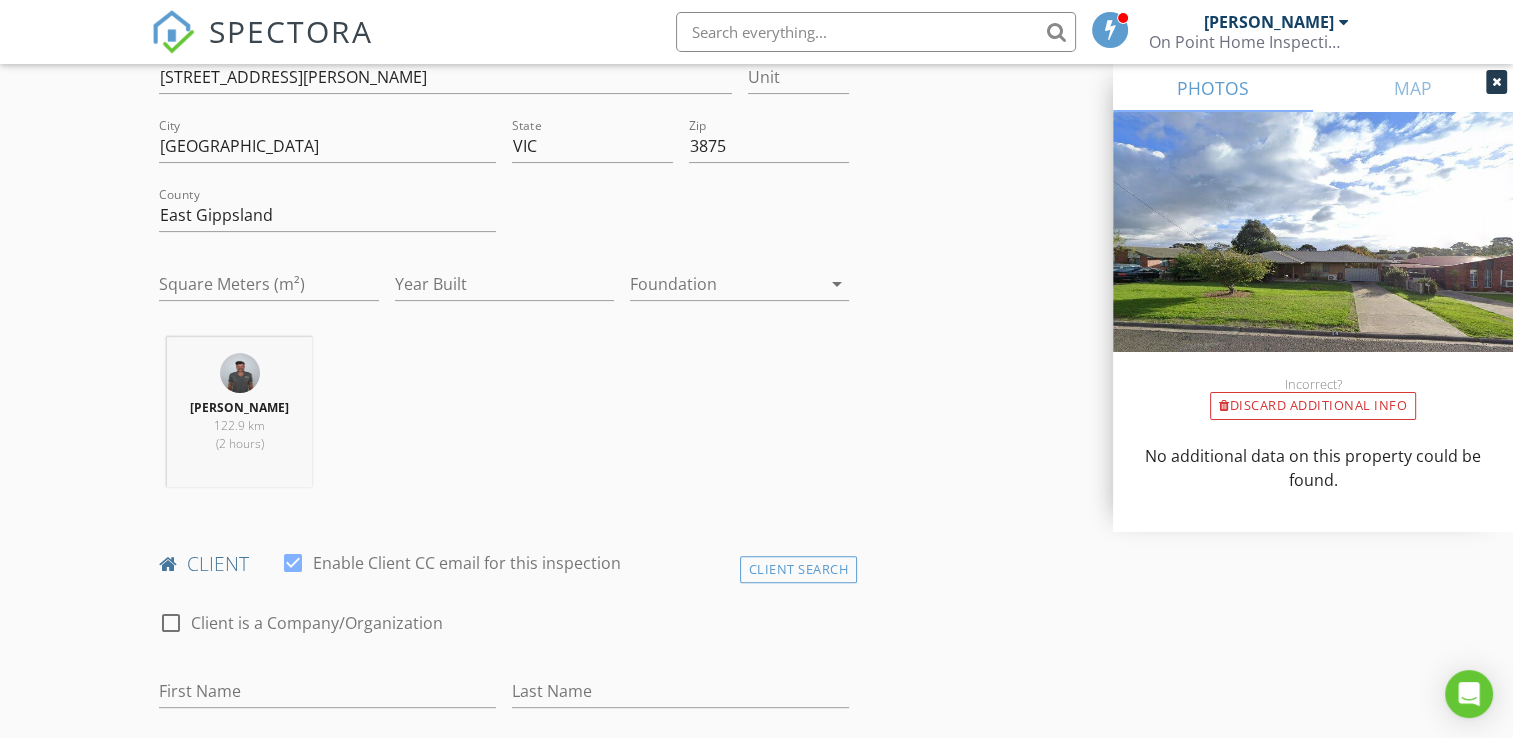 scroll, scrollTop: 700, scrollLeft: 0, axis: vertical 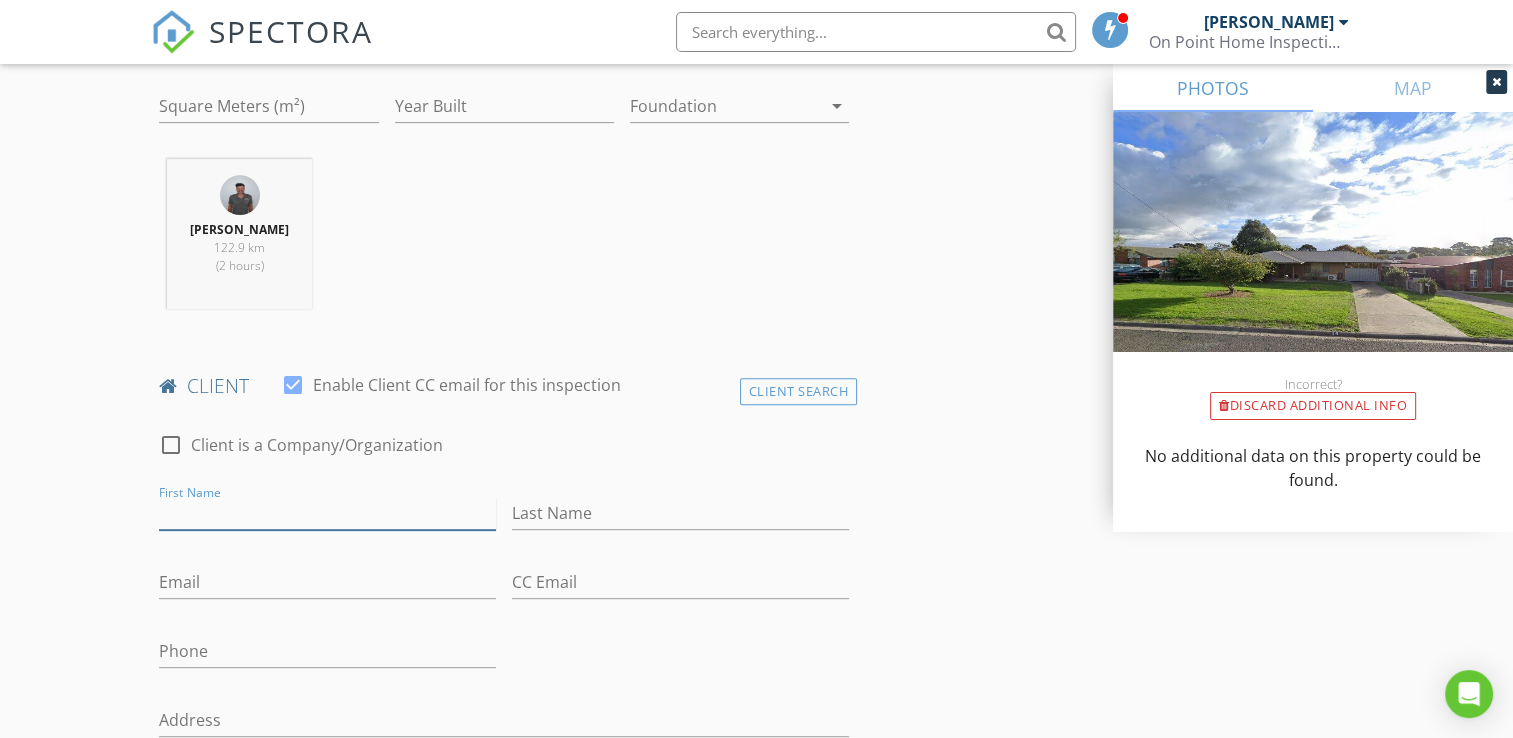 click on "First Name" at bounding box center (327, 513) 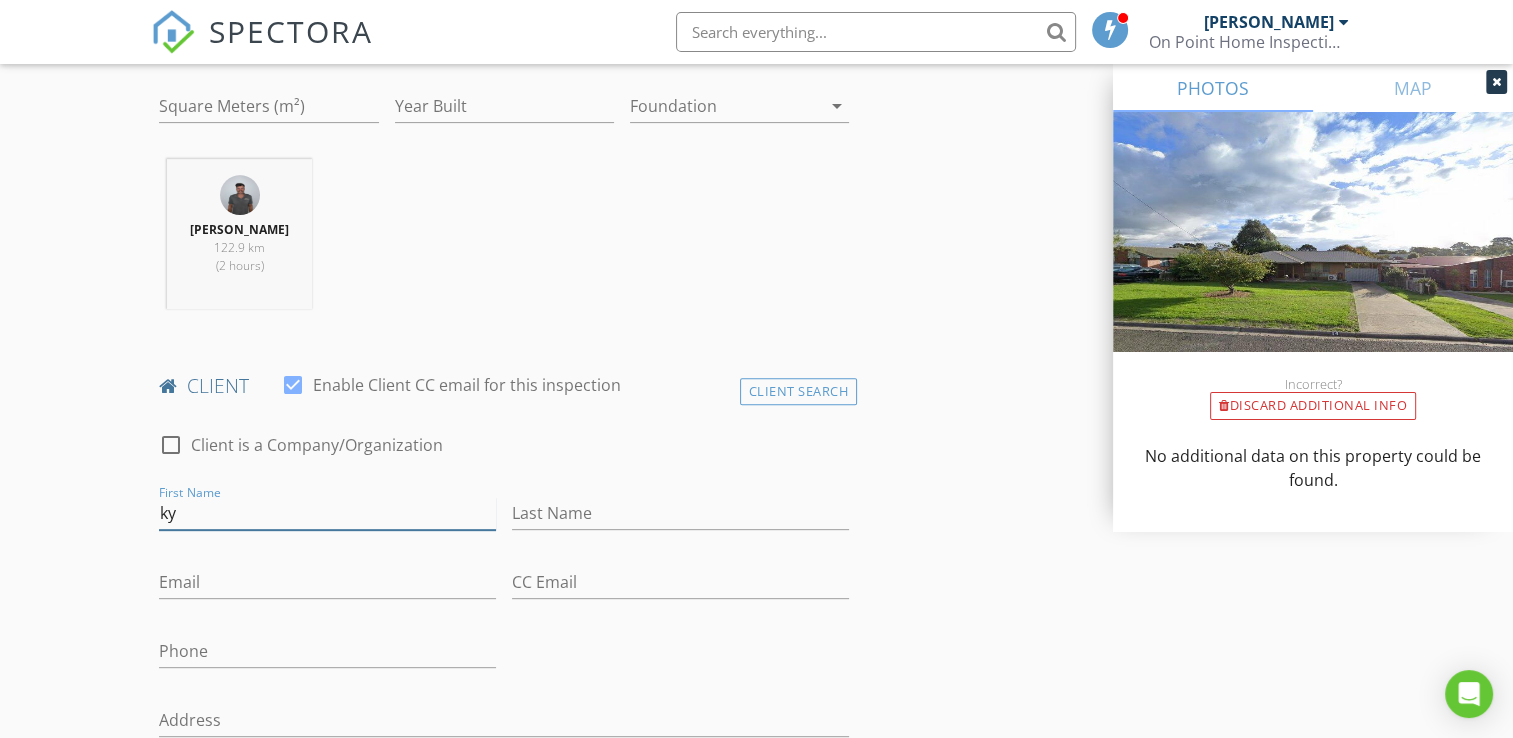 type on "k" 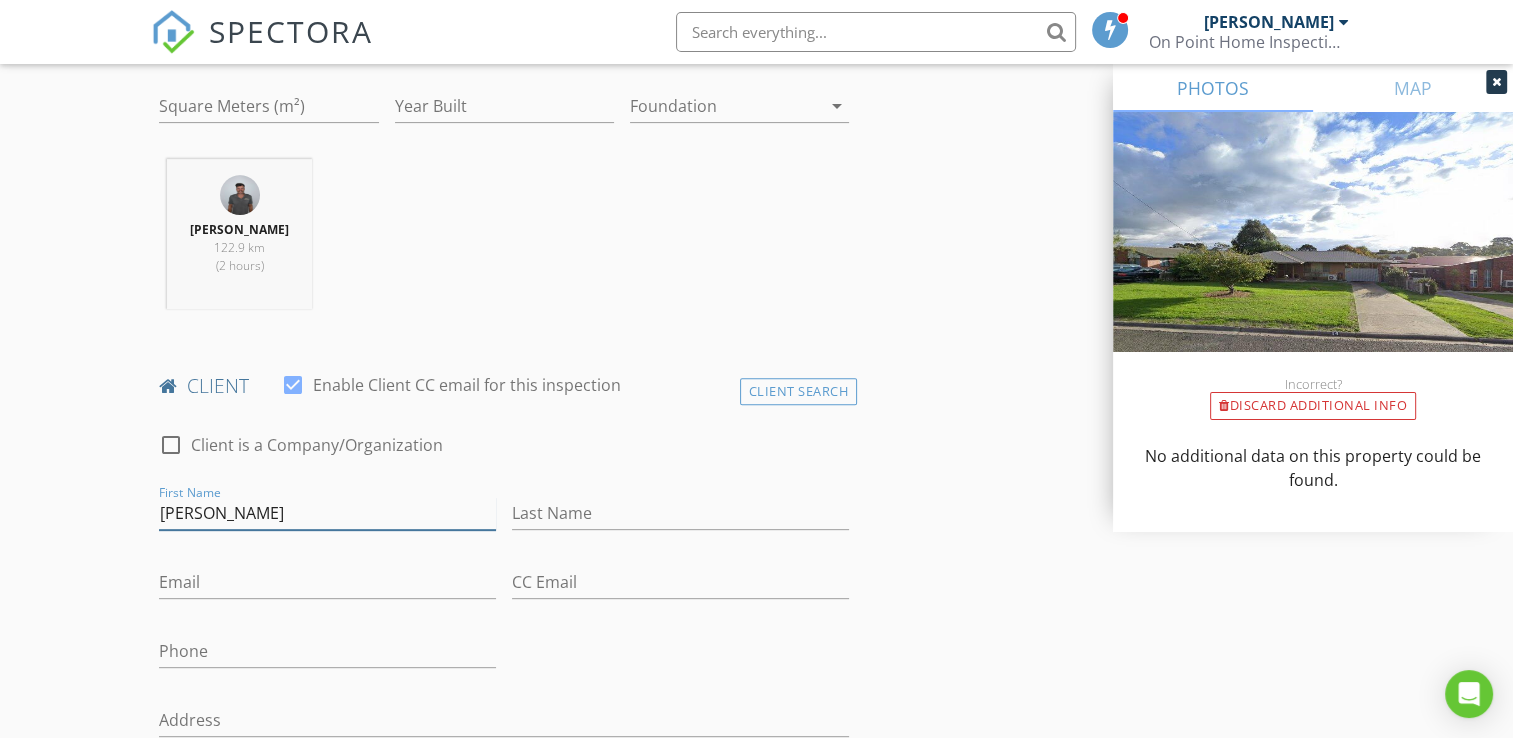 type on "Kylie" 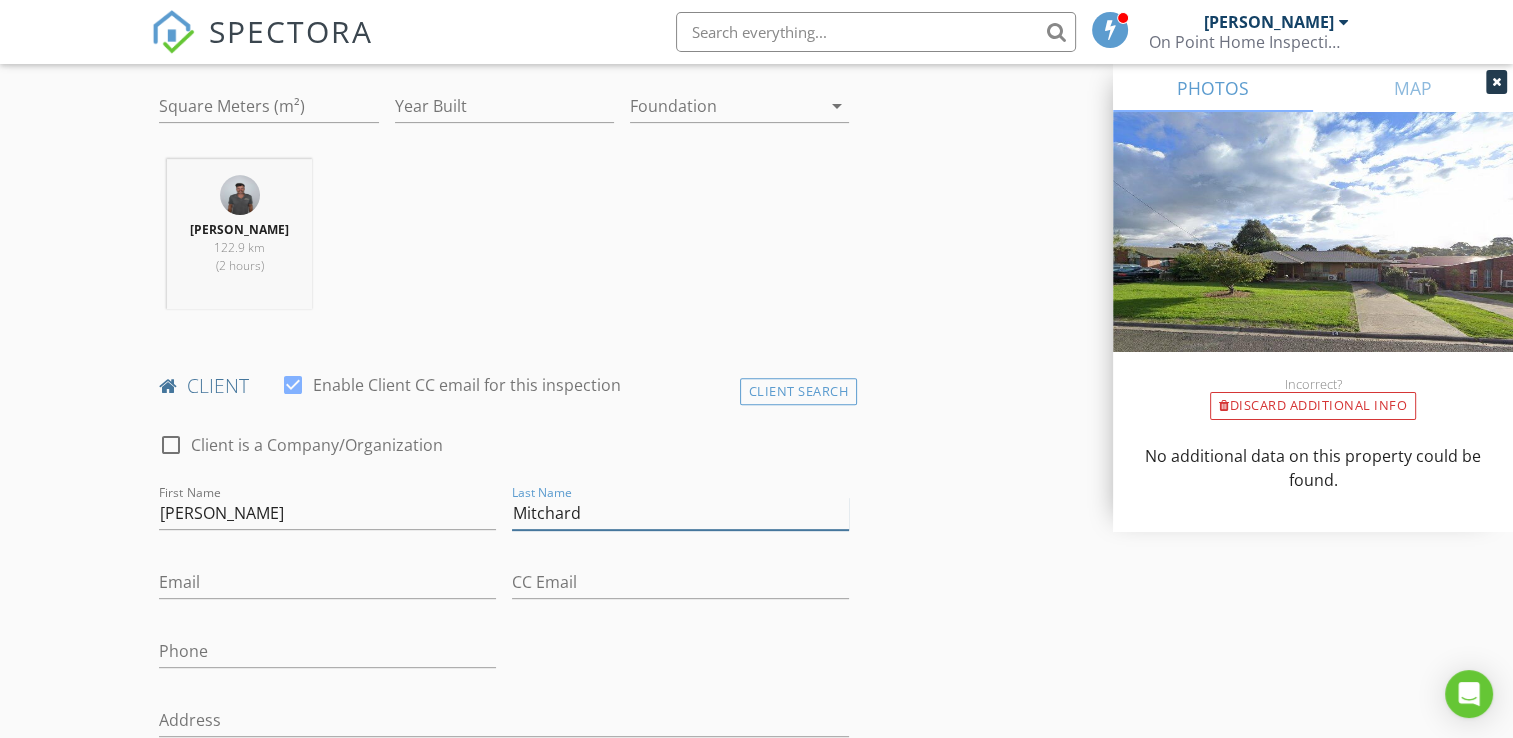 type on "Mitchard" 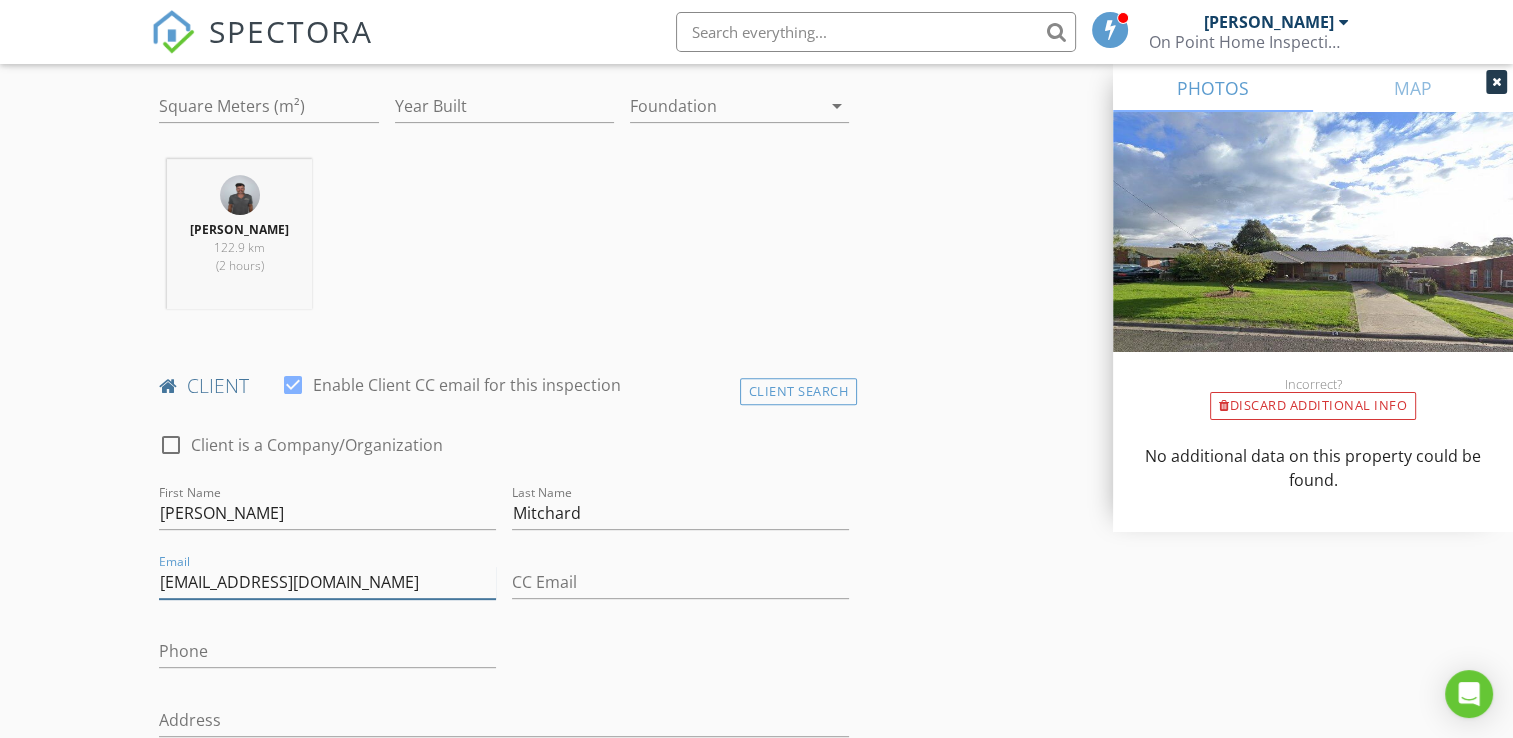 type on "mitchkylie83@gmail.com" 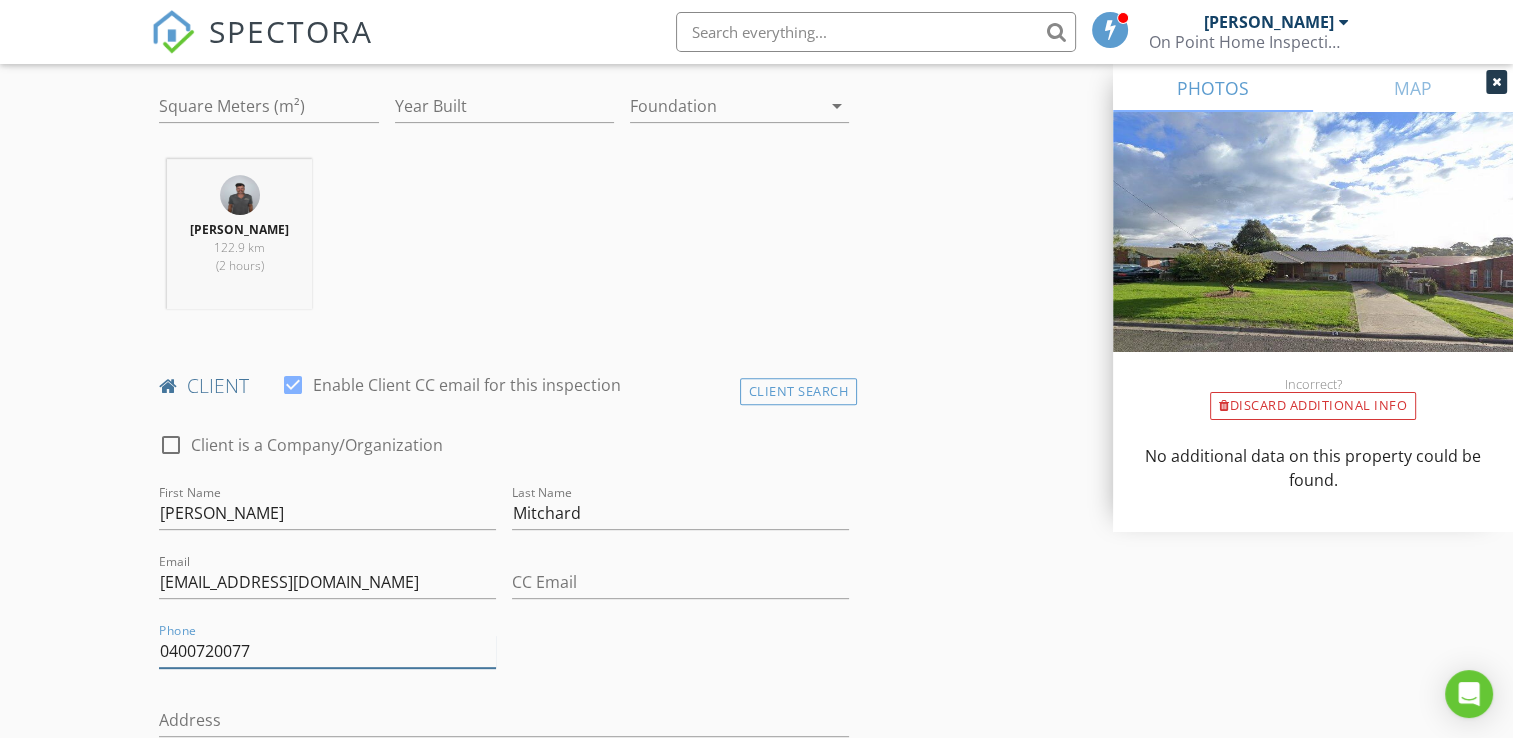 type on "0400720077" 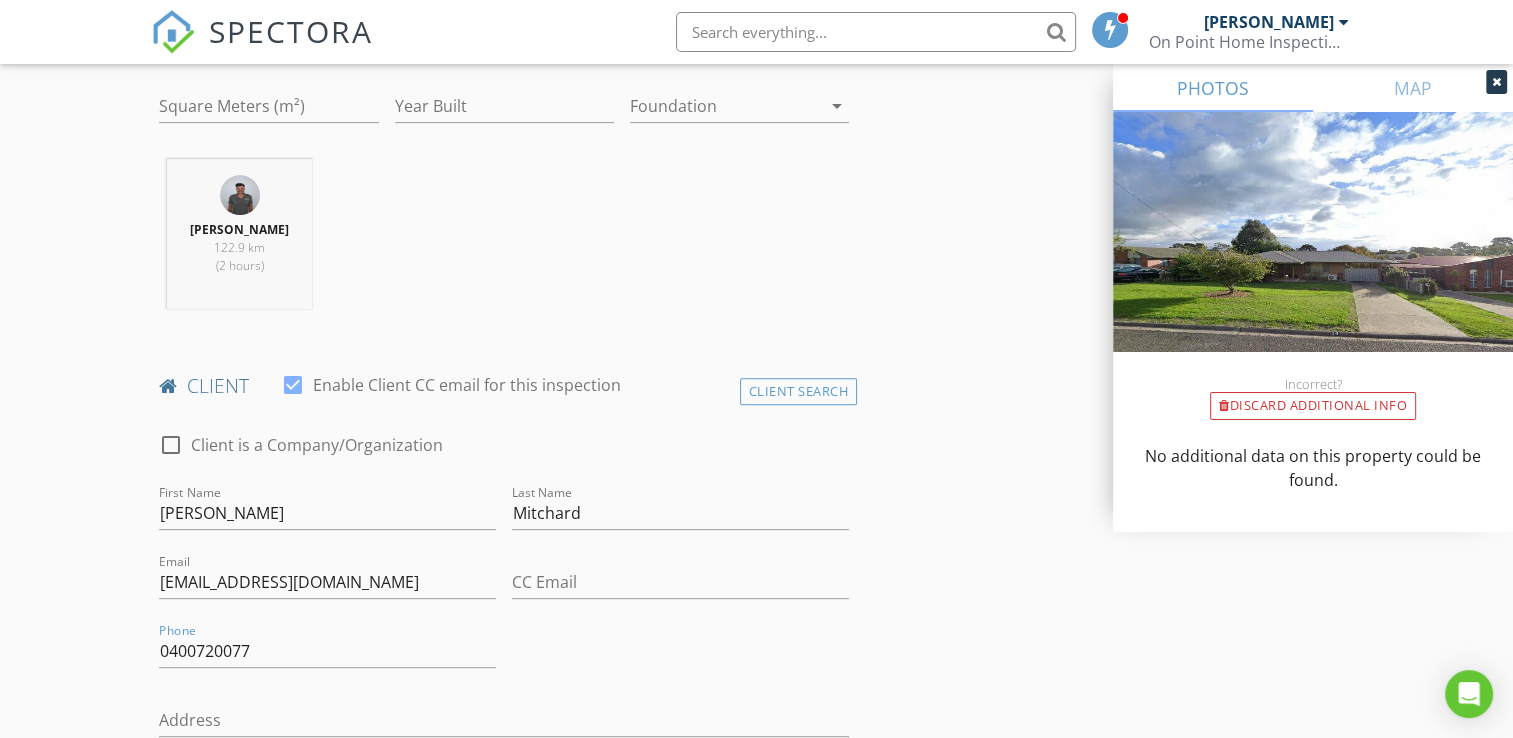 click on "First Name Kylie" at bounding box center [327, 517] 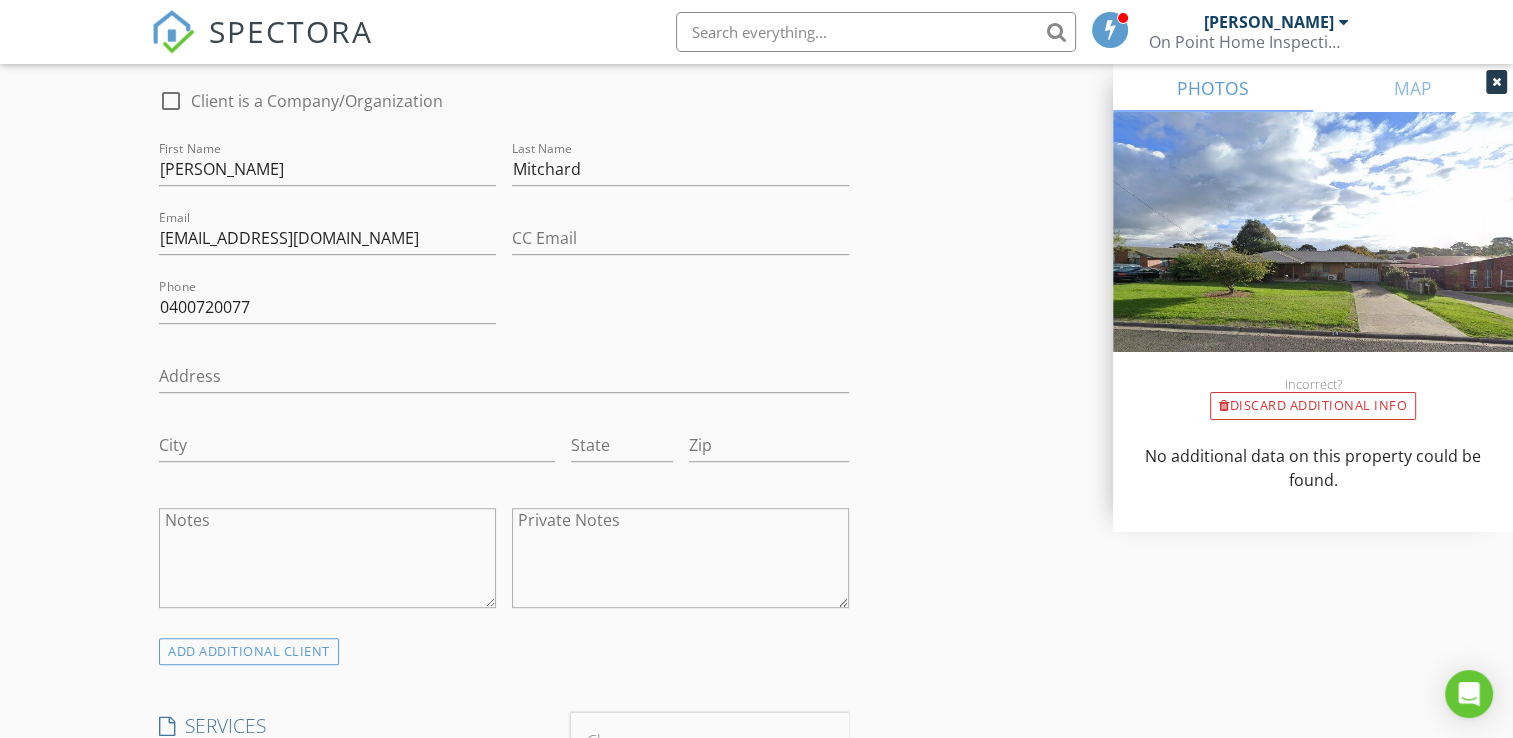 scroll, scrollTop: 1100, scrollLeft: 0, axis: vertical 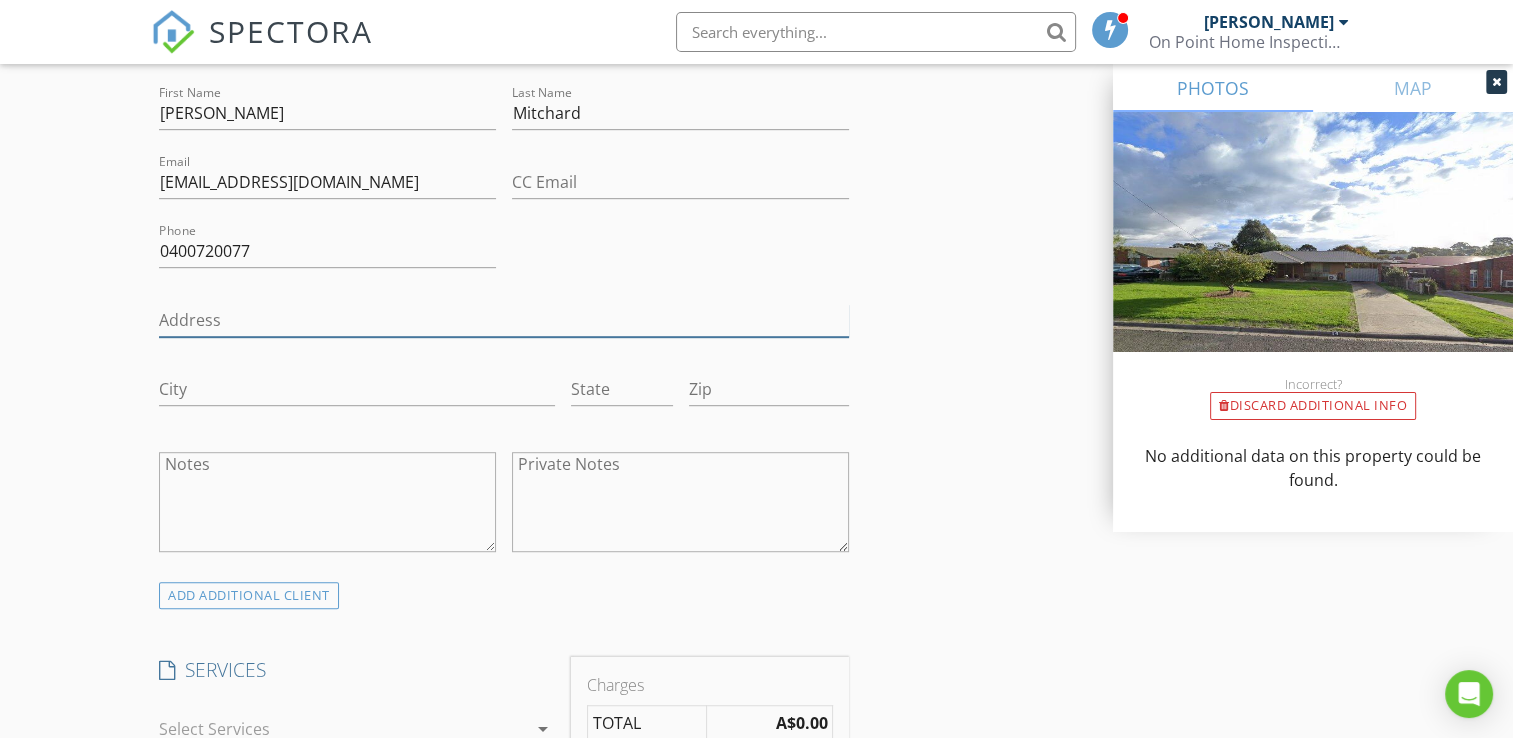 click on "Address" at bounding box center (504, 320) 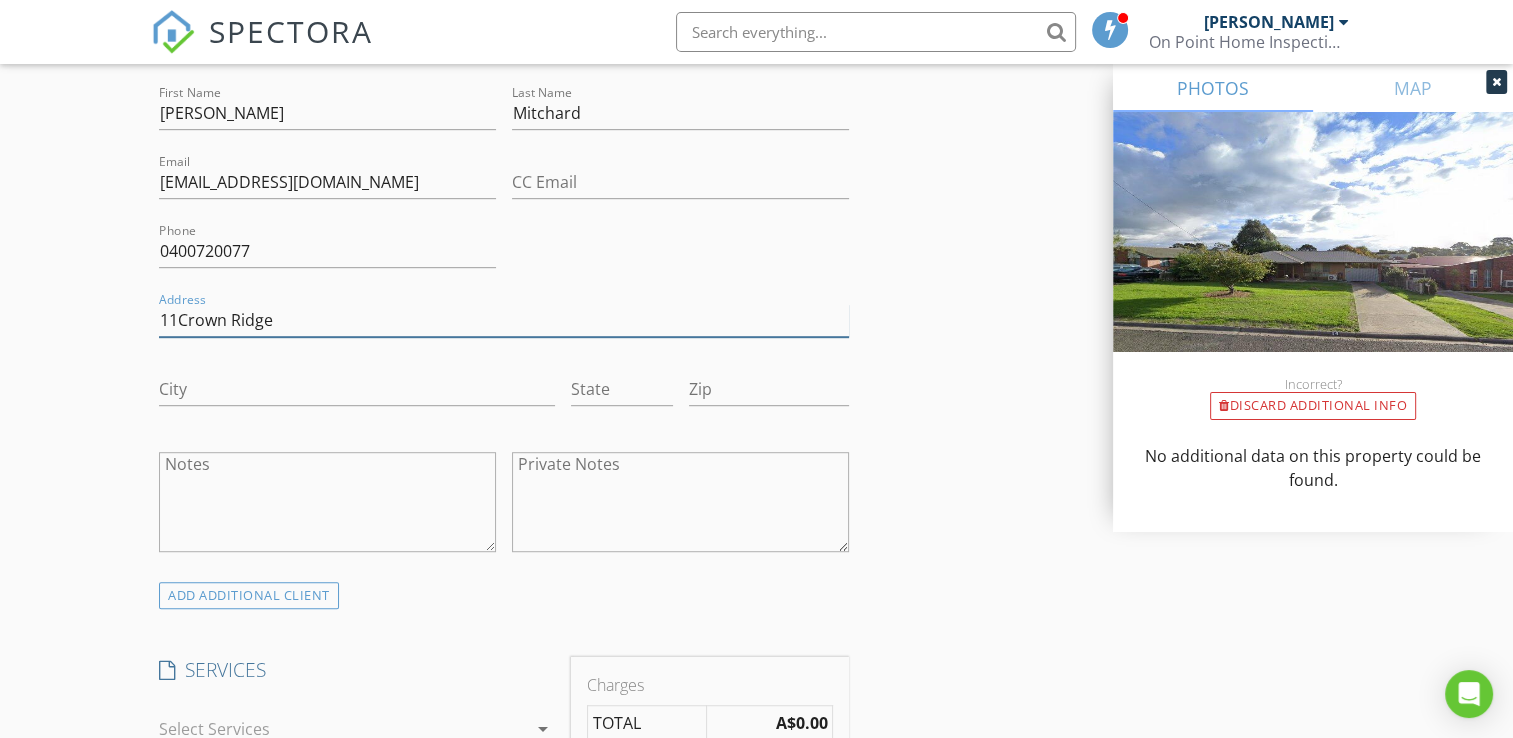 click on "11Crown Ridge" at bounding box center (504, 320) 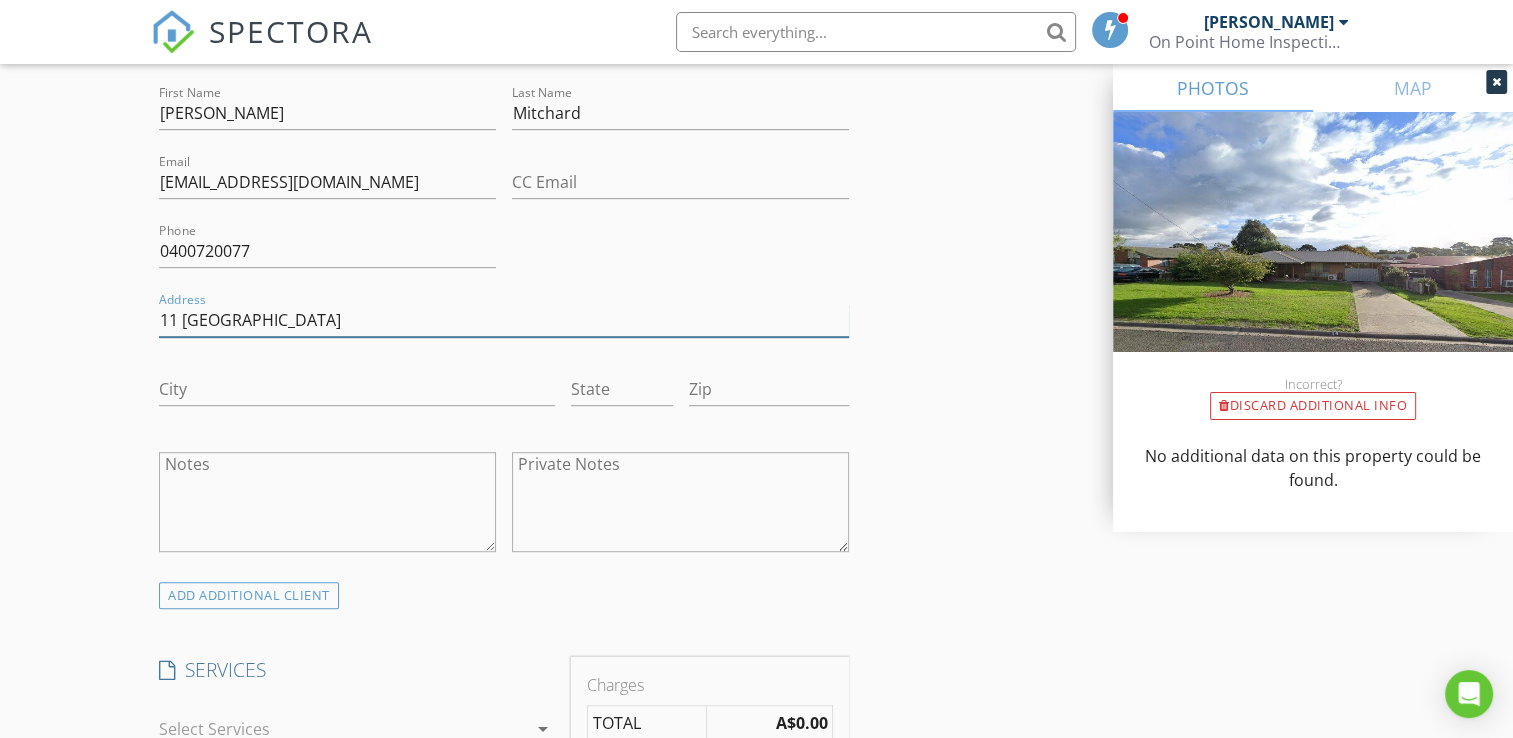 type on "11 Crown Ridge" 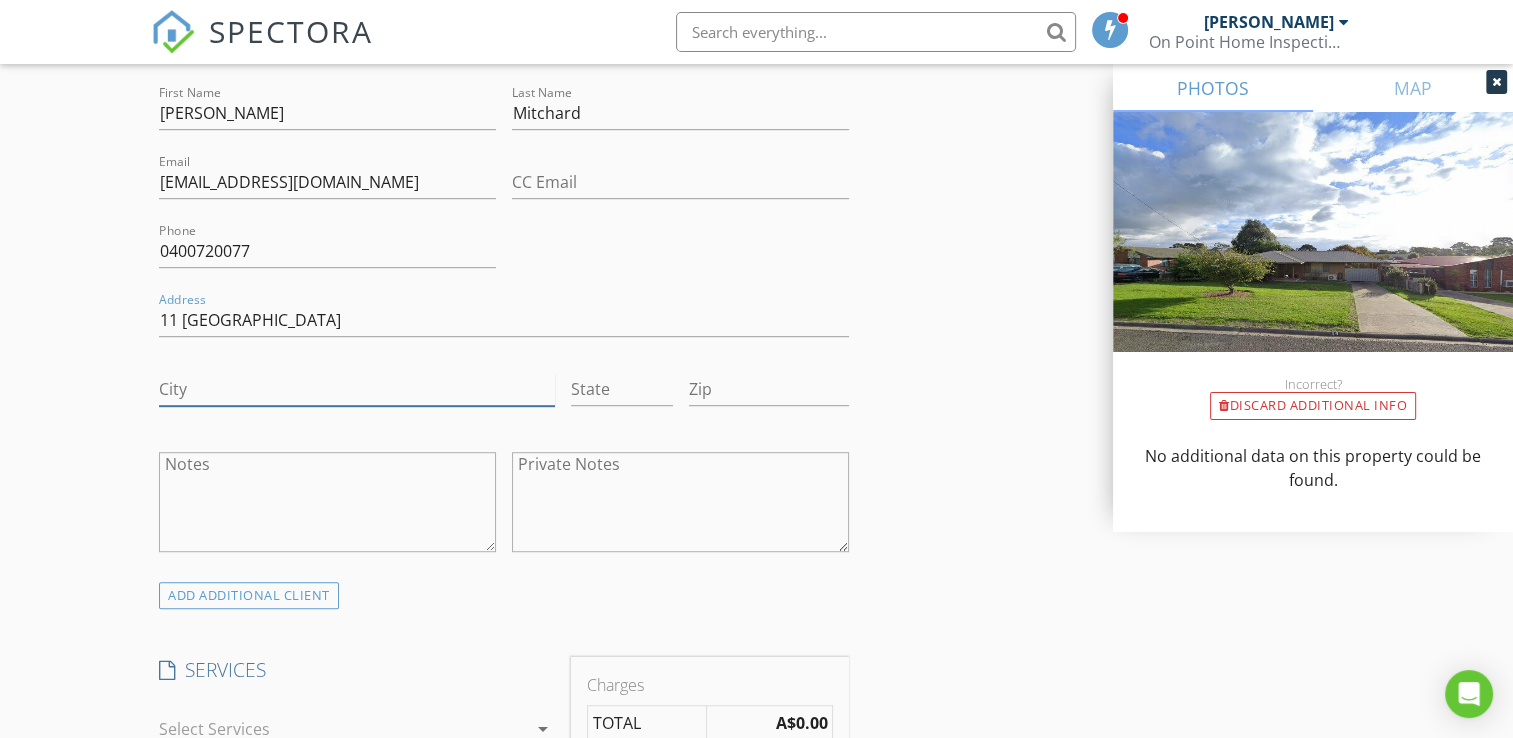 click on "City" at bounding box center [357, 389] 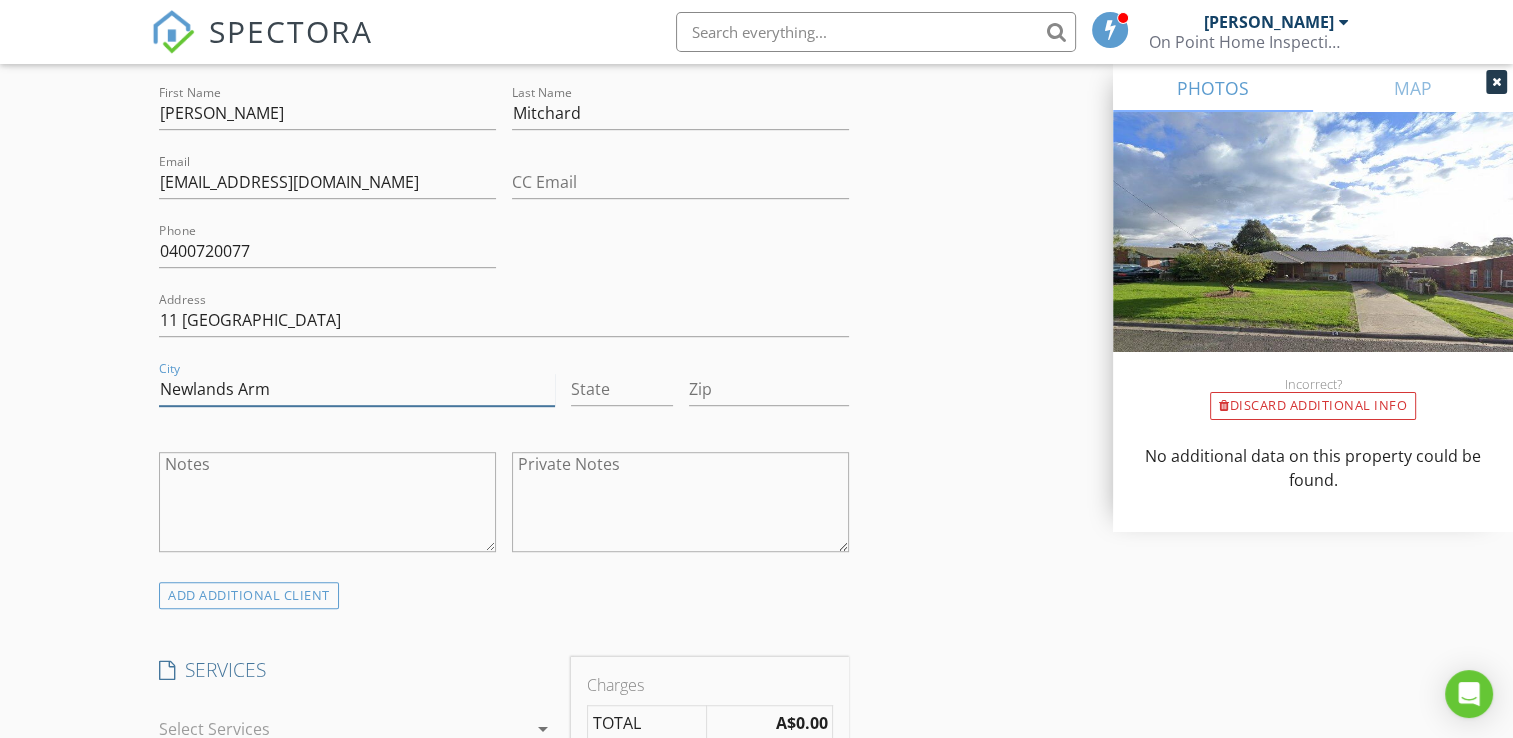type on "Newlands Arm" 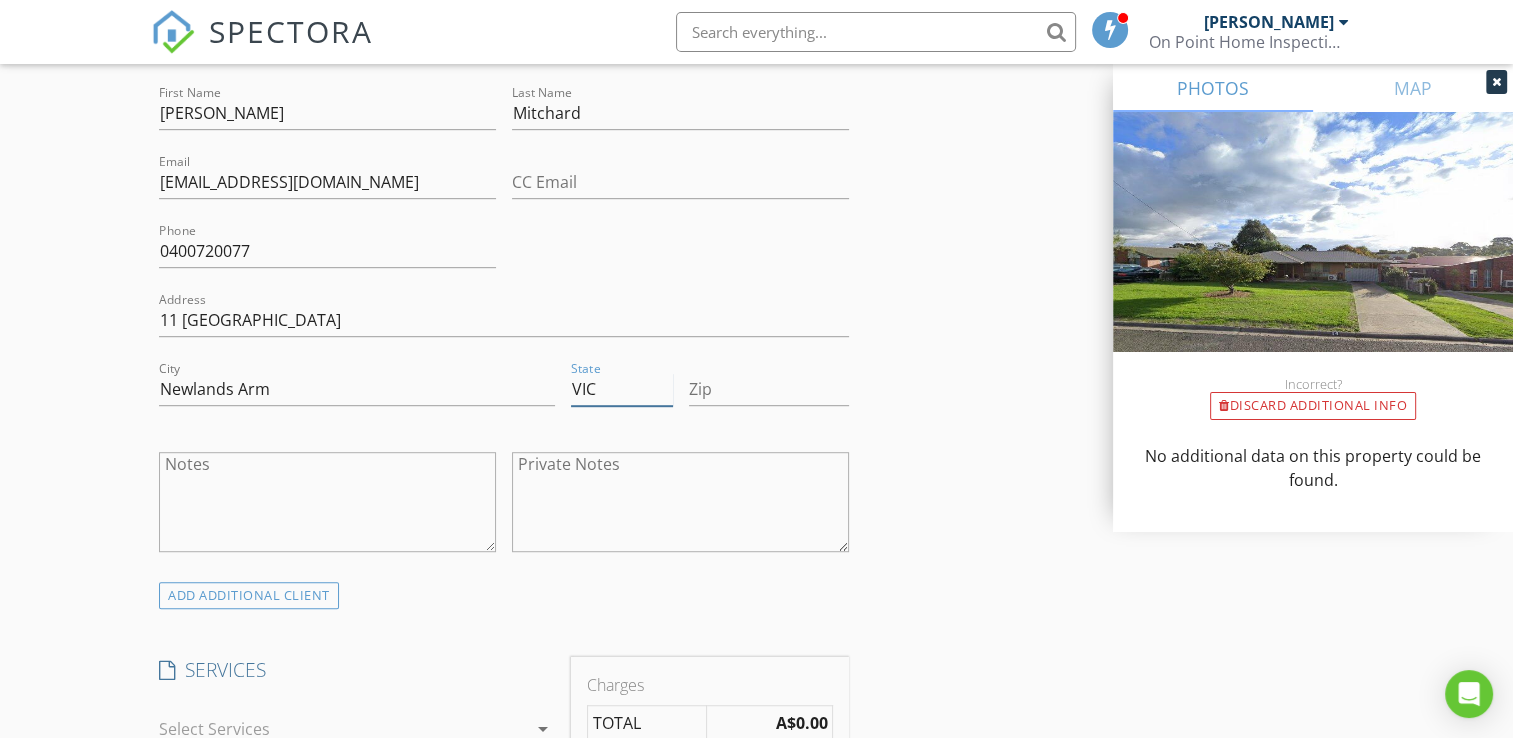 type on "VIC" 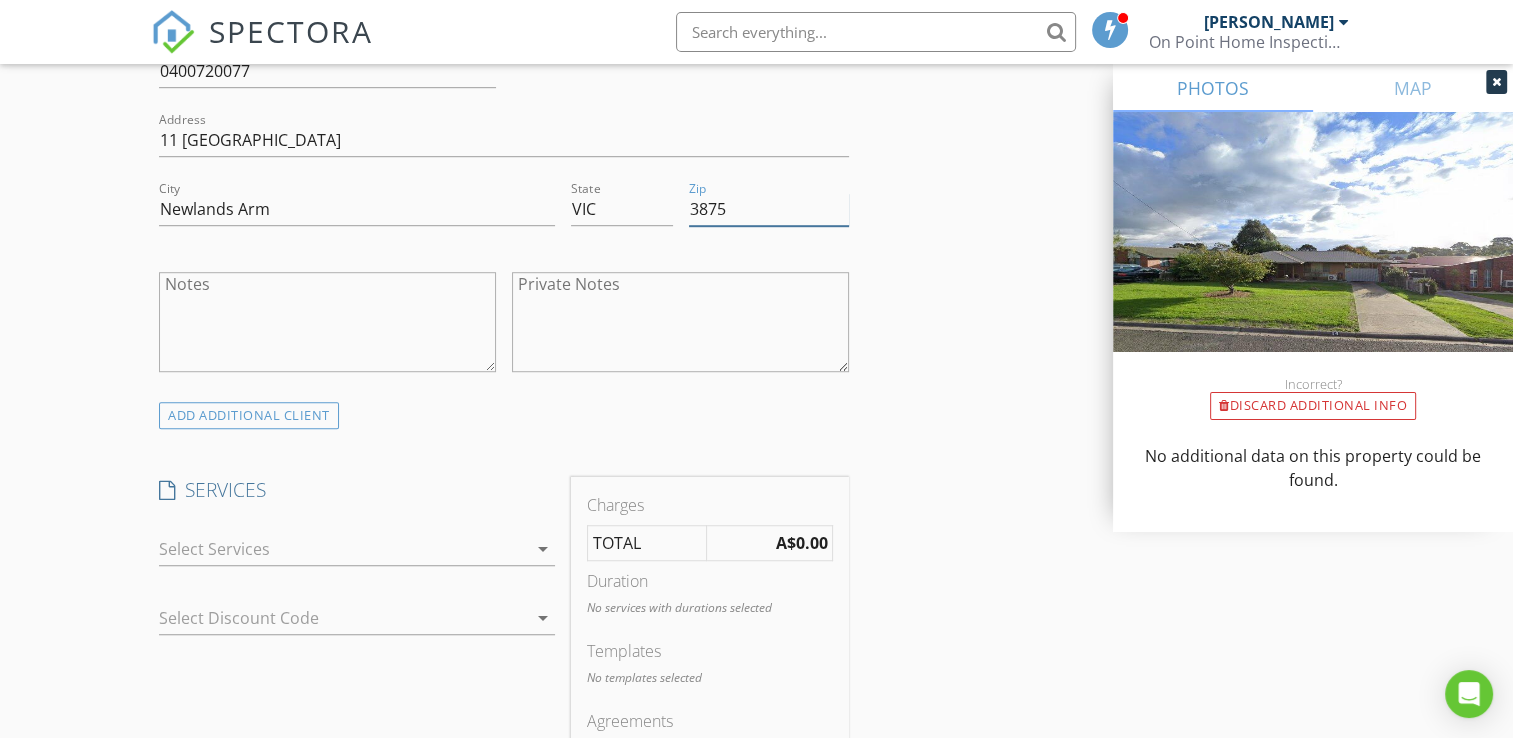 scroll, scrollTop: 1500, scrollLeft: 0, axis: vertical 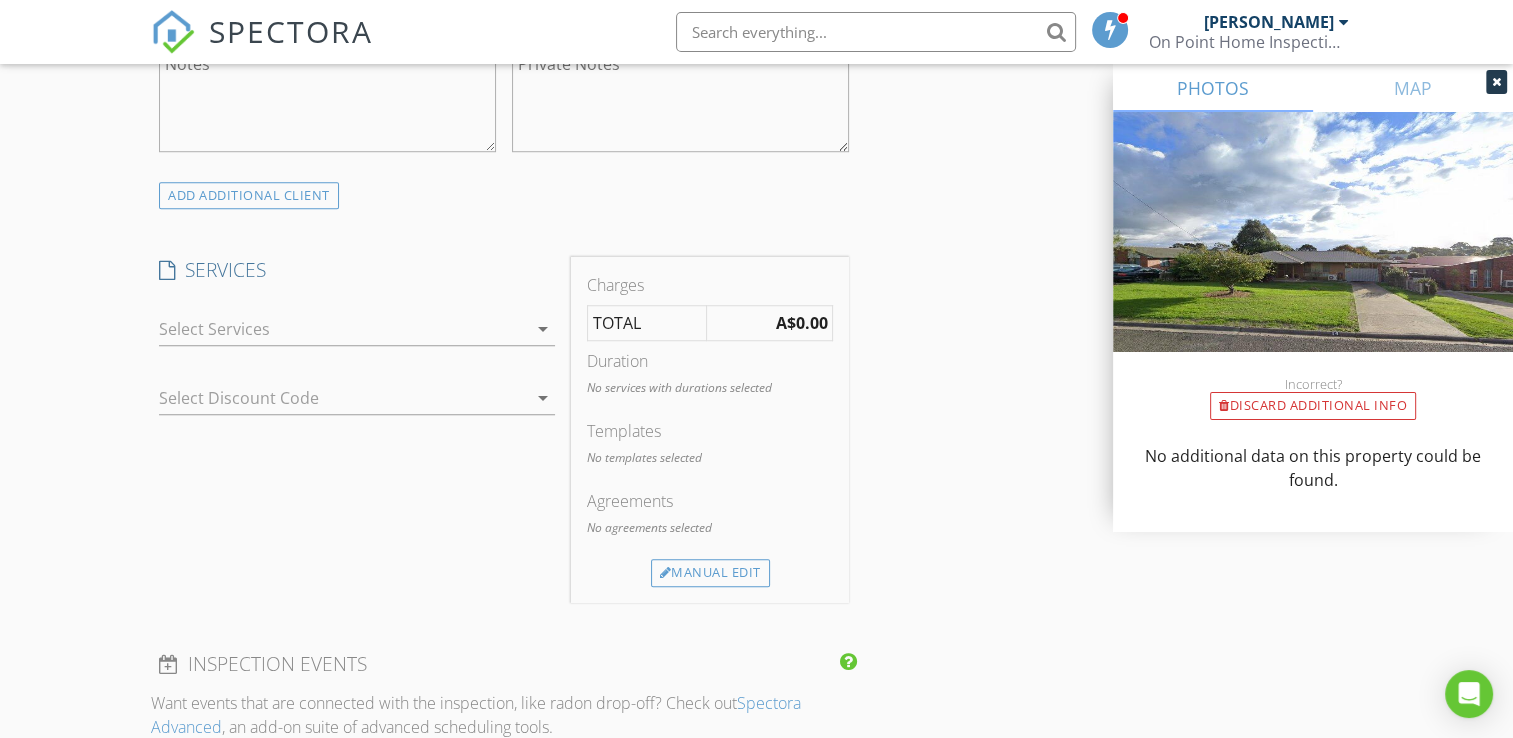type on "3875" 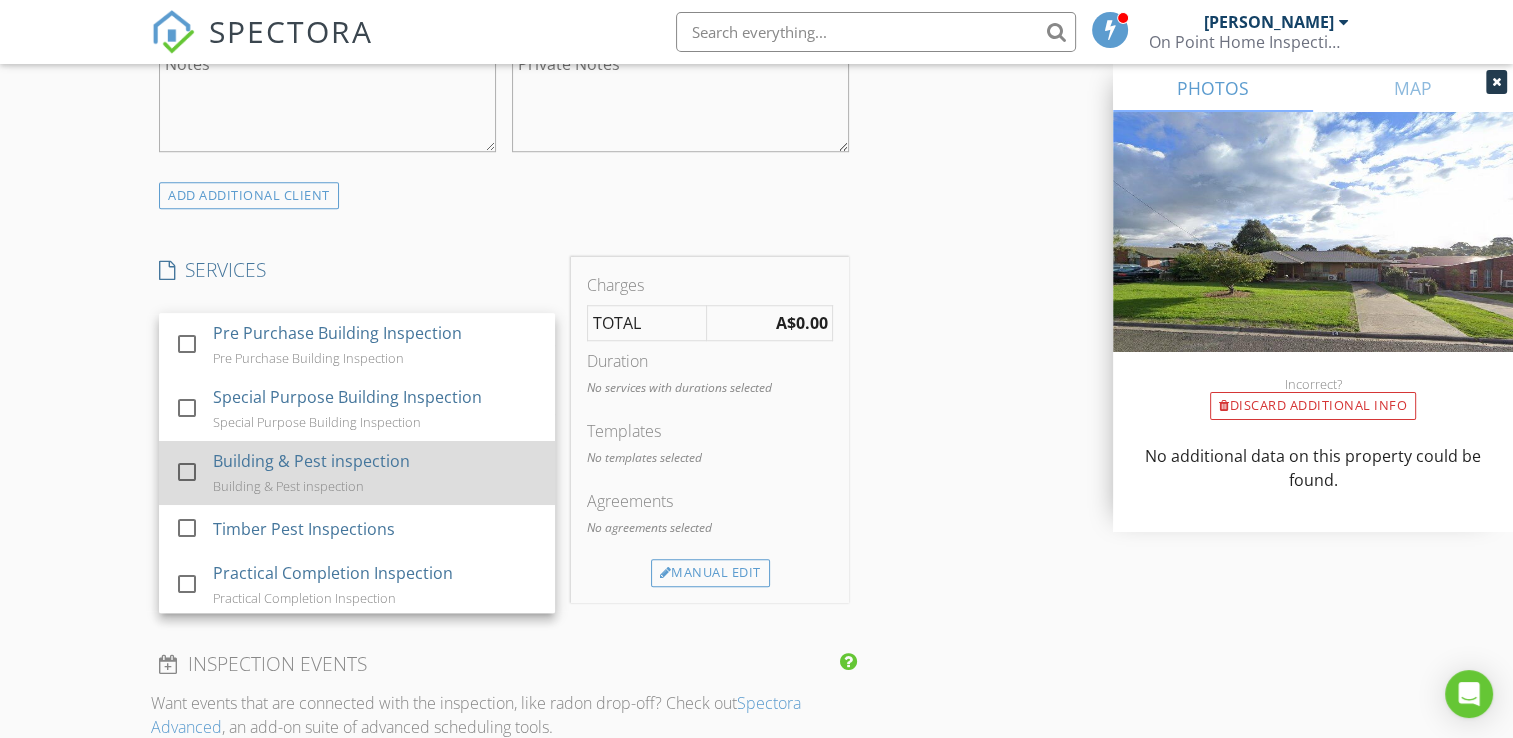 click on "Building & Pest inspection    Building & Pest inspection" at bounding box center (377, 473) 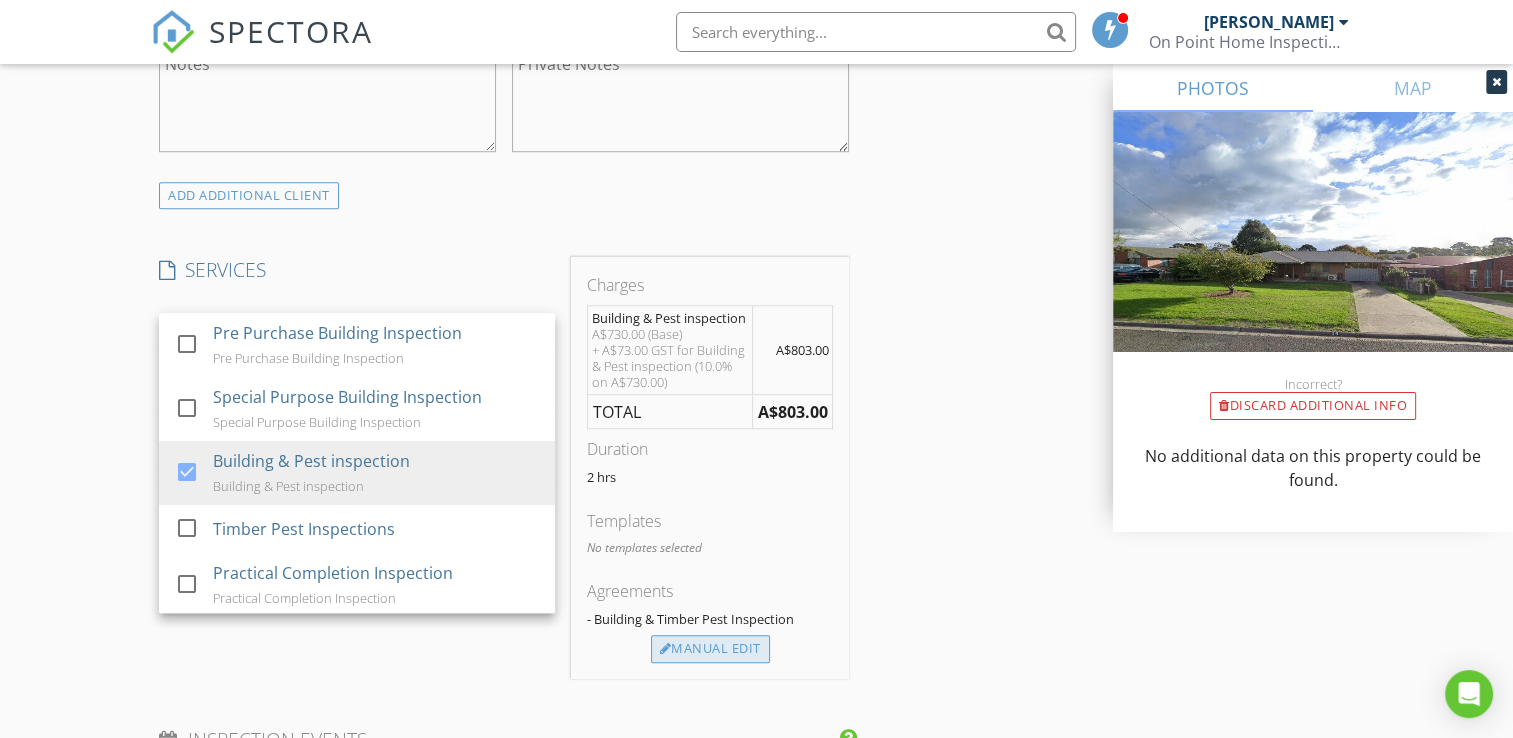 click on "Manual Edit" at bounding box center (710, 649) 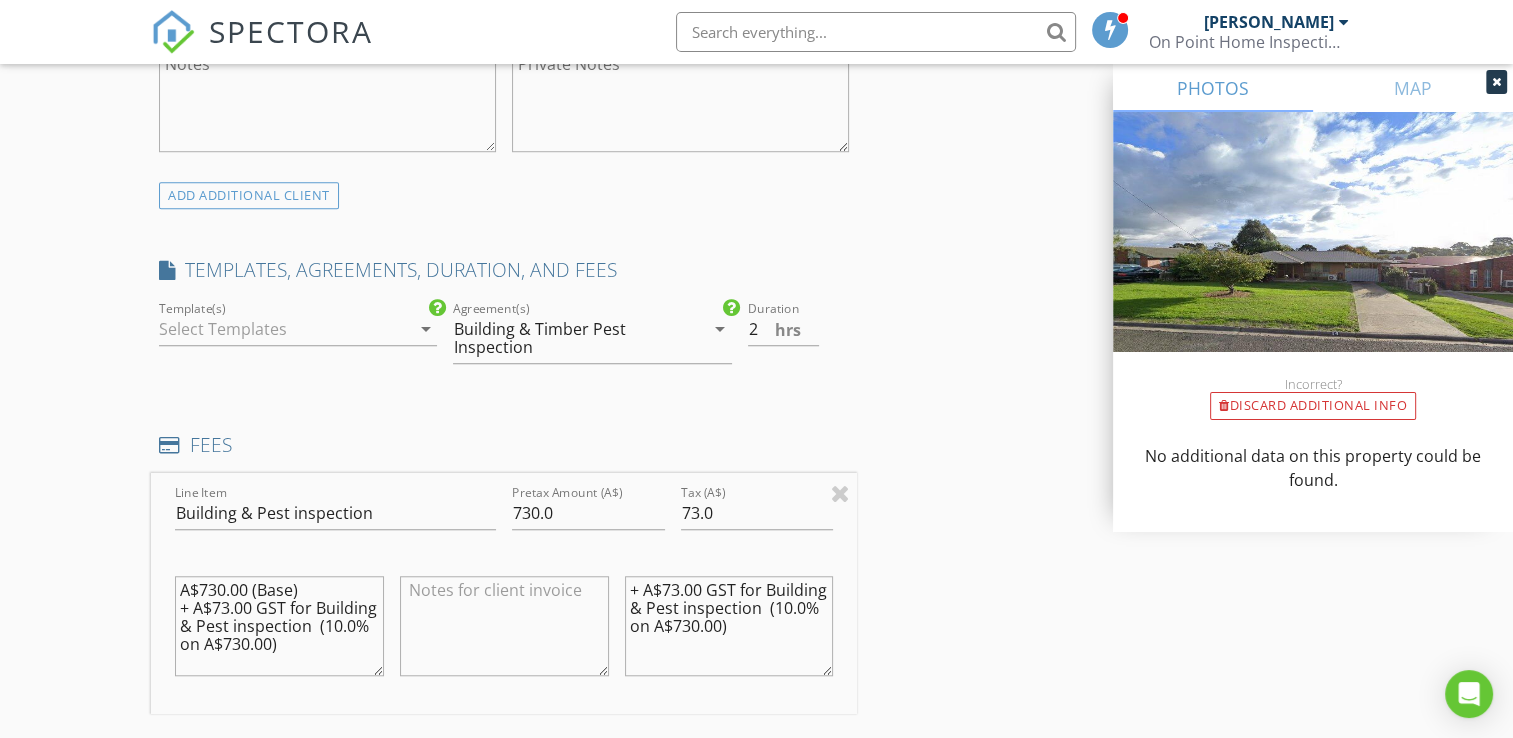click on "arrow_drop_down" at bounding box center [425, 329] 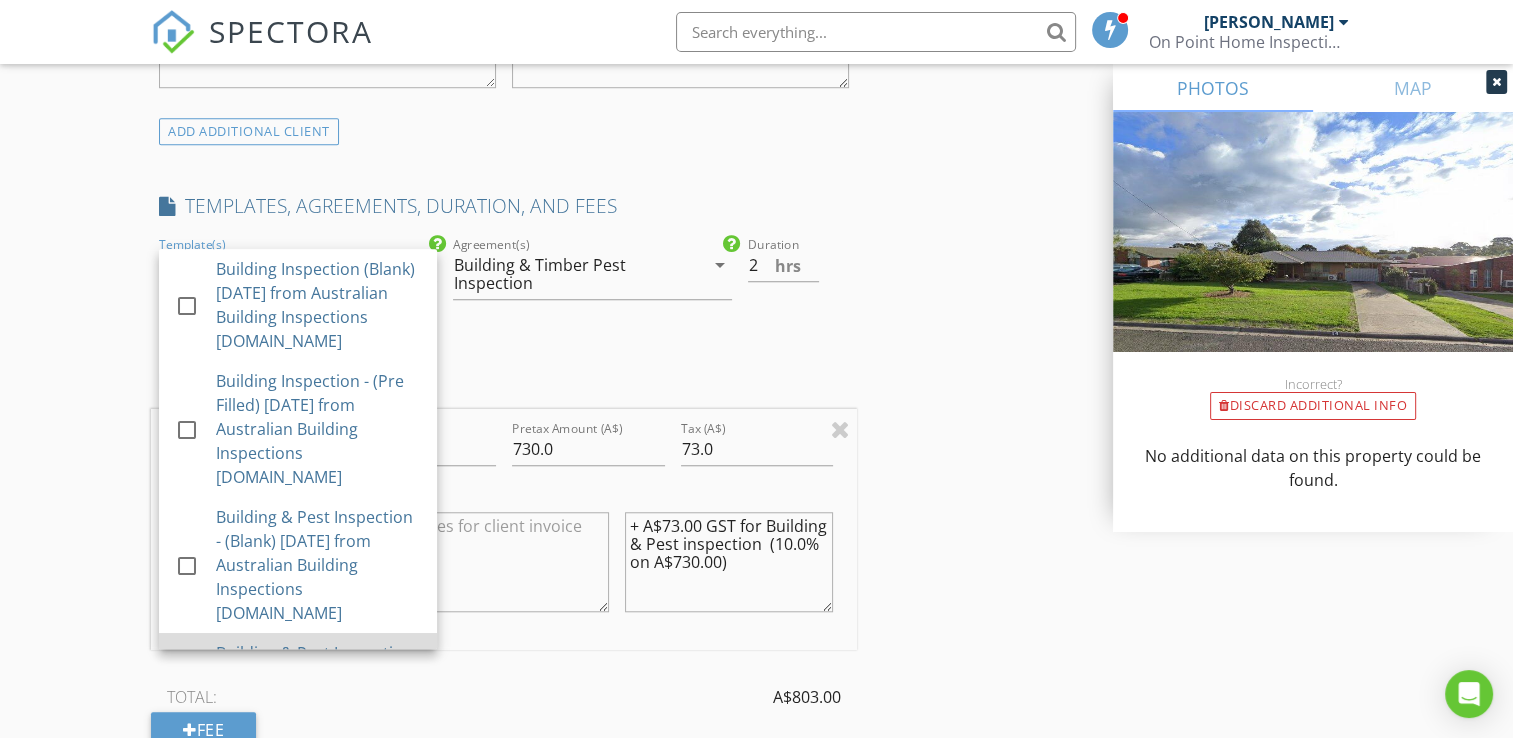 scroll, scrollTop: 1600, scrollLeft: 0, axis: vertical 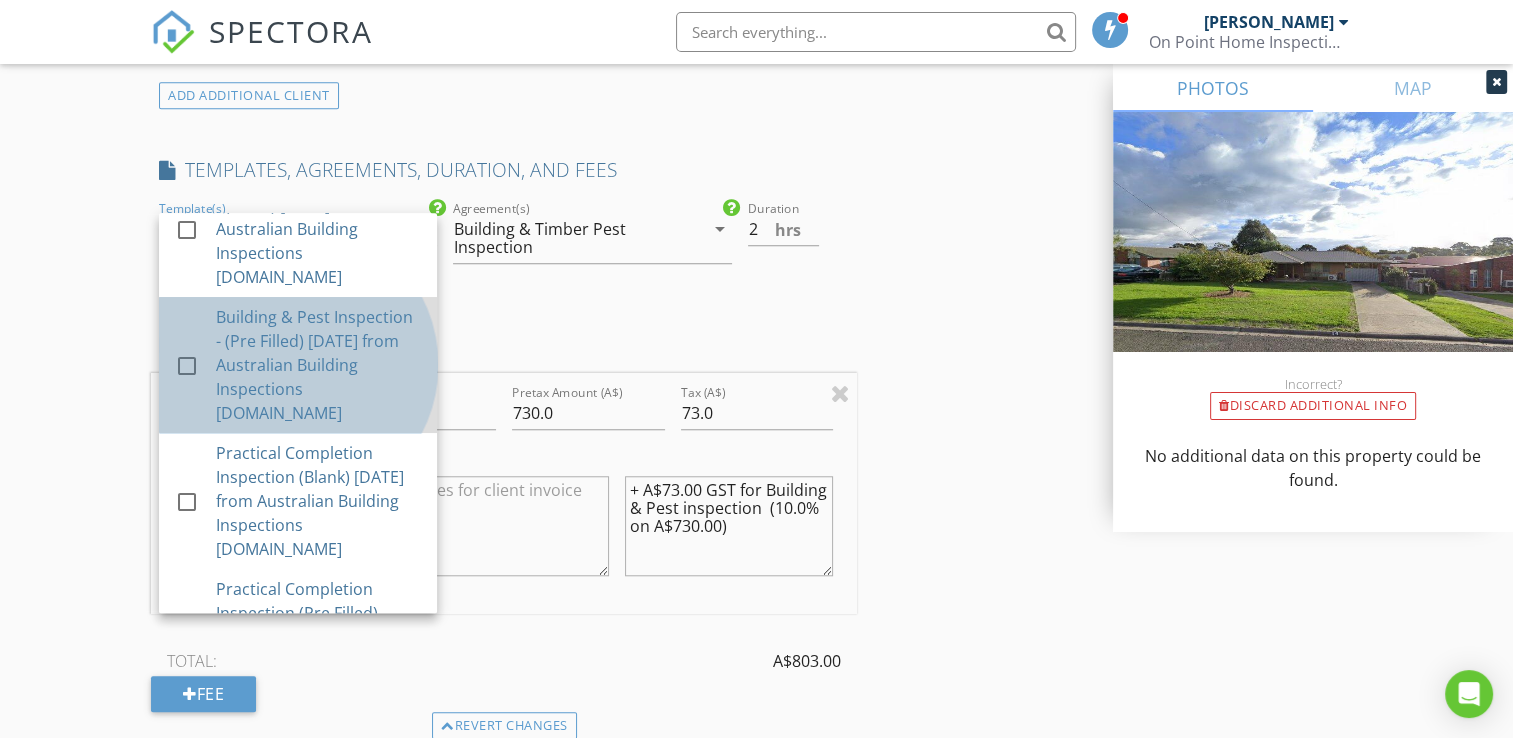 click on "Building & Pest Inspection - (Pre Filled) 14-8-24 from Australian Building Inspections Pty.Ltd" at bounding box center (318, 365) 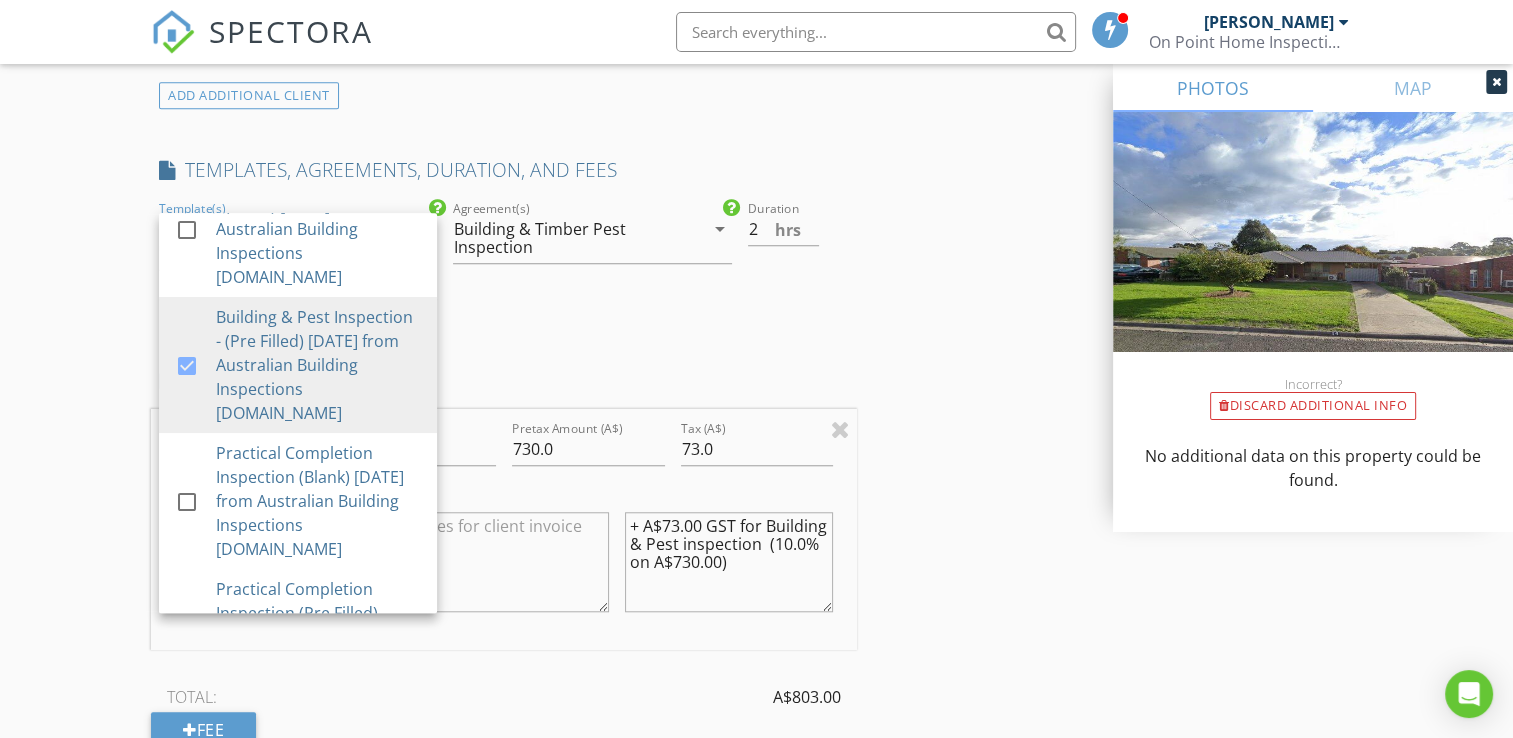 click on "check_box_outline_blank   Practice Completion Inspection check_box_outline_blank   Per Purchase Building Inspection Agreement check_box   Building & Timber Pest Inspection check_box_outline_blank   Timber Pest Inspection check_box_outline_blank   Special Purpose Inspection Agreement(s) Building & Timber Pest Inspection arrow_drop_down" at bounding box center (592, 258) 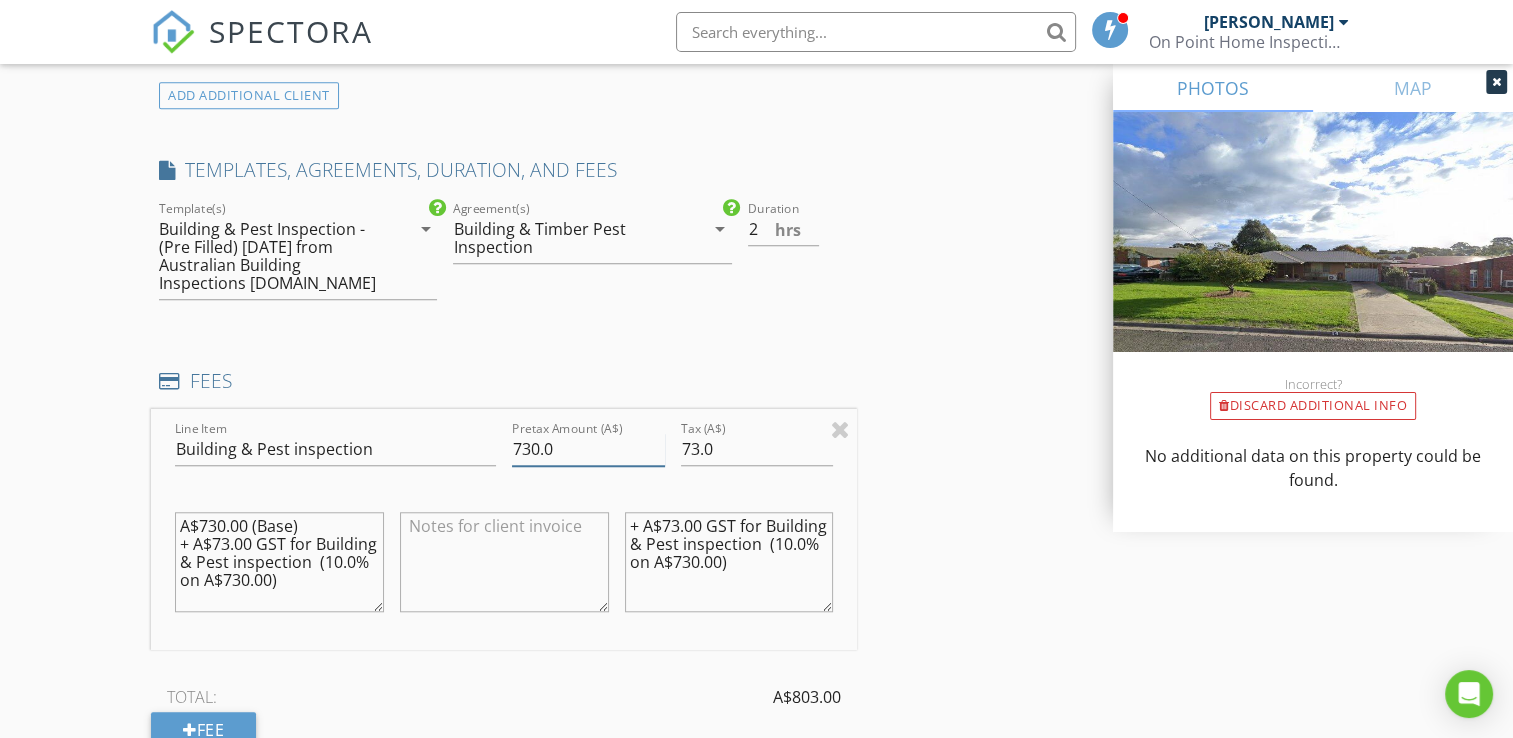 click on "730.0" at bounding box center (588, 449) 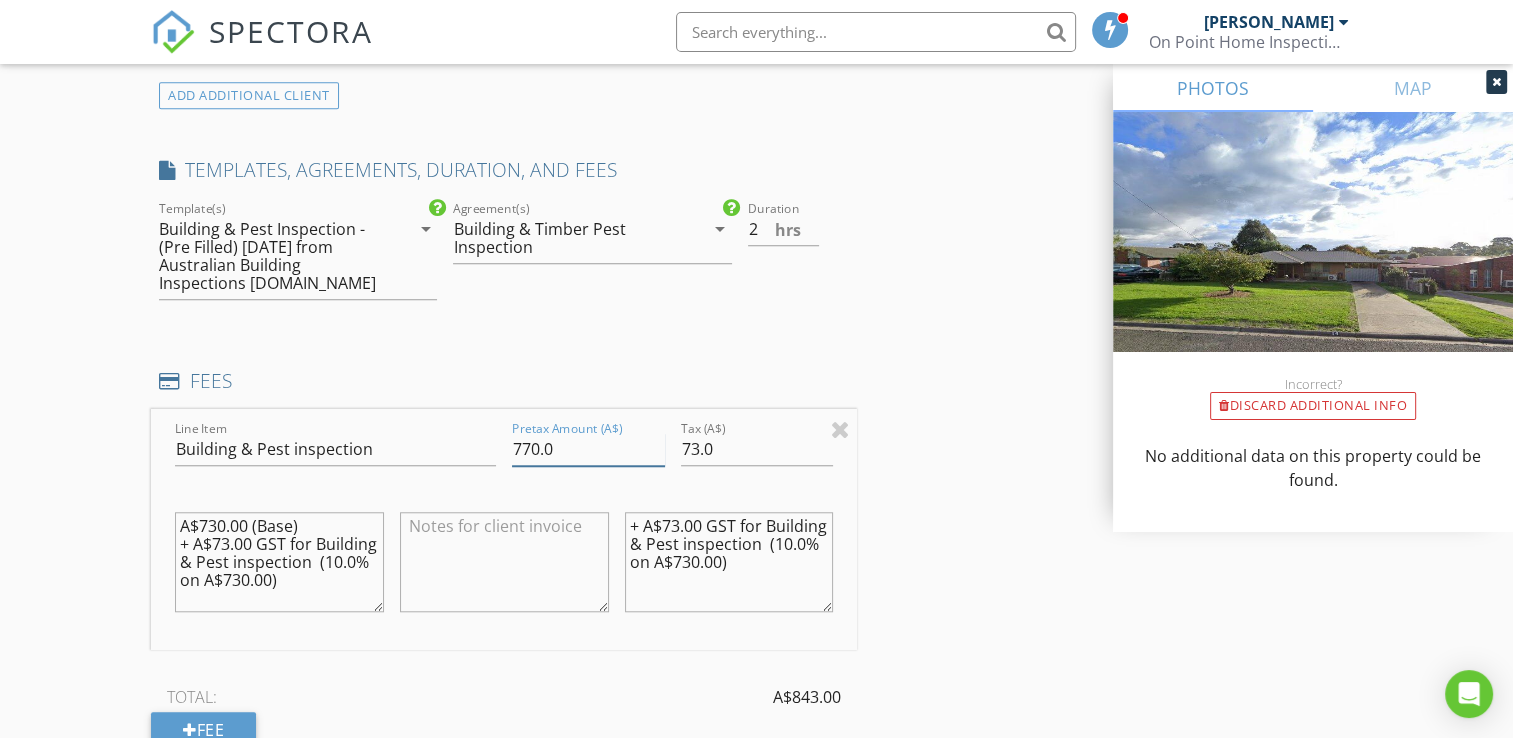 type on "770.0" 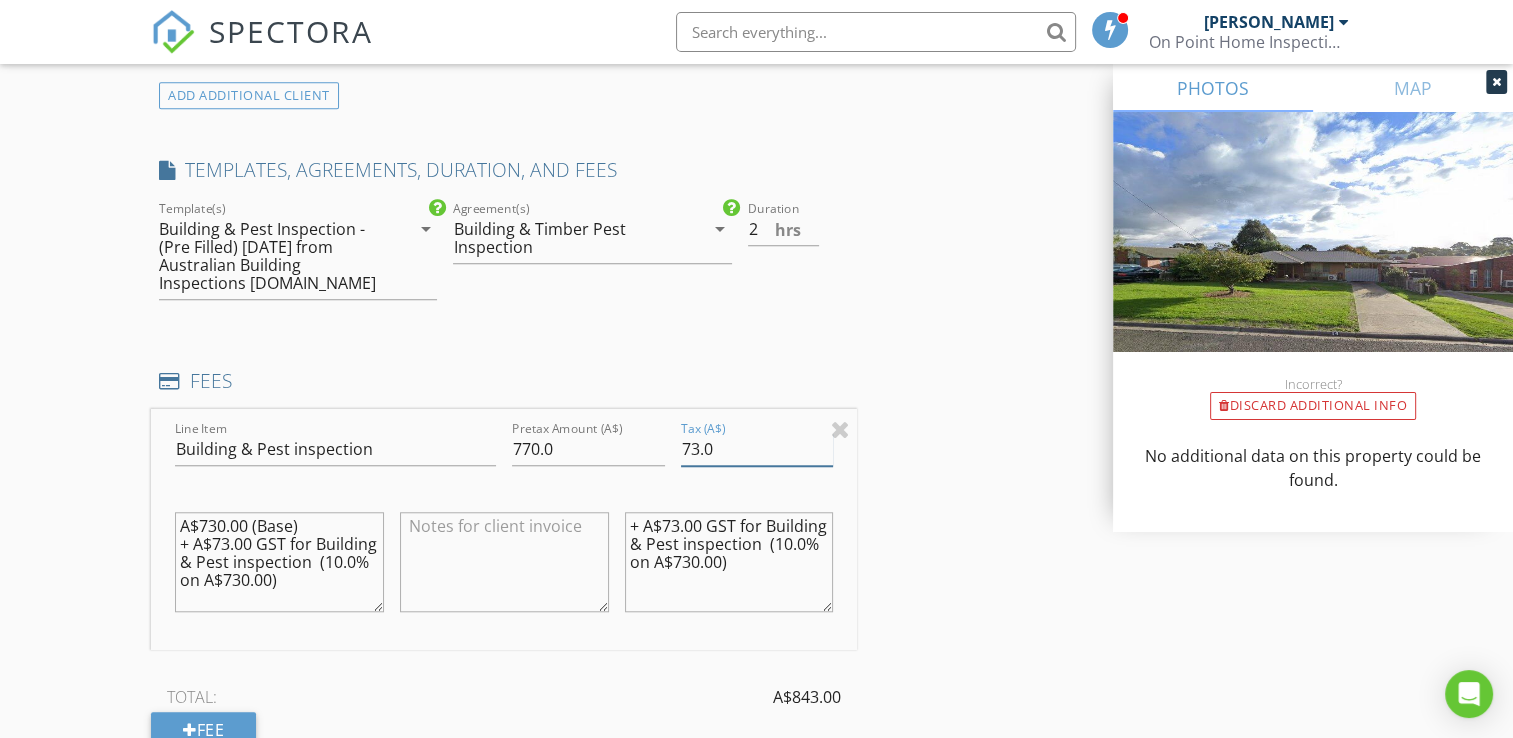 click on "73.0" at bounding box center [757, 449] 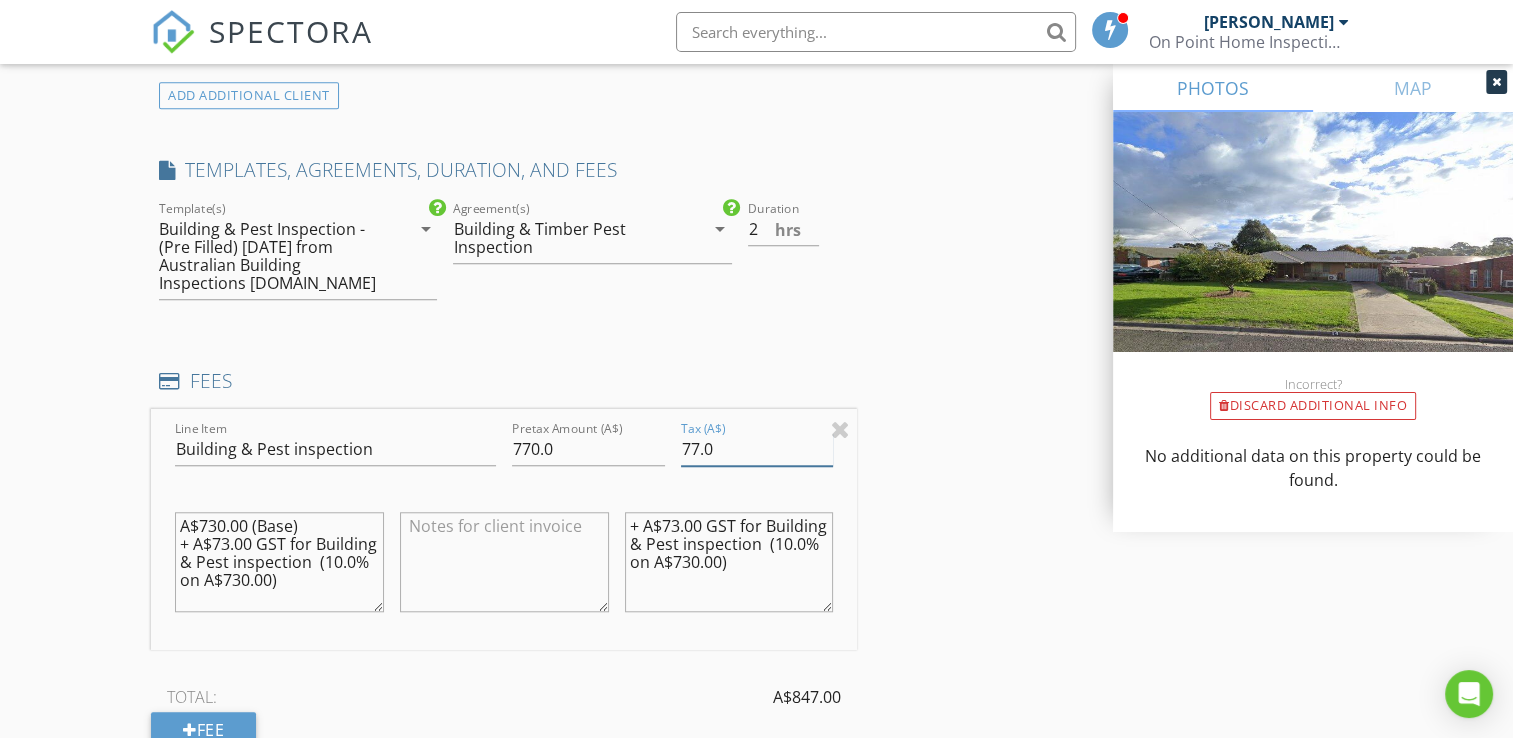 type on "77.0" 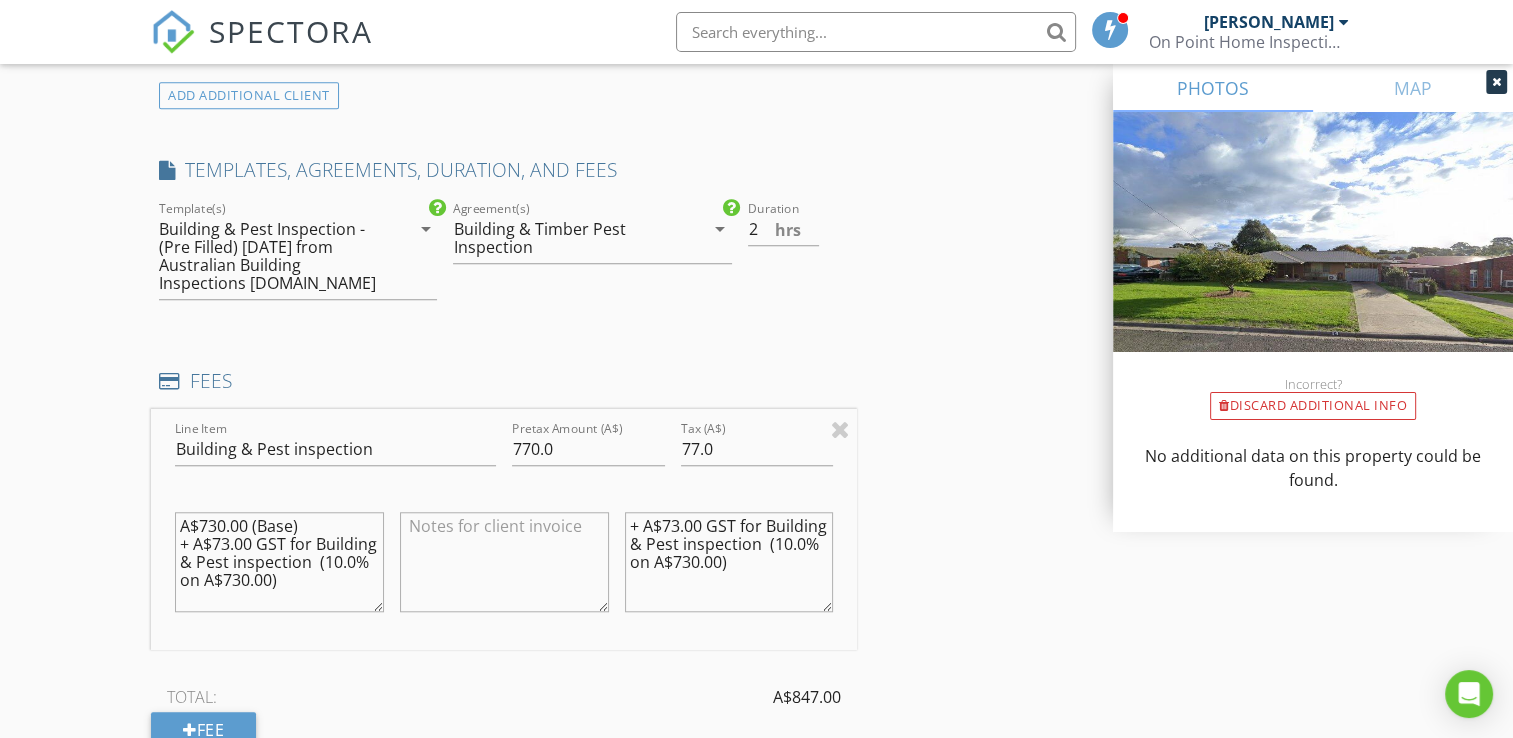 drag, startPoint x: 759, startPoint y: 581, endPoint x: 531, endPoint y: 410, distance: 285 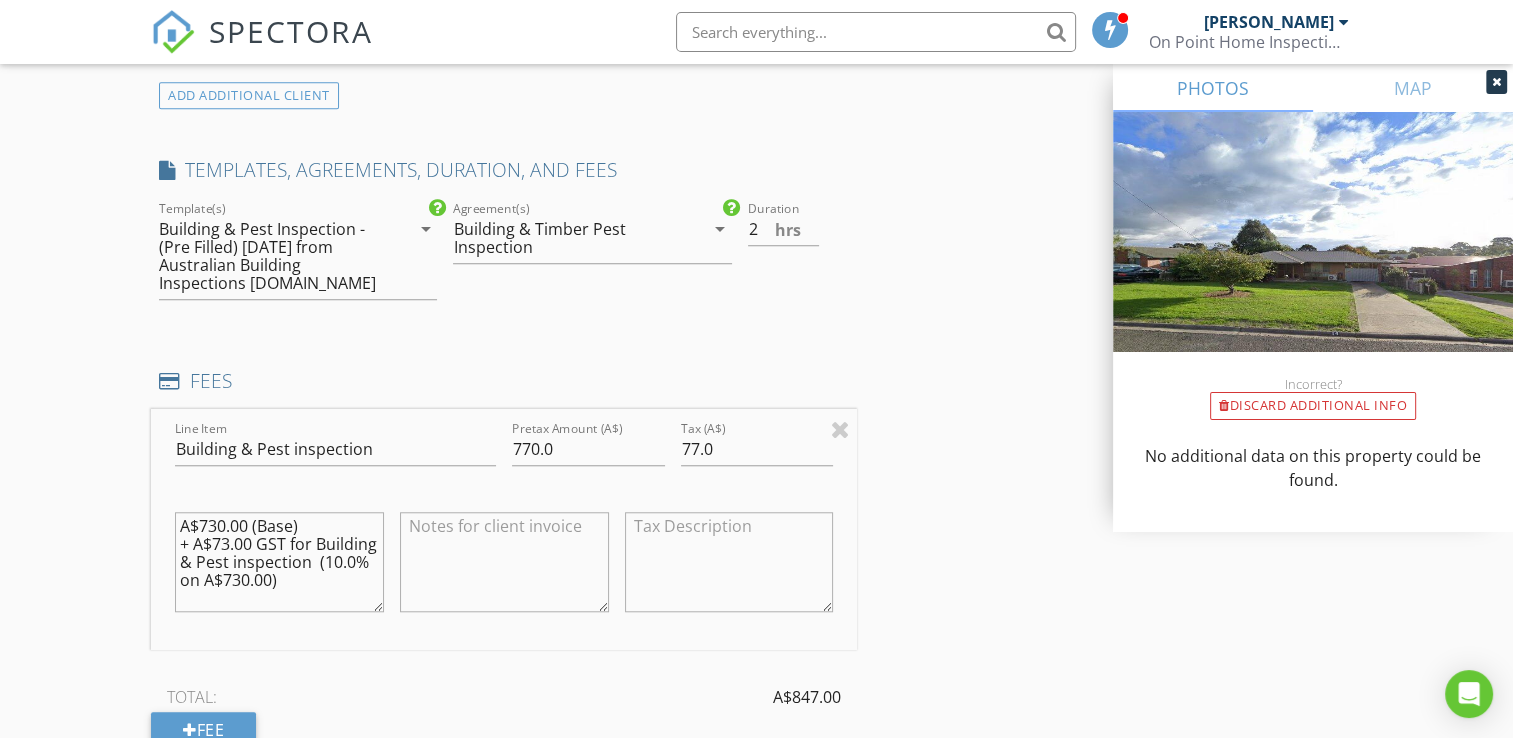 type 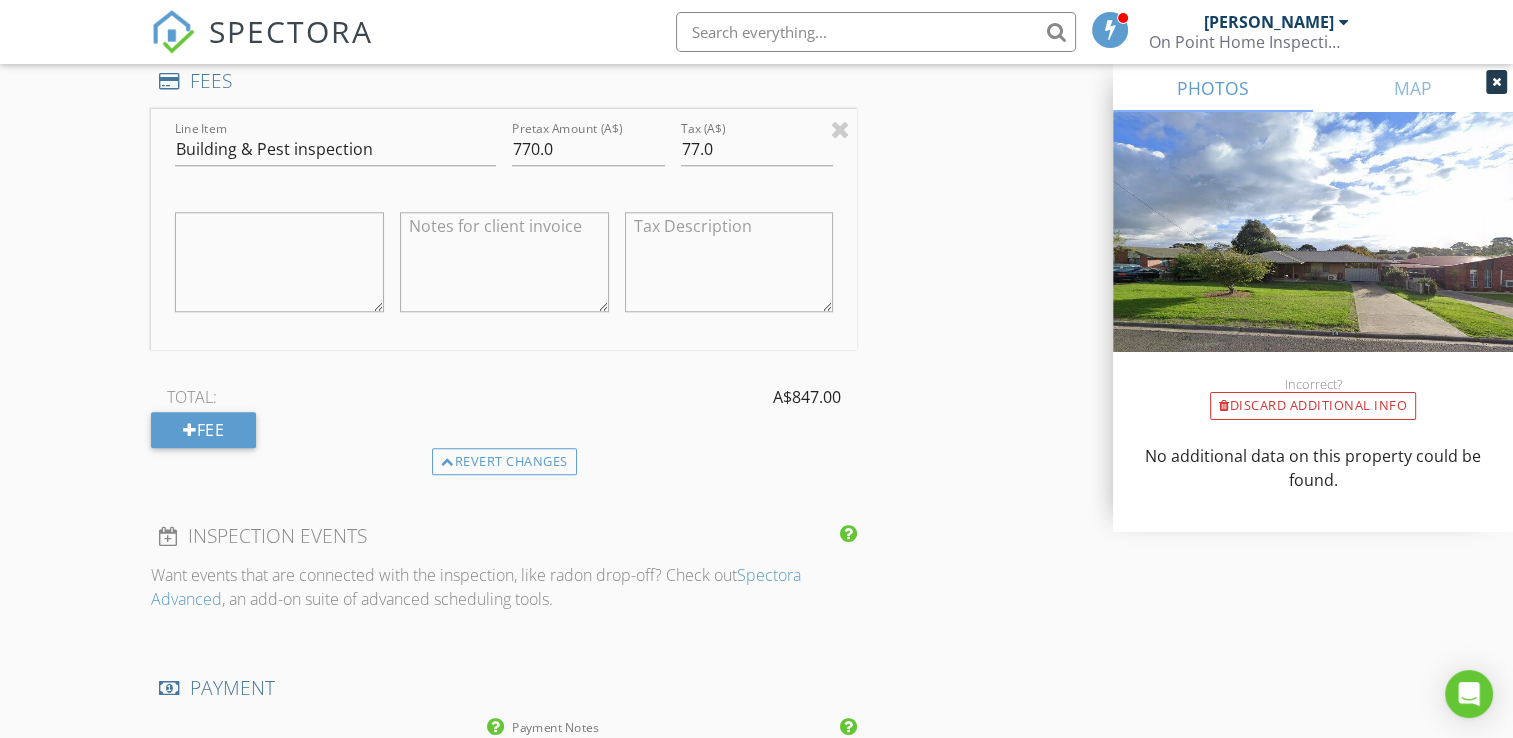 scroll, scrollTop: 2400, scrollLeft: 0, axis: vertical 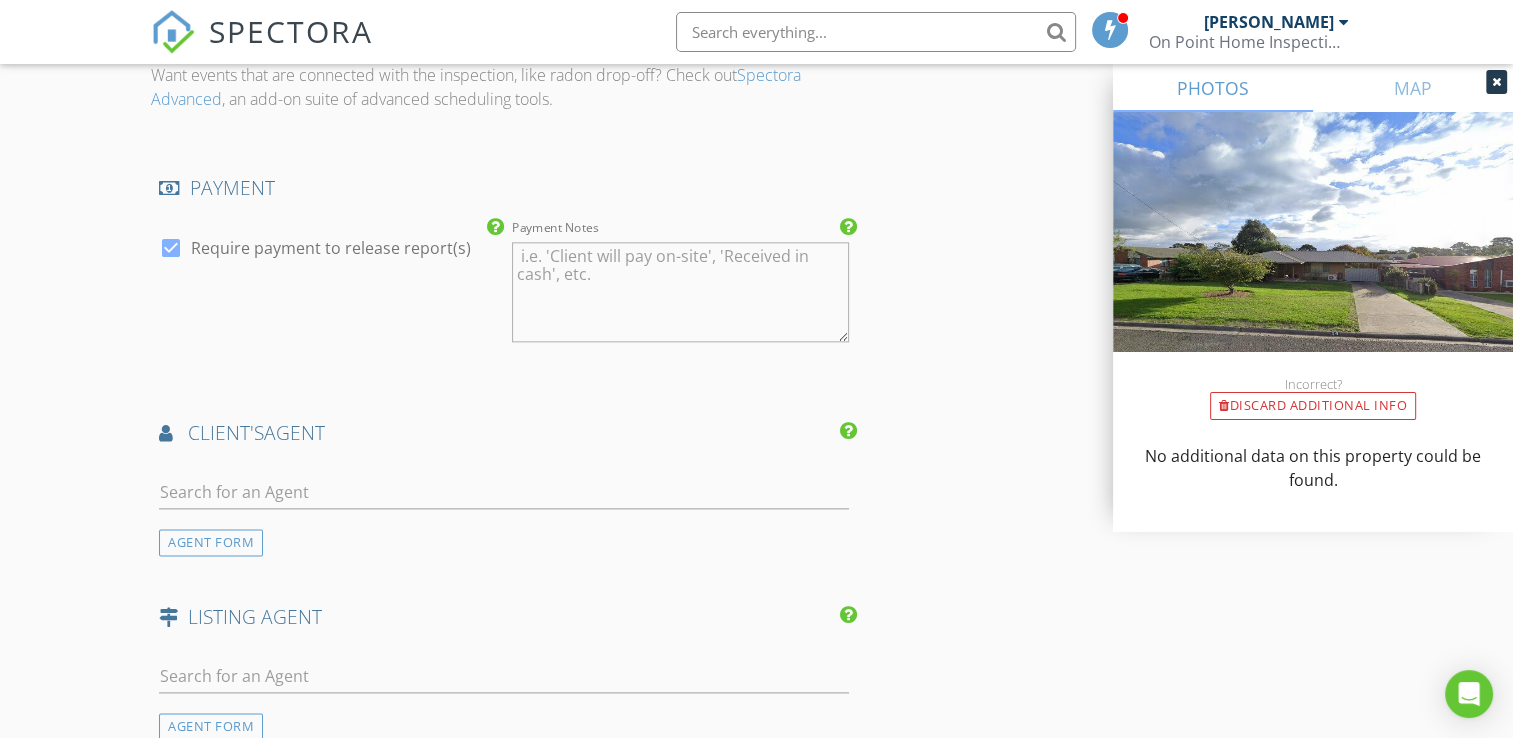 type 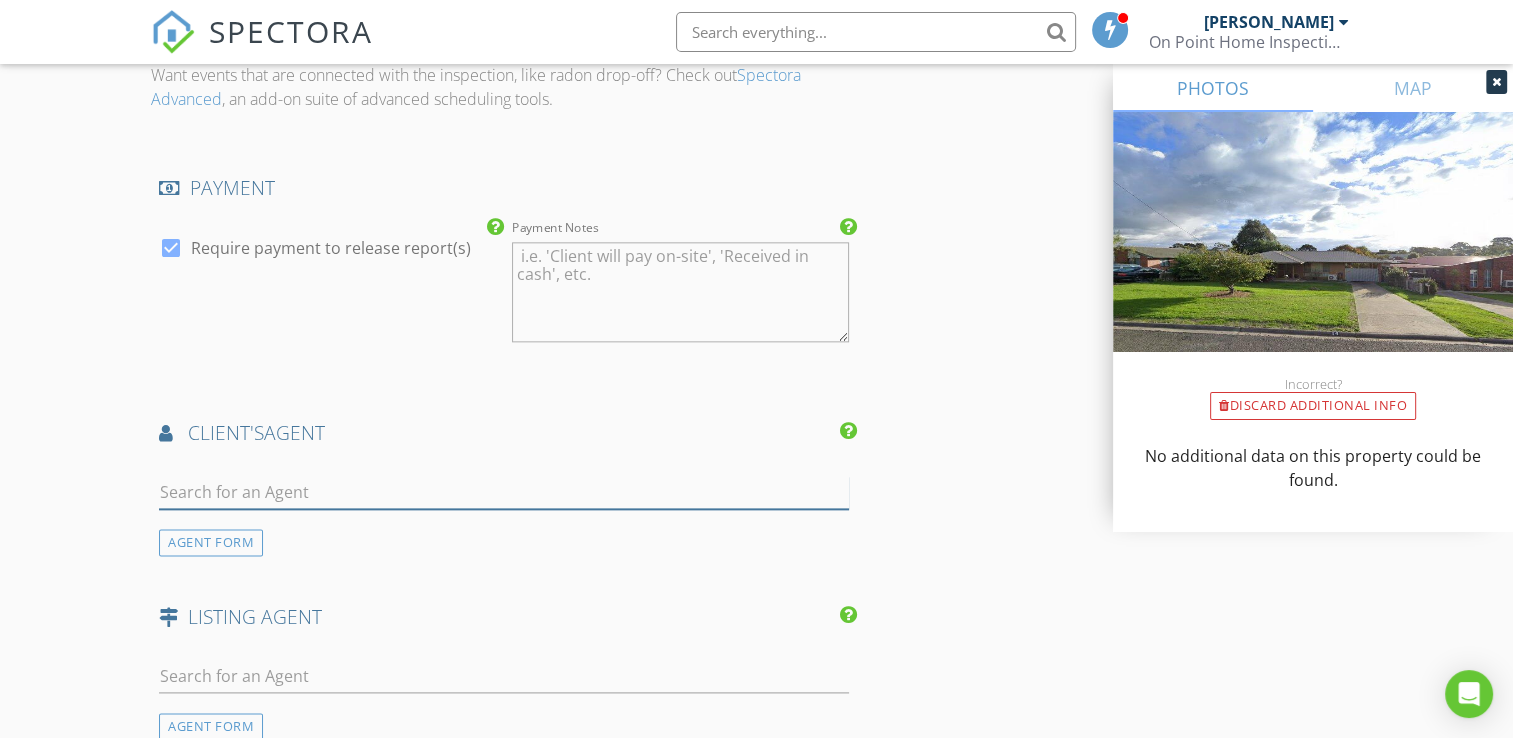 click at bounding box center (504, 492) 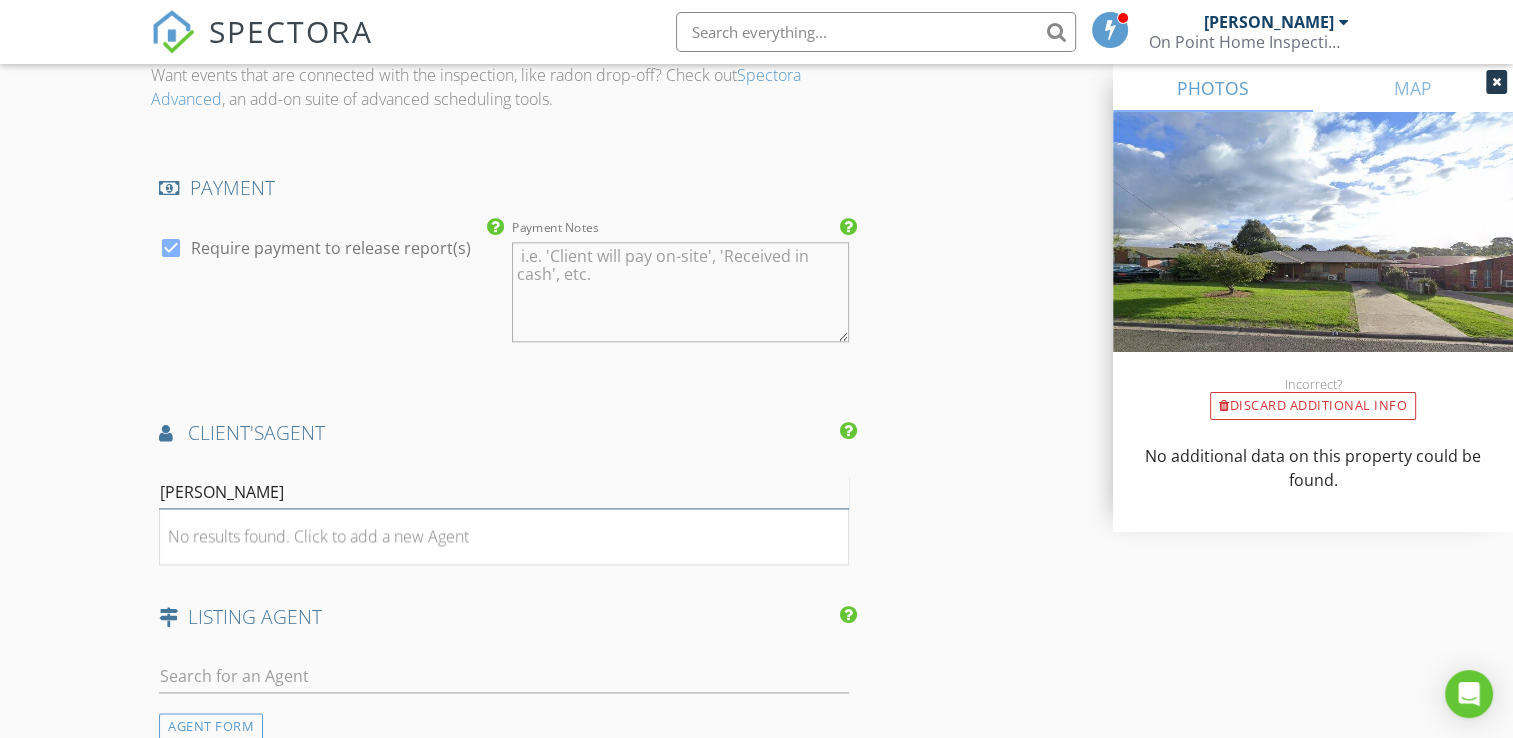 type on "laura" 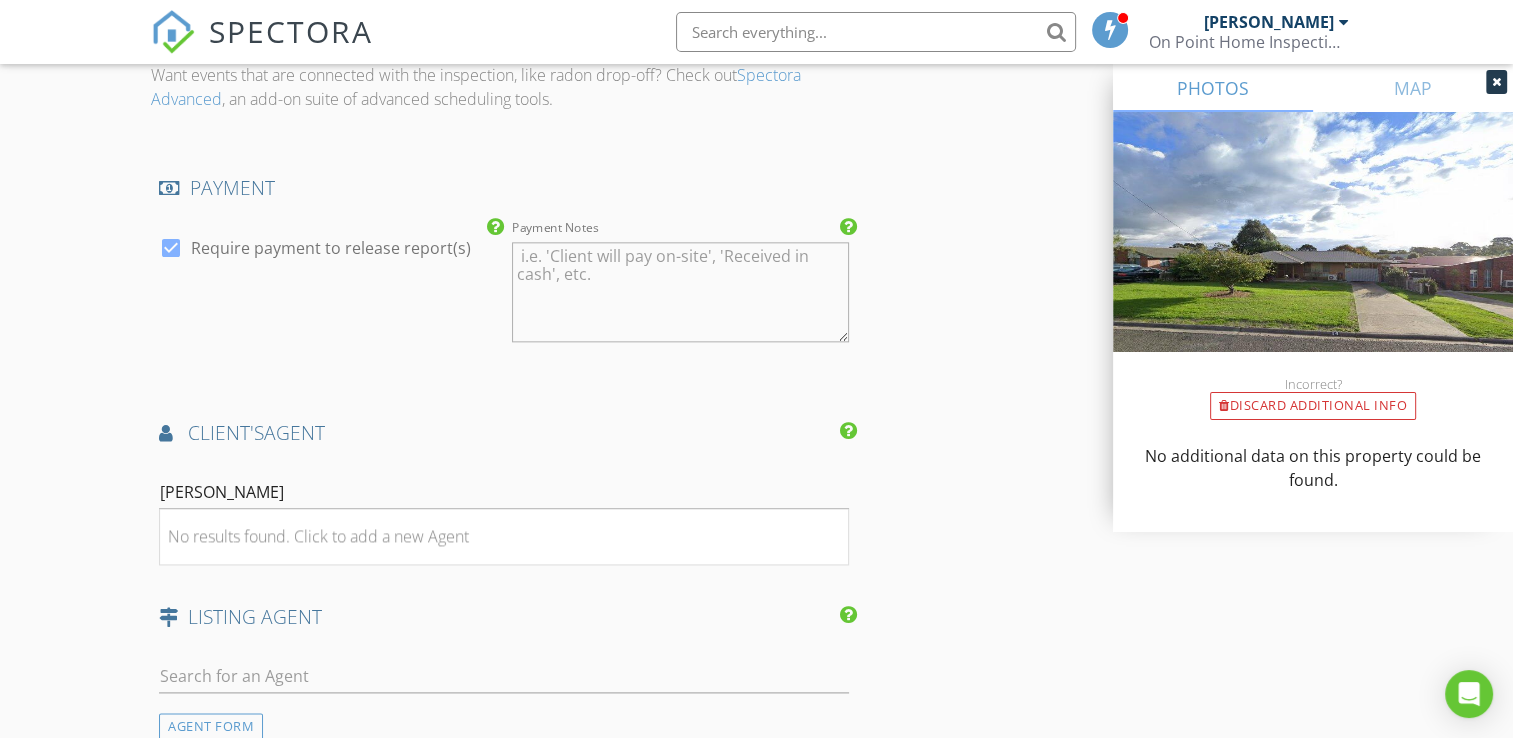 scroll, scrollTop: 2885, scrollLeft: 0, axis: vertical 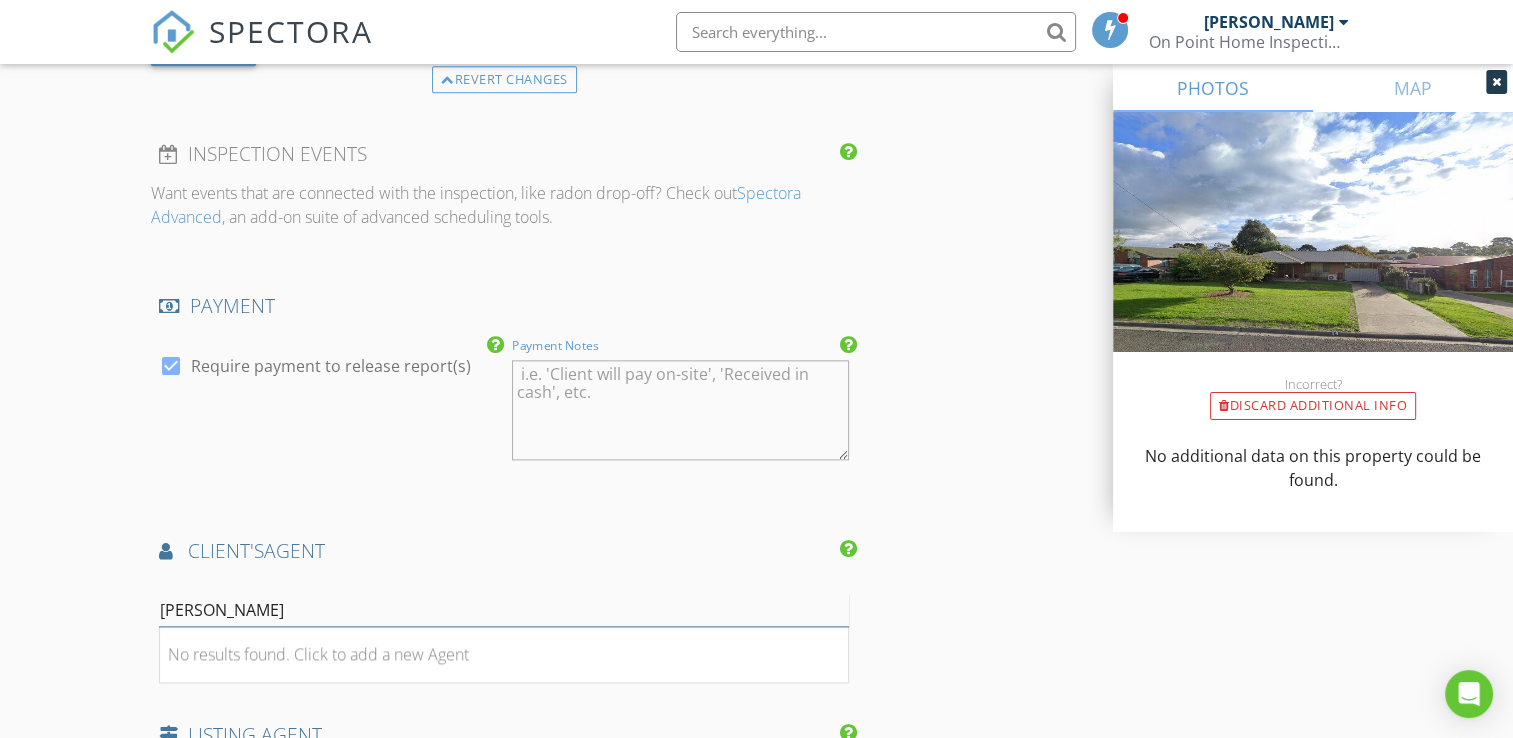 click on "laura" at bounding box center [504, 610] 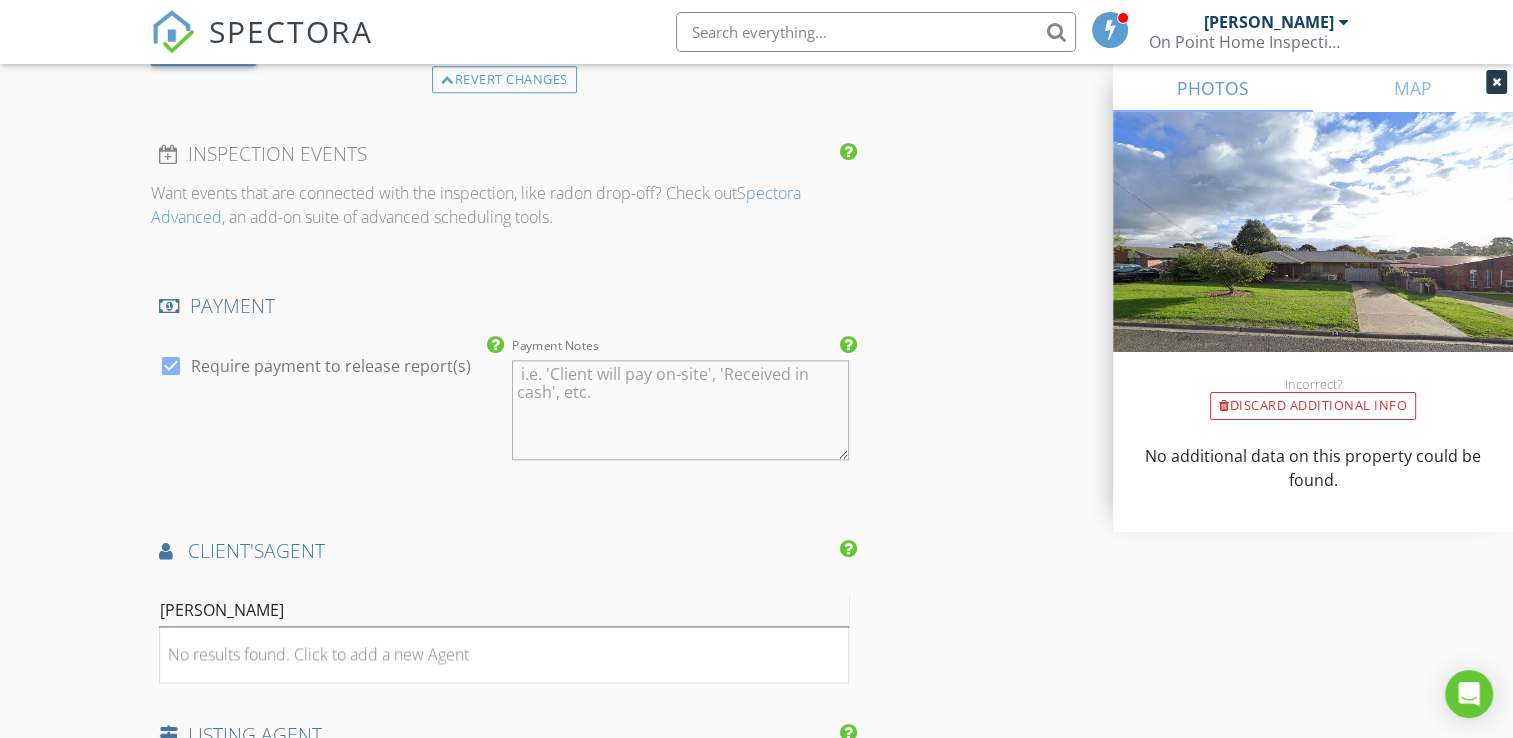 drag, startPoint x: 228, startPoint y: 602, endPoint x: 30, endPoint y: 586, distance: 198.64542 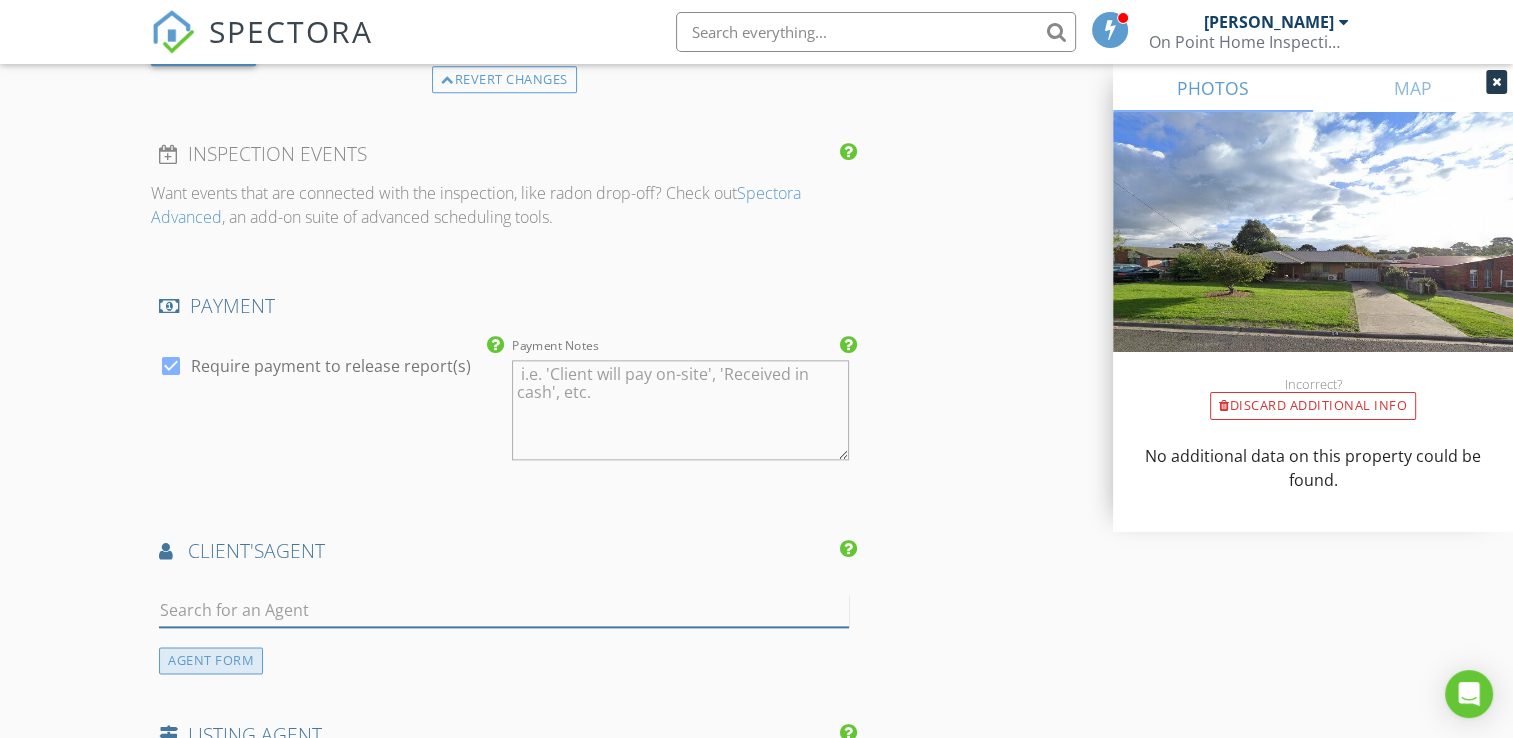 type 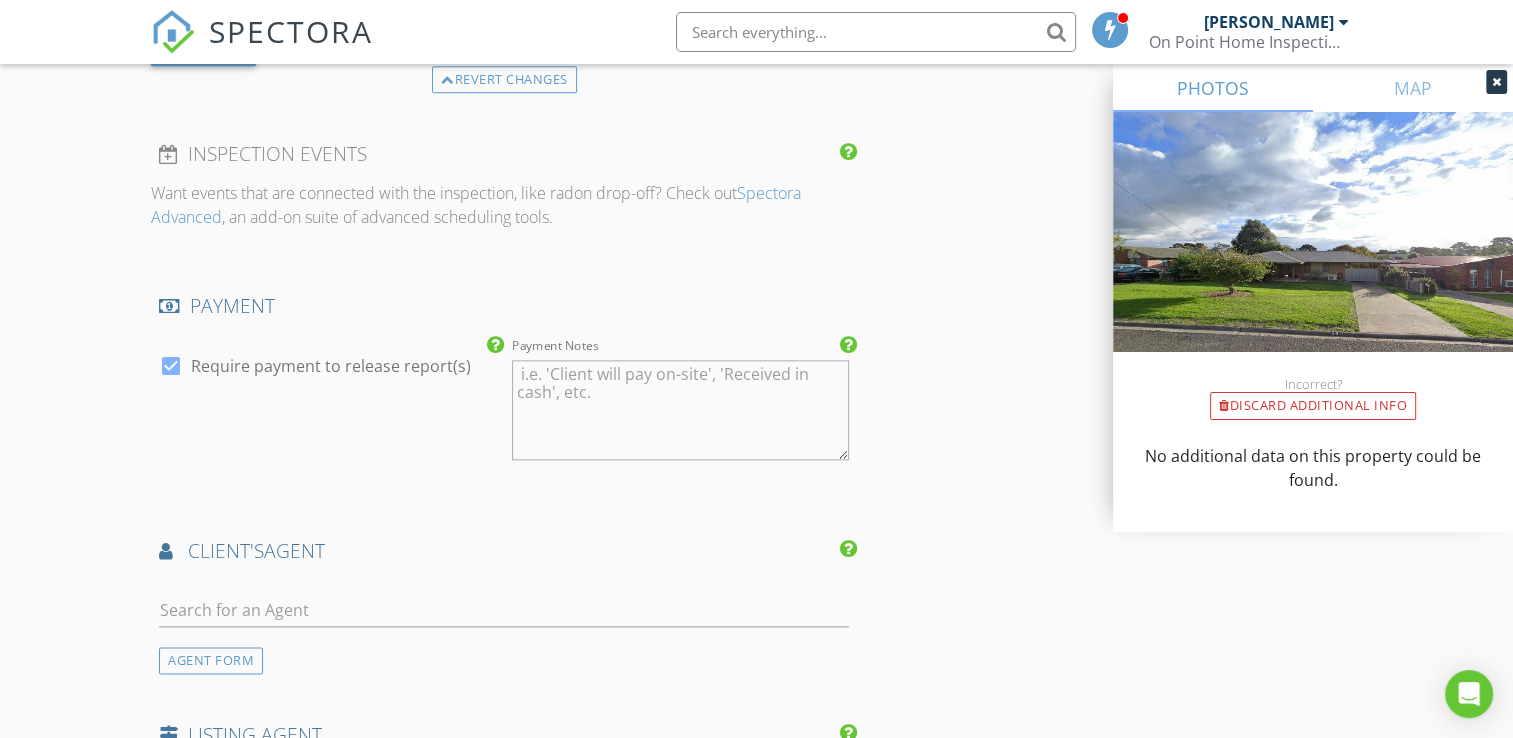 click on "AGENT FORM" at bounding box center [211, 660] 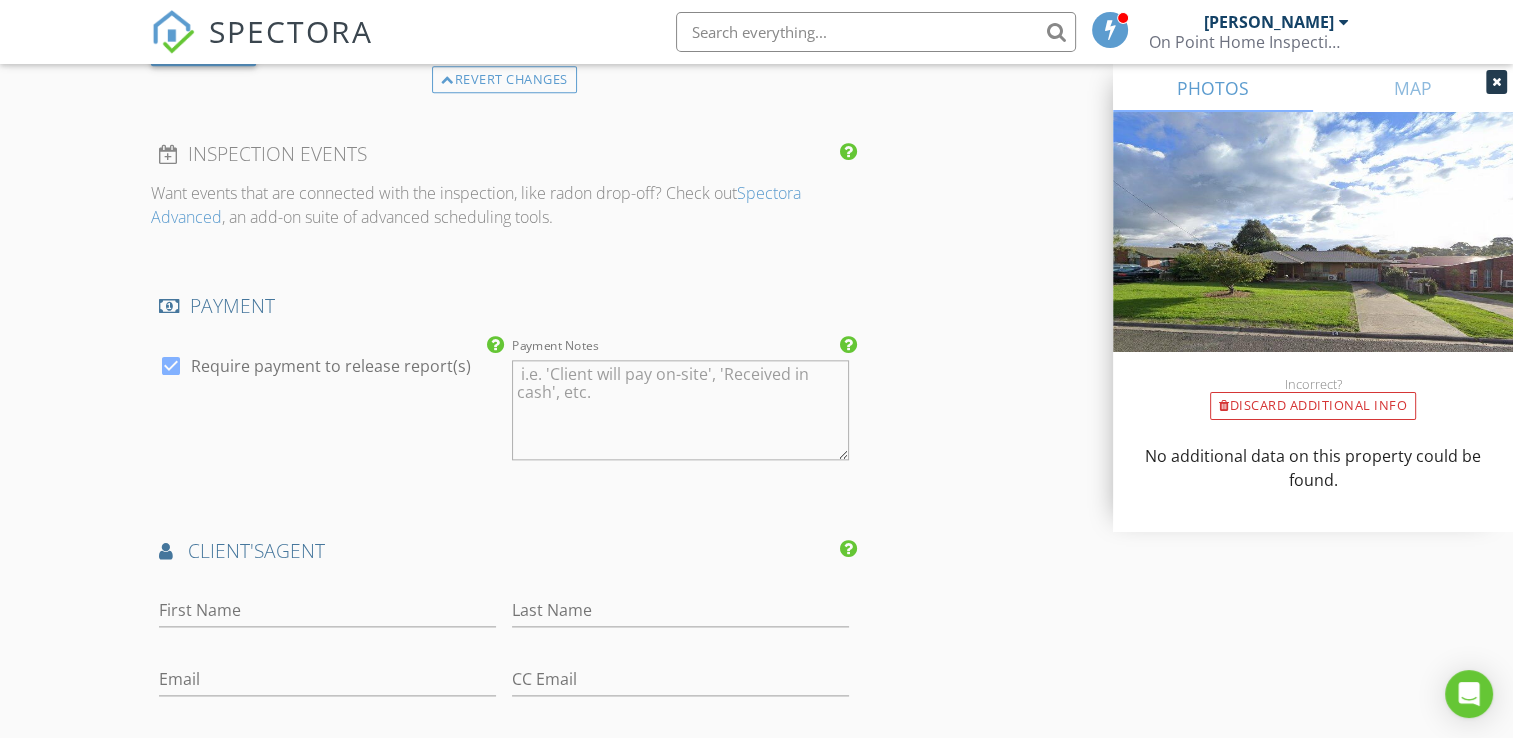 click on "First Name" at bounding box center (327, 614) 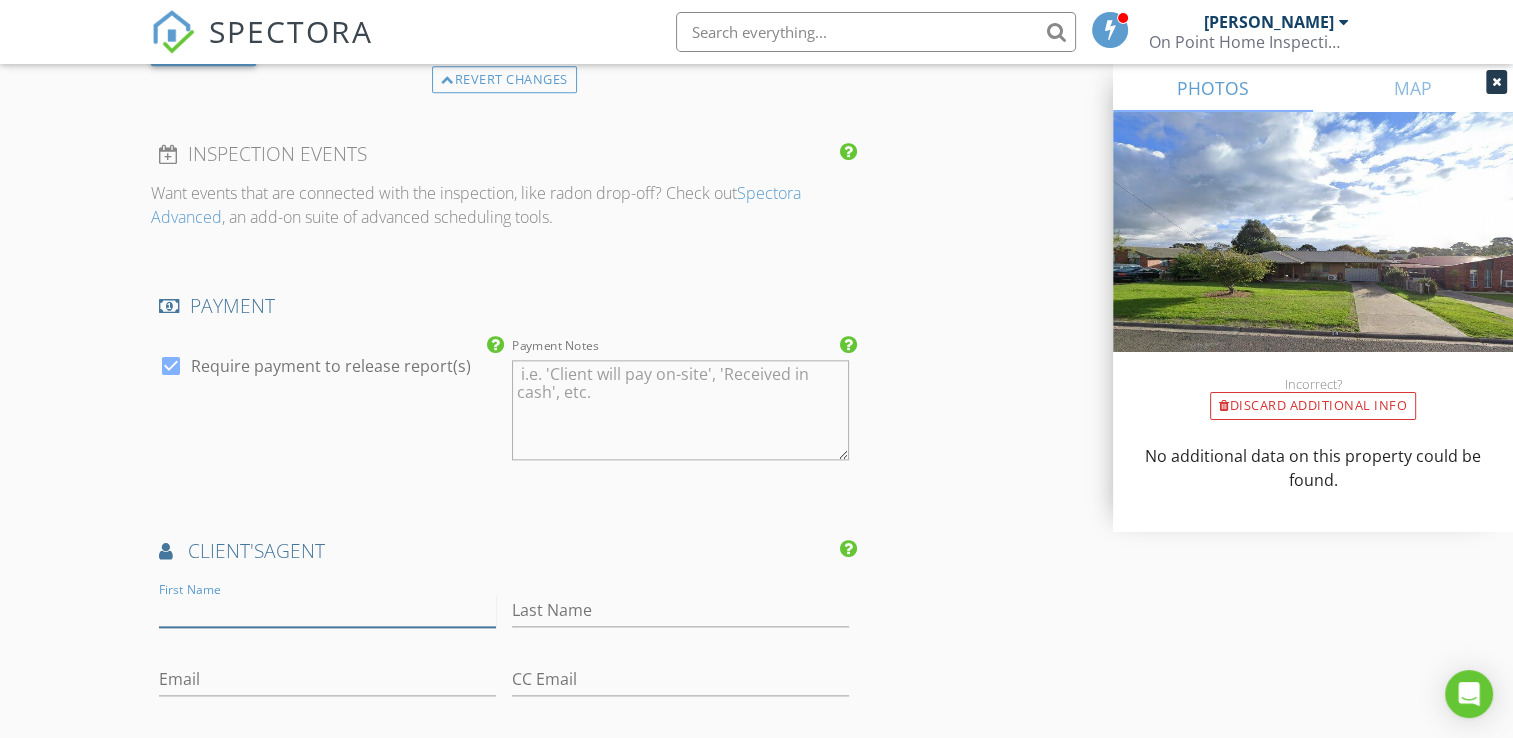 click on "First Name" at bounding box center (327, 610) 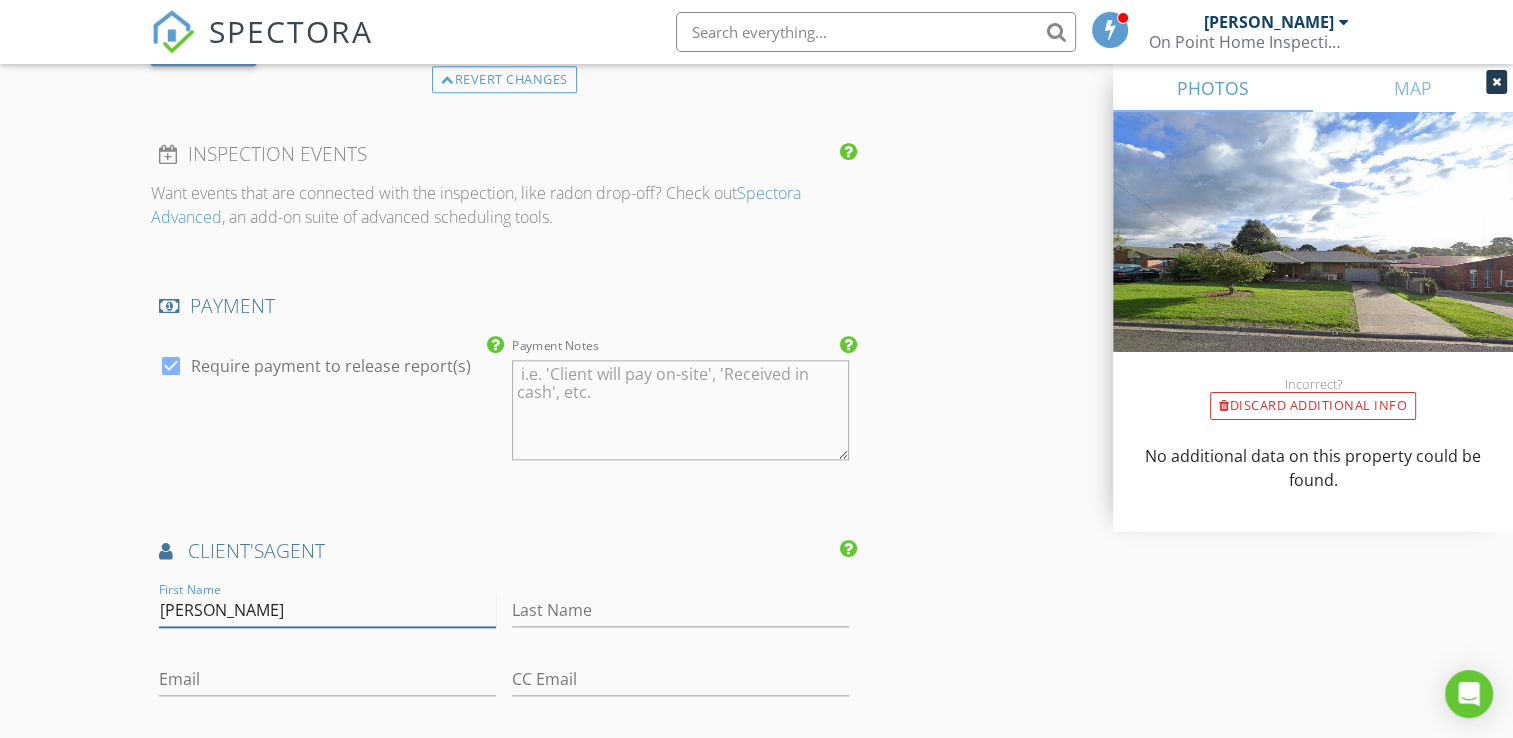 type on "Laura" 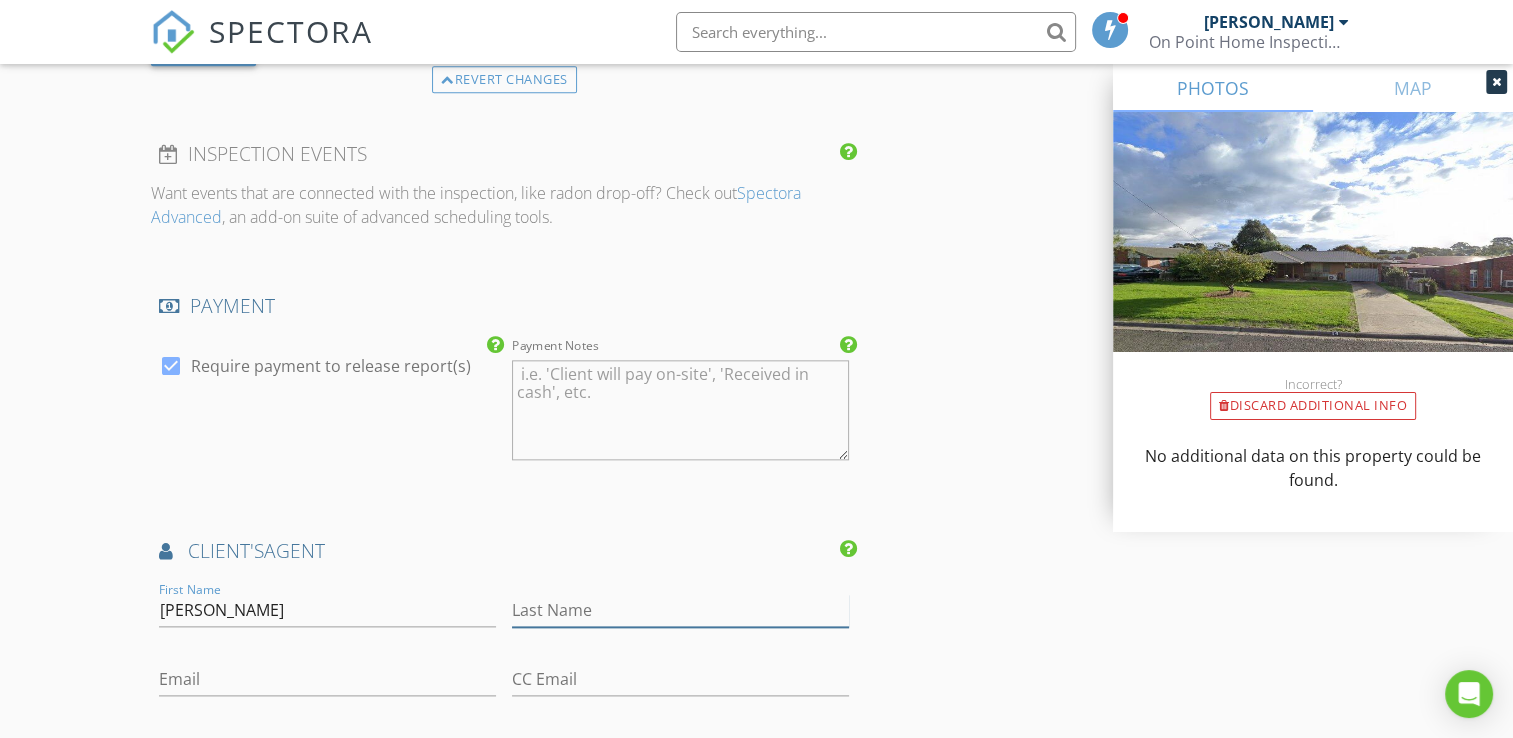 type on "Waites" 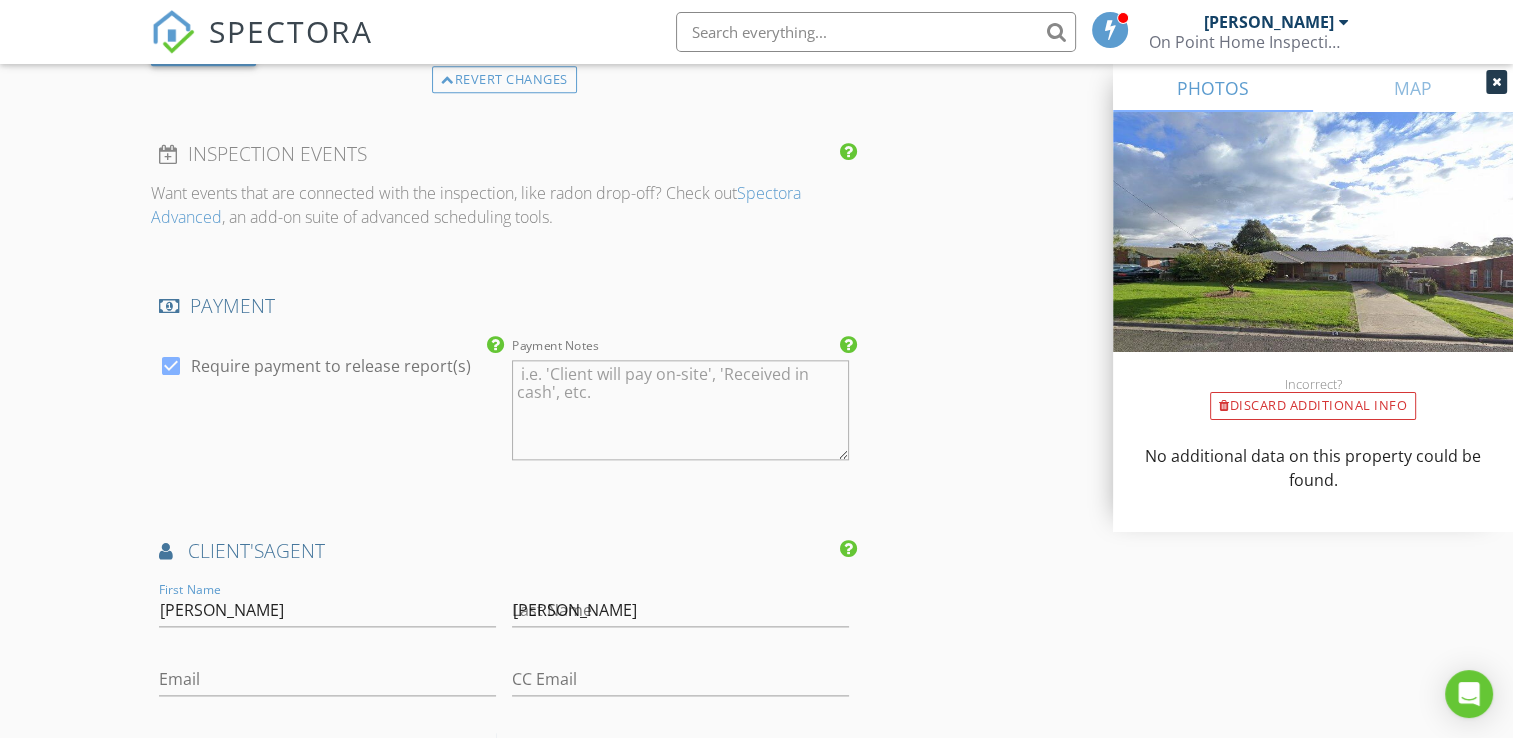 type on "0421472150" 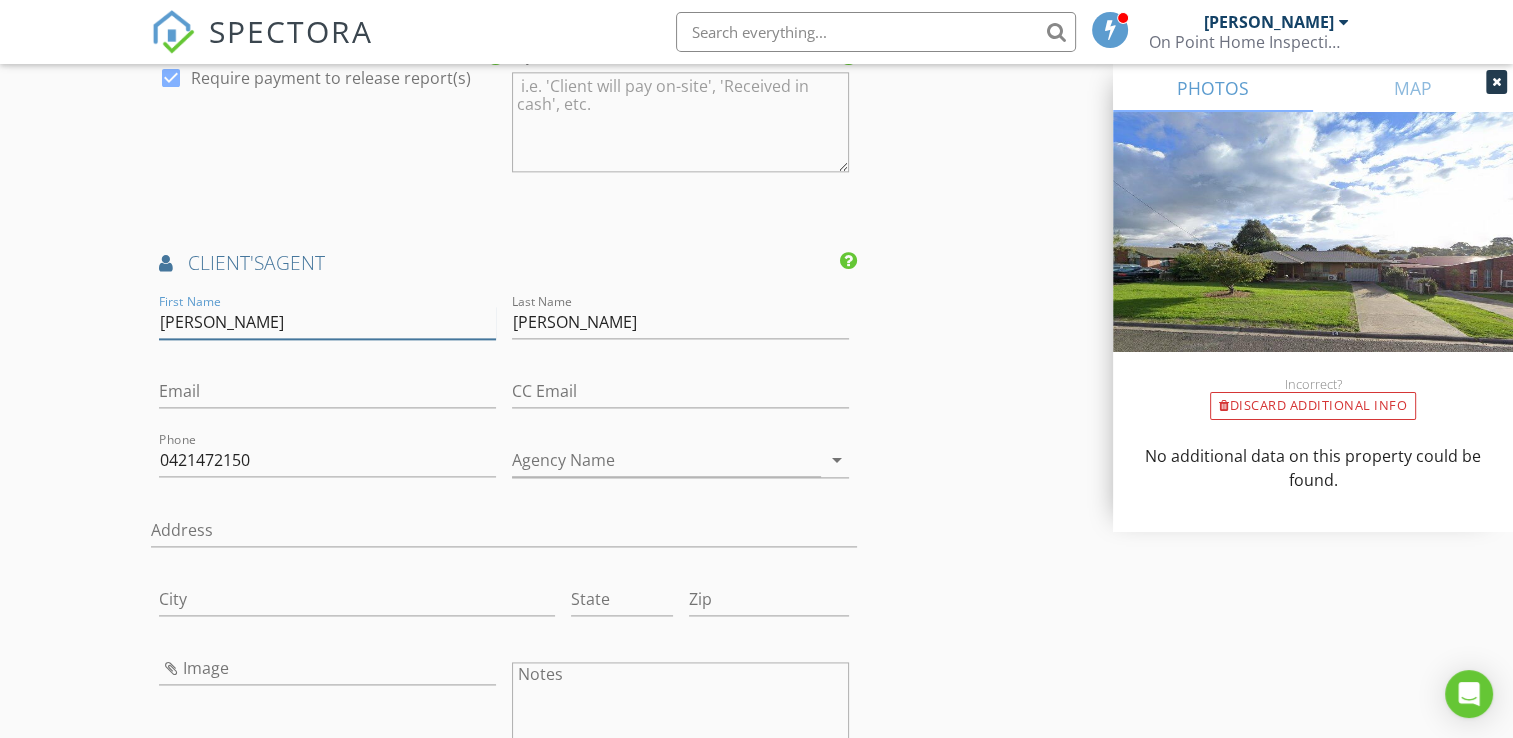 scroll, scrollTop: 2704, scrollLeft: 0, axis: vertical 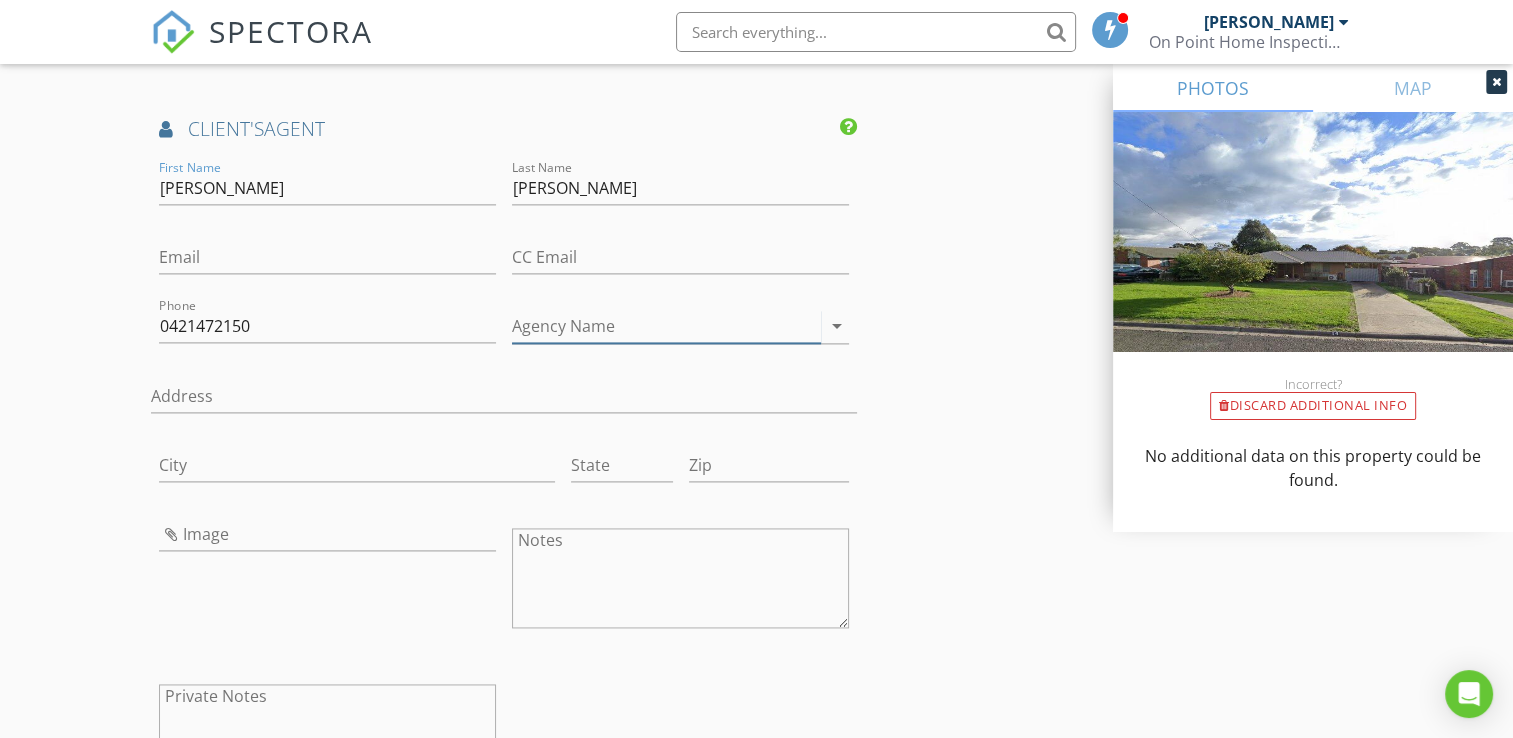 click on "Agency Name" at bounding box center [666, 326] 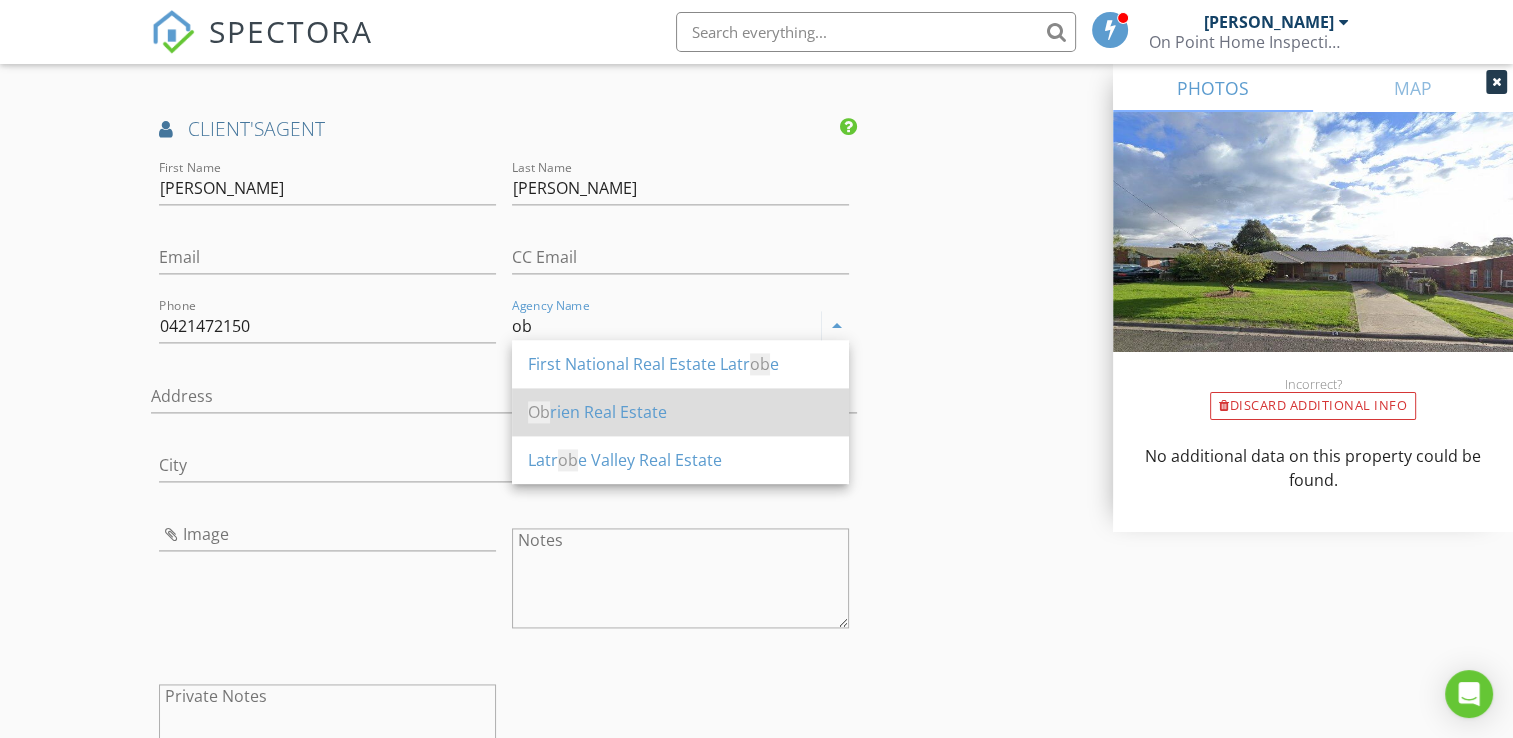click on "Ob rien Real Estate" at bounding box center [680, 412] 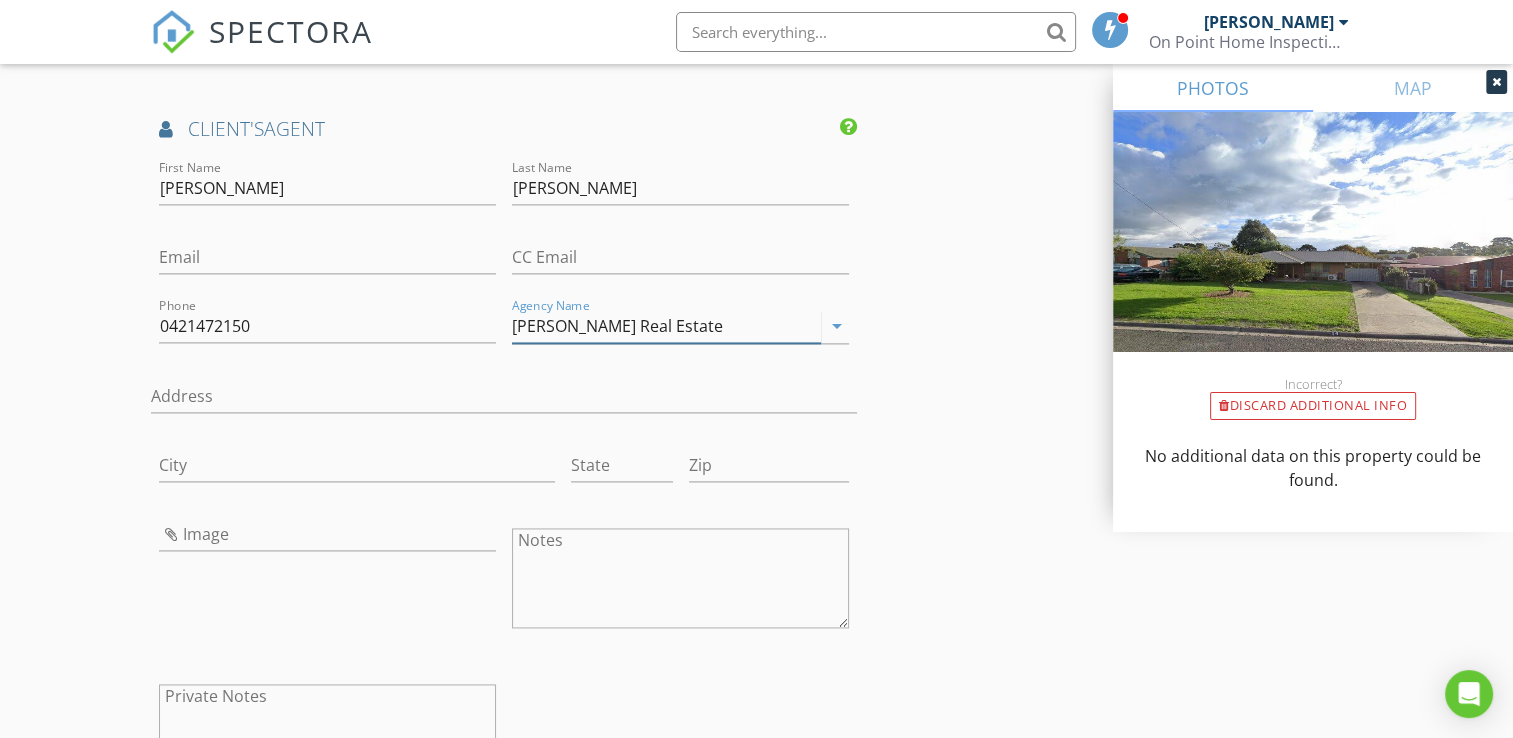 type on "Obrien Real Estate" 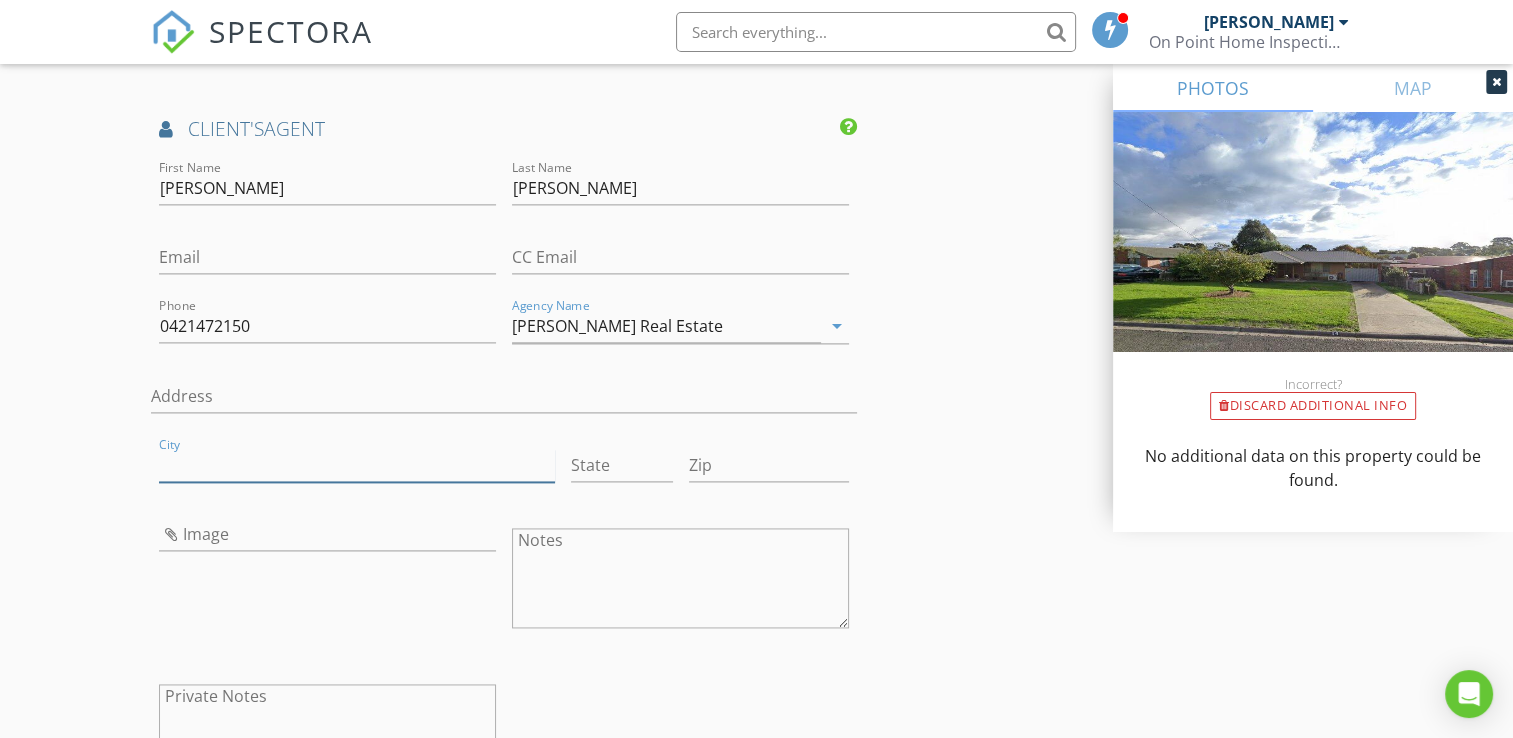 click on "City" at bounding box center [357, 465] 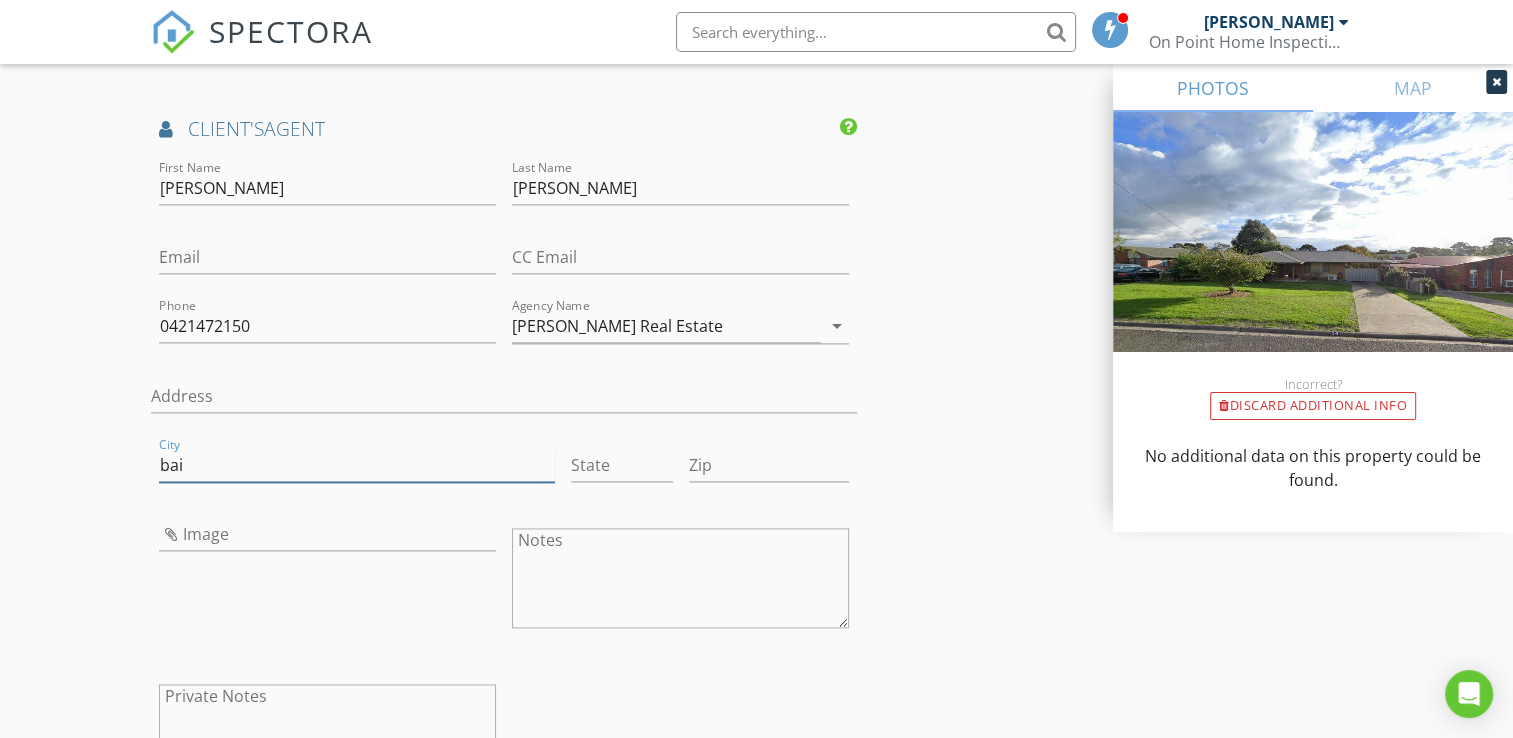 type on "Bairnsdale" 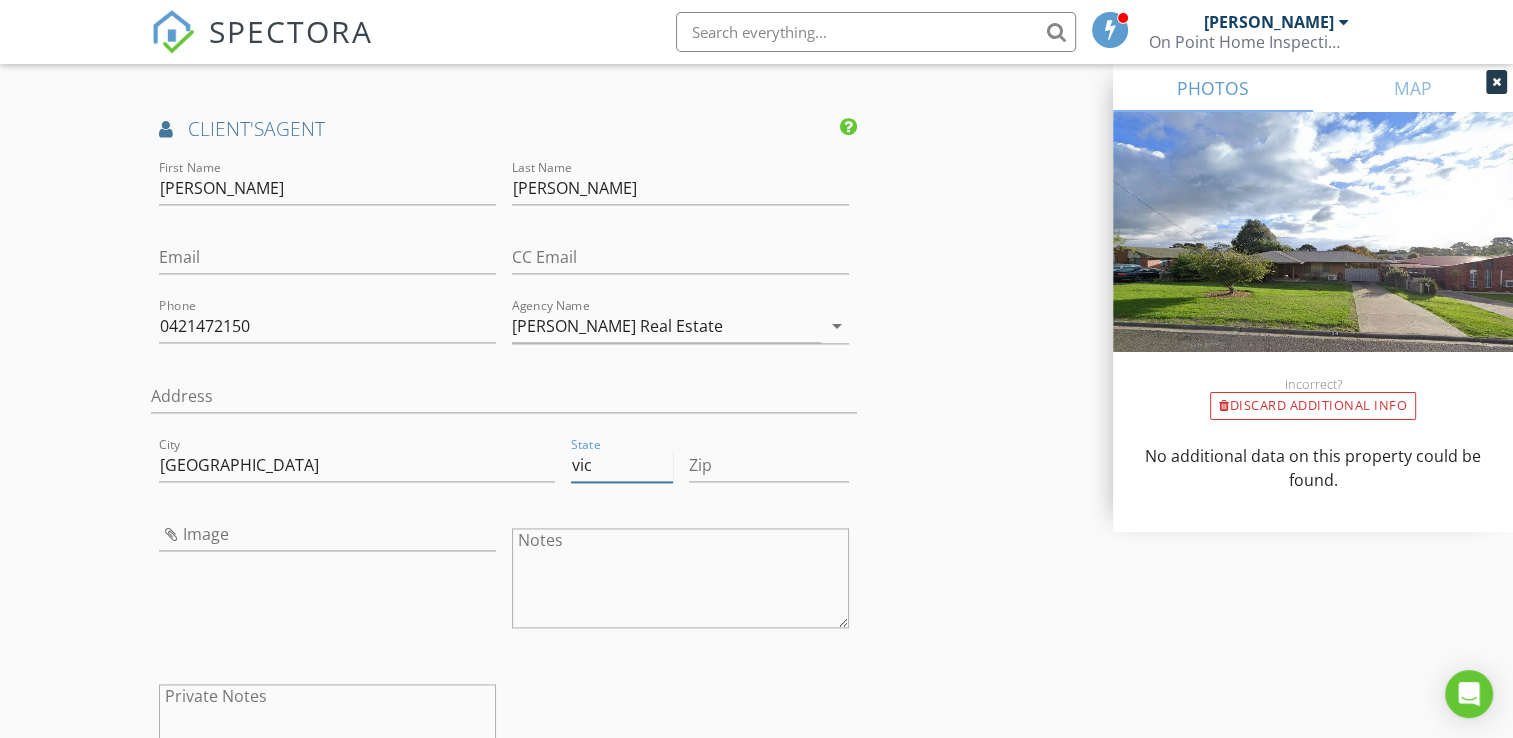 type on "vic" 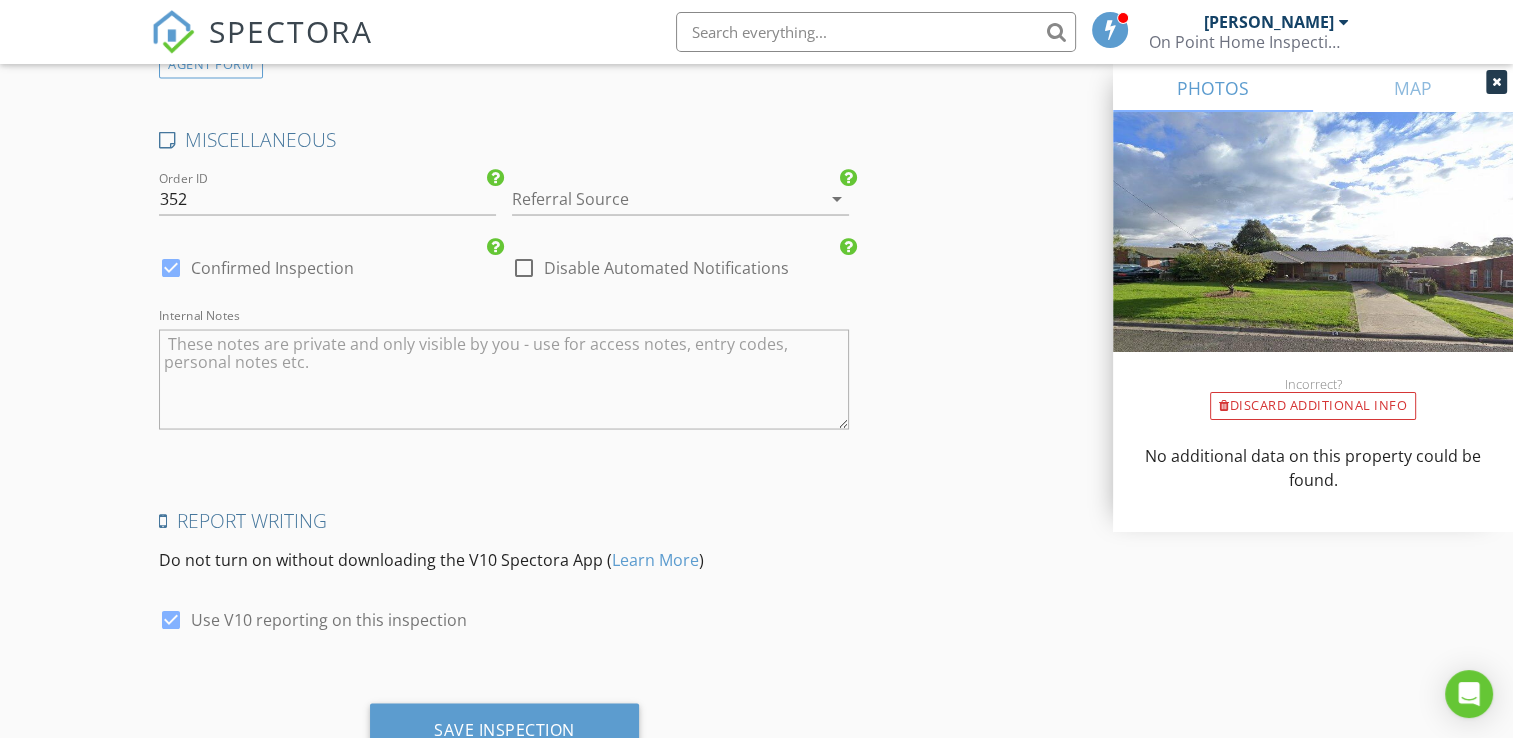 scroll, scrollTop: 3726, scrollLeft: 0, axis: vertical 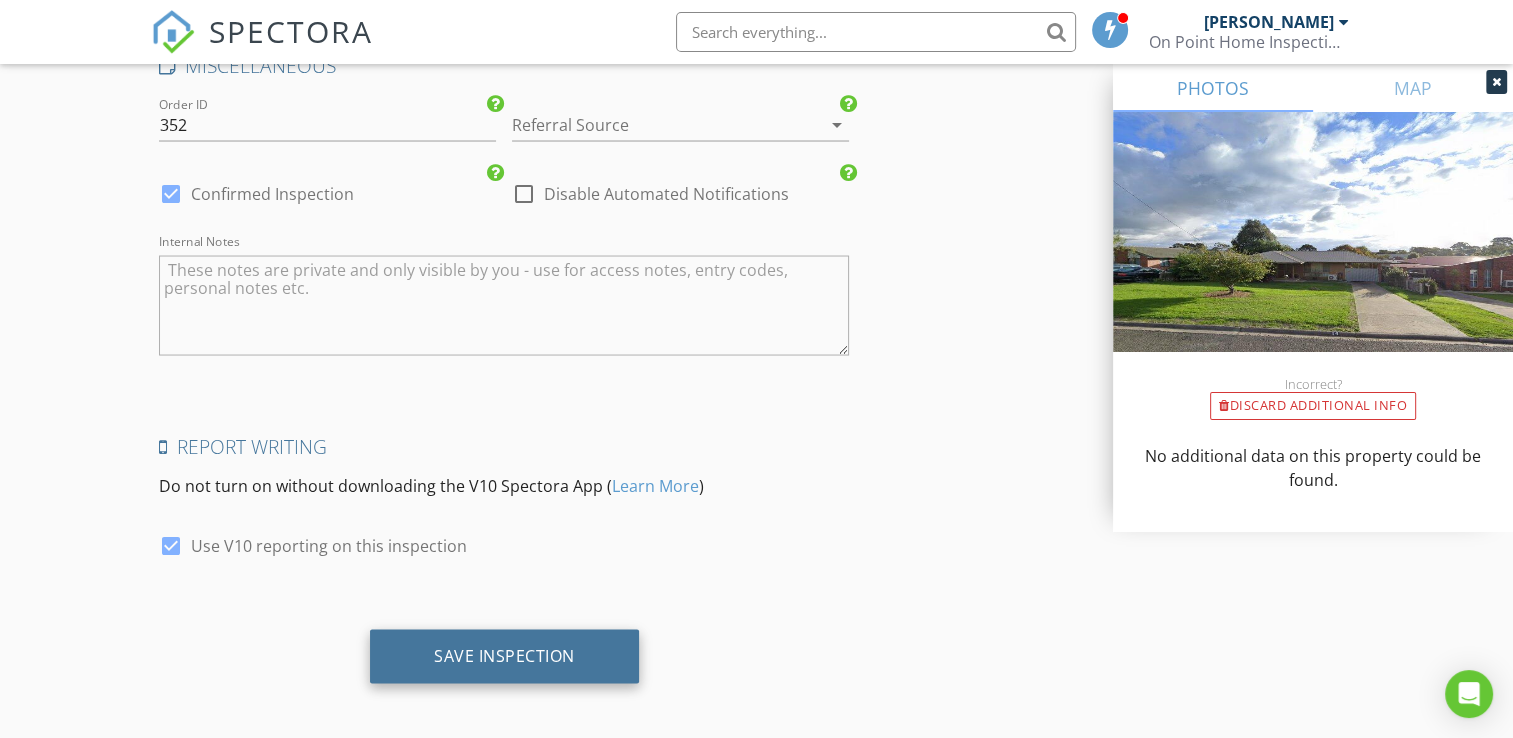 type on "3875" 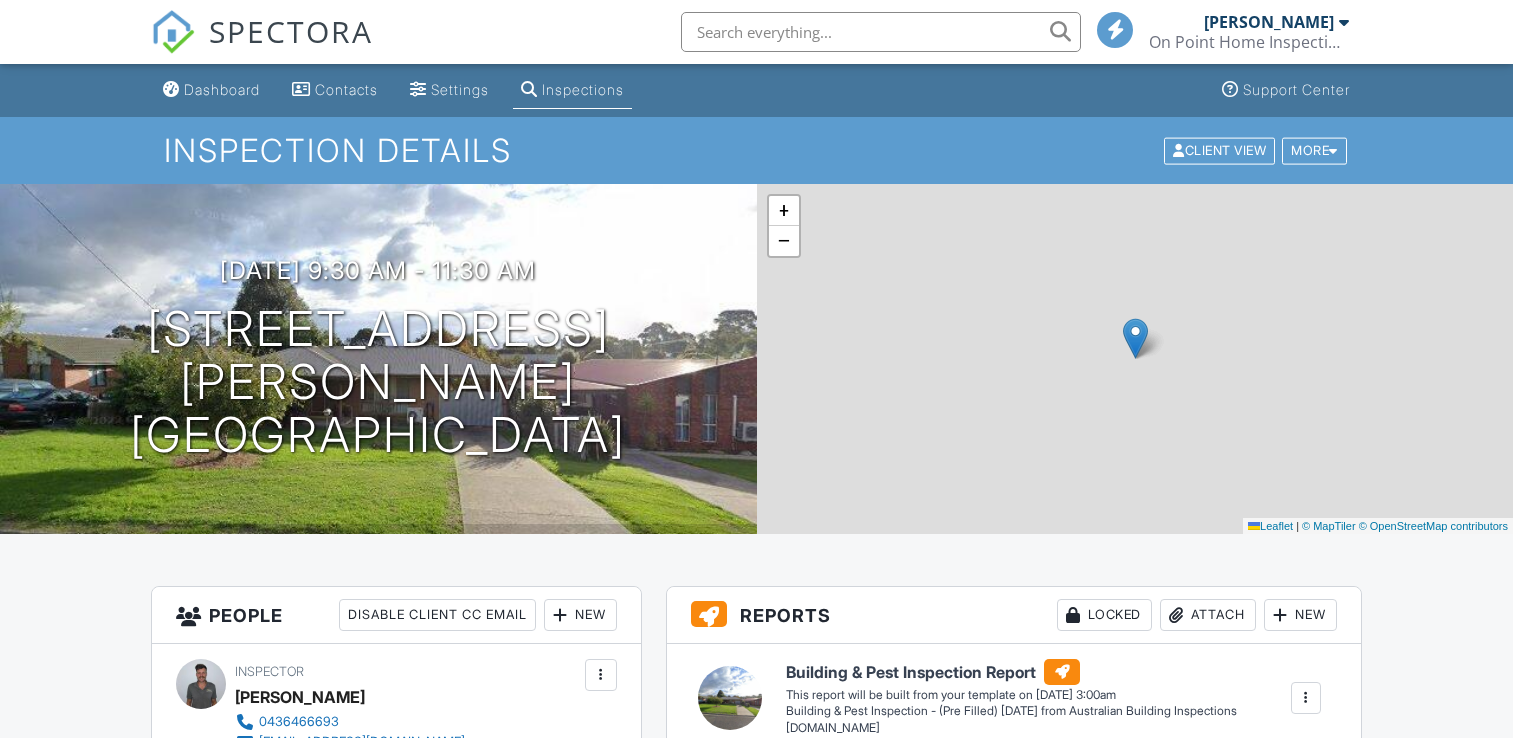scroll, scrollTop: 0, scrollLeft: 0, axis: both 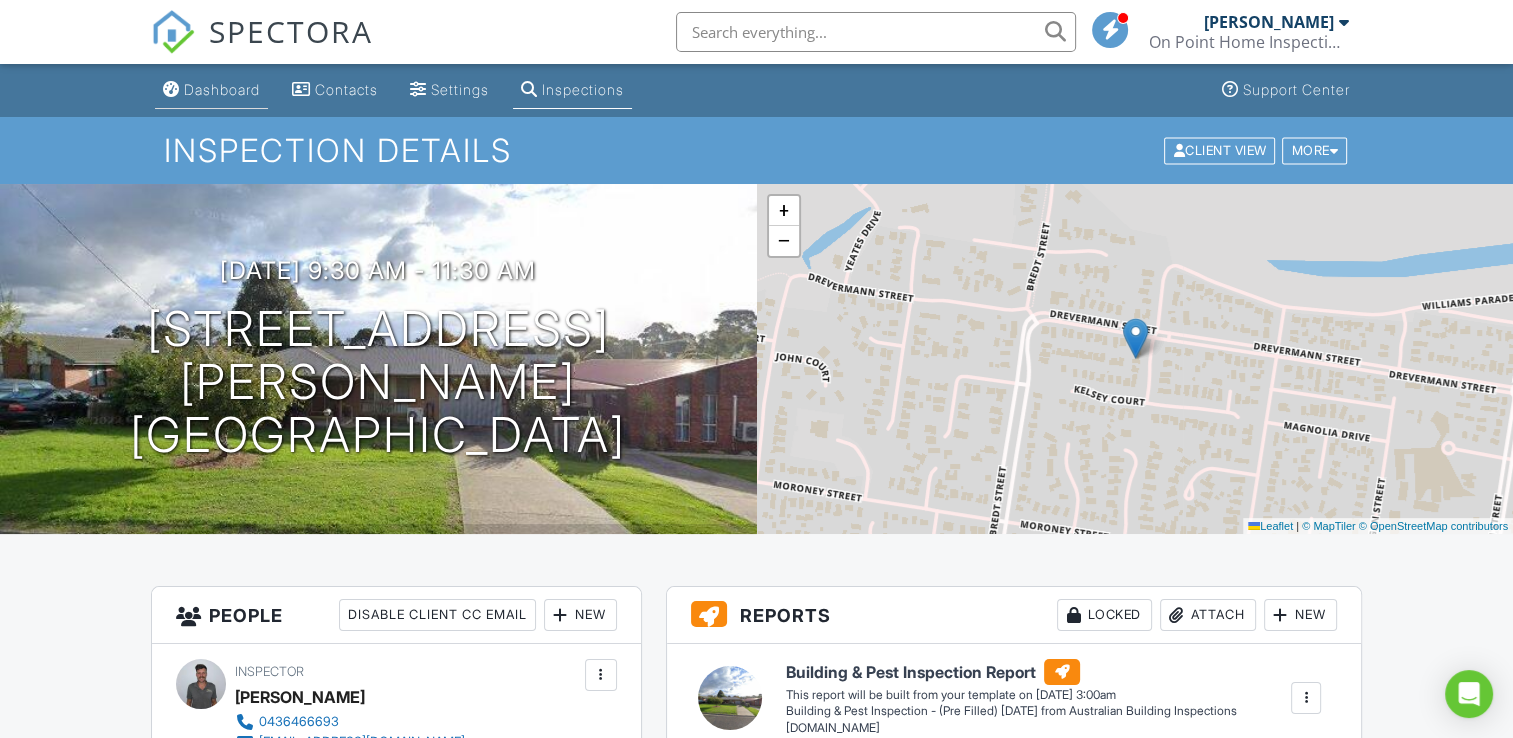 click on "Dashboard" at bounding box center (222, 89) 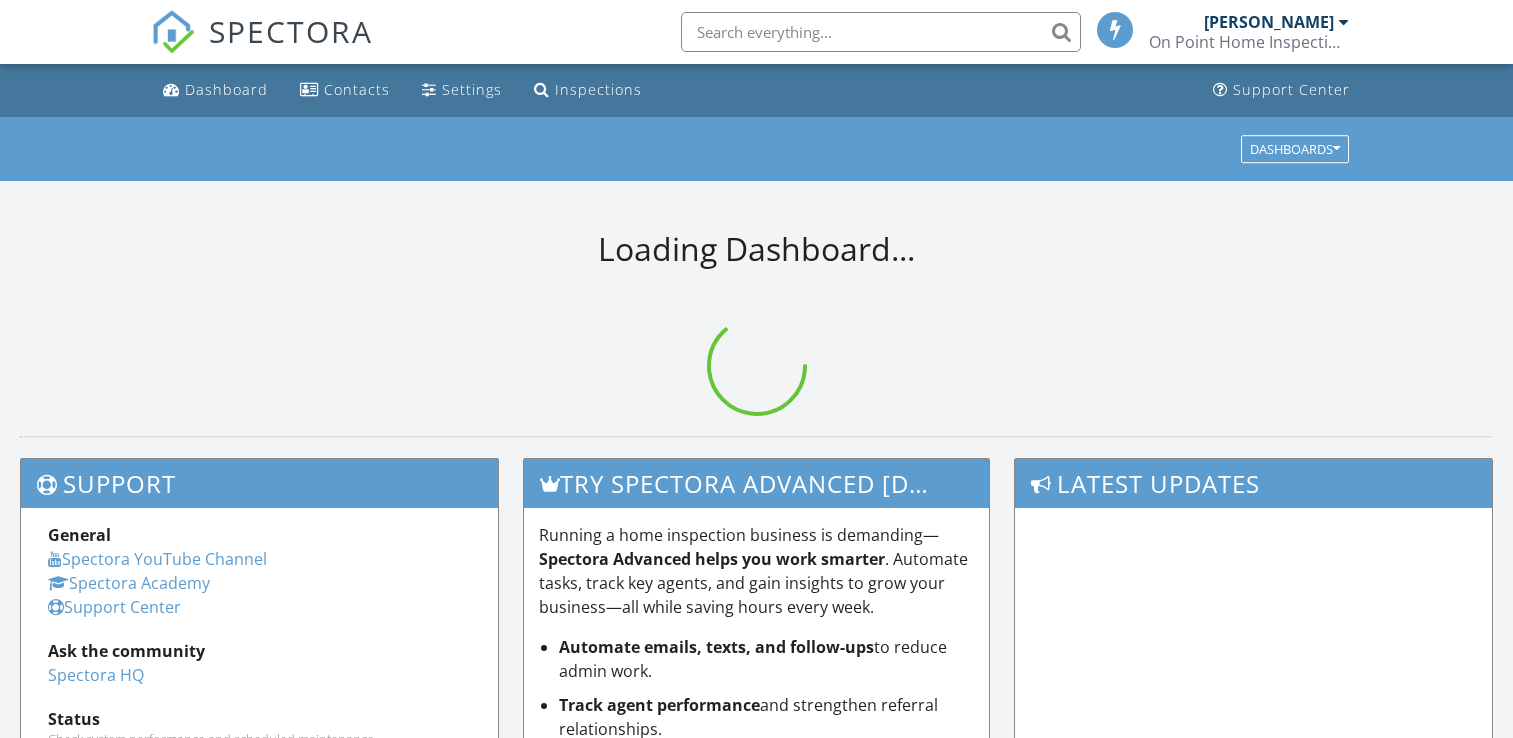 scroll, scrollTop: 0, scrollLeft: 0, axis: both 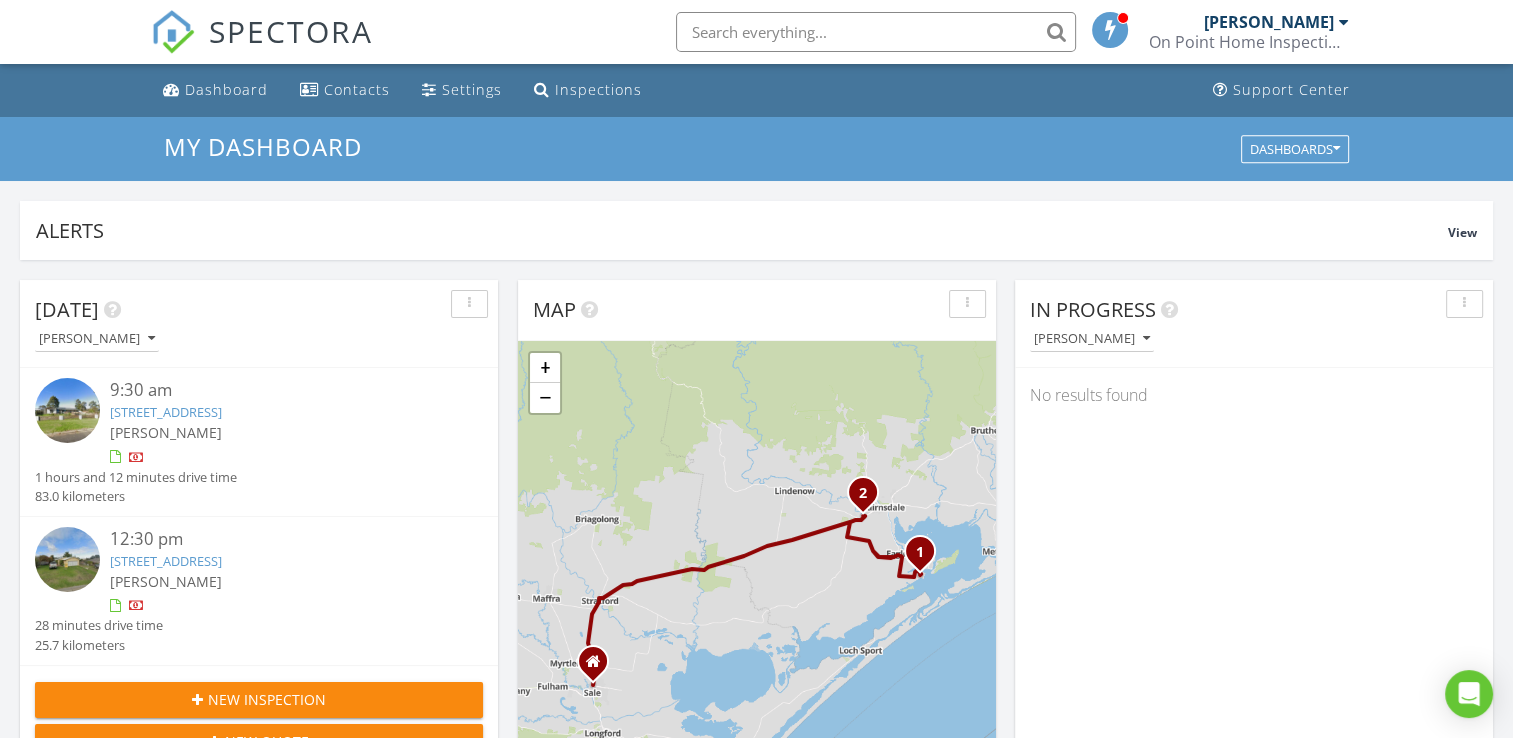 click on "New Inspection" at bounding box center (267, 699) 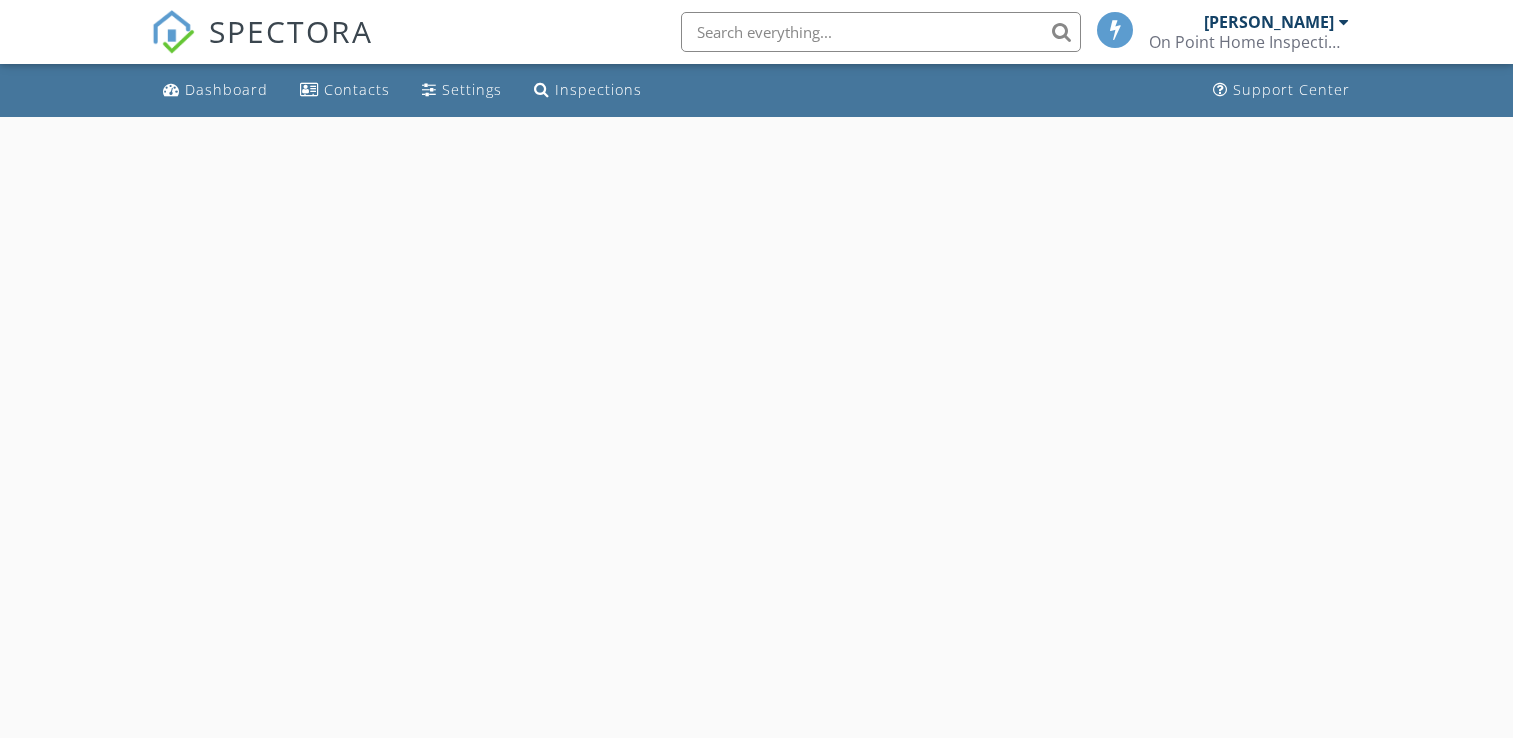 scroll, scrollTop: 0, scrollLeft: 0, axis: both 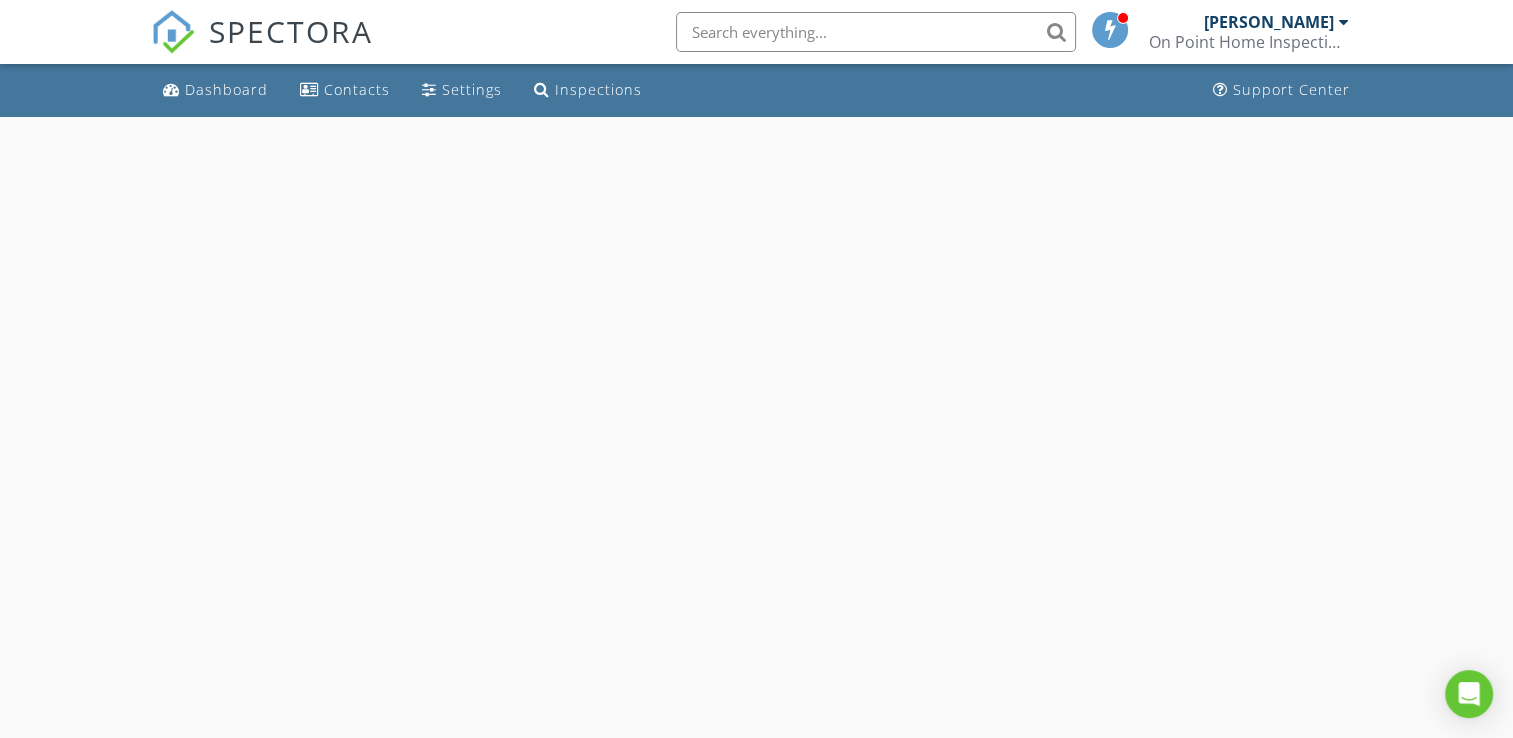 select on "6" 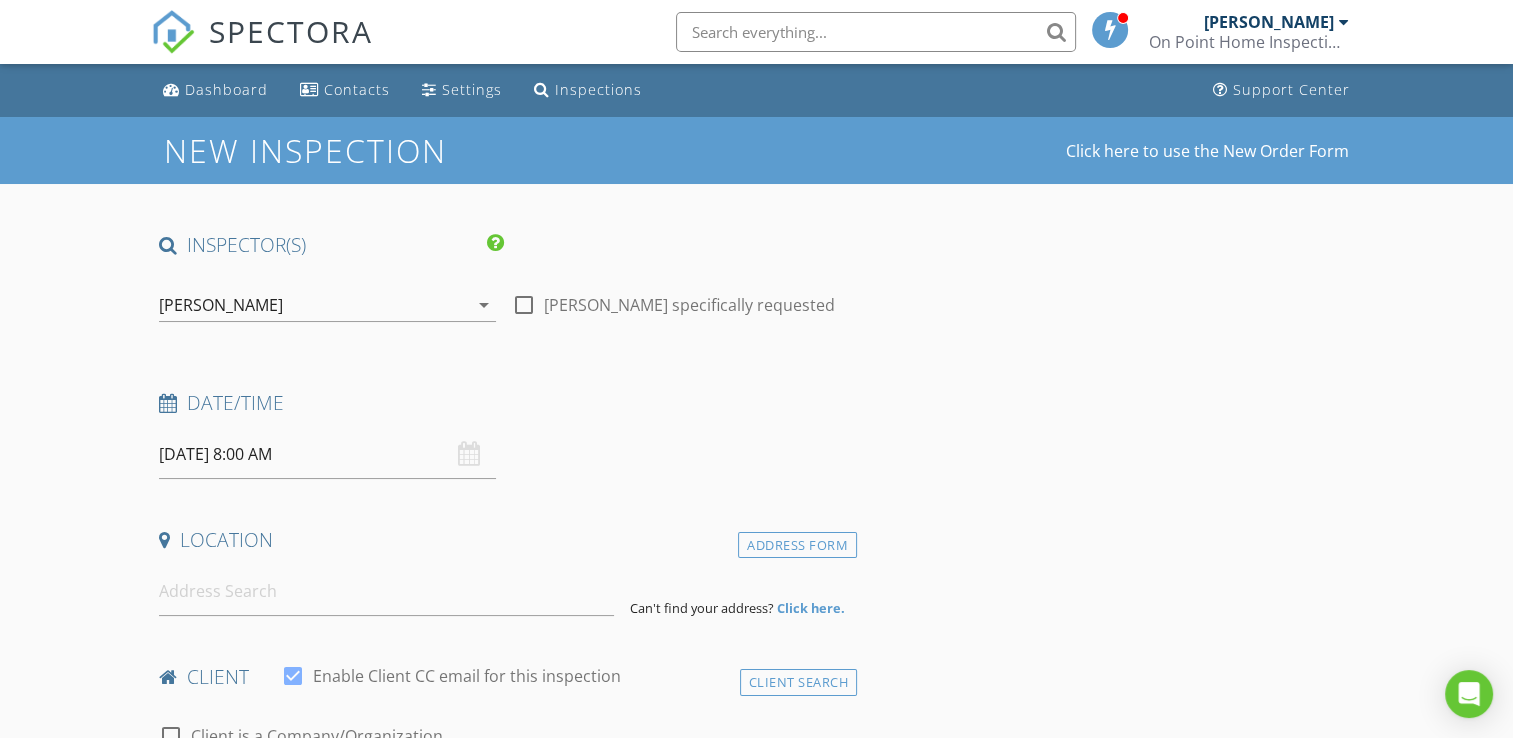 click on "[DATE] 8:00 AM" at bounding box center (327, 454) 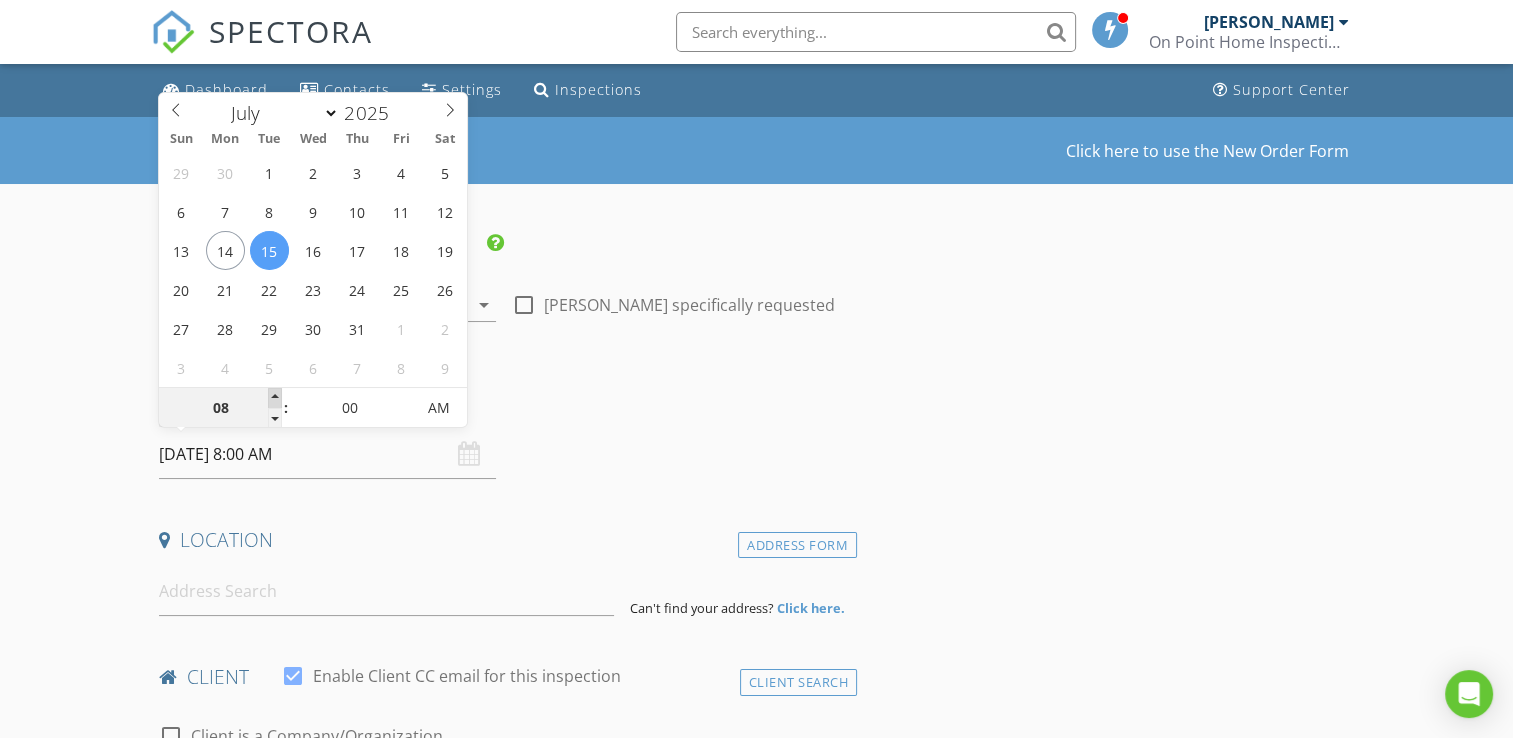 type on "09" 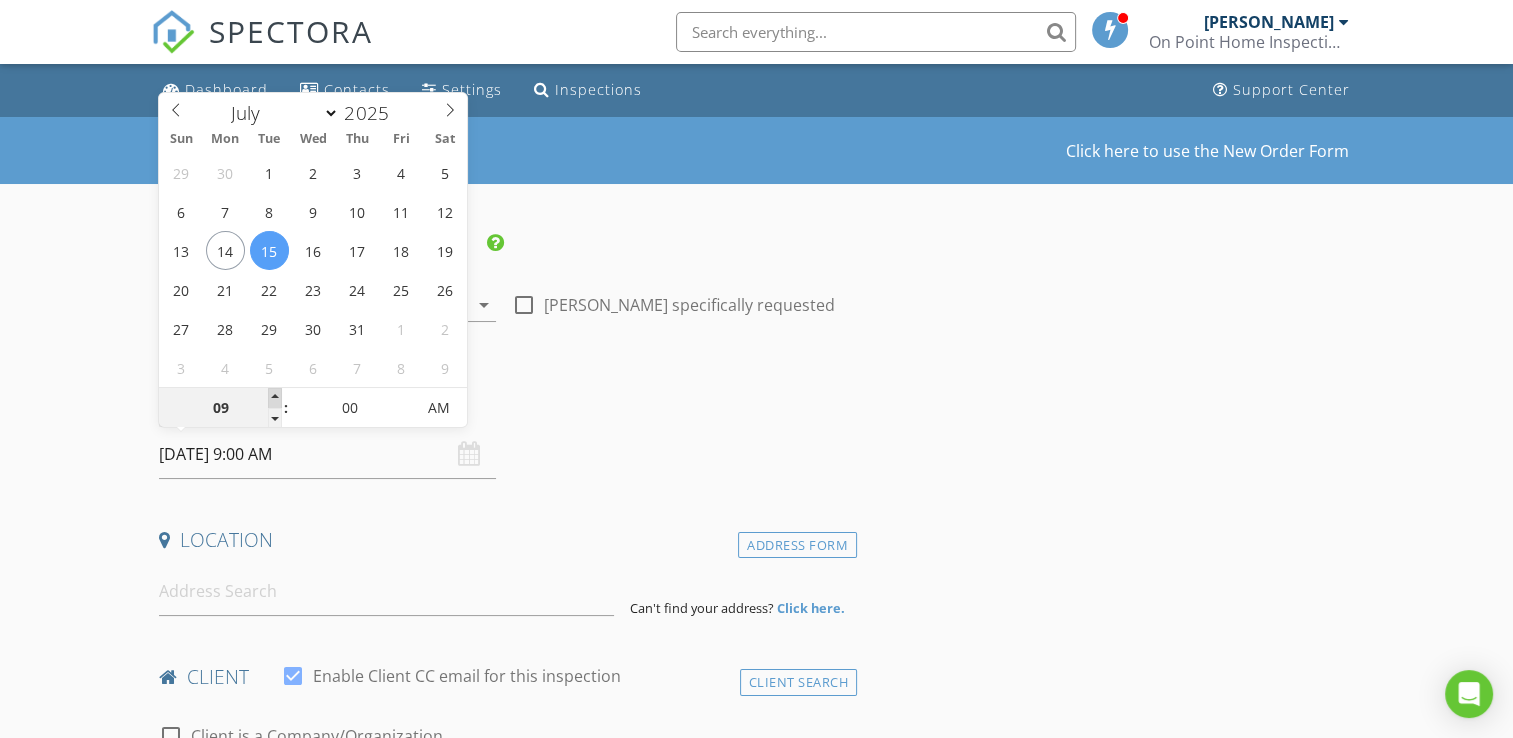 click at bounding box center [275, 398] 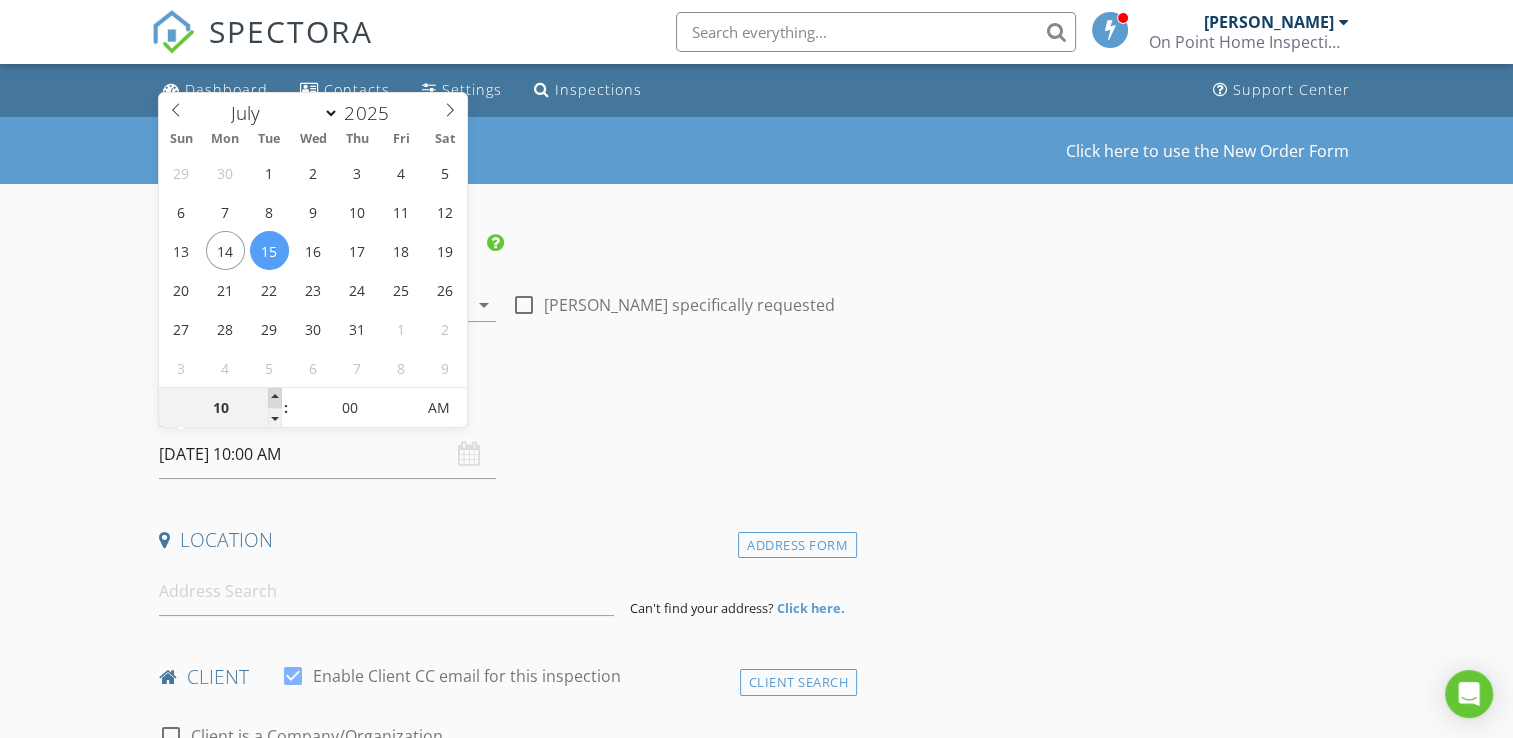 click at bounding box center [275, 398] 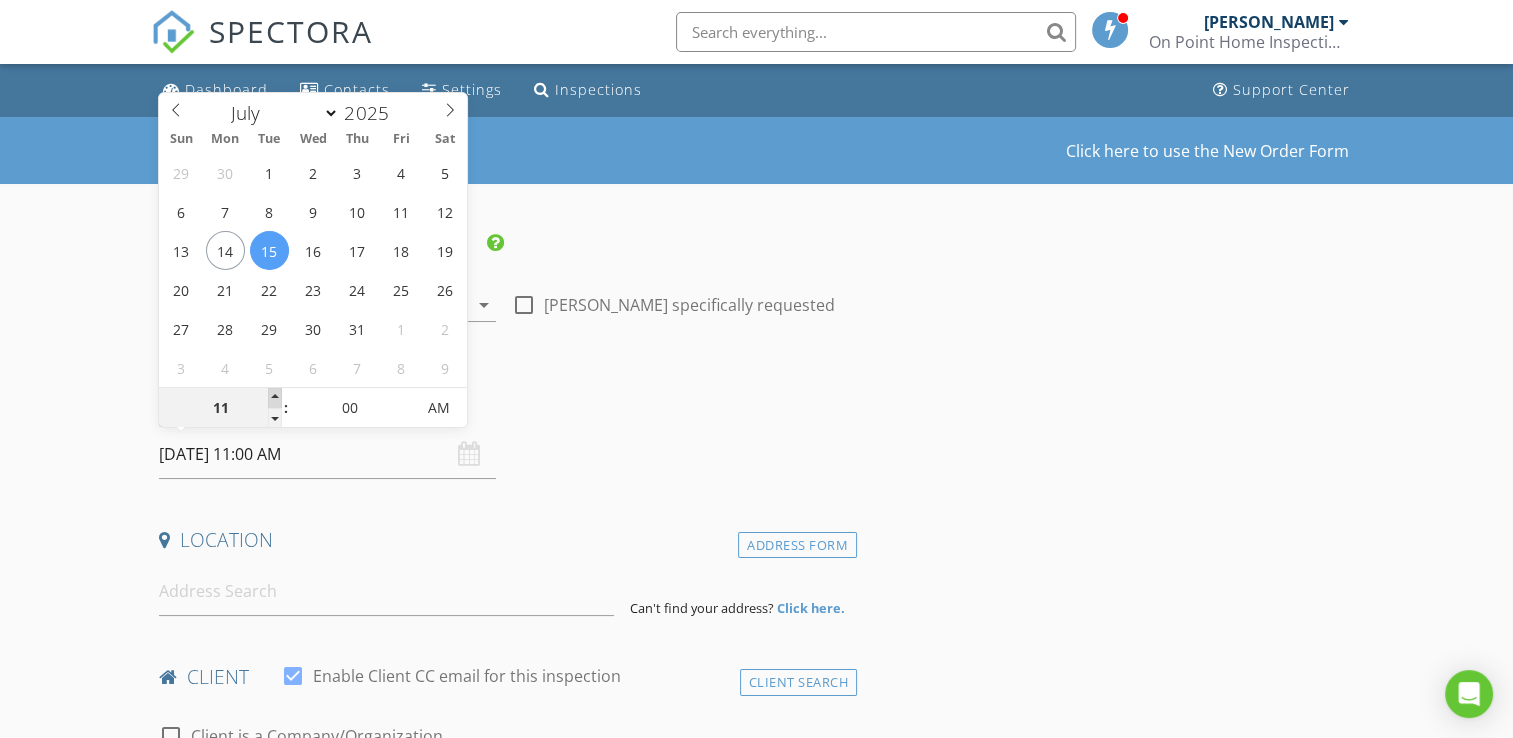 click at bounding box center (275, 398) 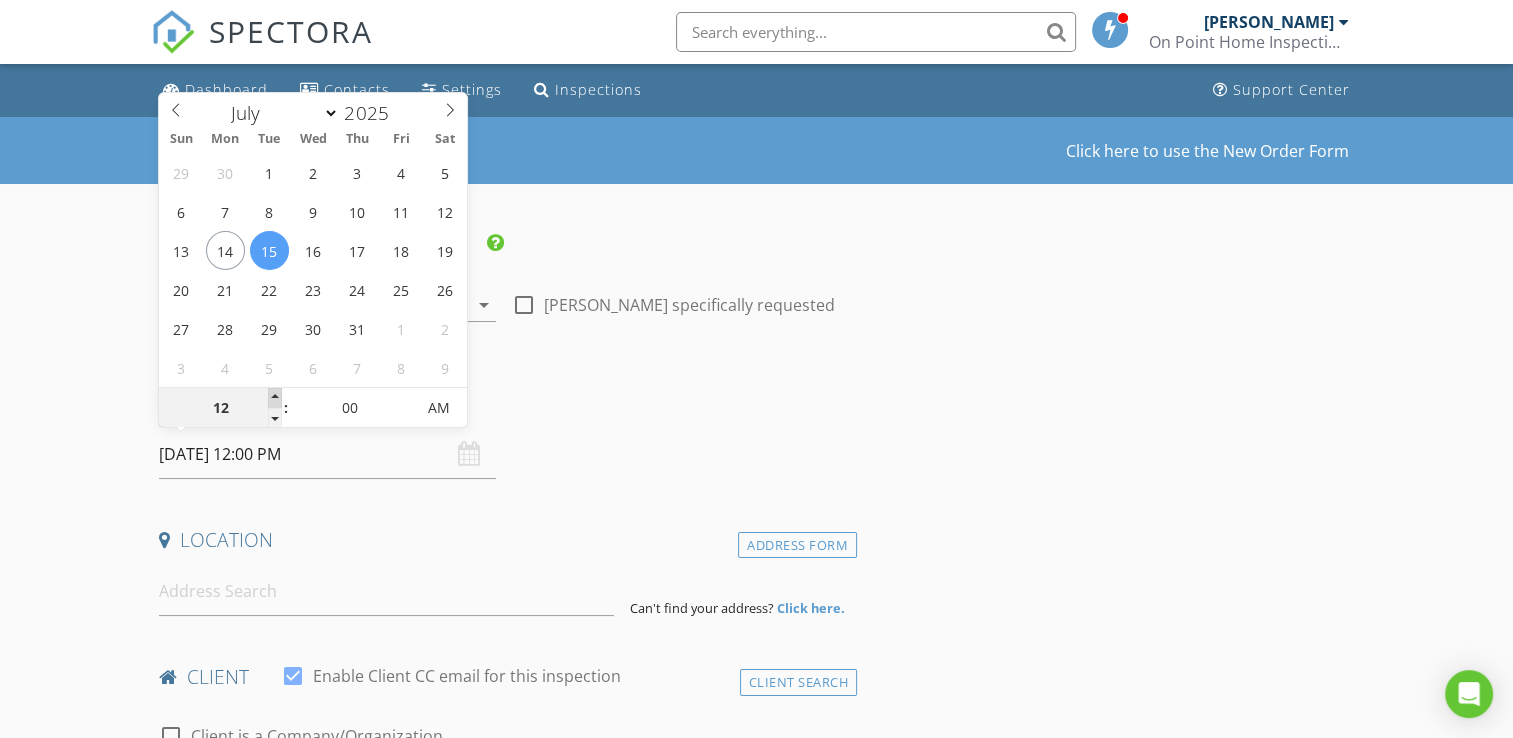 click at bounding box center [275, 398] 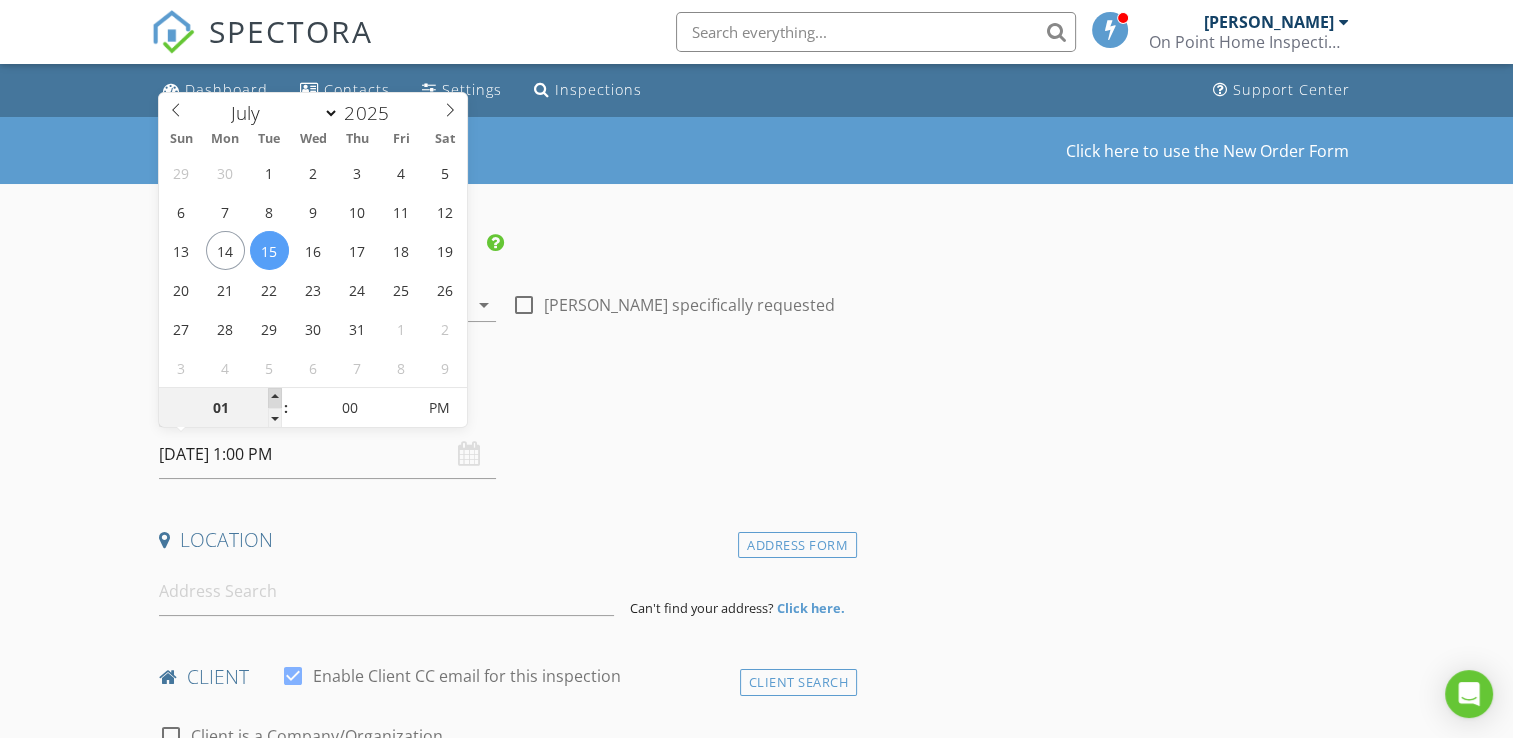 click at bounding box center (275, 398) 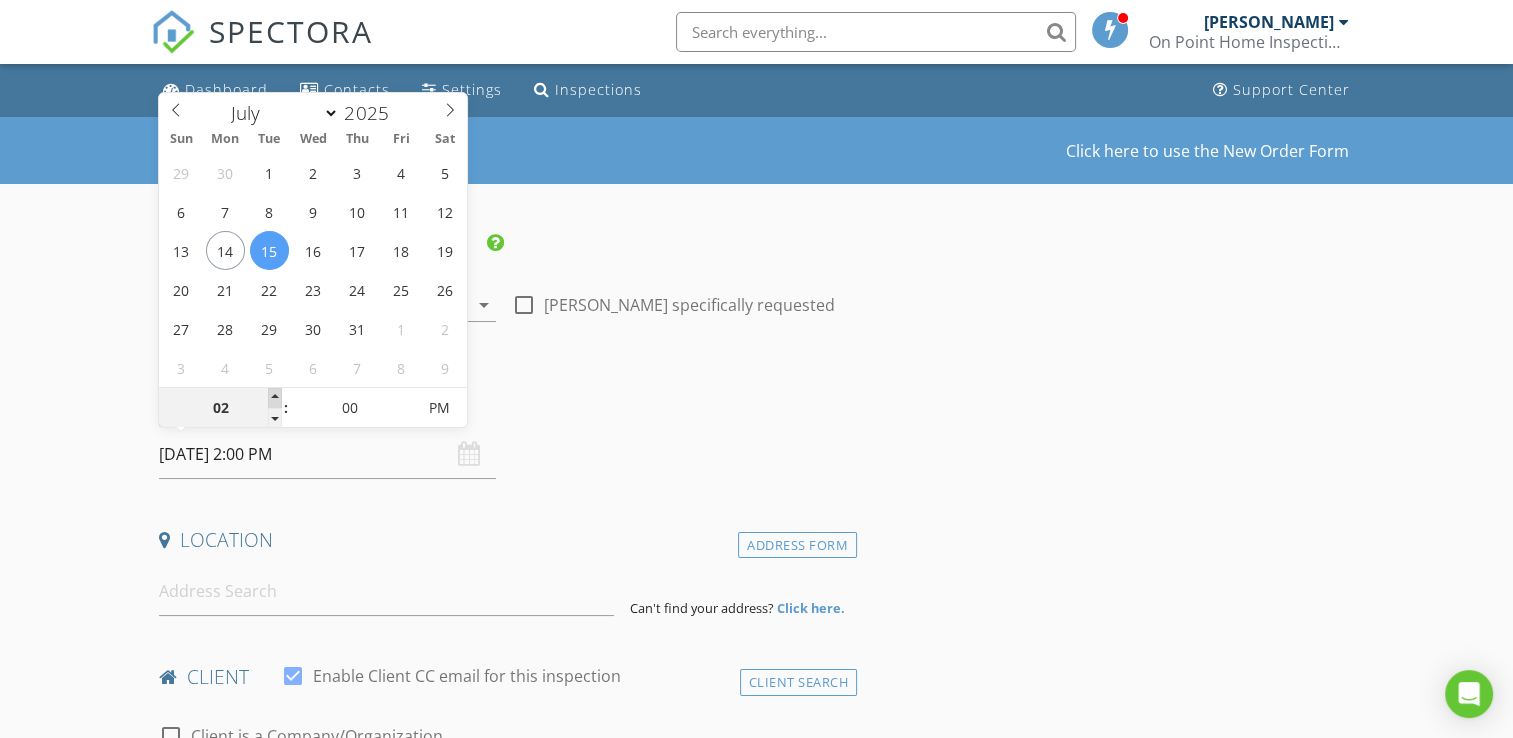click at bounding box center (275, 398) 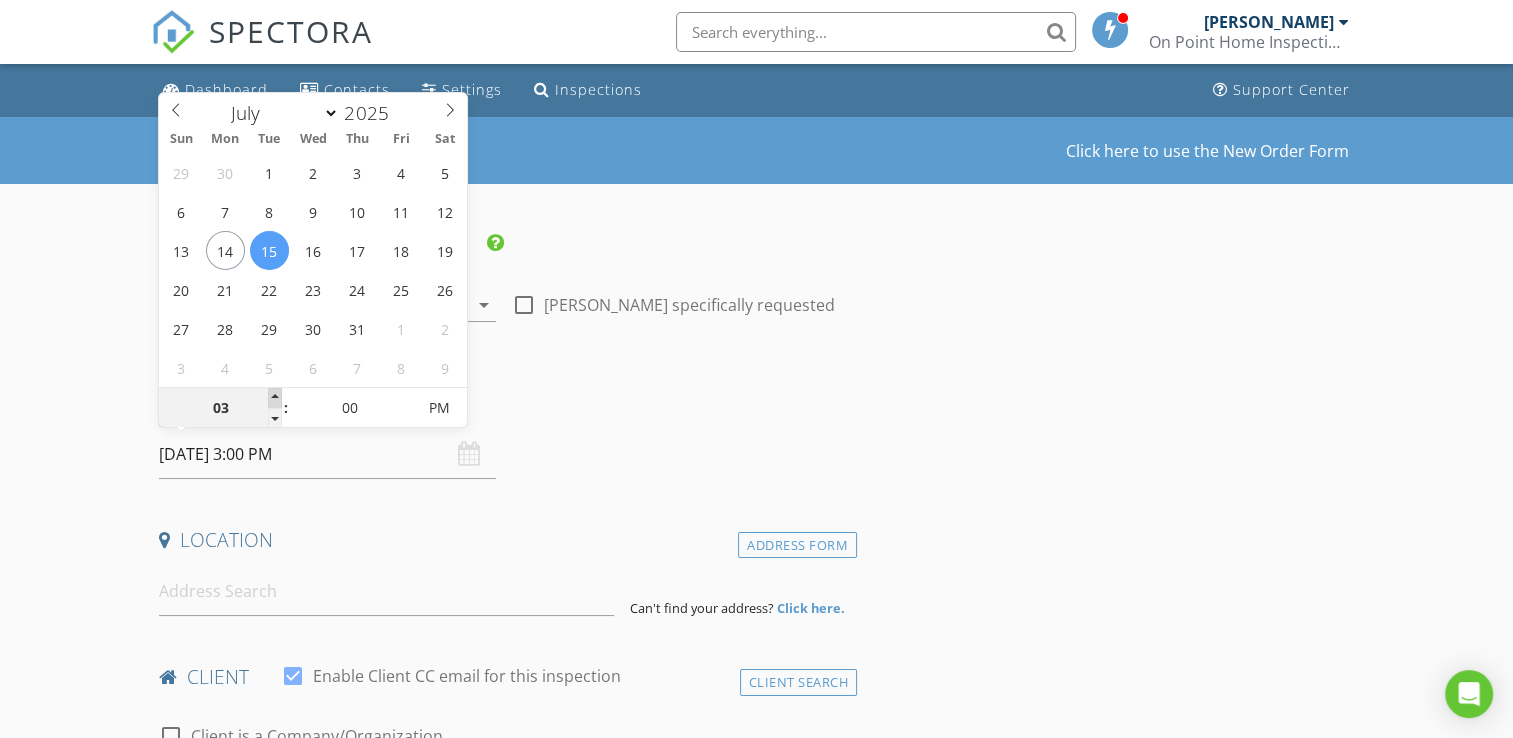 click at bounding box center (275, 398) 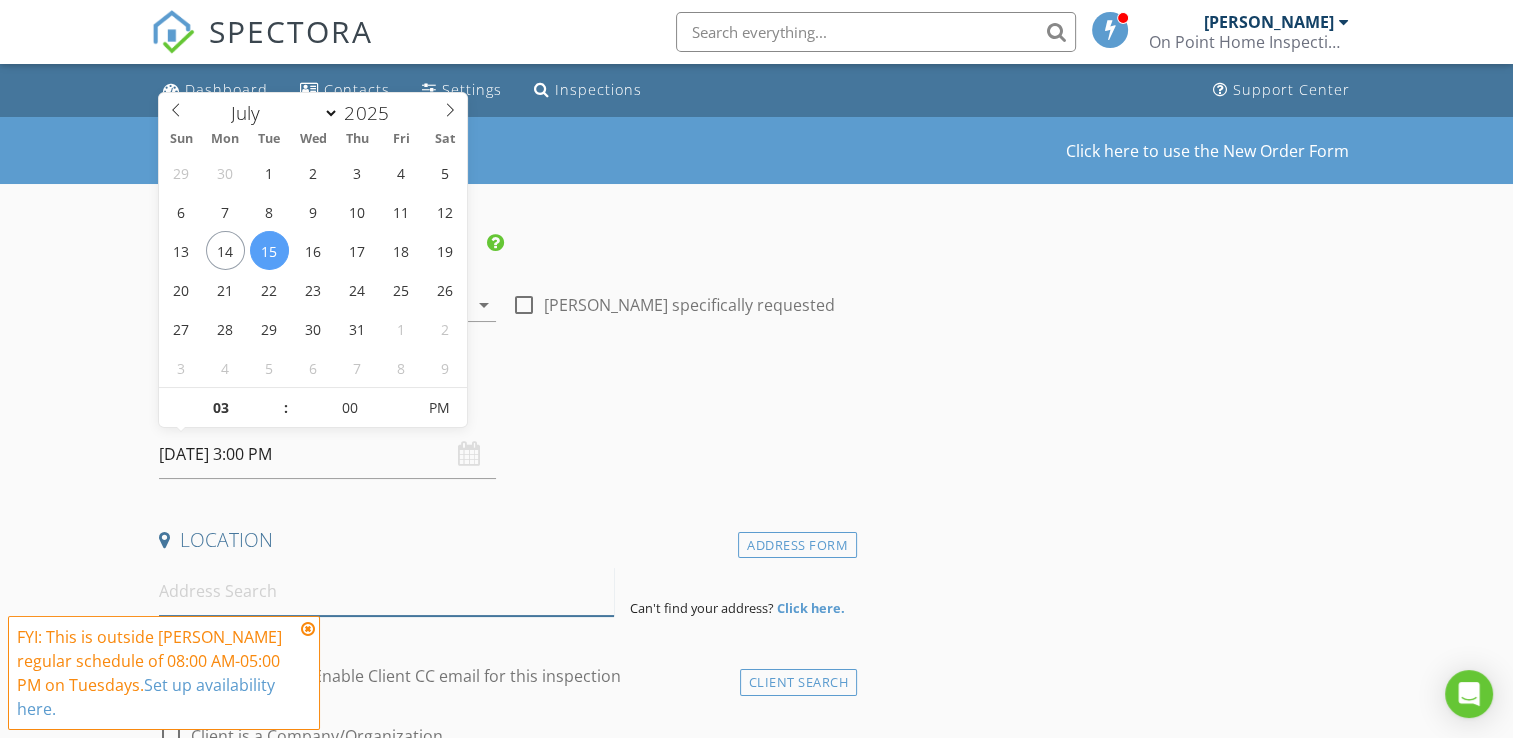 click at bounding box center [386, 591] 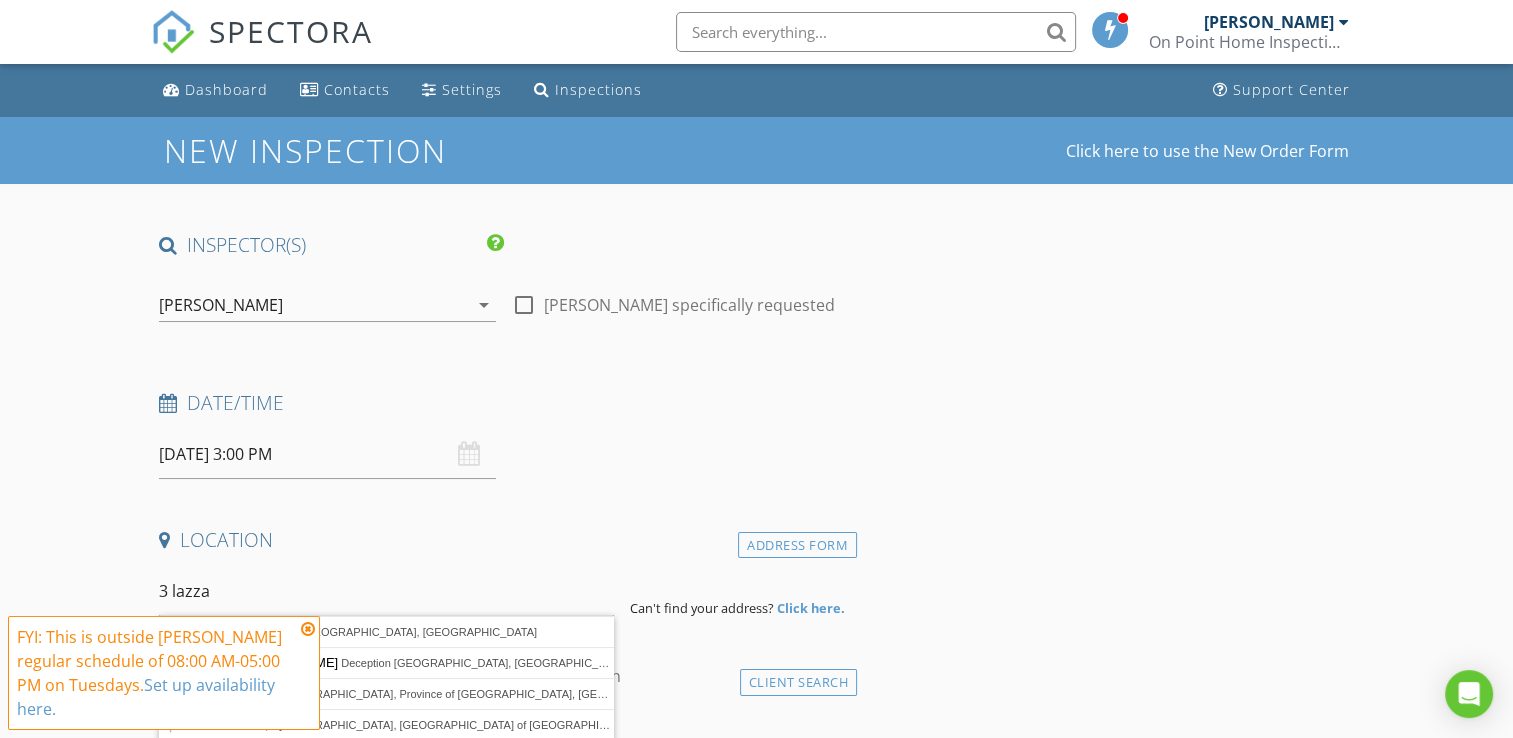 click at bounding box center [308, 629] 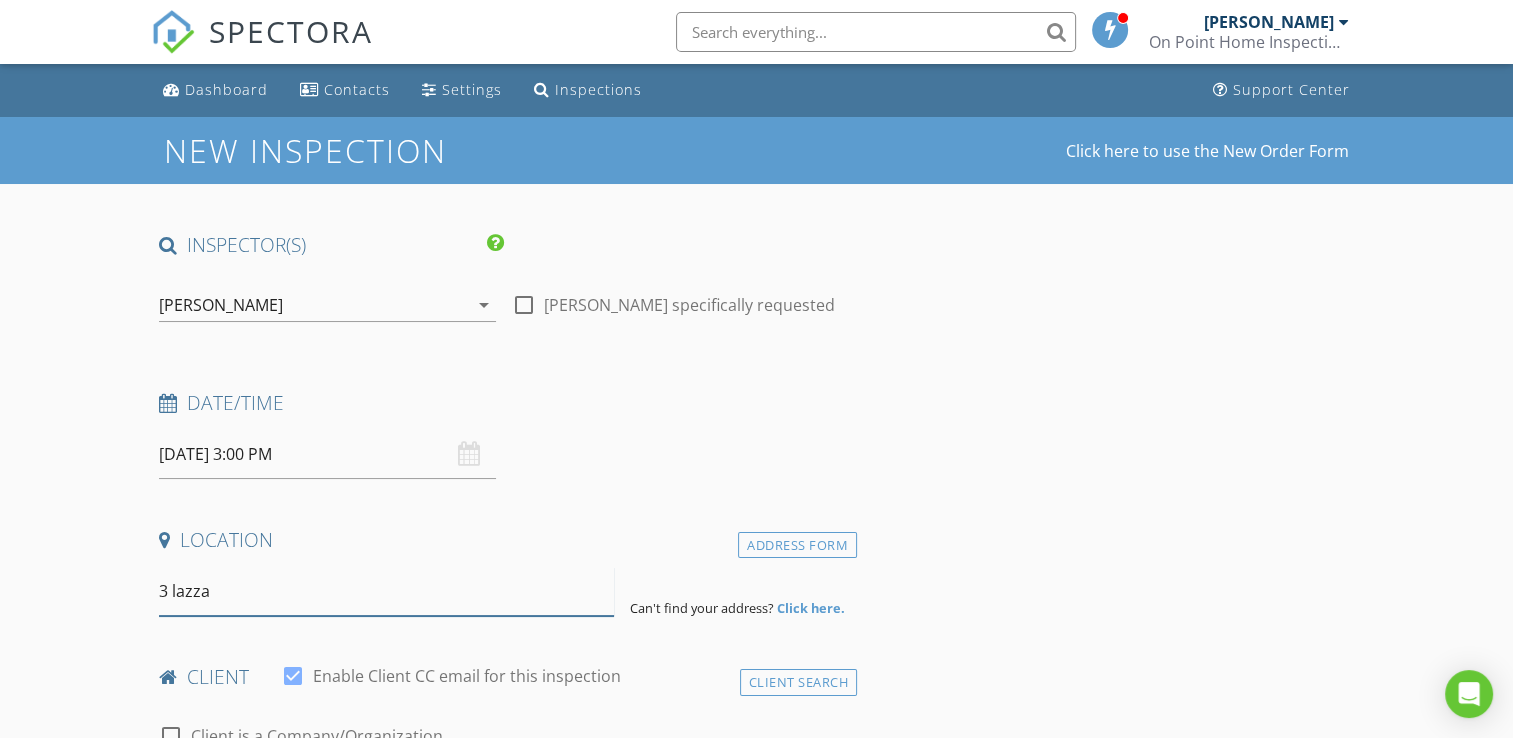 click on "3 lazza" at bounding box center [386, 591] 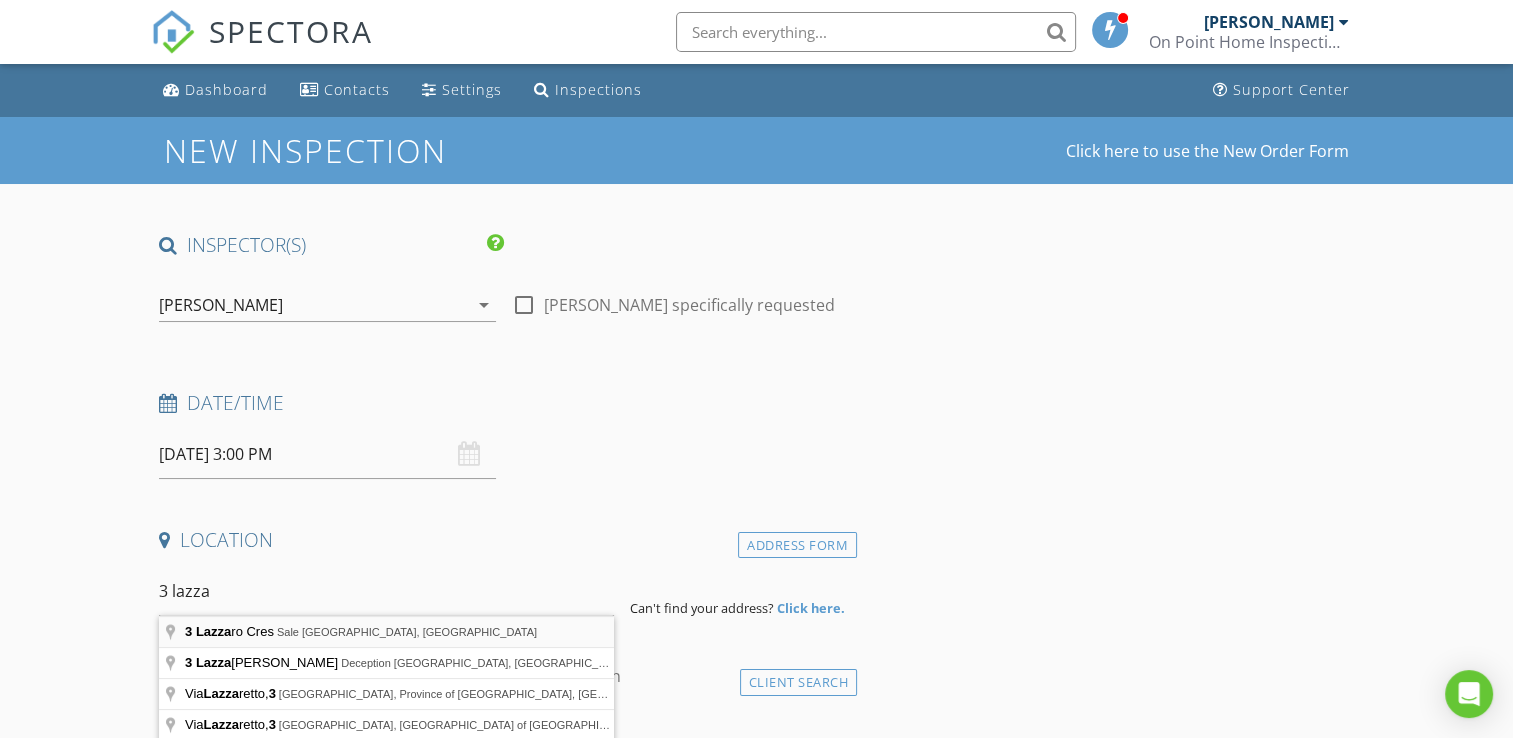 type on "3 Lazzaro Cres, Sale VIC, Australia" 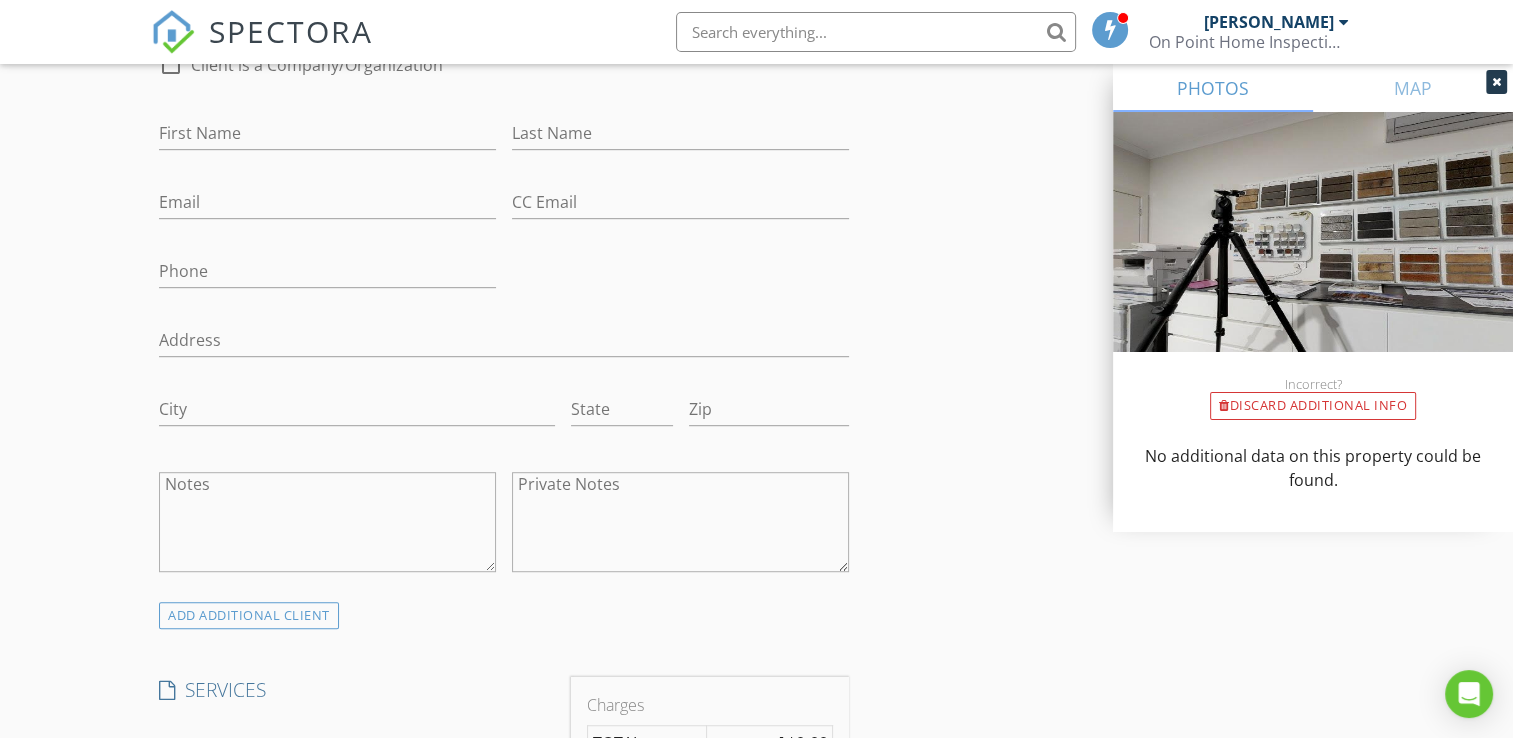 scroll, scrollTop: 882, scrollLeft: 0, axis: vertical 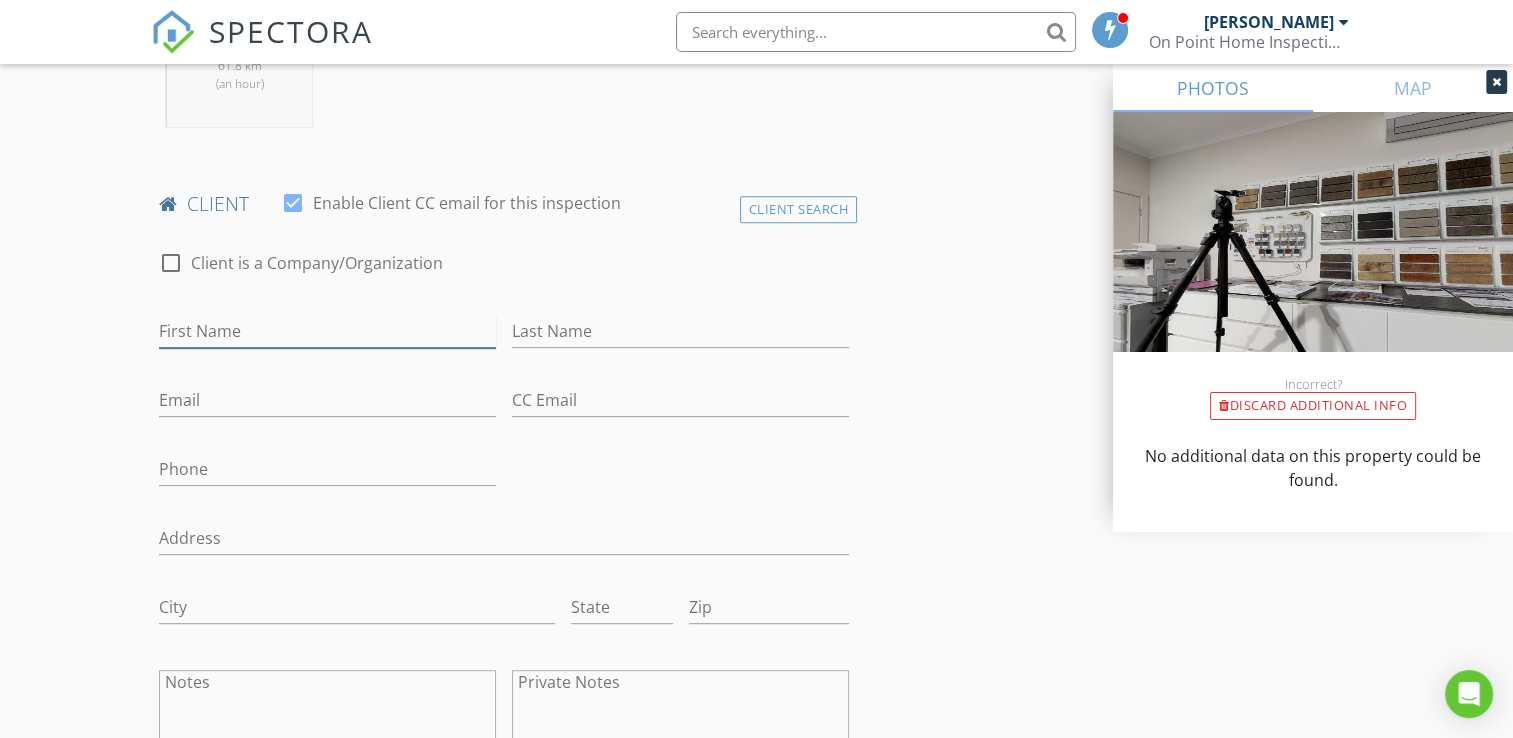 click on "First Name" at bounding box center [327, 331] 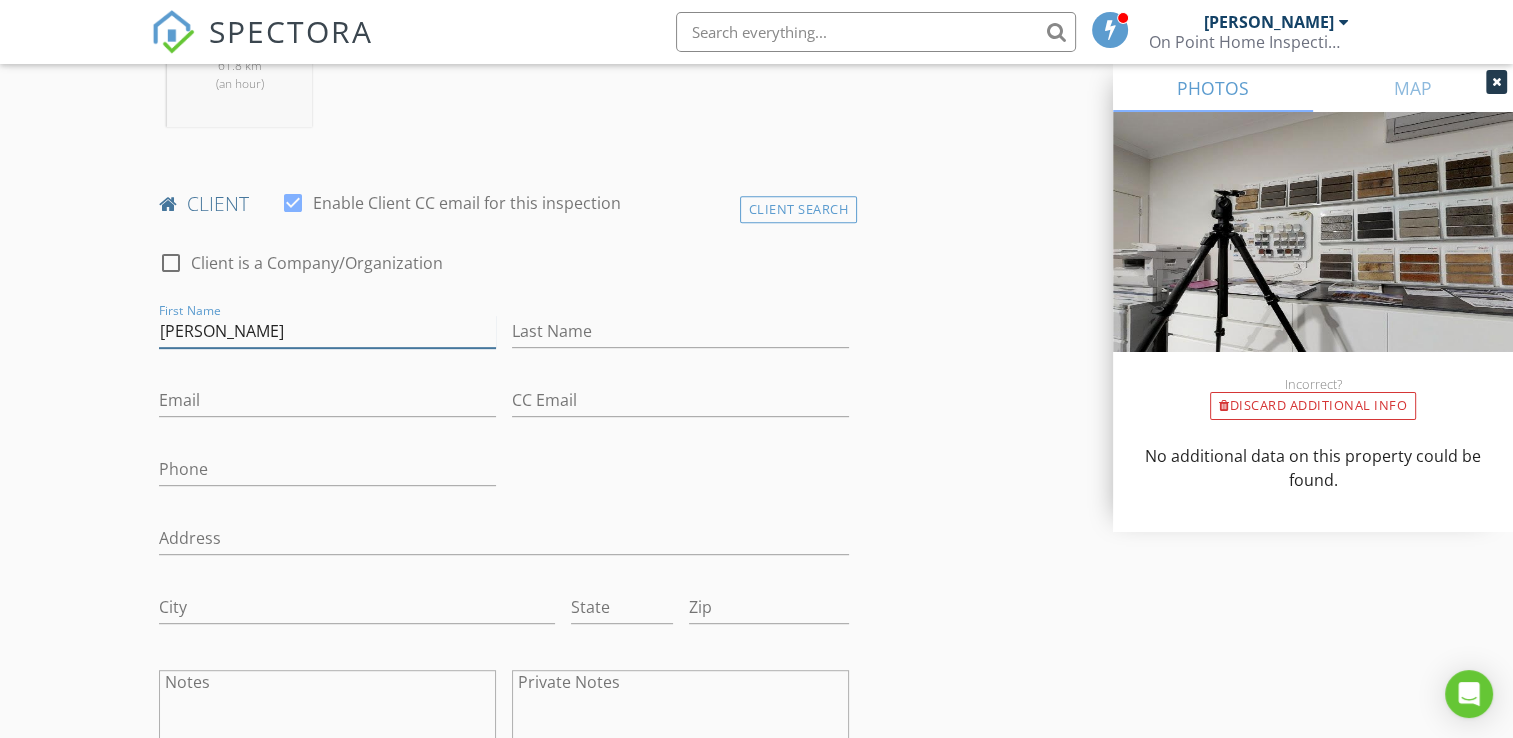 type on "Stephen" 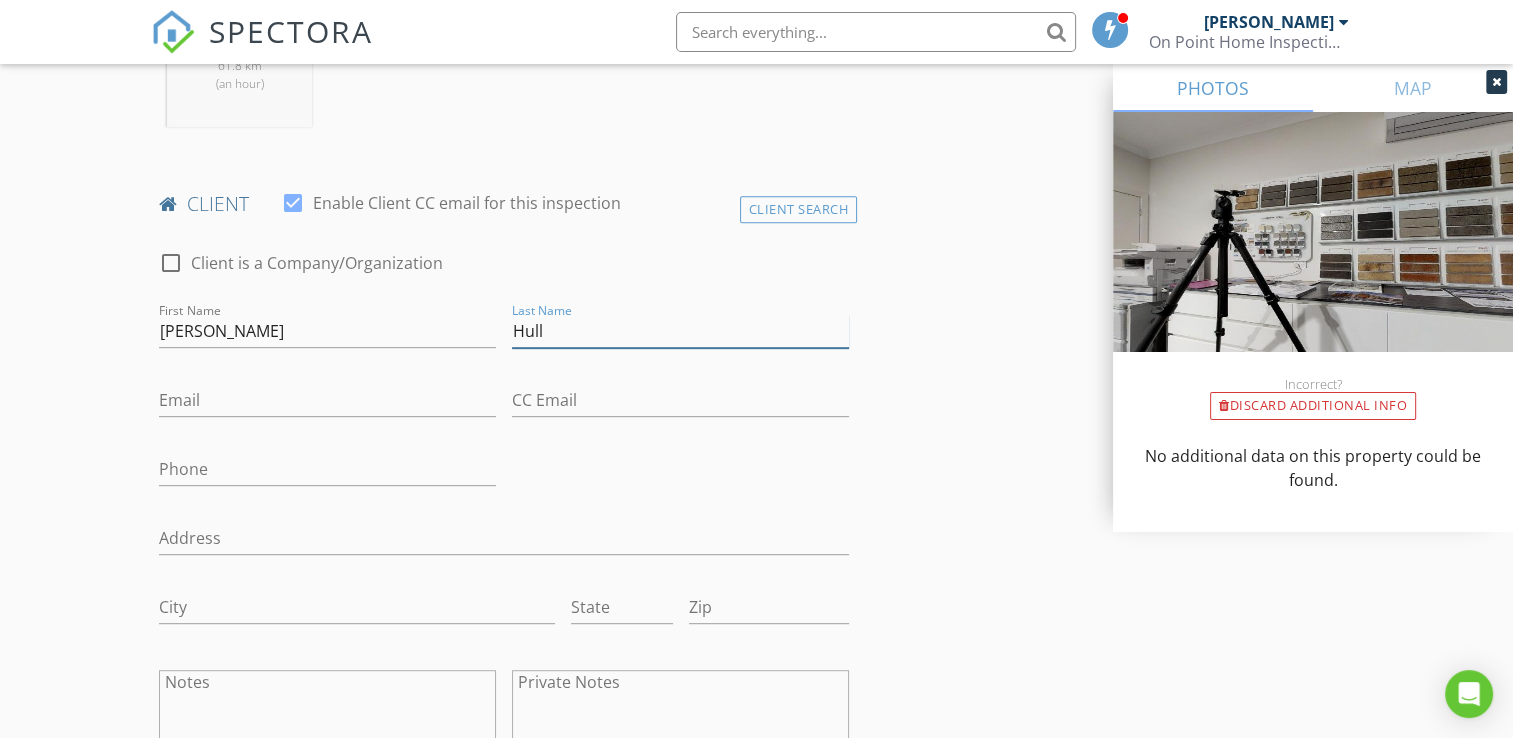 type on "Hull" 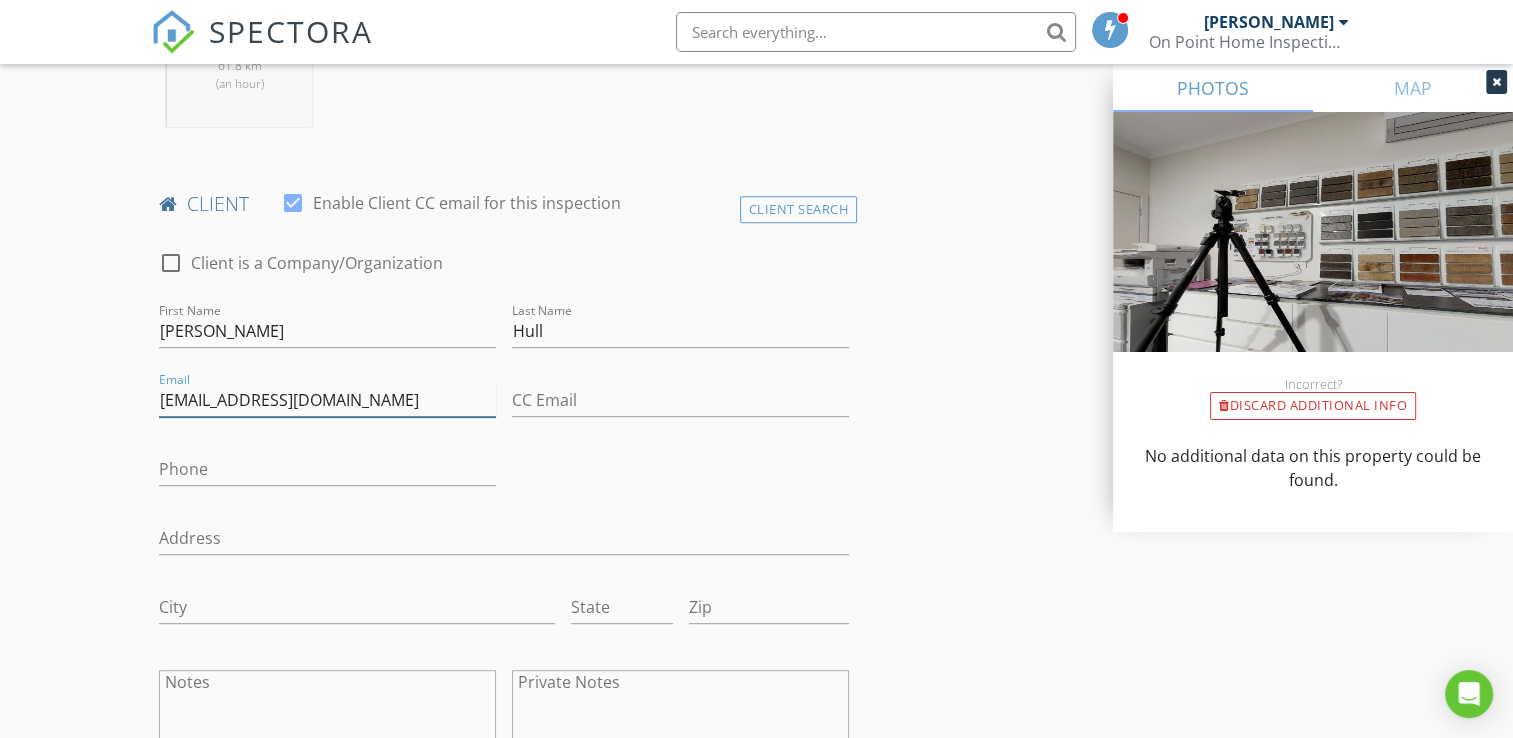 type on "shull1234@hotmail.com" 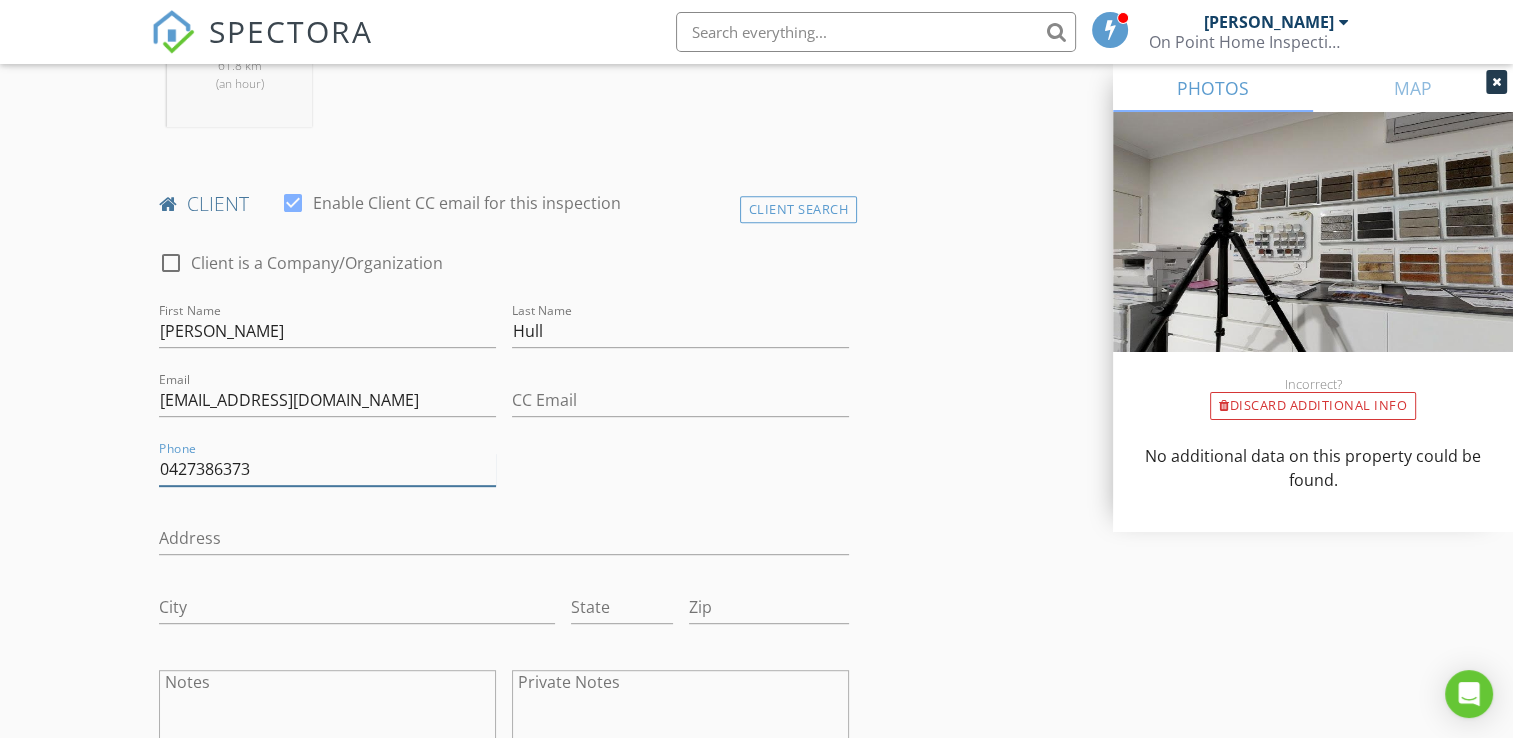 type on "0427386373" 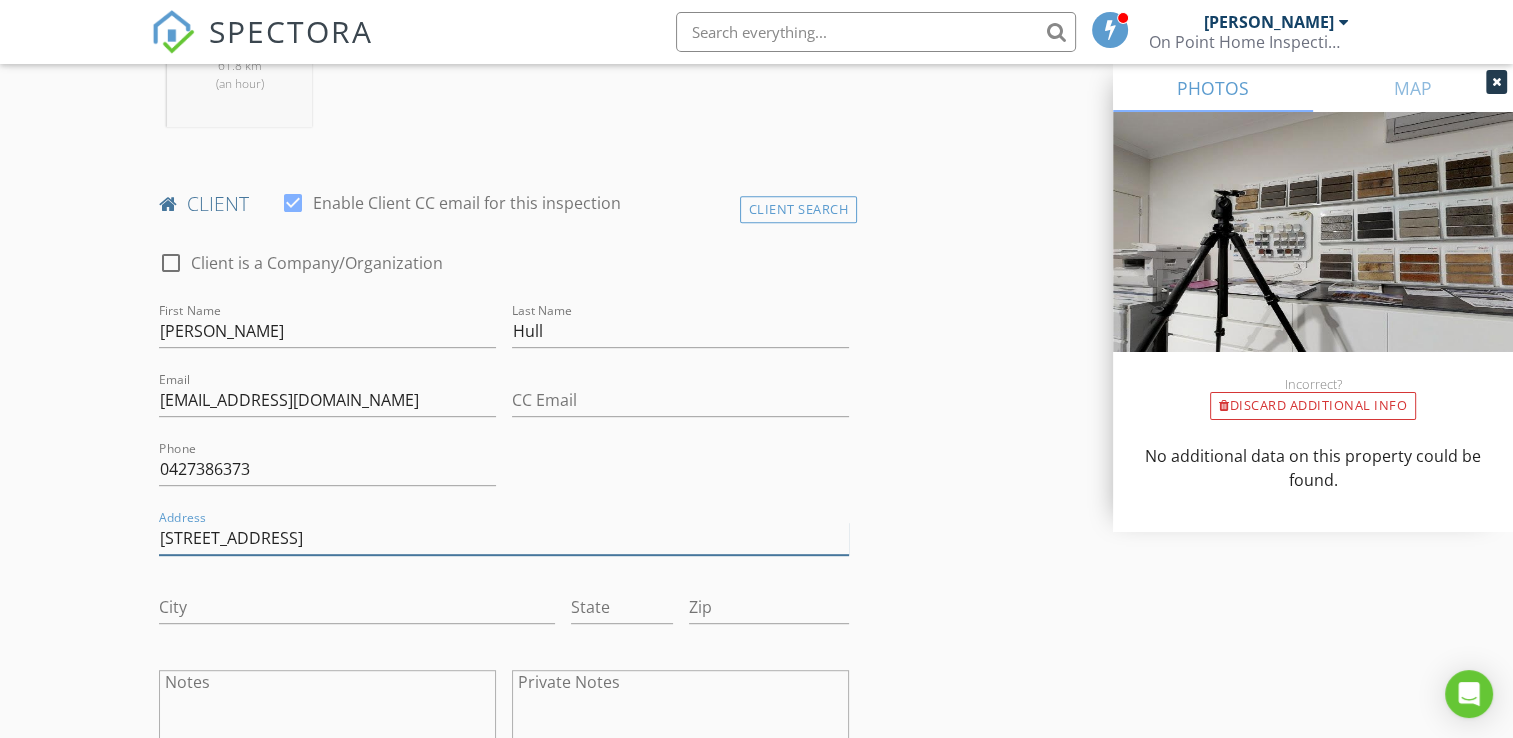 type on "56 Topping St" 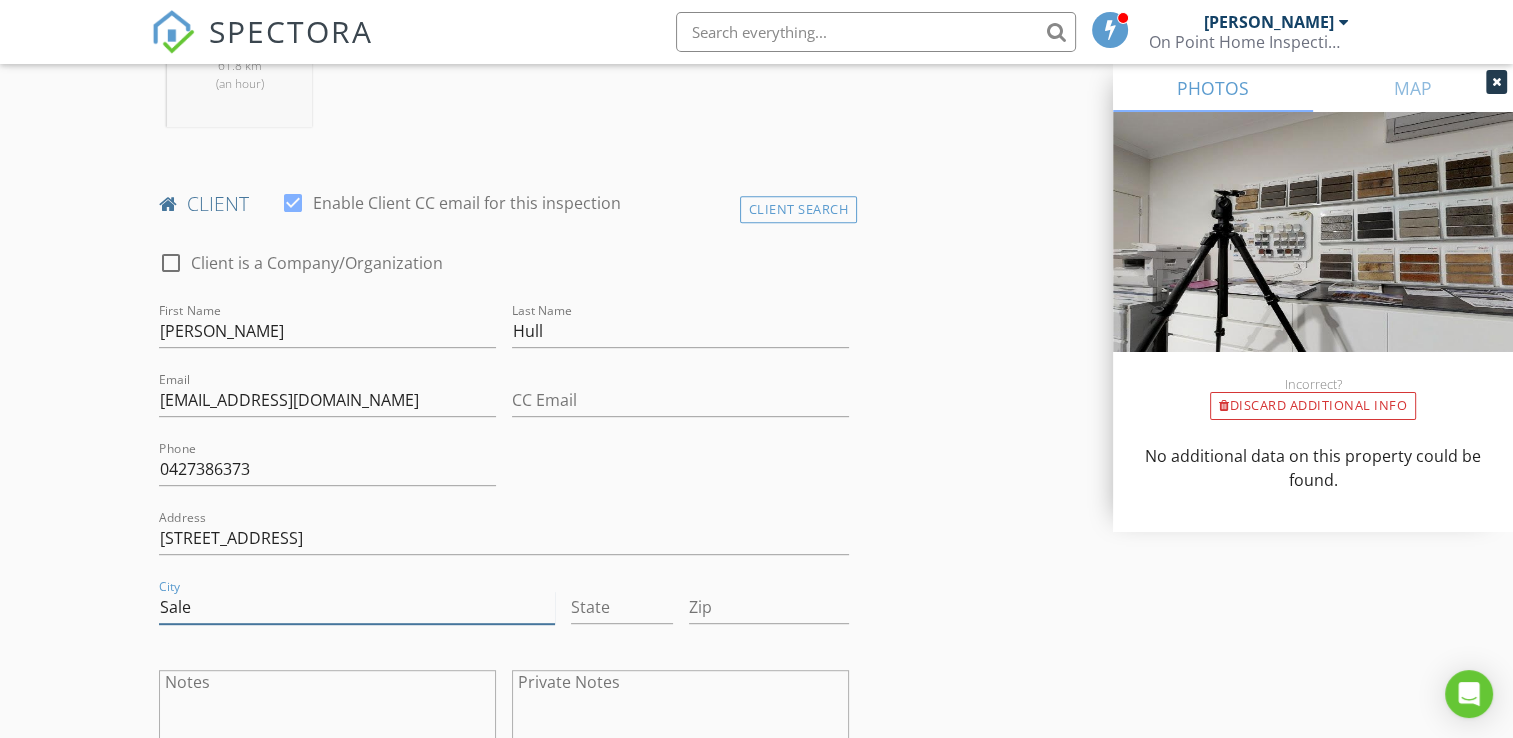 type on "Sale" 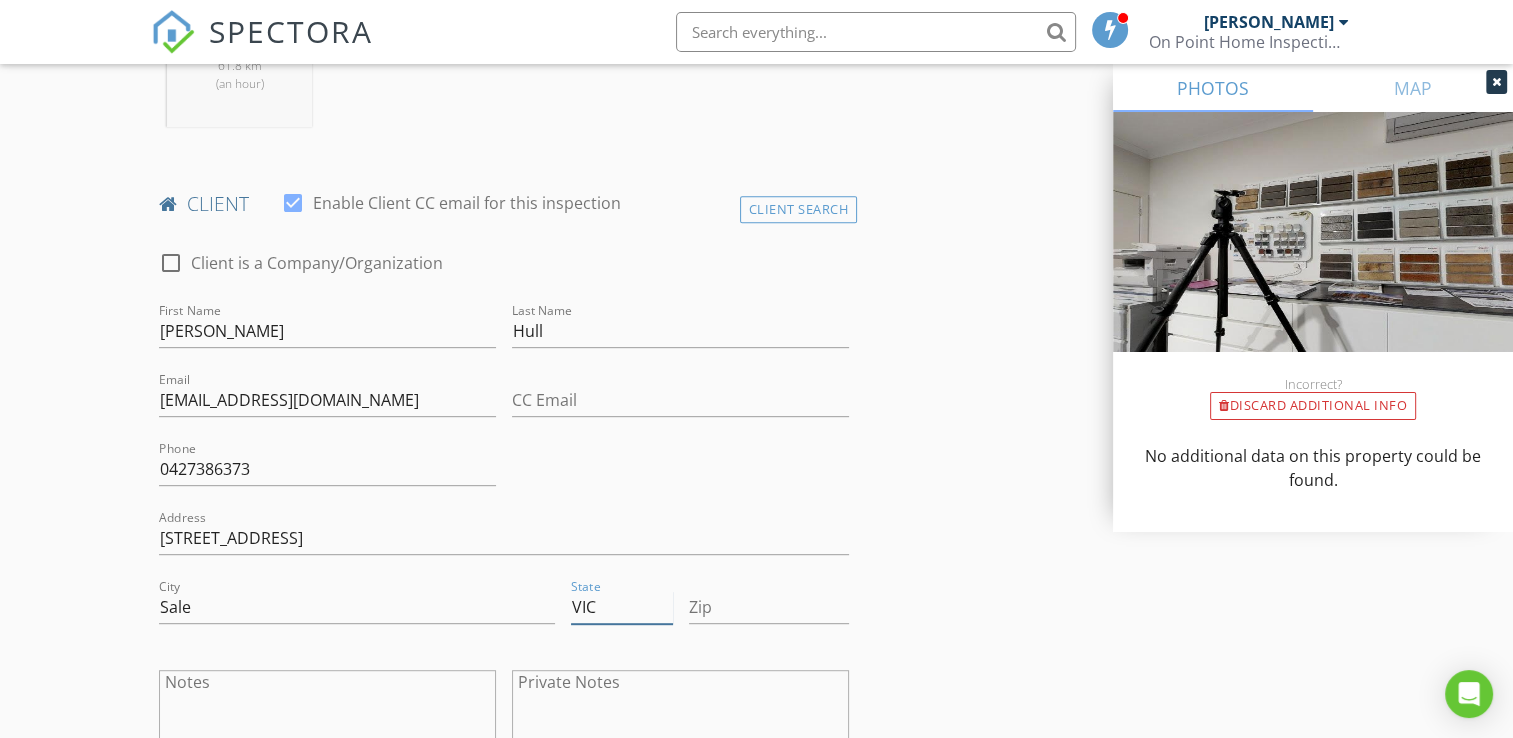 type on "VIC" 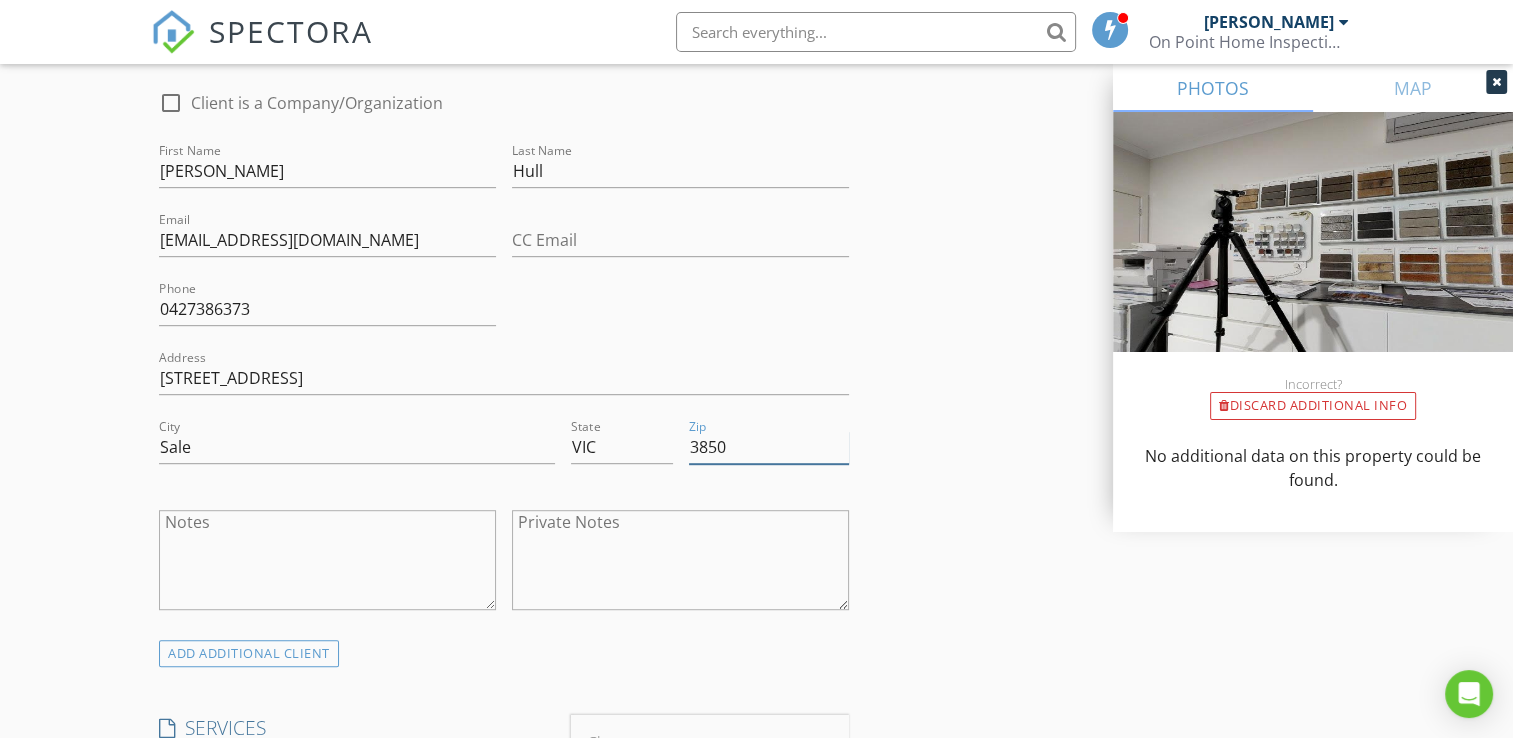 scroll, scrollTop: 1282, scrollLeft: 0, axis: vertical 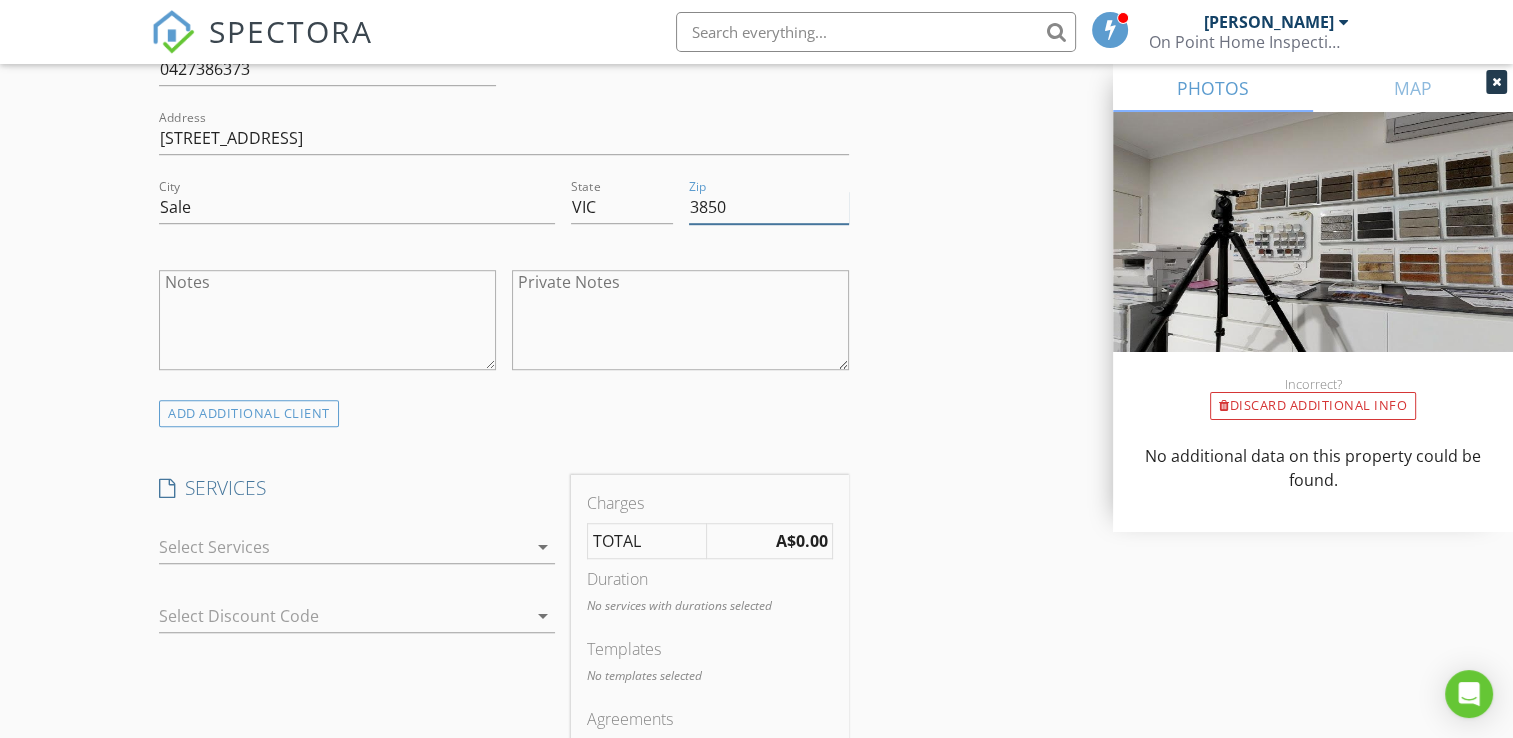 type on "3850" 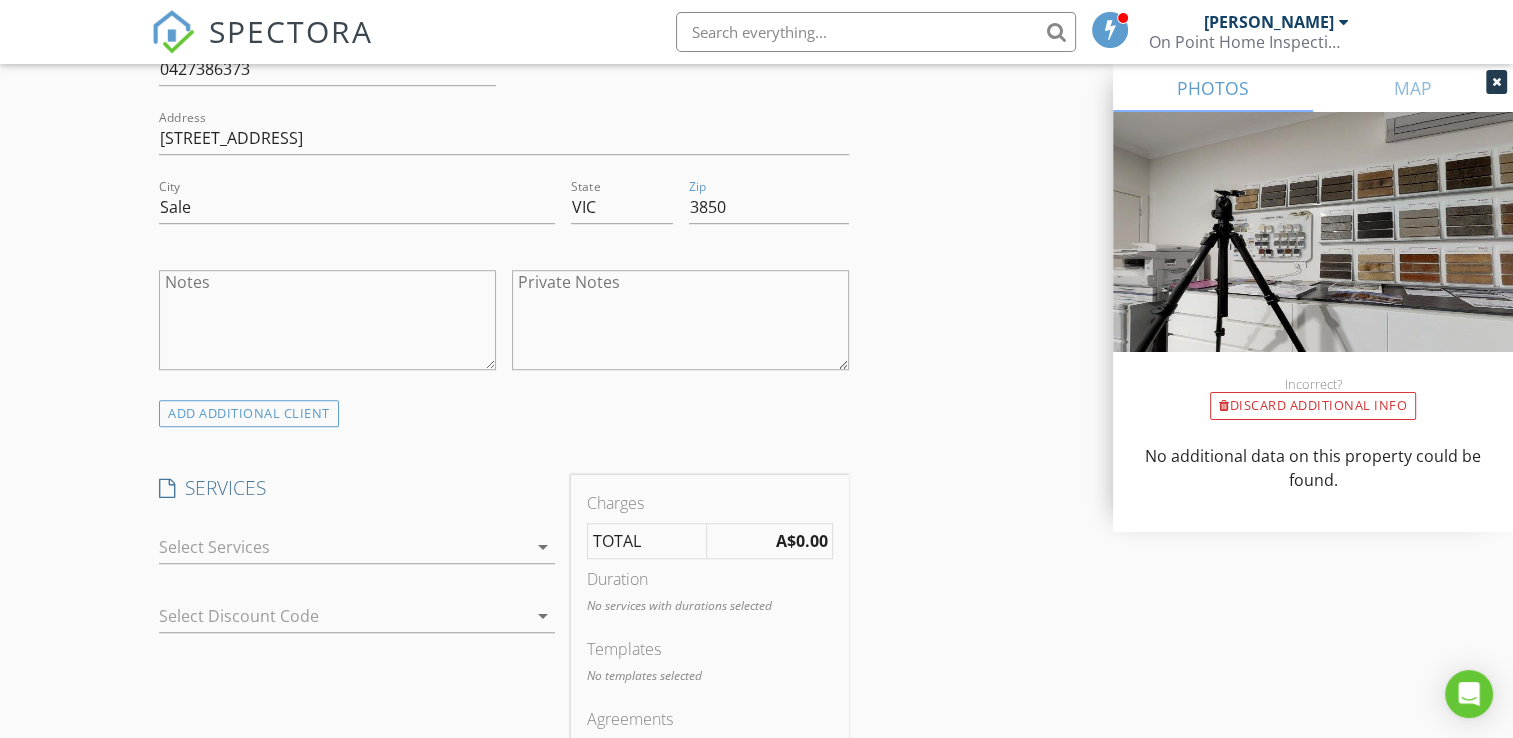 click on "arrow_drop_down" at bounding box center [543, 547] 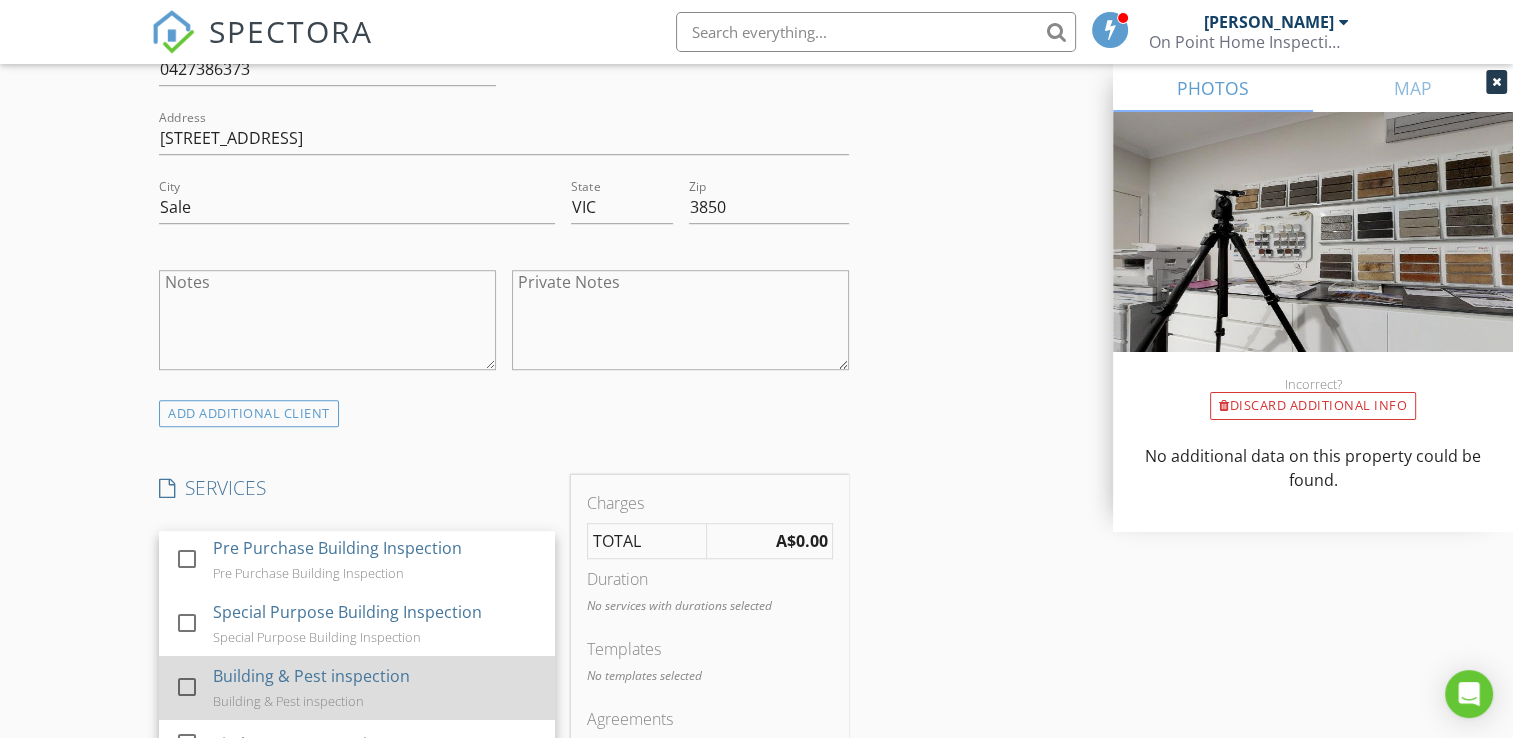 scroll, scrollTop: 4, scrollLeft: 0, axis: vertical 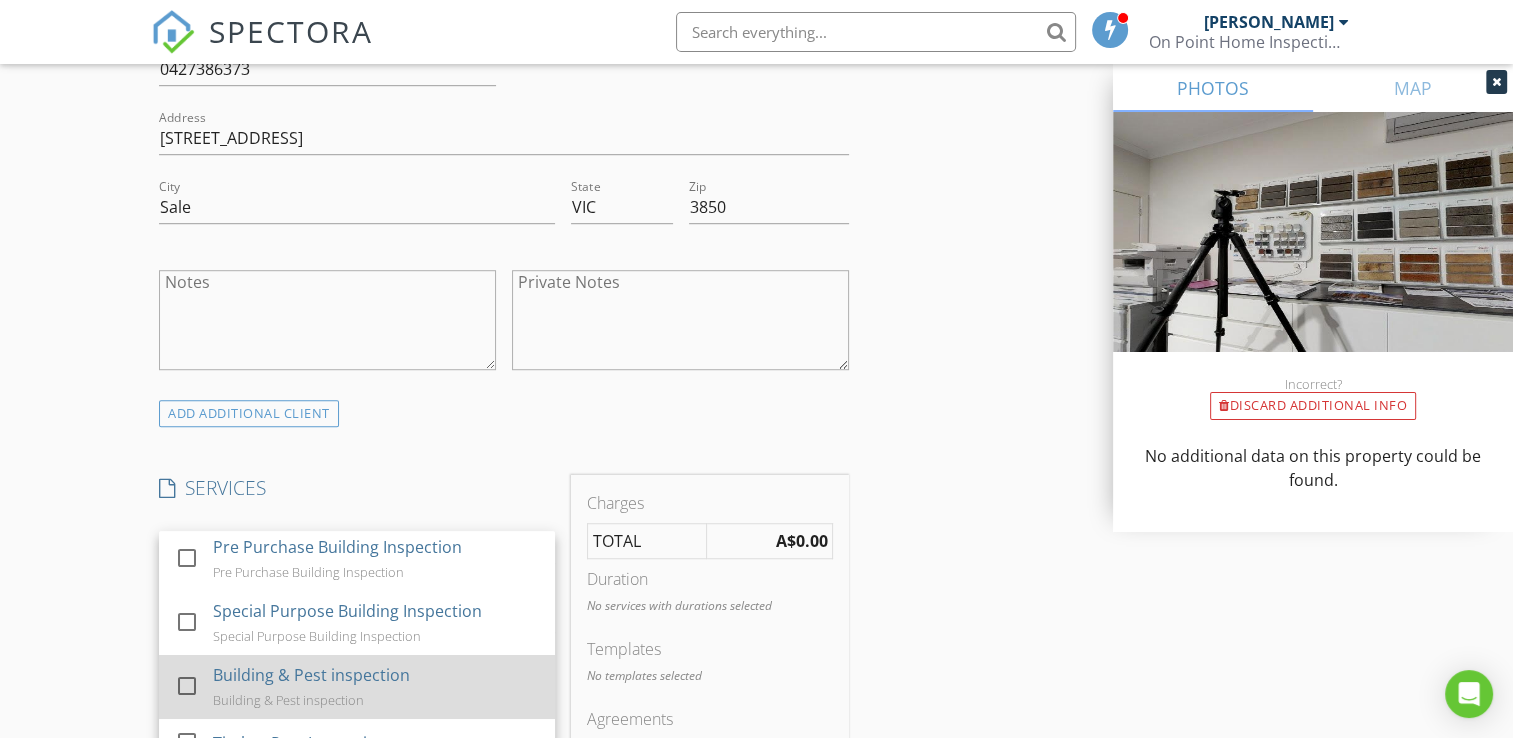 click on "Building & Pest inspection    Building & Pest inspection" at bounding box center (377, 687) 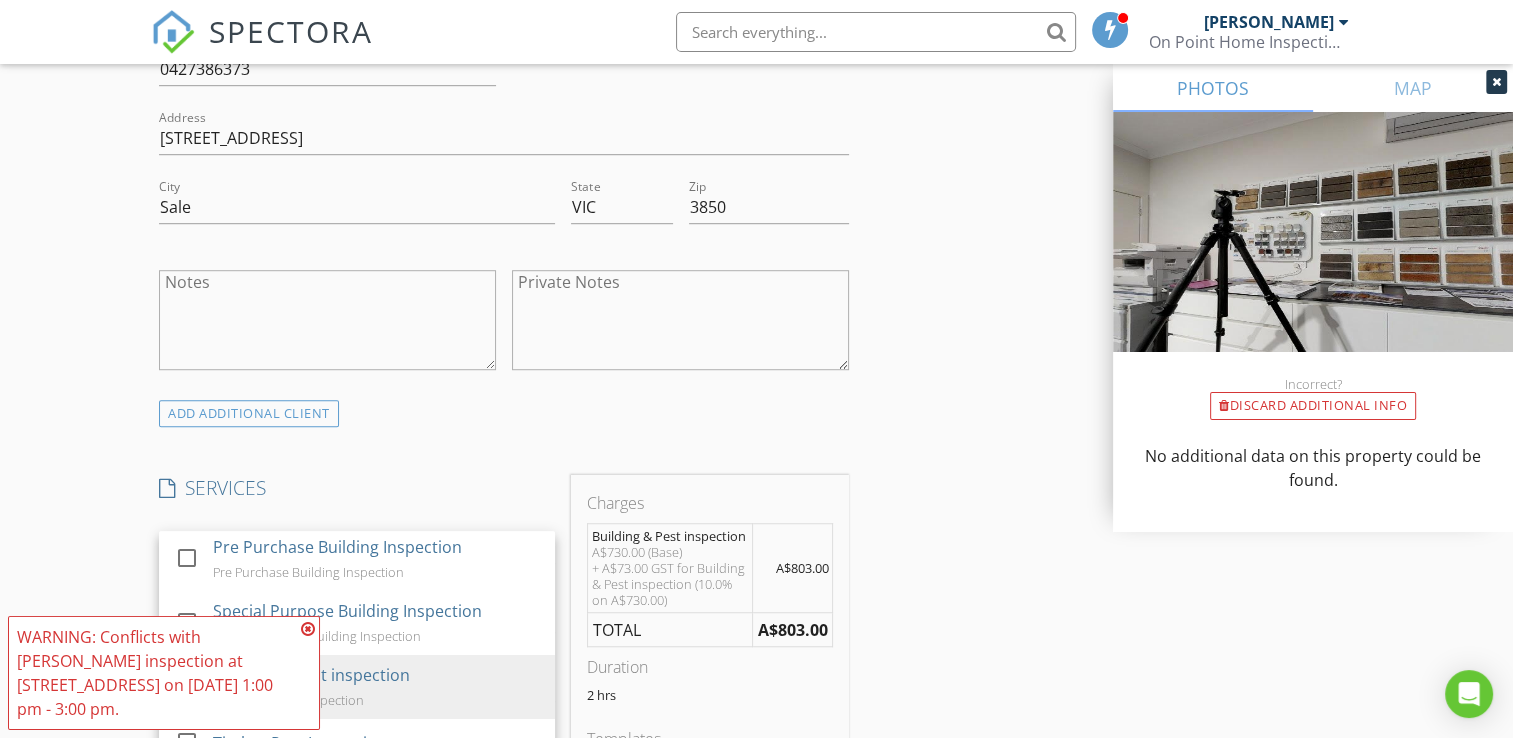 click on "ADD ADDITIONAL client" at bounding box center [504, 413] 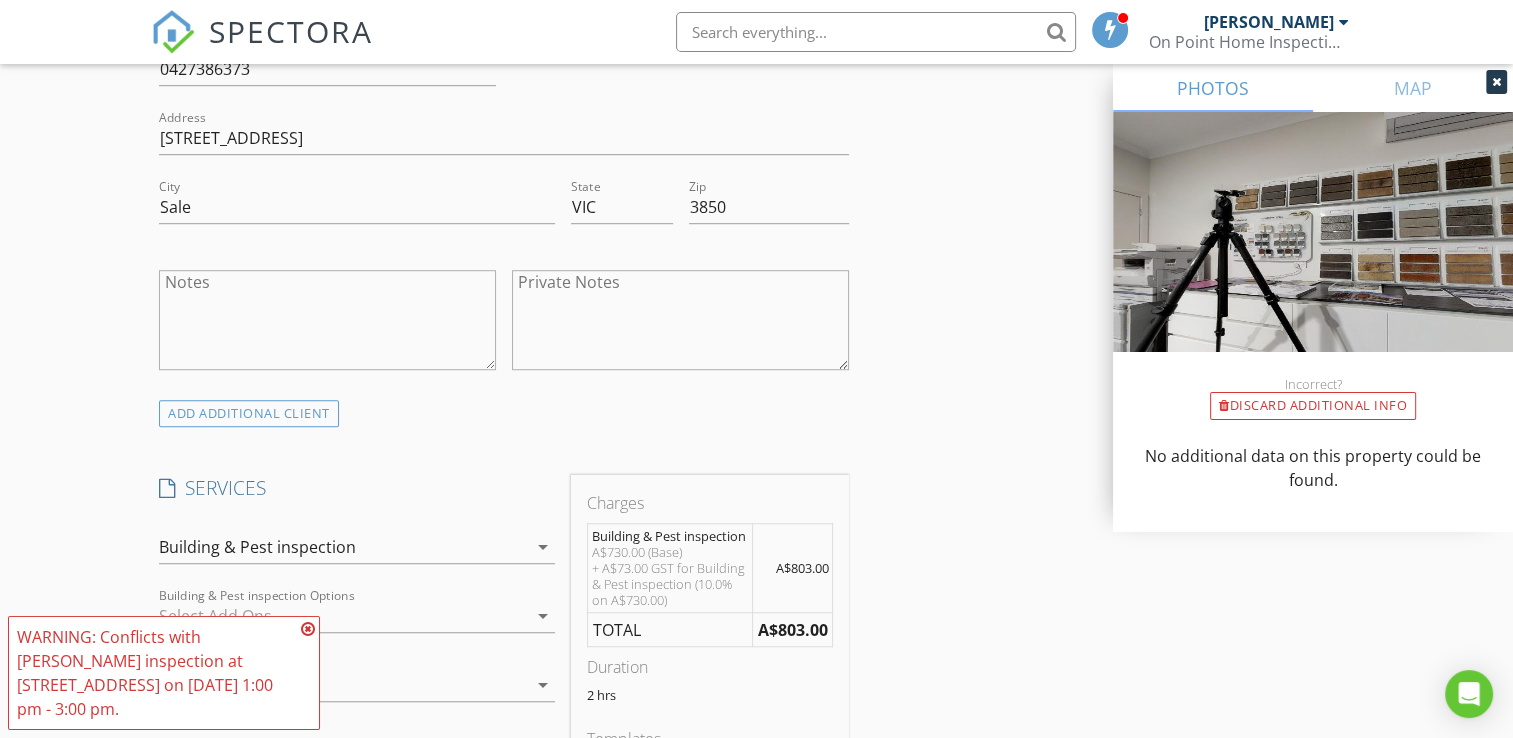 click at bounding box center [308, 629] 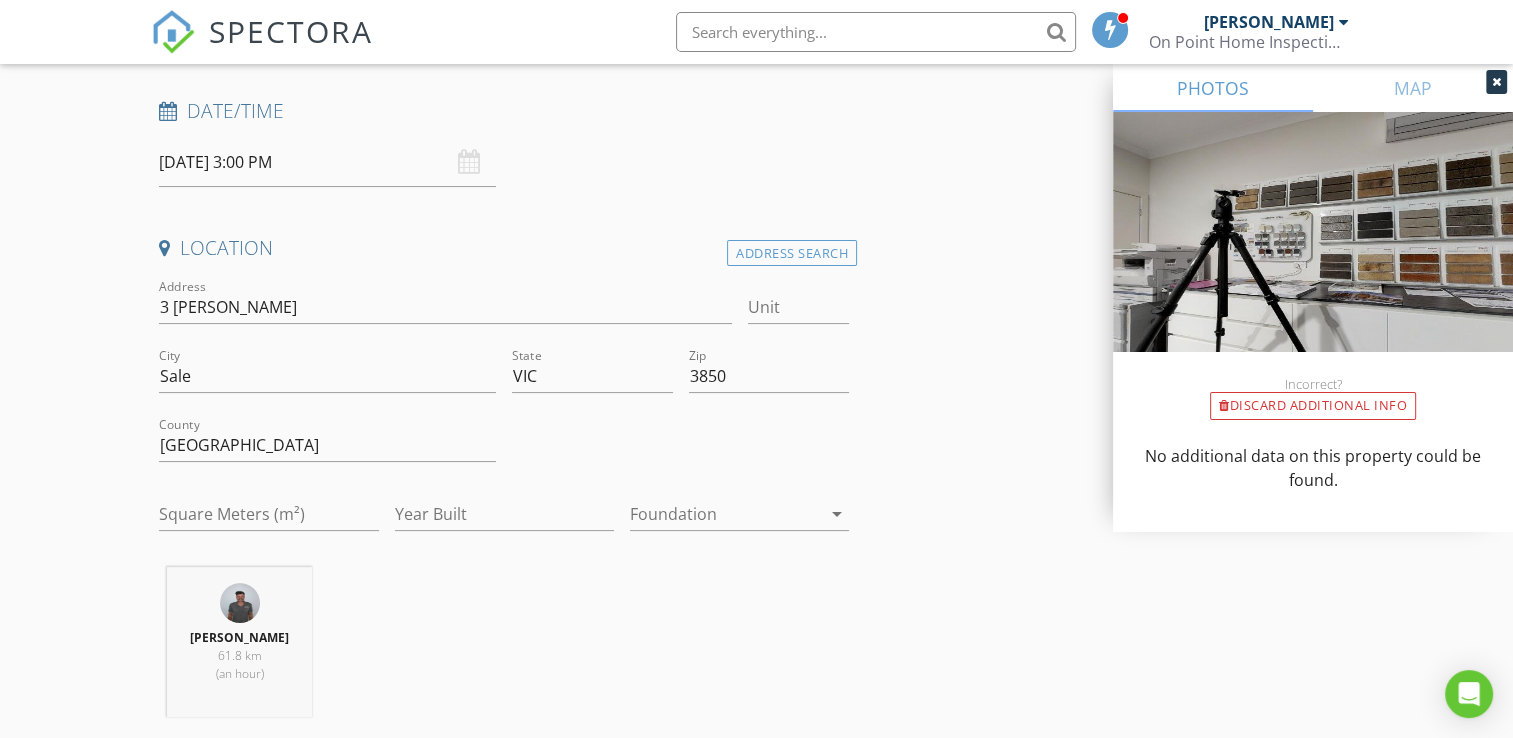 scroll, scrollTop: 0, scrollLeft: 0, axis: both 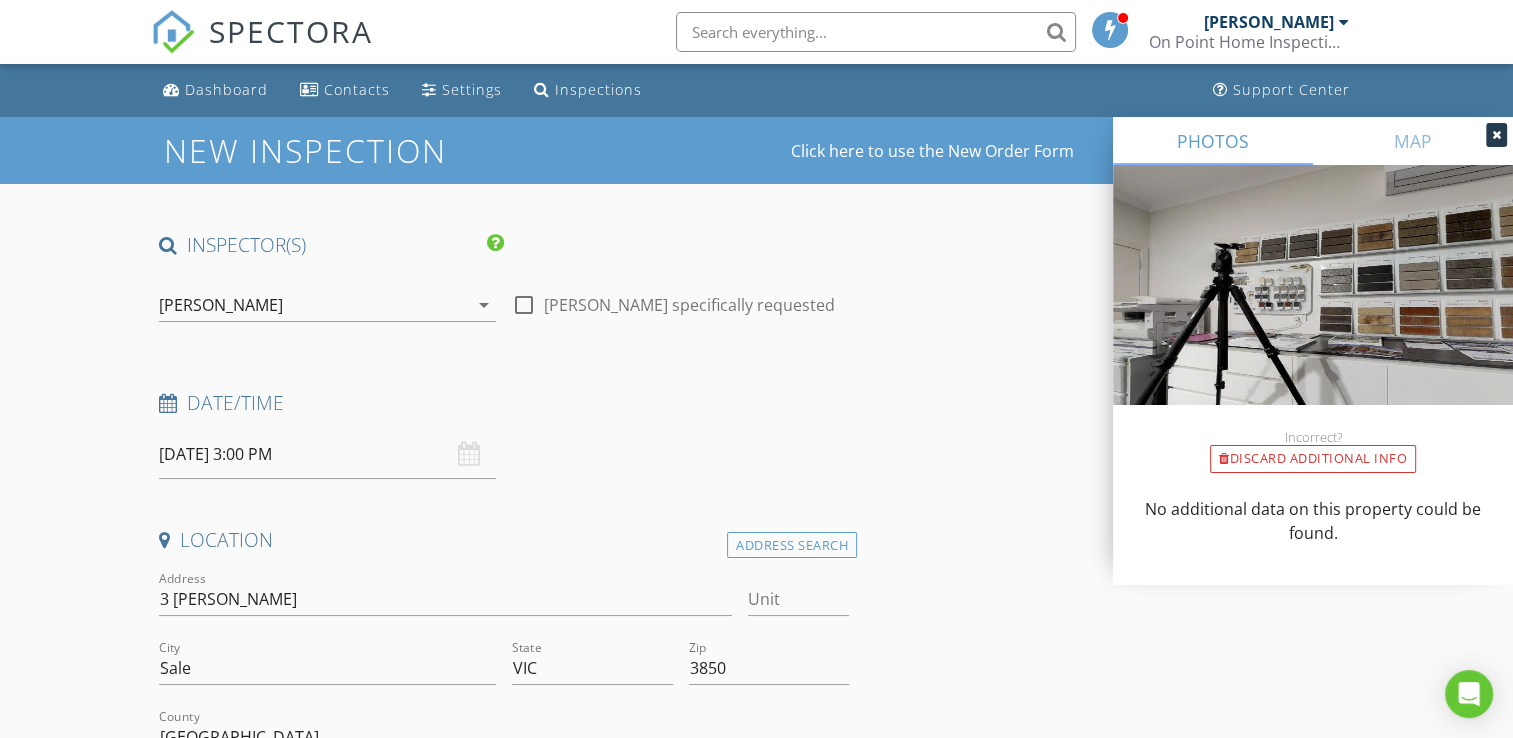 click on "15/07/2025 3:00 PM" at bounding box center [327, 454] 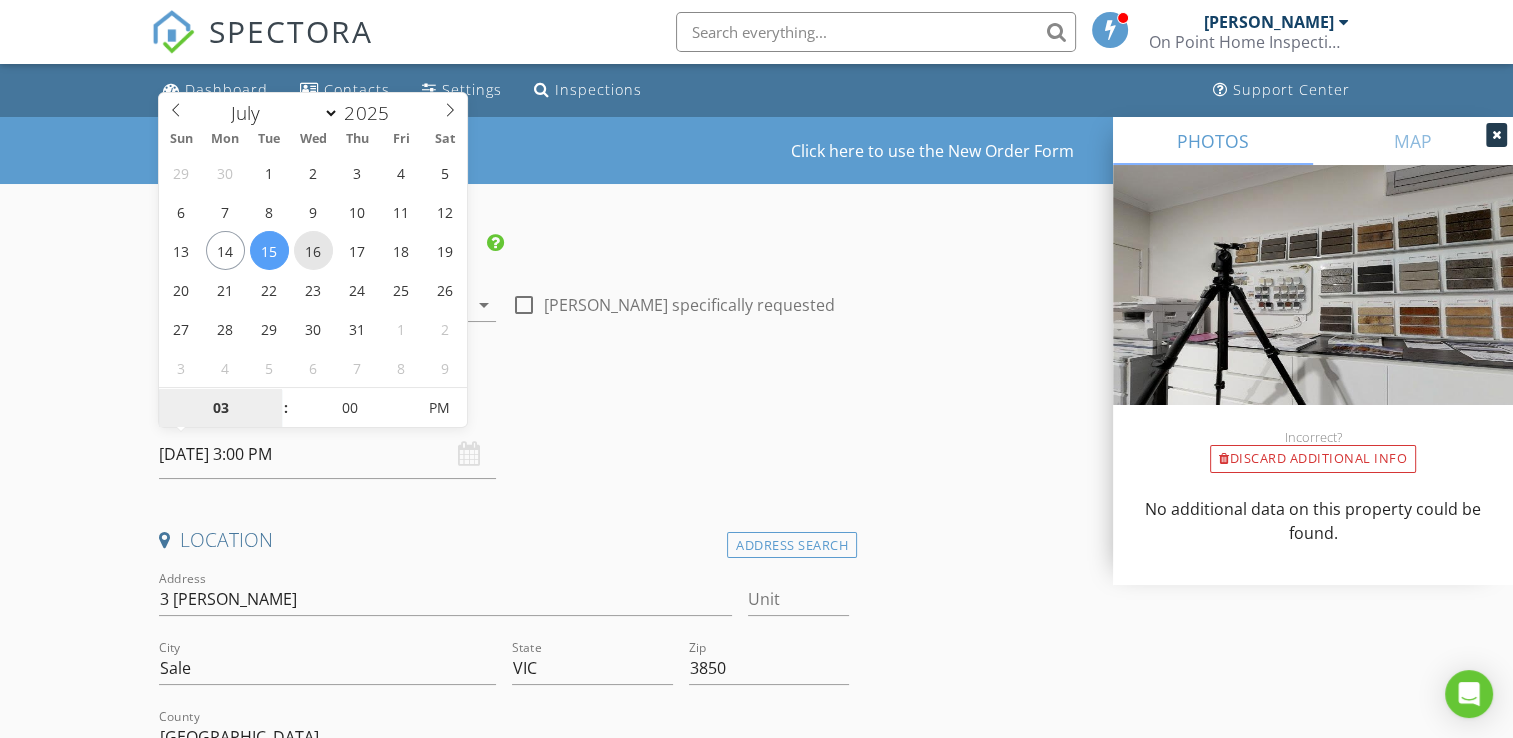 type on "16/07/2025 3:00 PM" 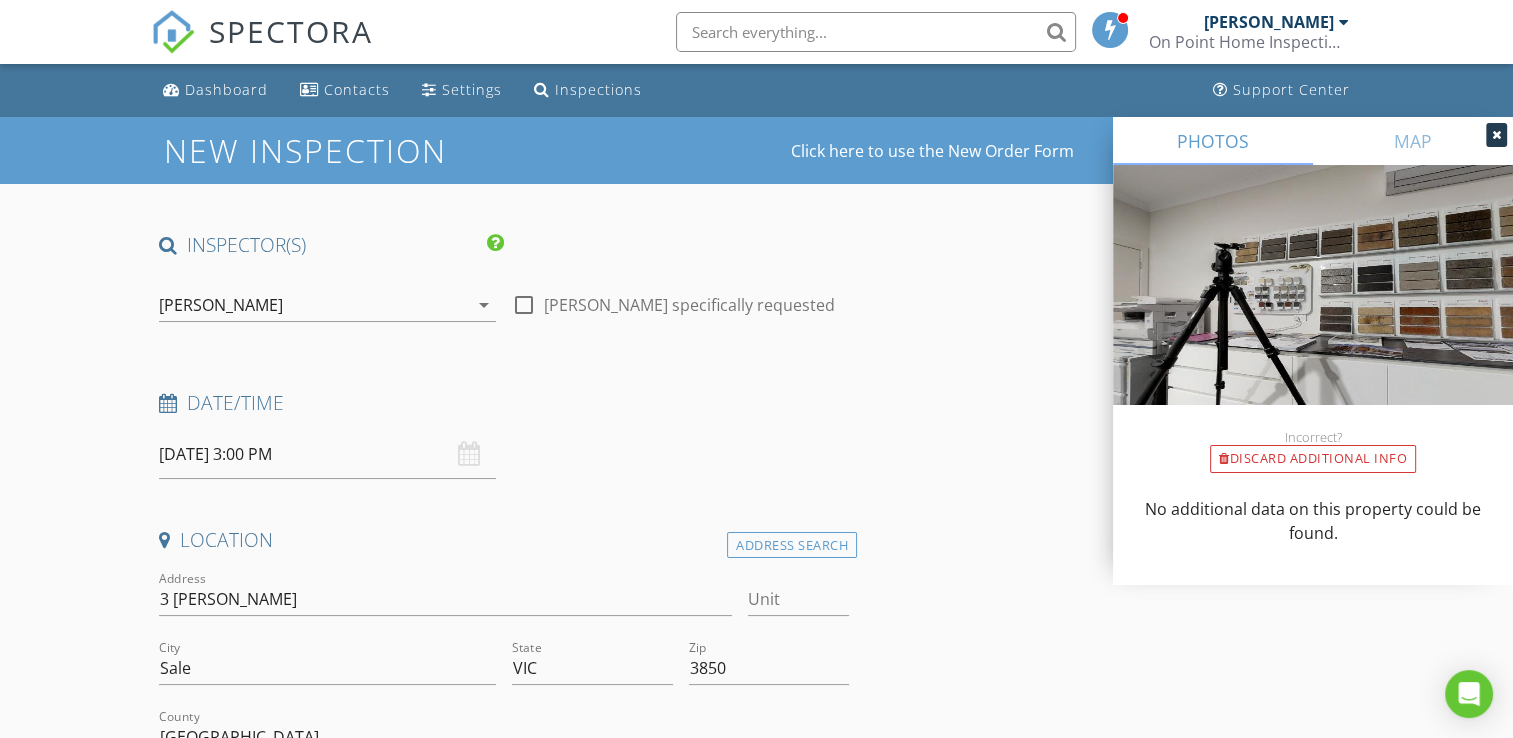 click on "INSPECTOR(S)
check_box   Shaun Humphreys   PRIMARY   Shaun Humphreys arrow_drop_down   check_box_outline_blank Shaun Humphreys specifically requested
Date/Time
16/07/2025 3:00 PM
Location
Address Search       Address 3 Lazzaro Cres   Unit   City Sale   State VIC   Zip 3850   County Wellington     Square Meters (m²)   Year Built   Foundation arrow_drop_down     Shaun Humphreys     61.8 km     (an hour)
client
check_box Enable Client CC email for this inspection   Client Search     check_box_outline_blank Client is a Company/Organization     First Name Stephen   Last Name Hull   Email shull1234@hotmail.com   CC Email   Phone 0427386373   Address 56 Topping St   City Sale   State VIC   Zip 3850       Notes   Private Notes
ADD ADDITIONAL client
SERVICES
check_box_outline_blank" at bounding box center (504, 1876) 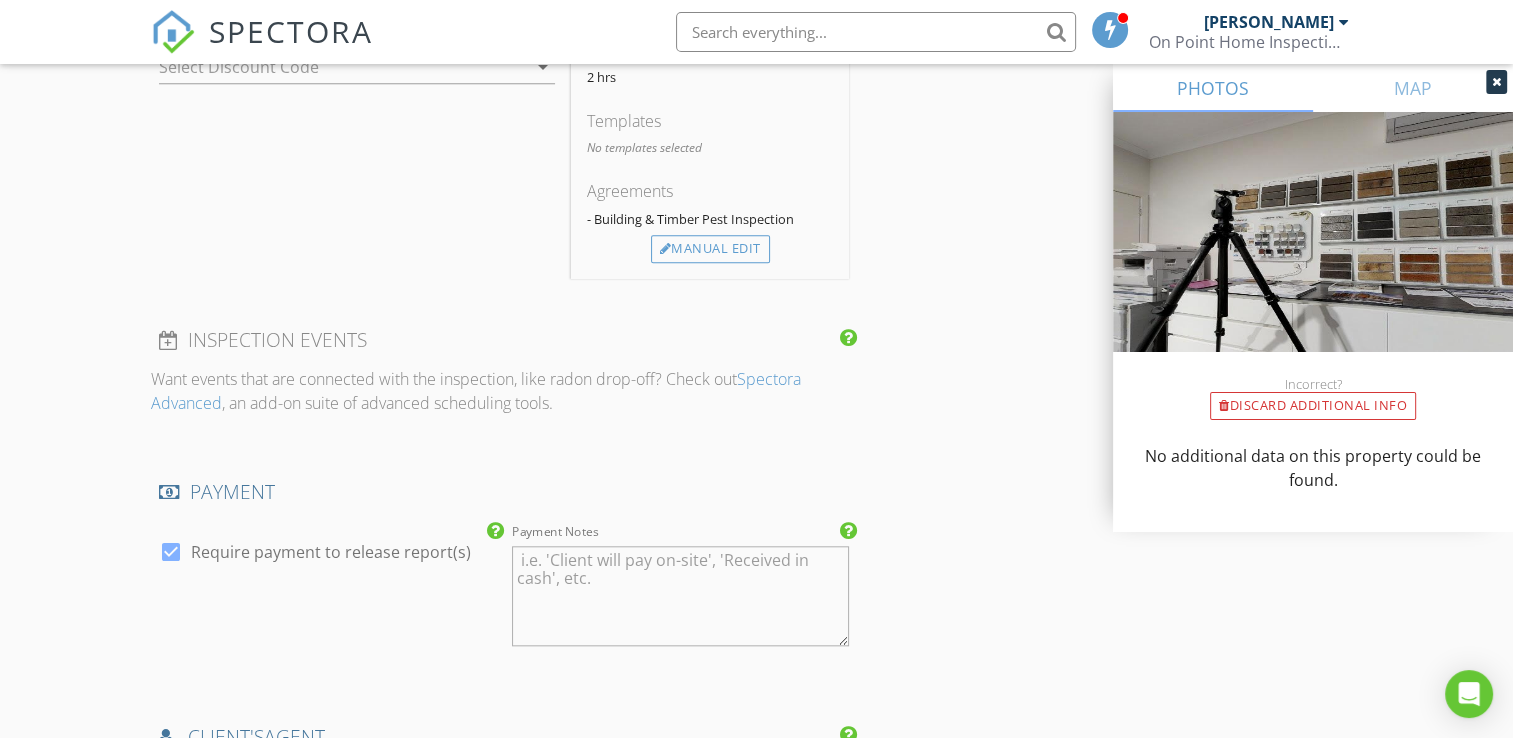 scroll, scrollTop: 2200, scrollLeft: 0, axis: vertical 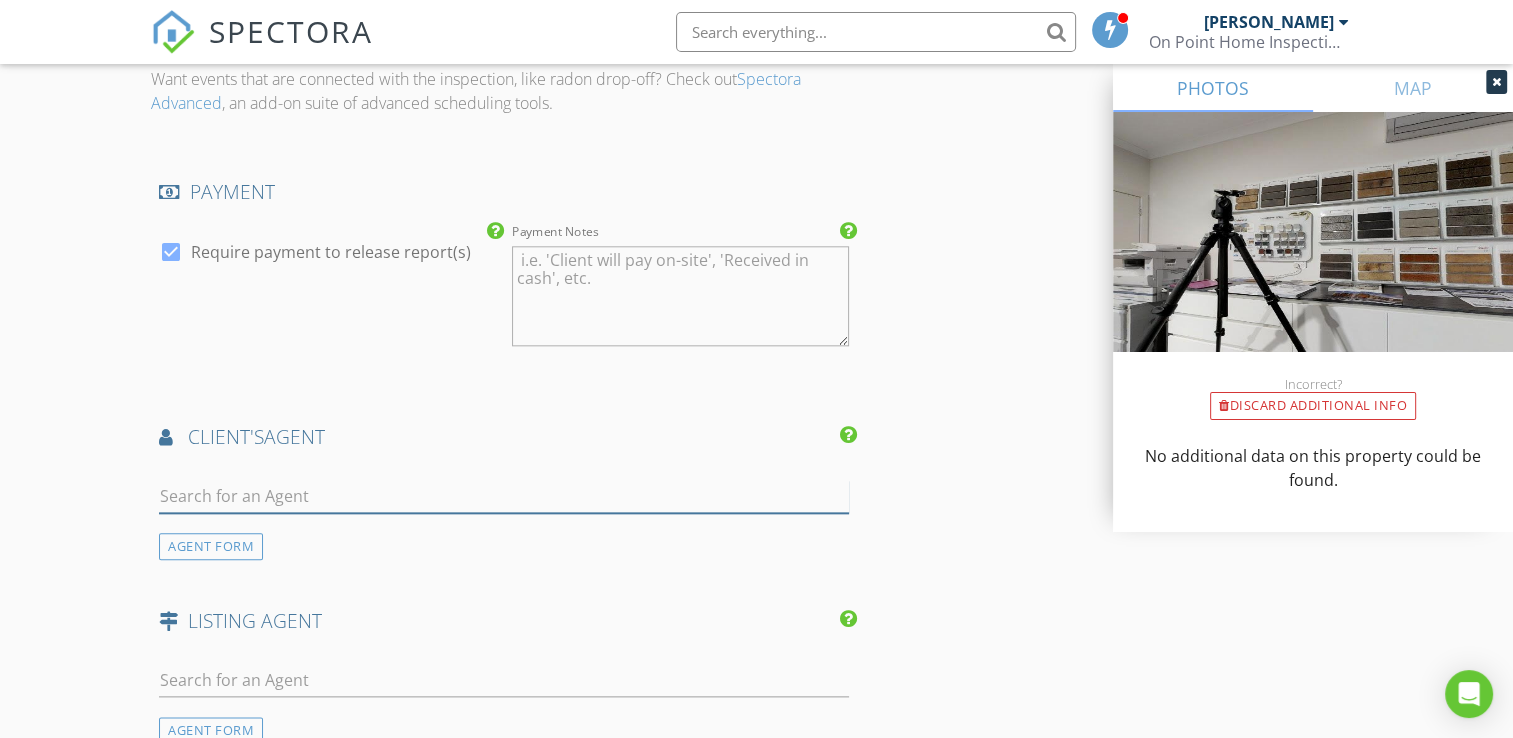 click at bounding box center (504, 496) 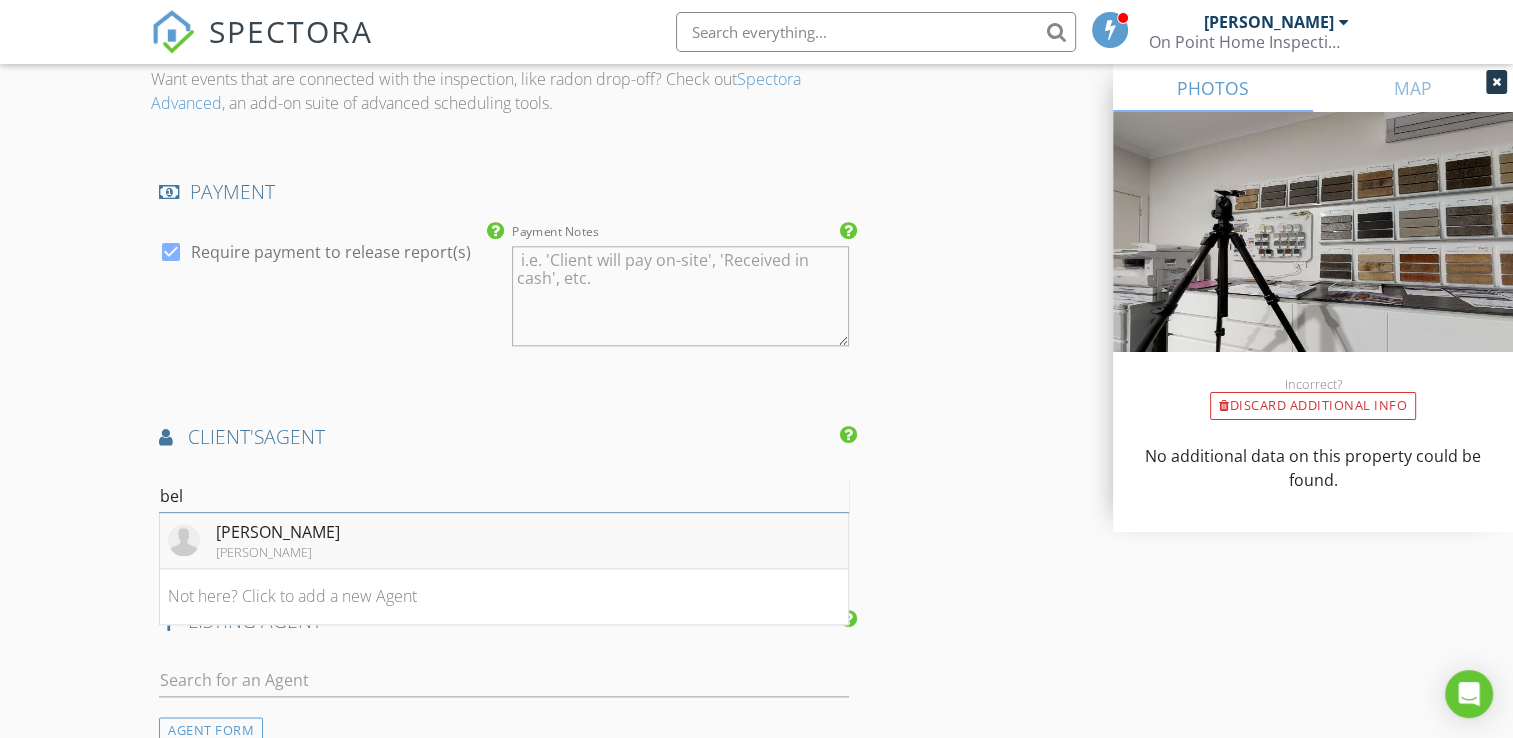 type on "bel" 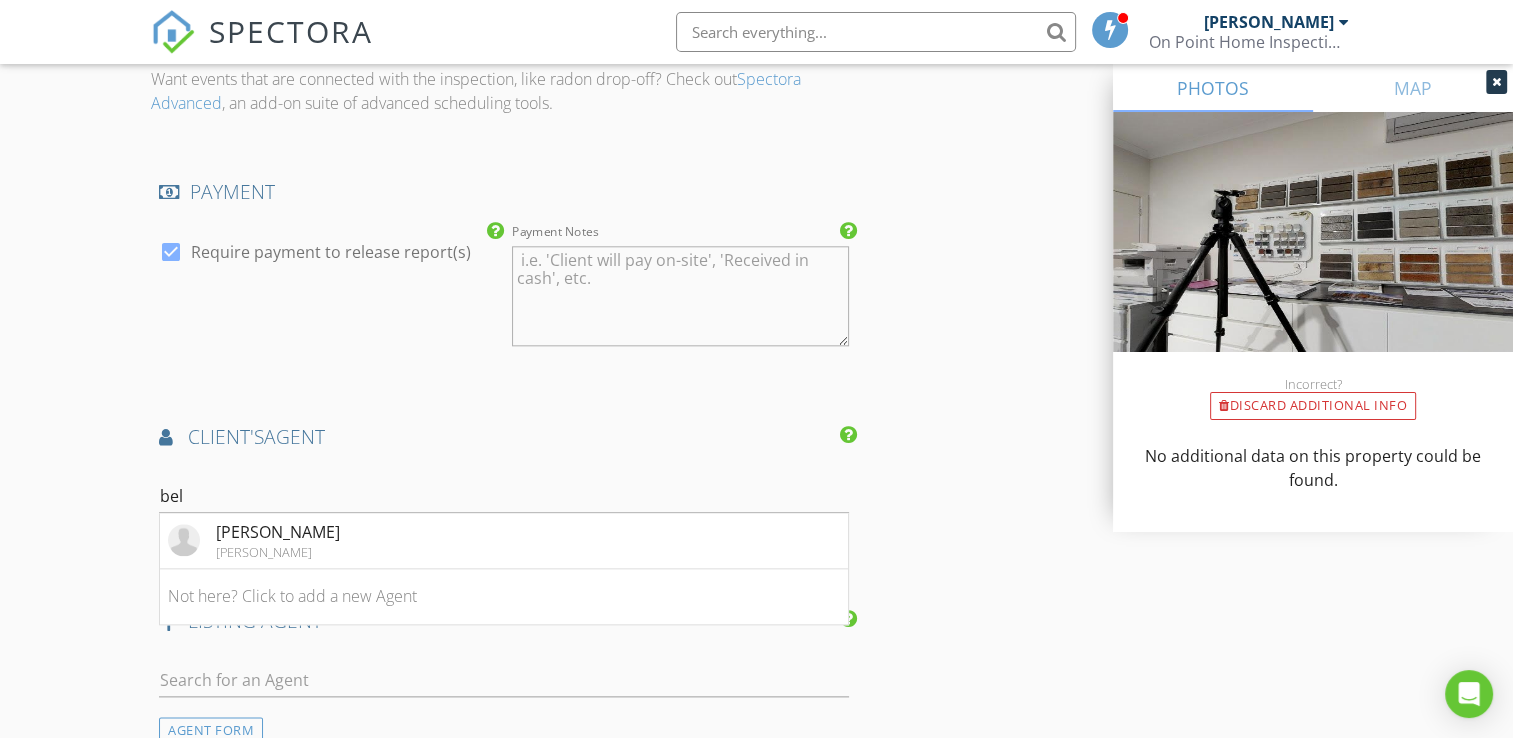 click on "Belinda Bateson" at bounding box center [278, 532] 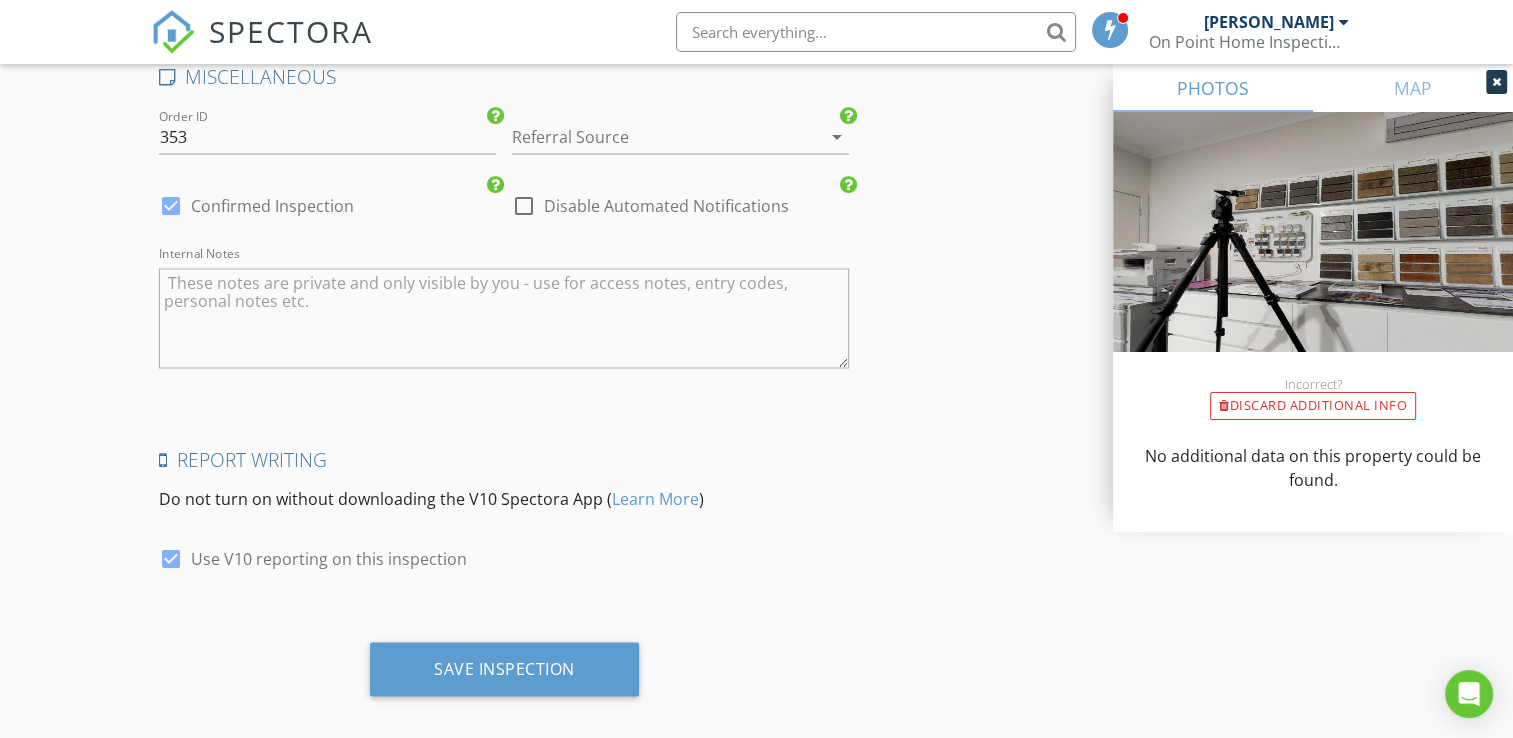 scroll, scrollTop: 3532, scrollLeft: 0, axis: vertical 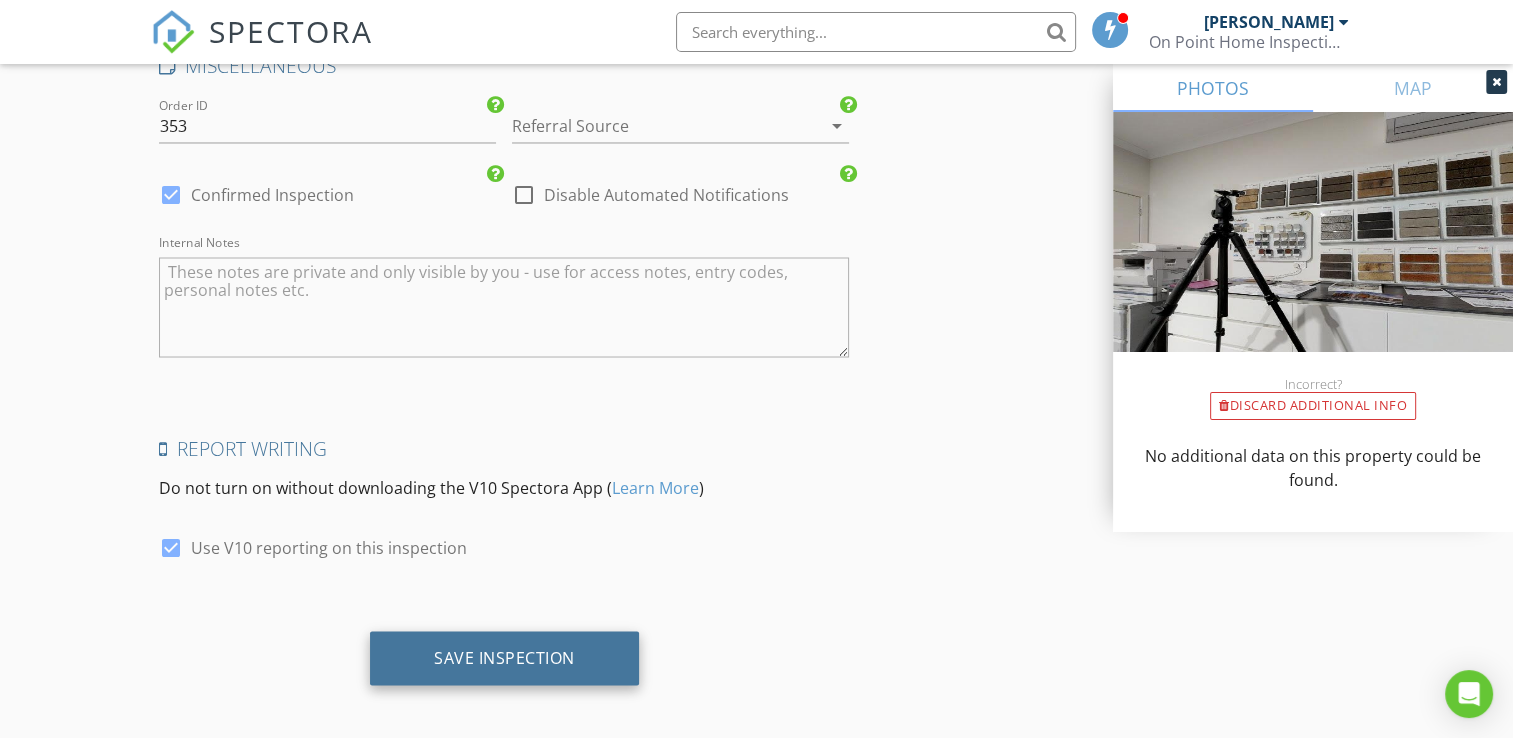 click on "Save Inspection" at bounding box center (504, 657) 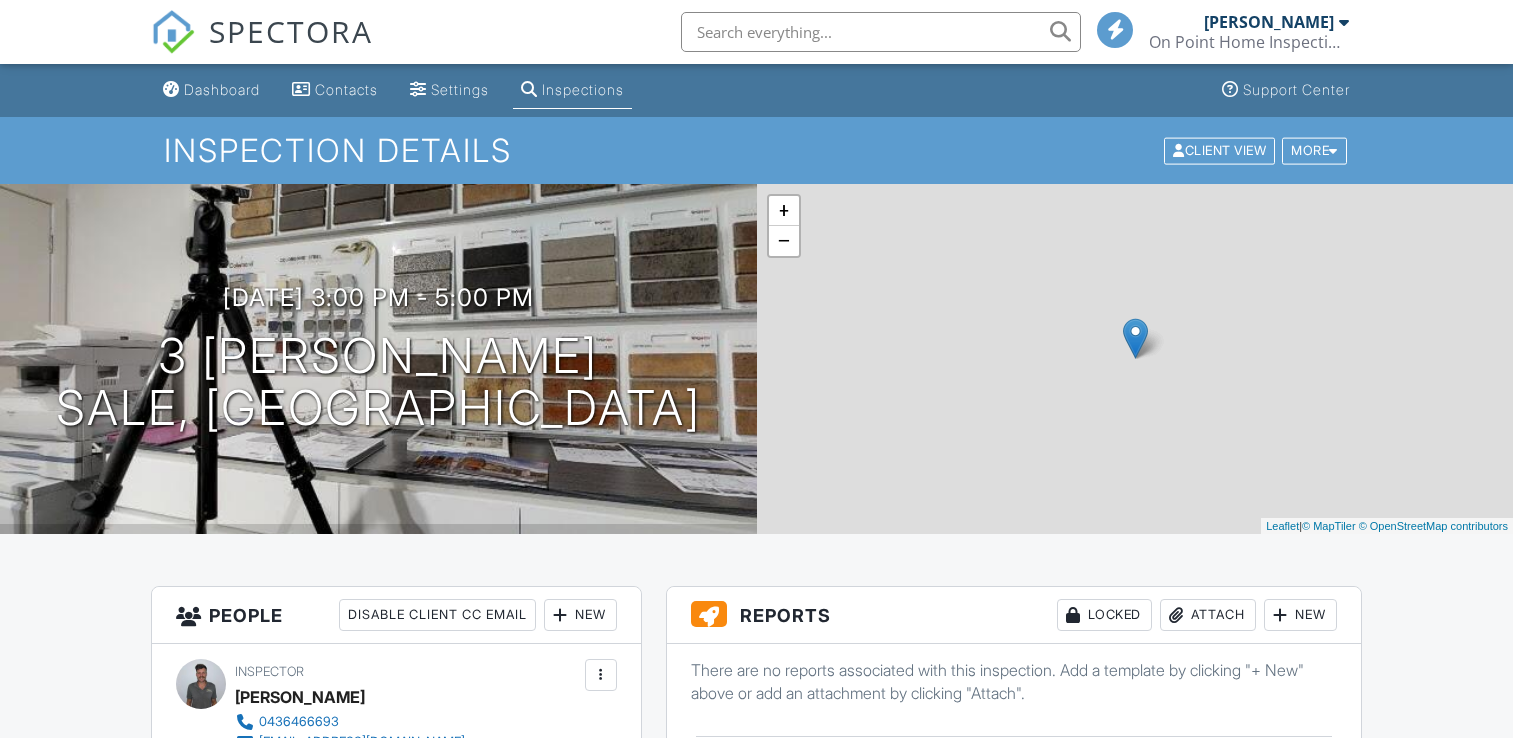 scroll, scrollTop: 0, scrollLeft: 0, axis: both 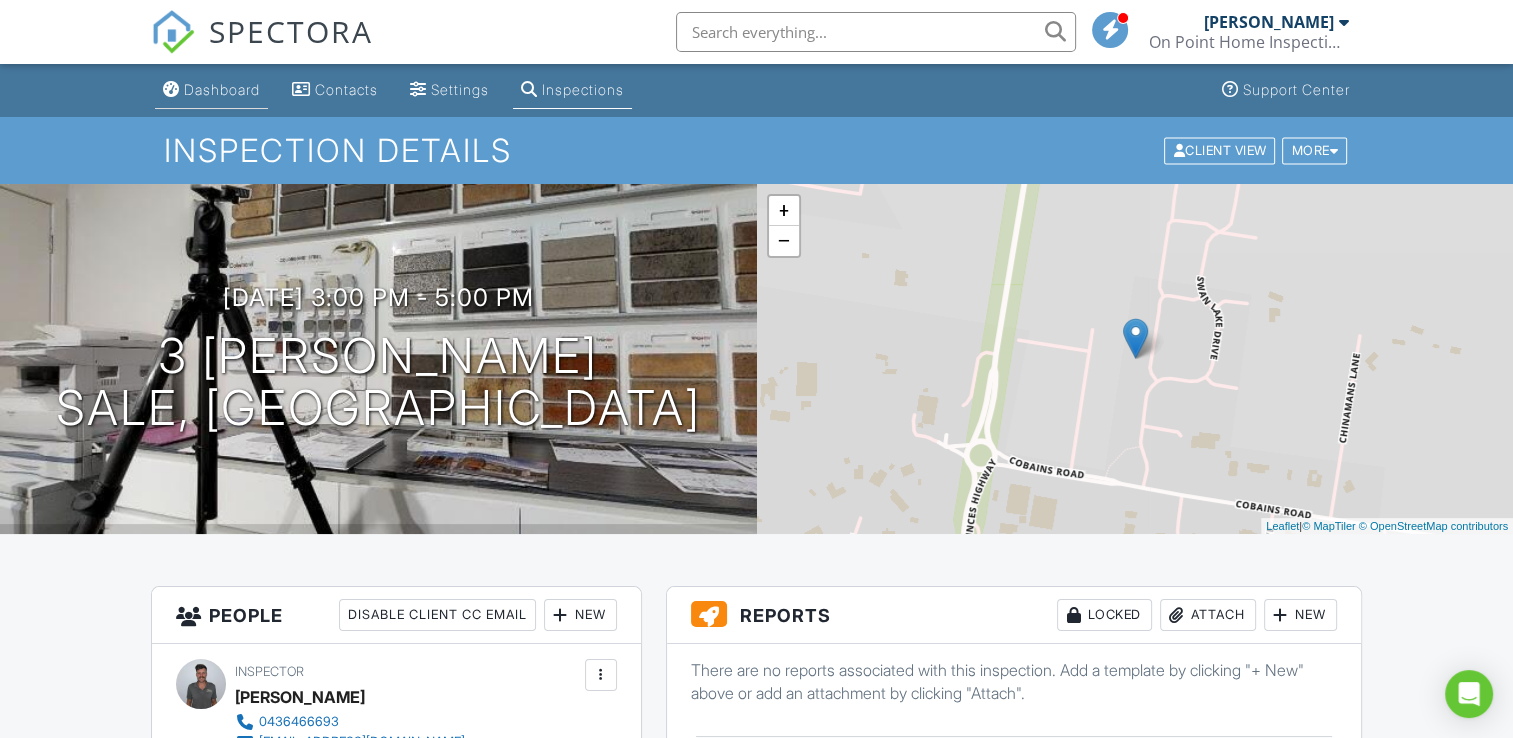 click on "Dashboard" at bounding box center [222, 89] 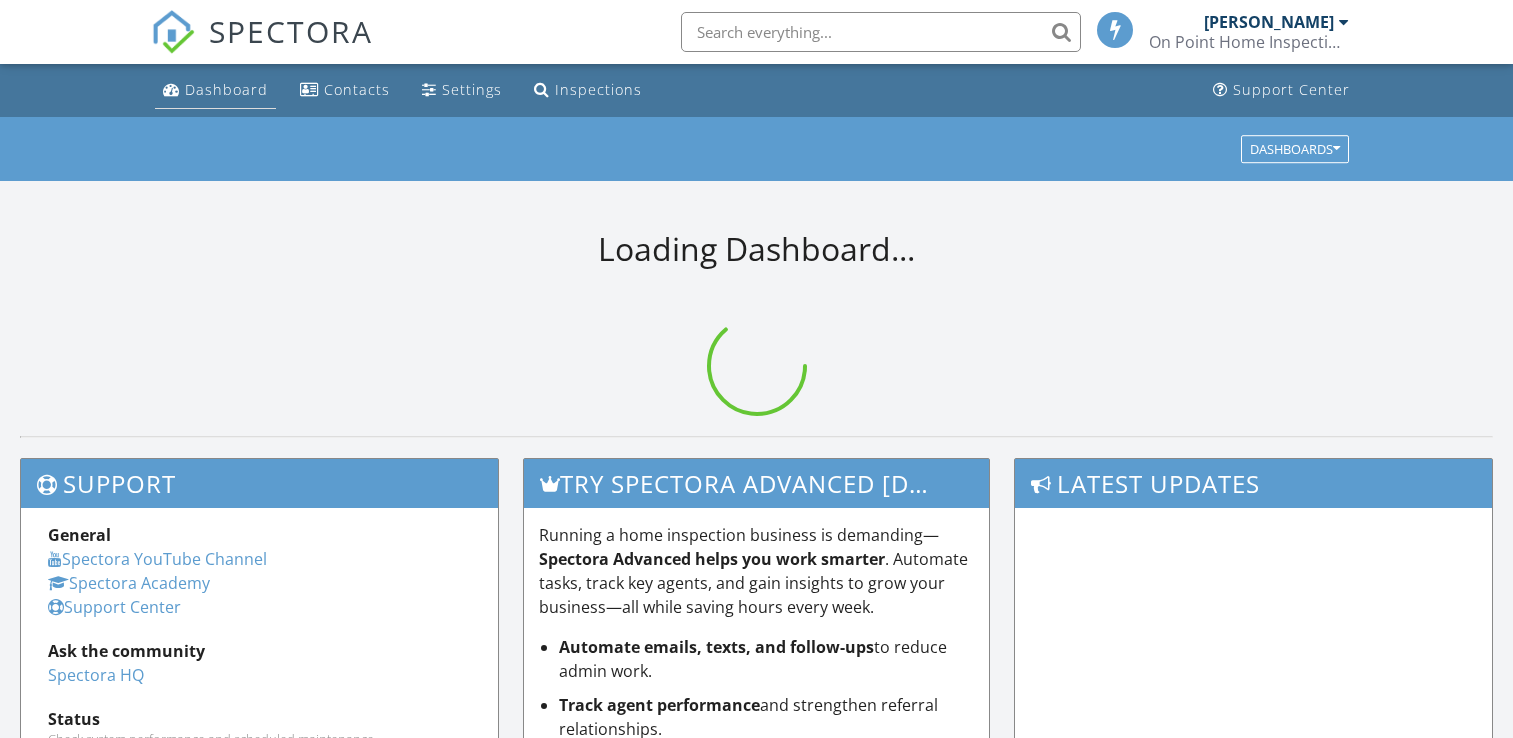 scroll, scrollTop: 0, scrollLeft: 0, axis: both 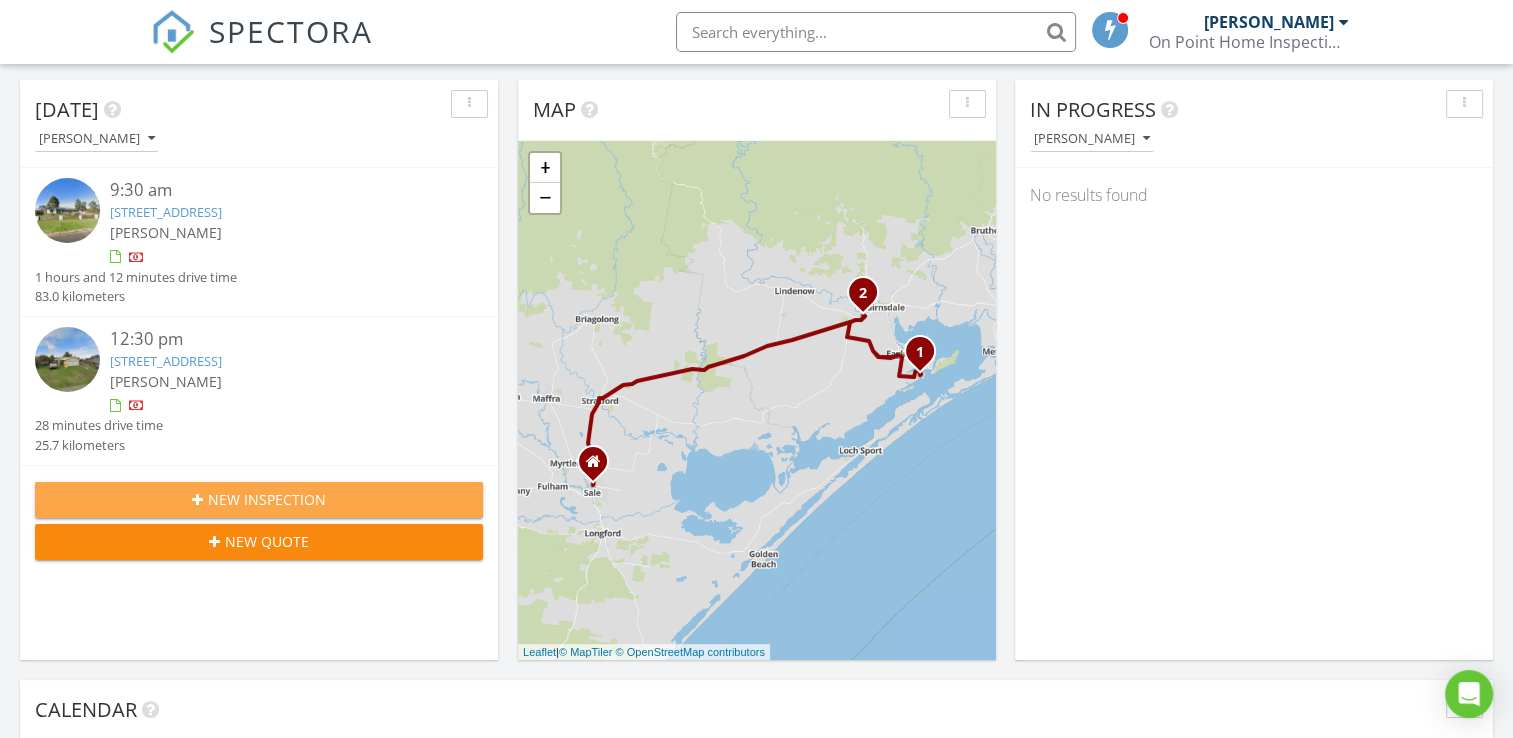 click on "New Inspection" at bounding box center [267, 499] 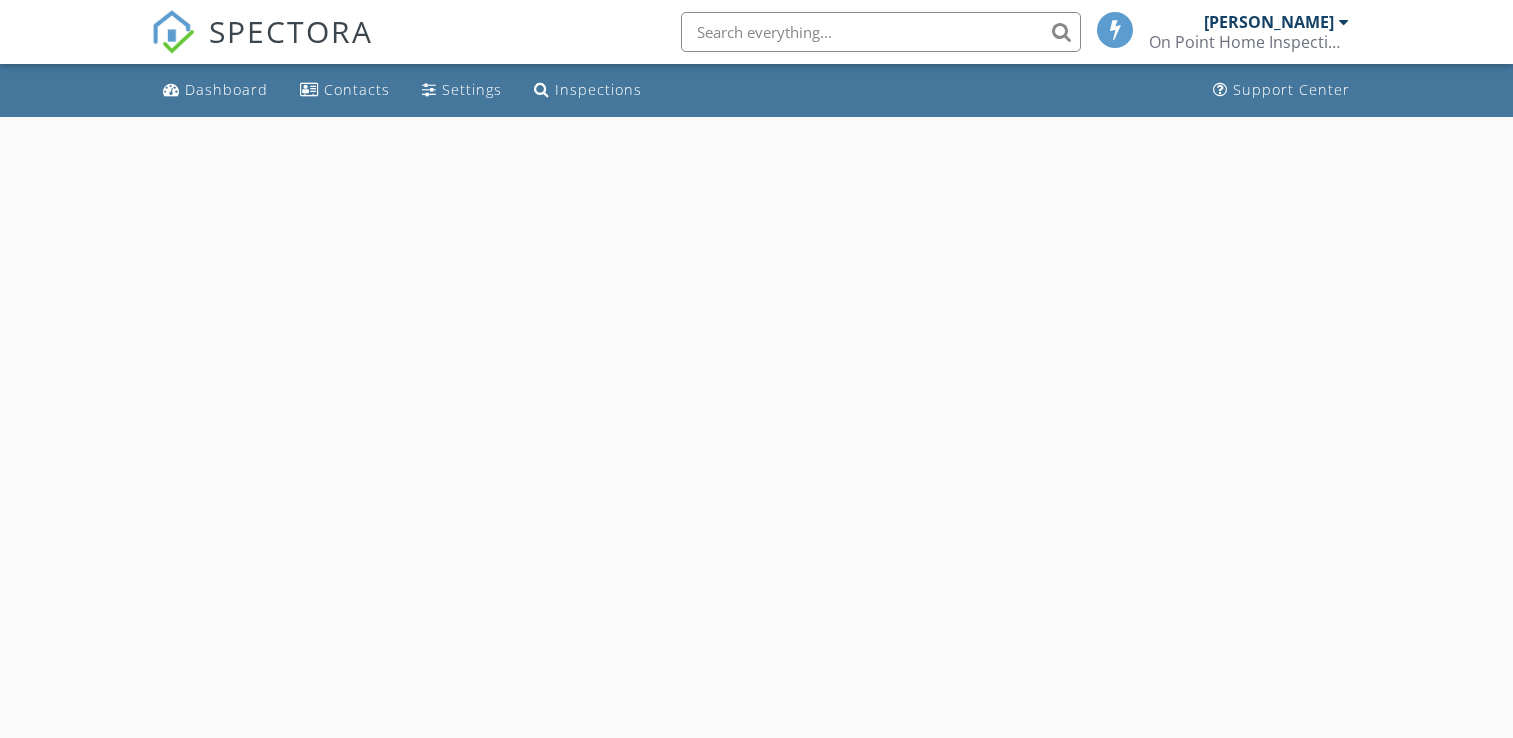 scroll, scrollTop: 0, scrollLeft: 0, axis: both 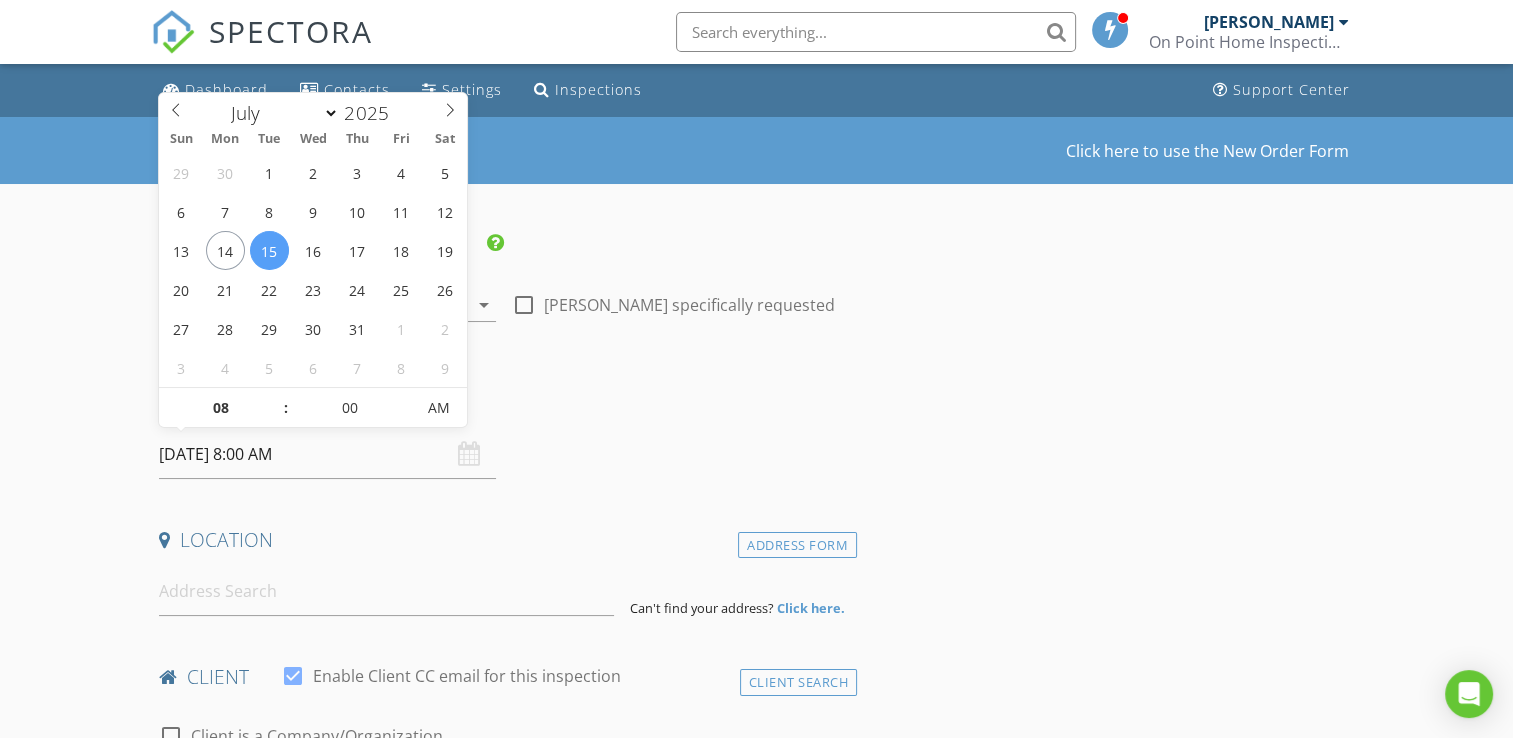 click on "15/07/2025 8:00 AM" at bounding box center [327, 454] 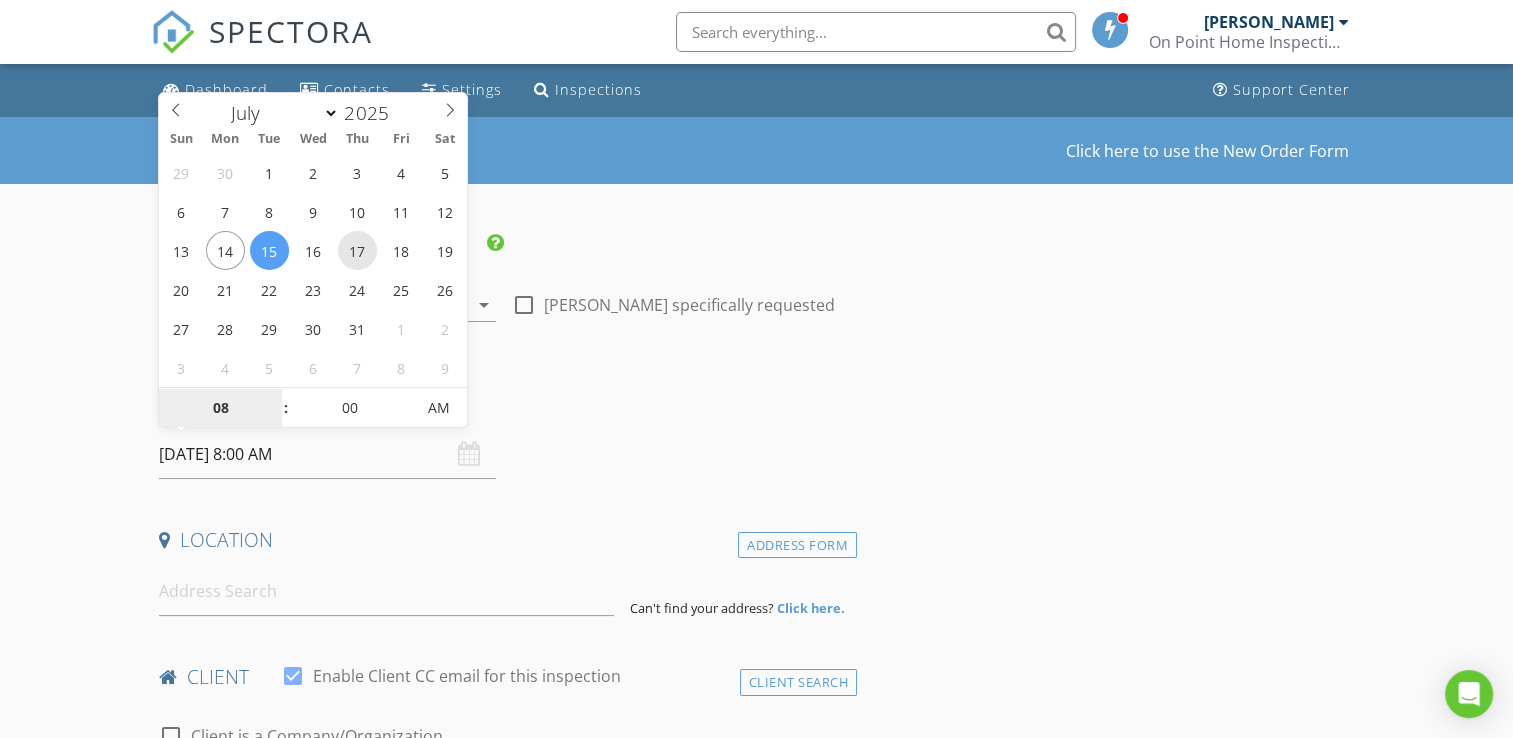 type on "17/07/2025 8:00 AM" 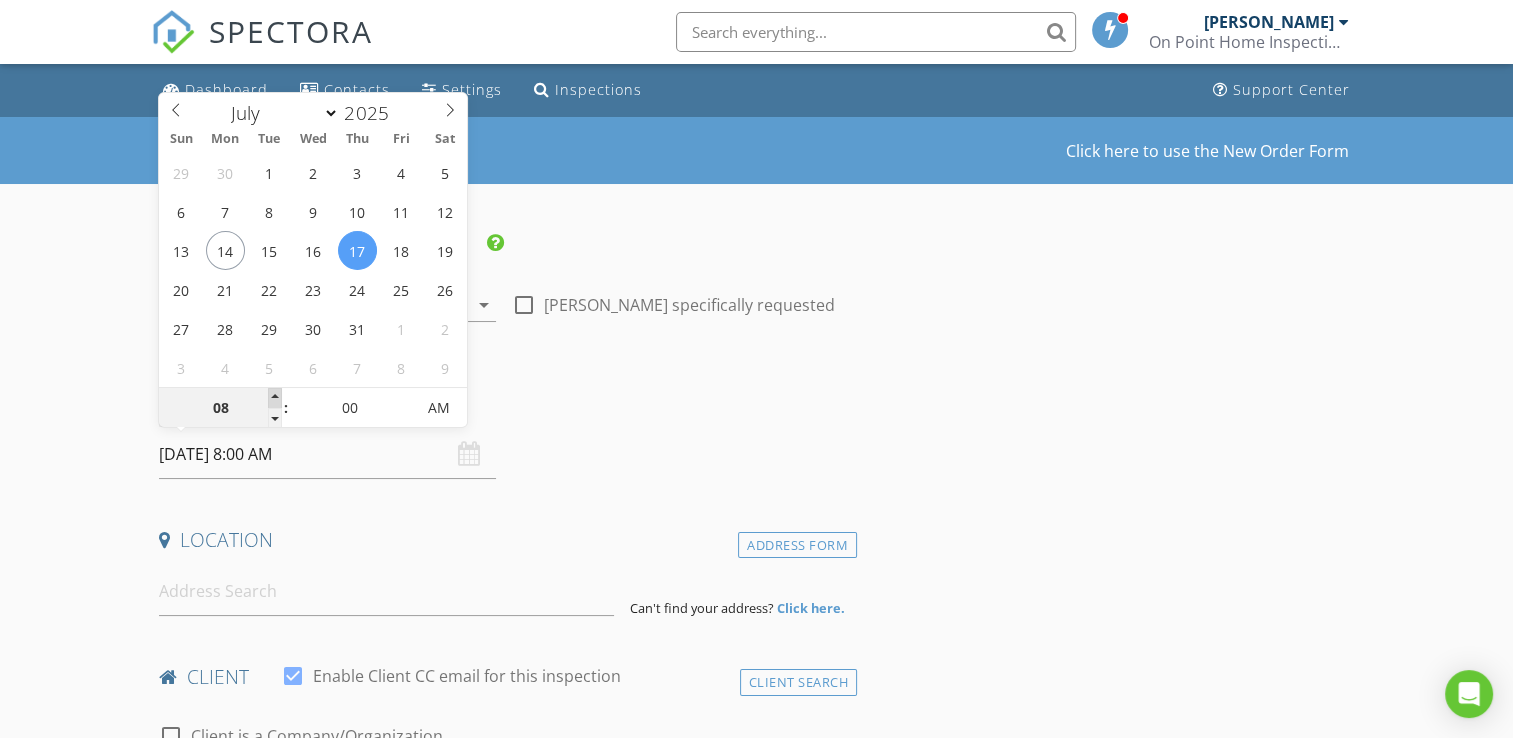 type on "09" 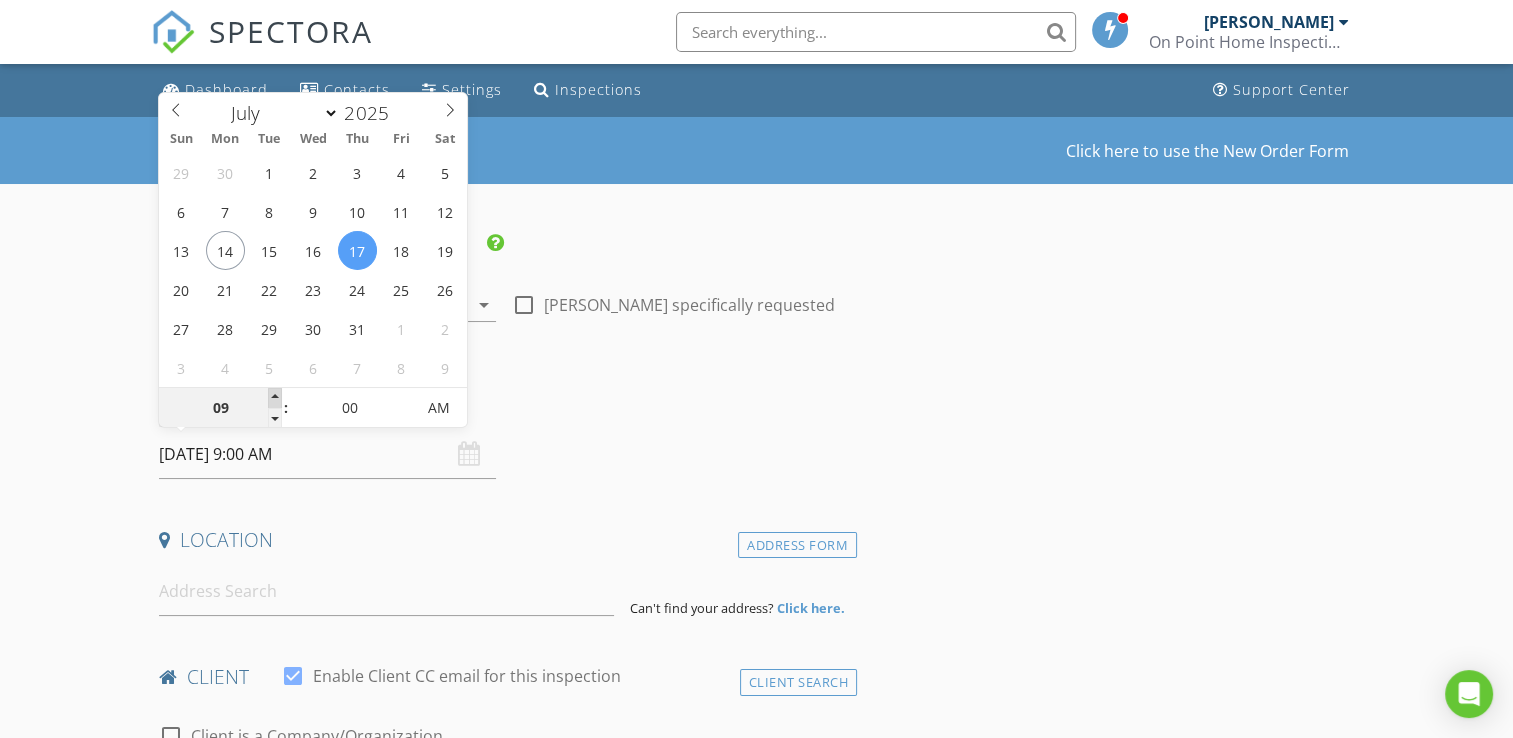 click at bounding box center (275, 398) 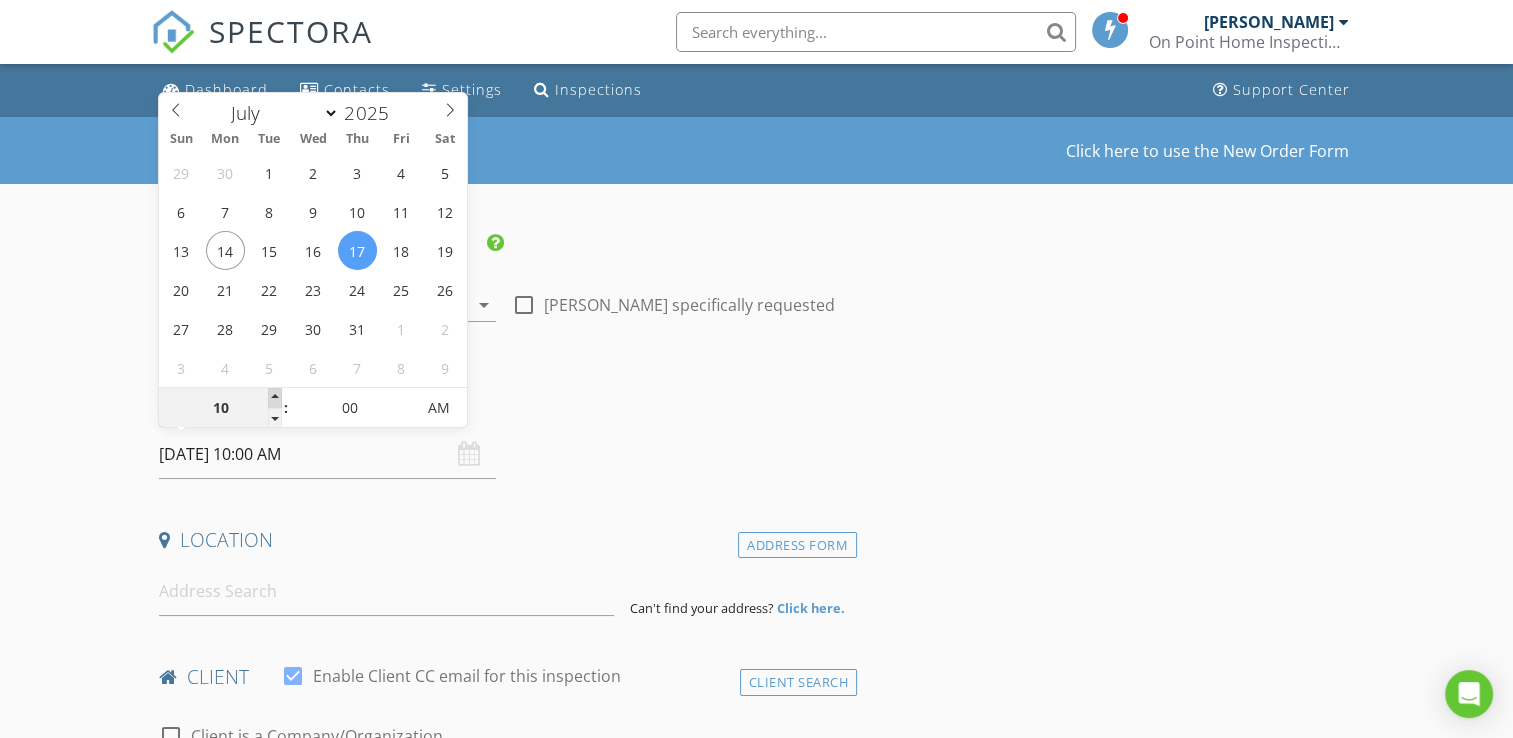 click at bounding box center [275, 398] 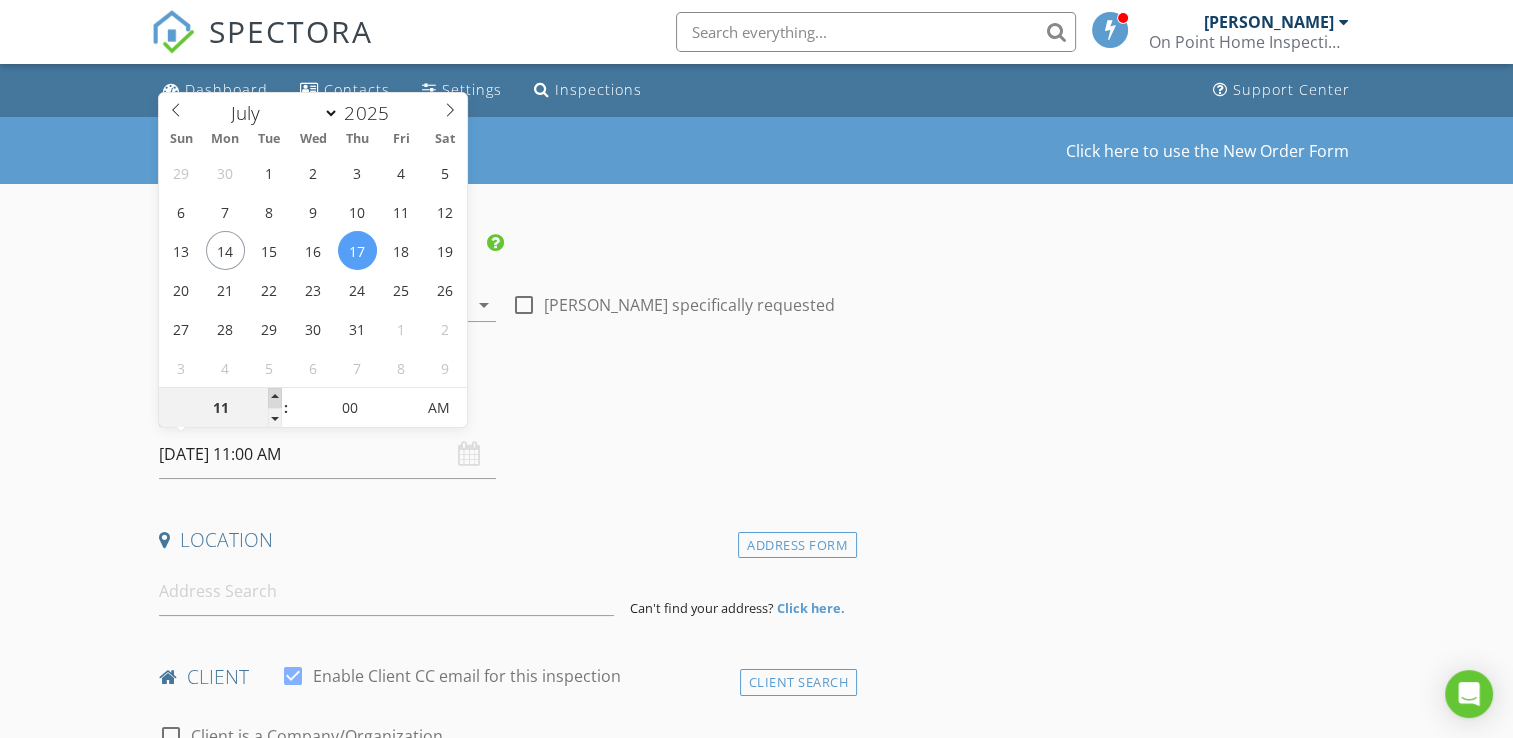 click at bounding box center (275, 398) 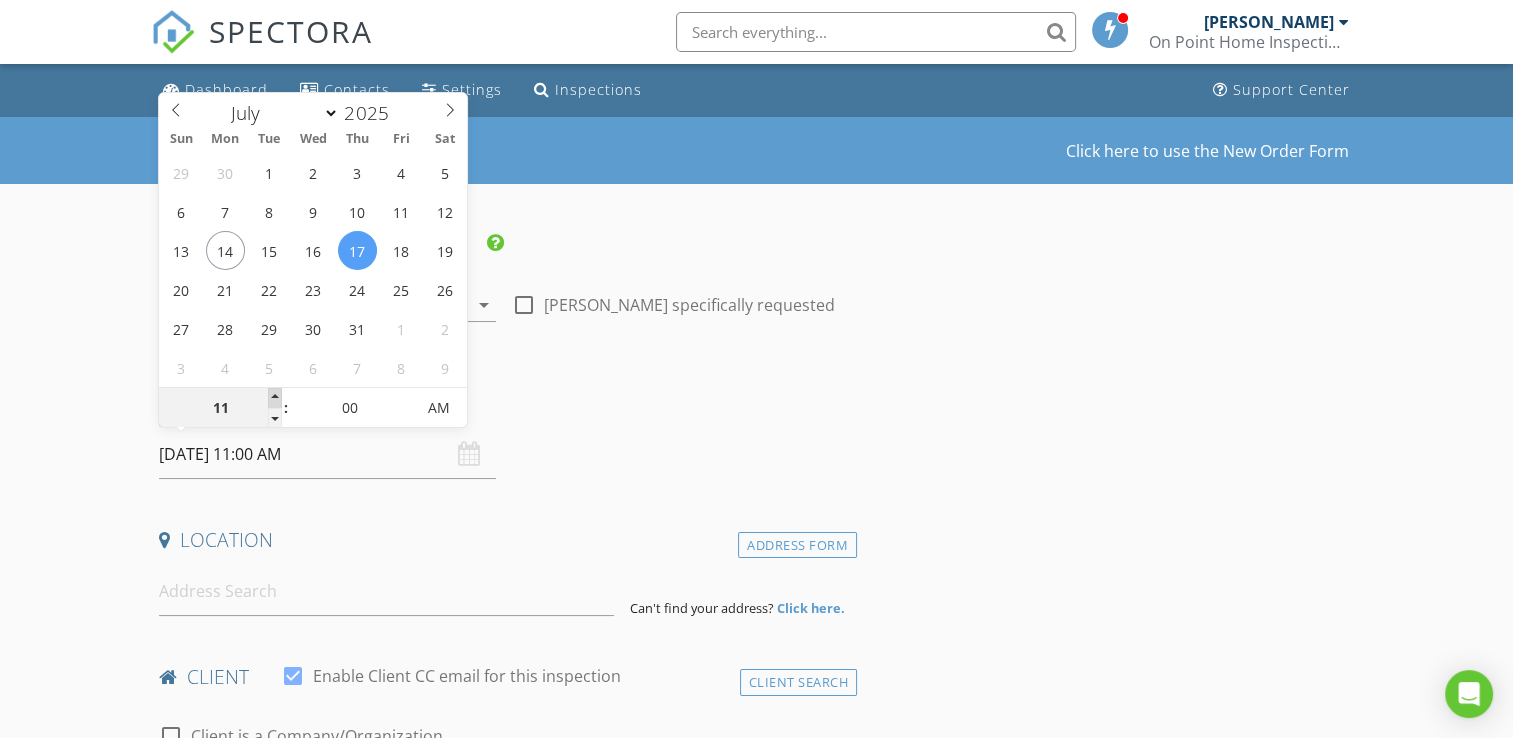 type on "12" 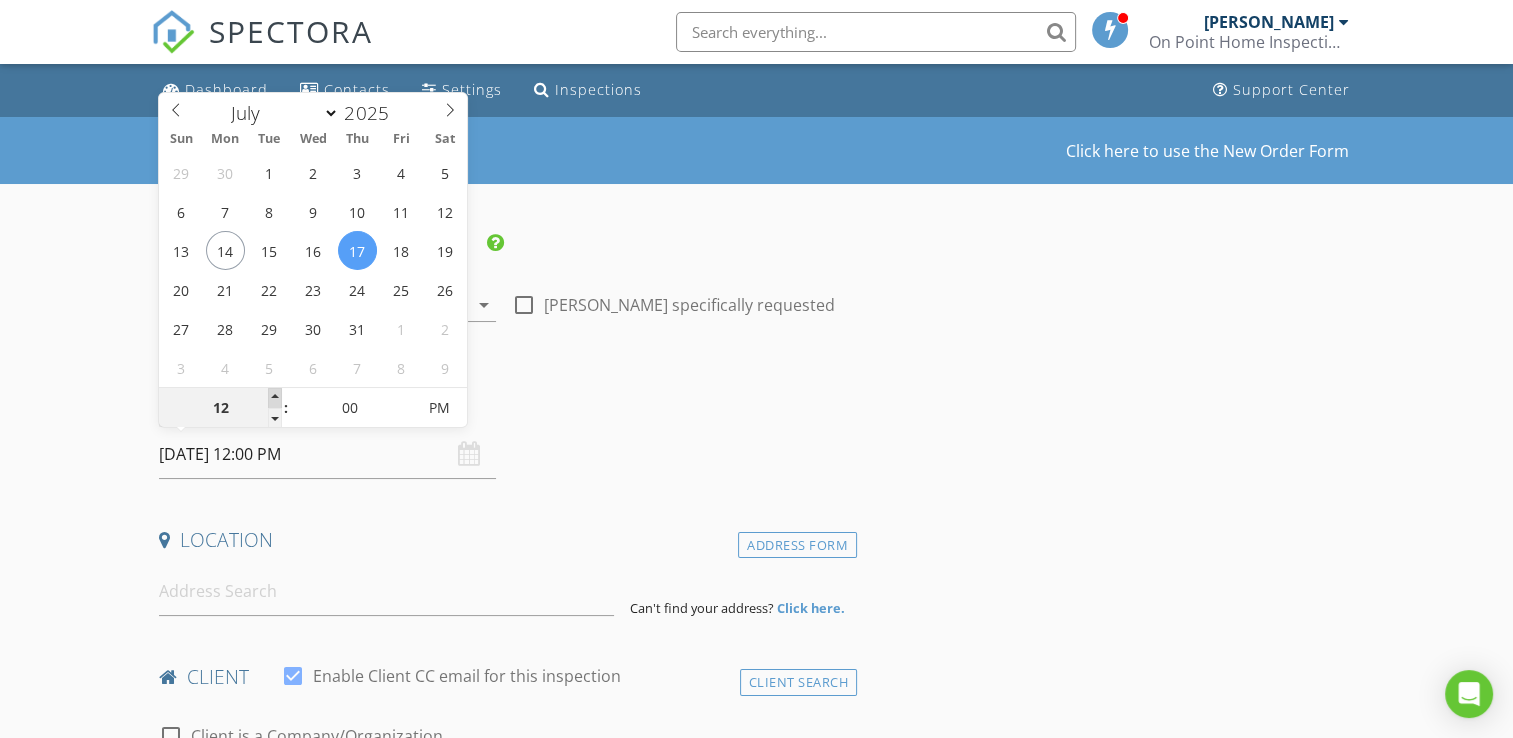 click at bounding box center (275, 398) 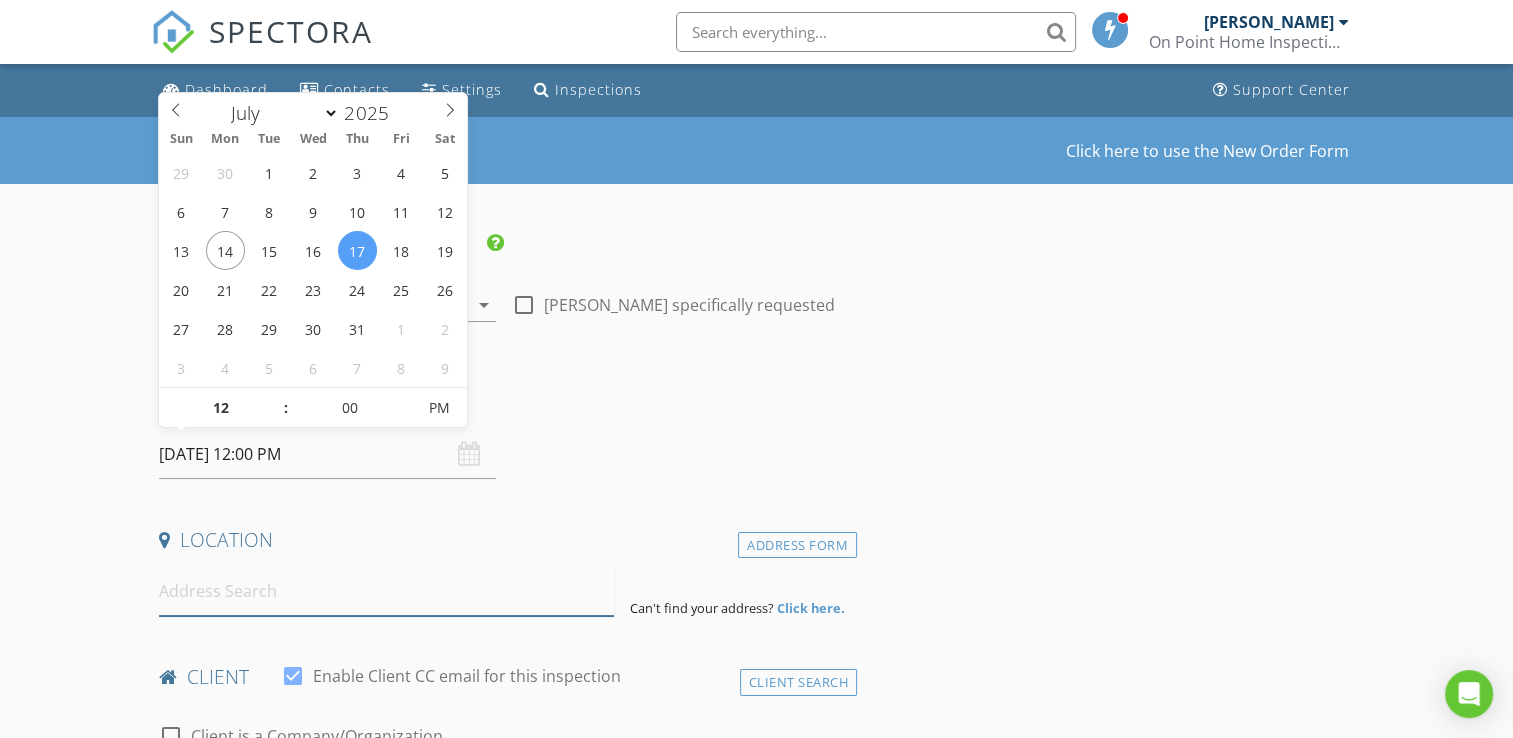 click at bounding box center (386, 591) 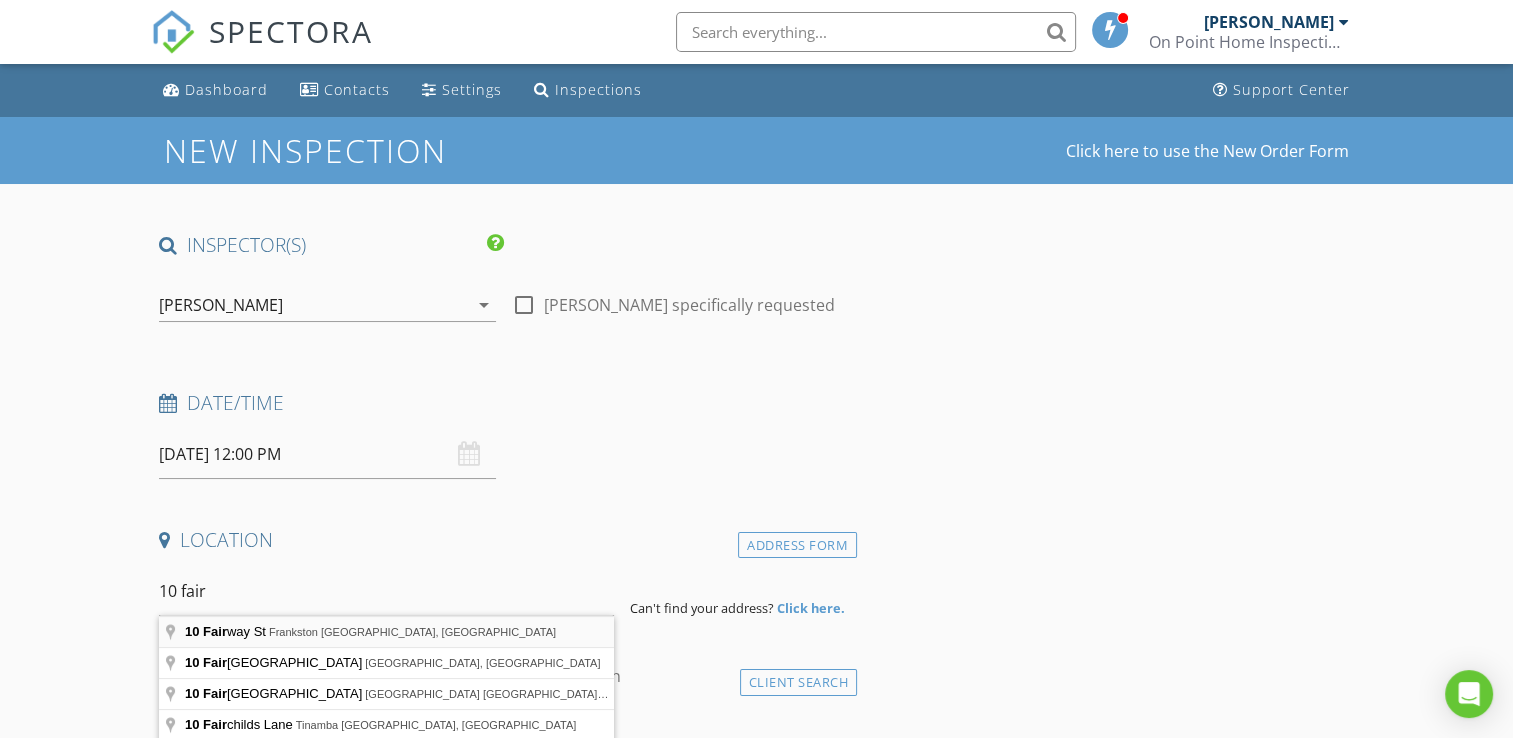 type on "10 Fairway St, Frankston VIC, Australia" 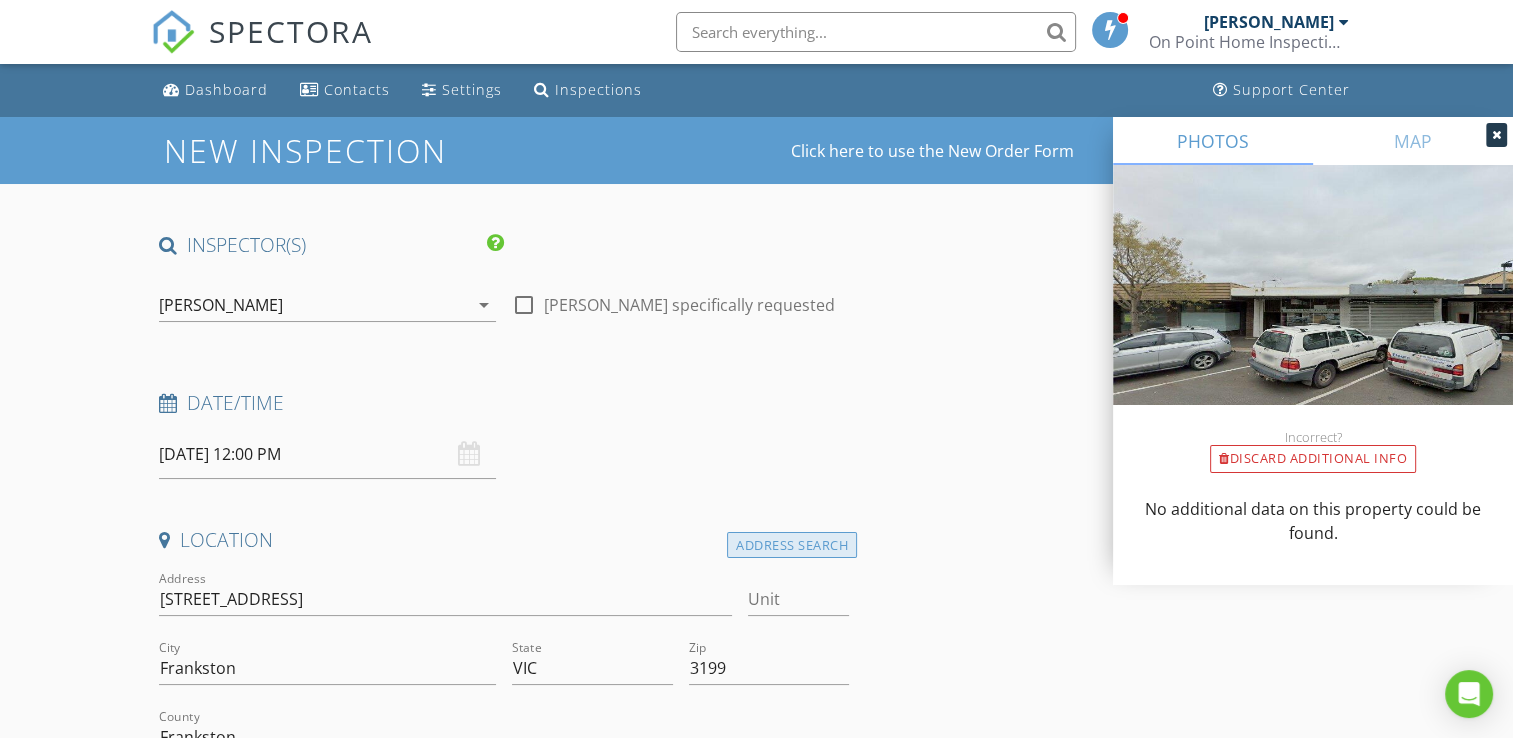 click on "Address Search" at bounding box center (792, 545) 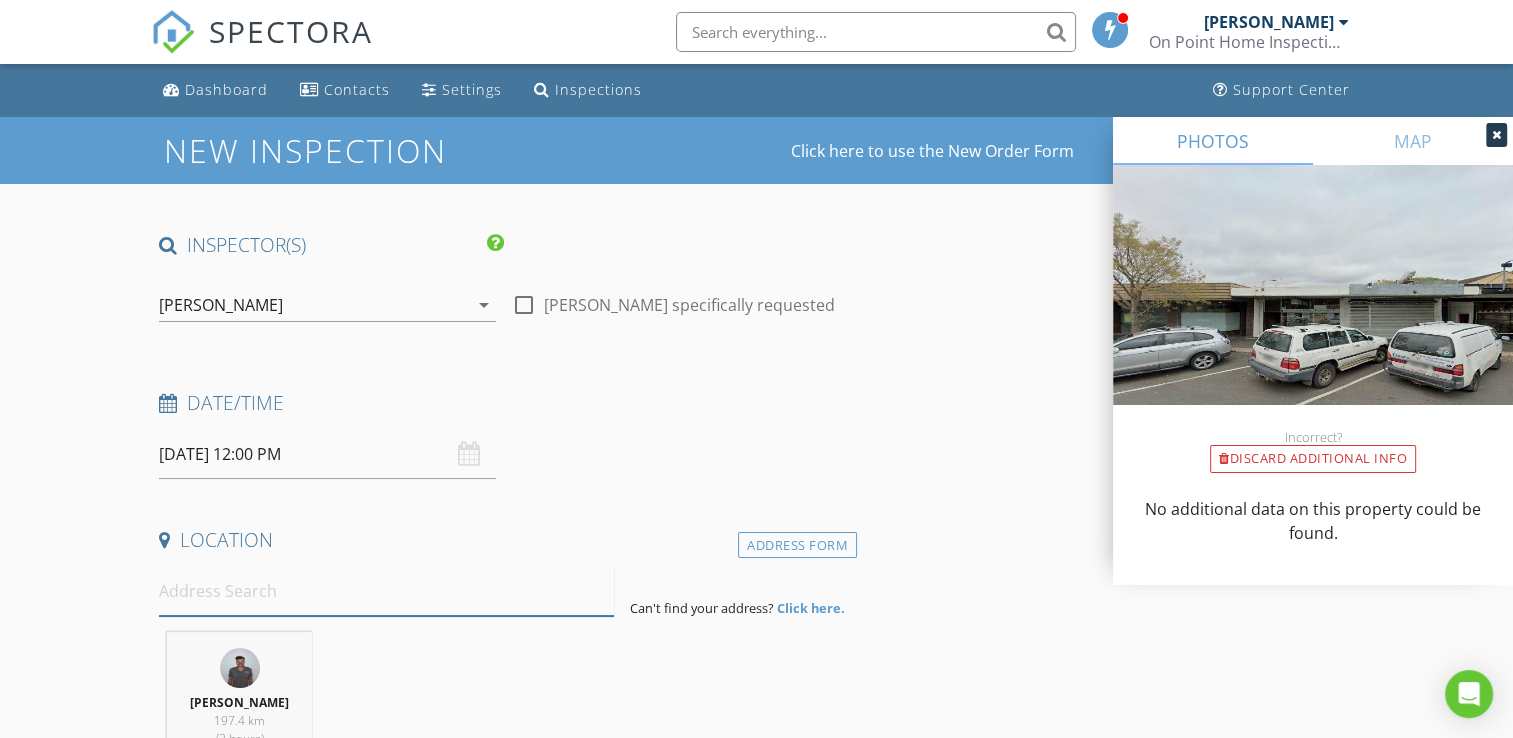 click at bounding box center [386, 591] 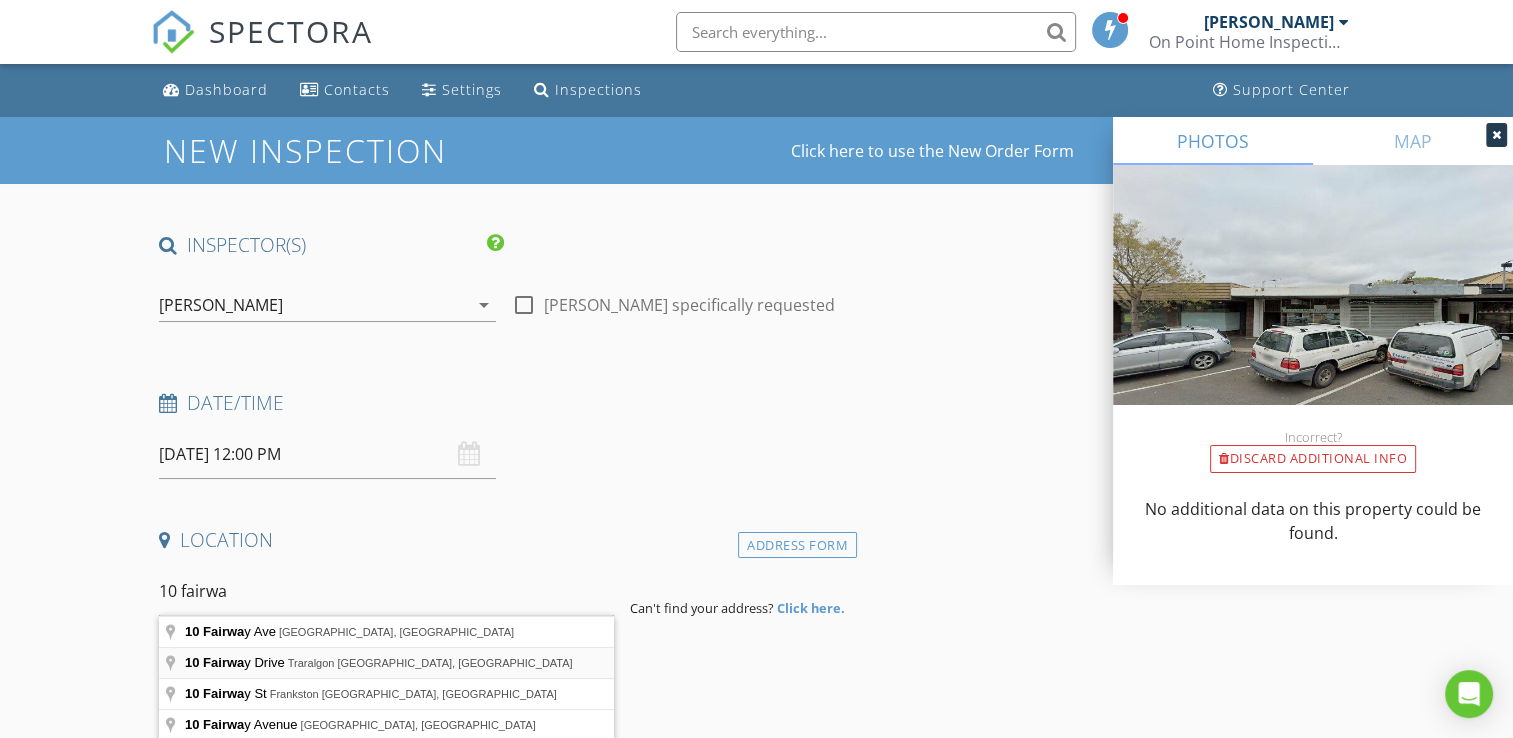 type on "10 Fairway Drive, Traralgon VIC, Australia" 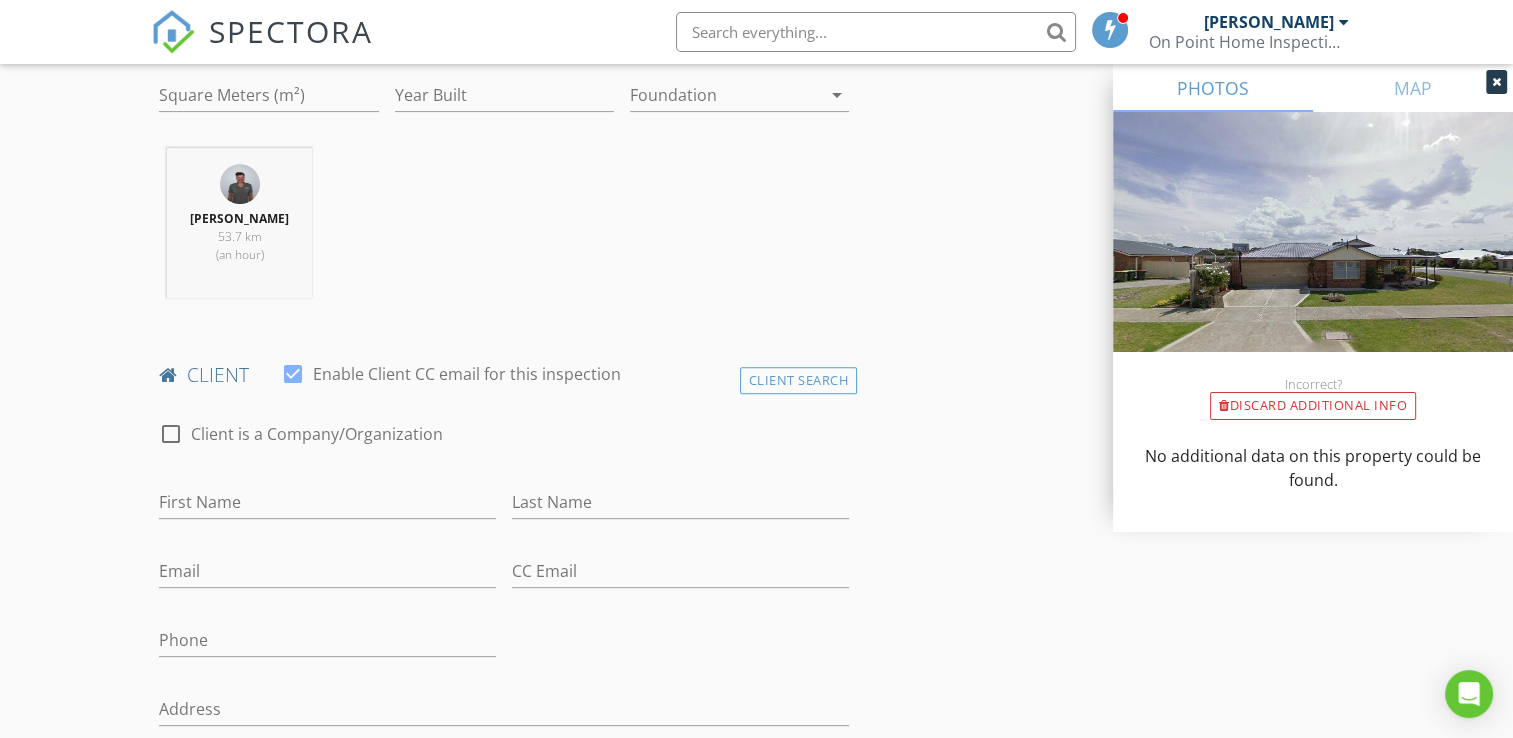 scroll, scrollTop: 800, scrollLeft: 0, axis: vertical 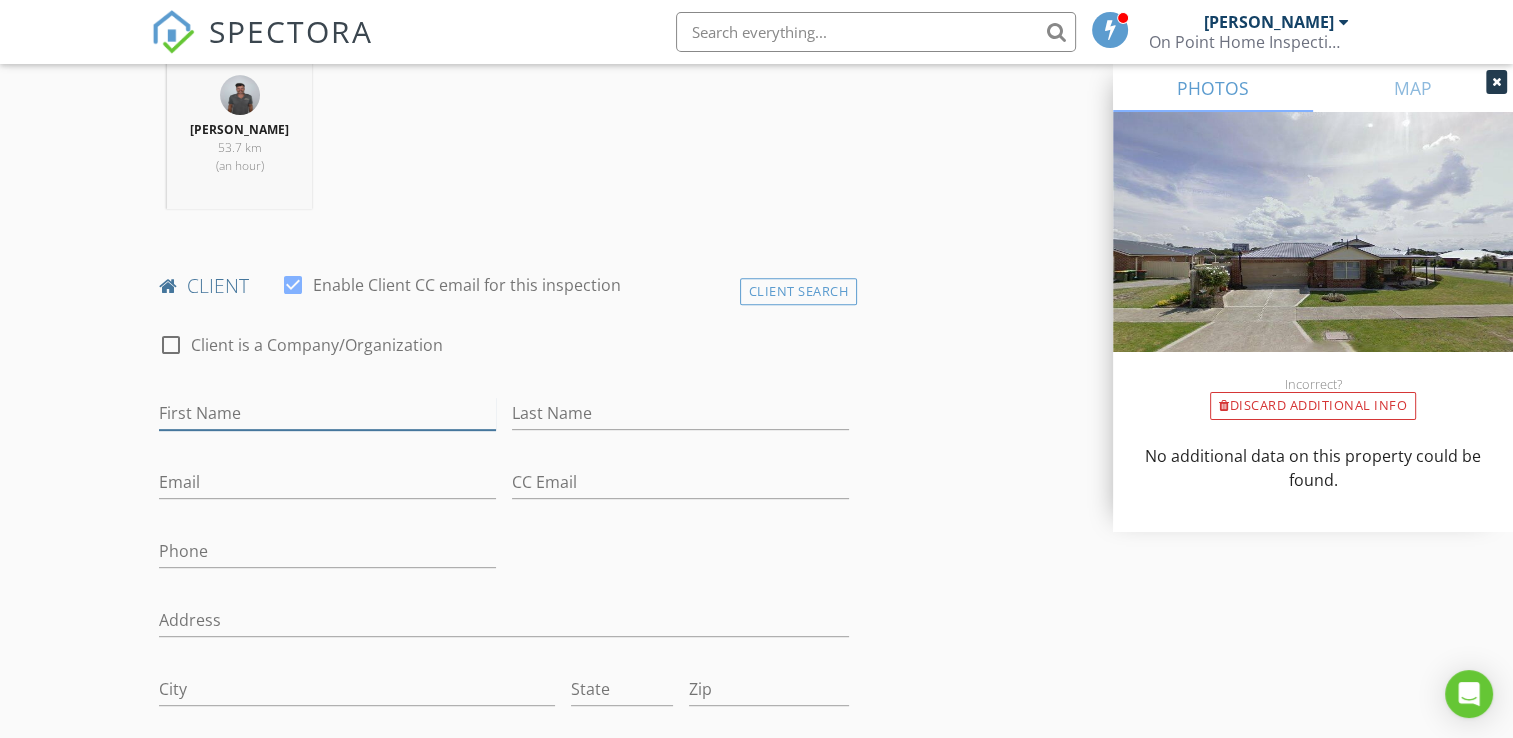 click on "First Name" at bounding box center [327, 413] 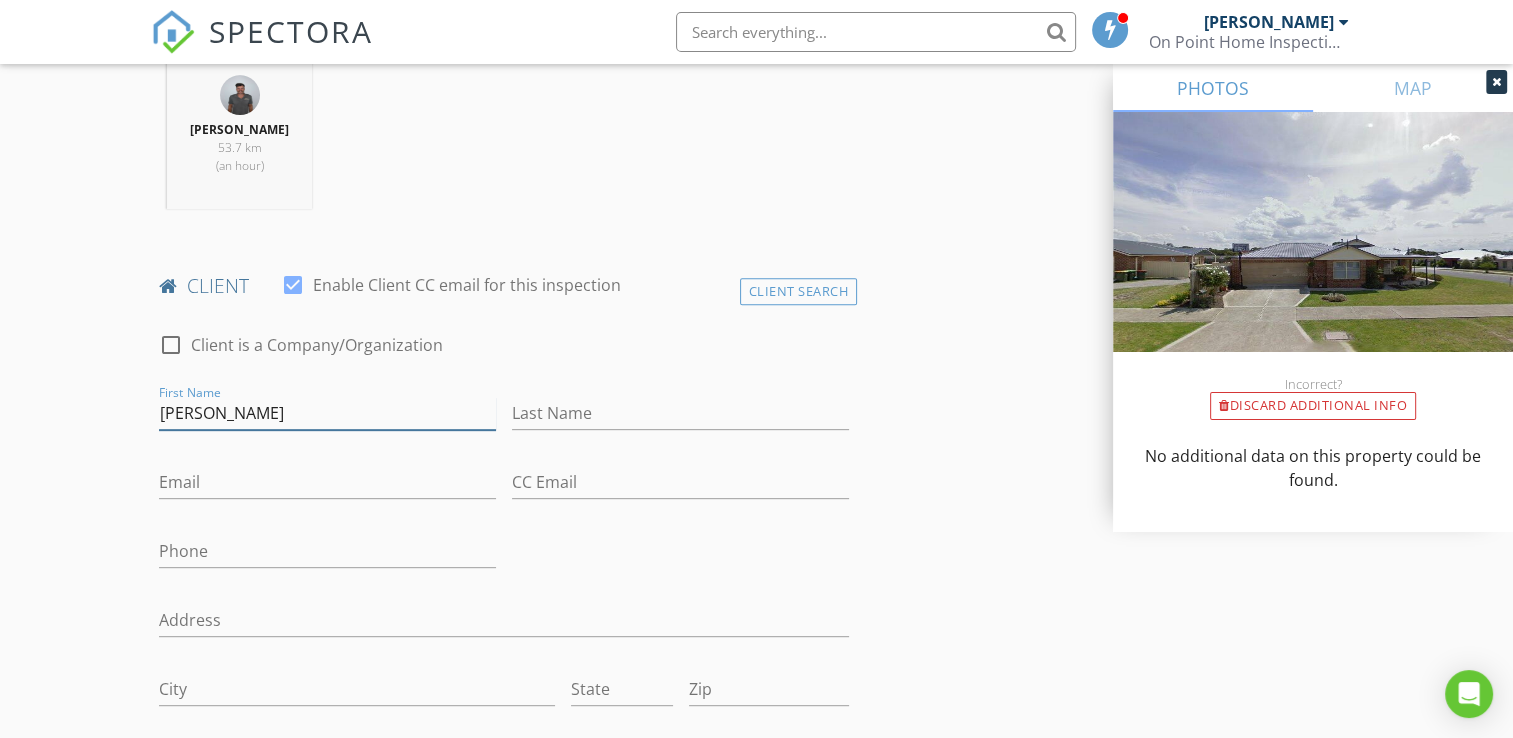 type on "Elizebeth" 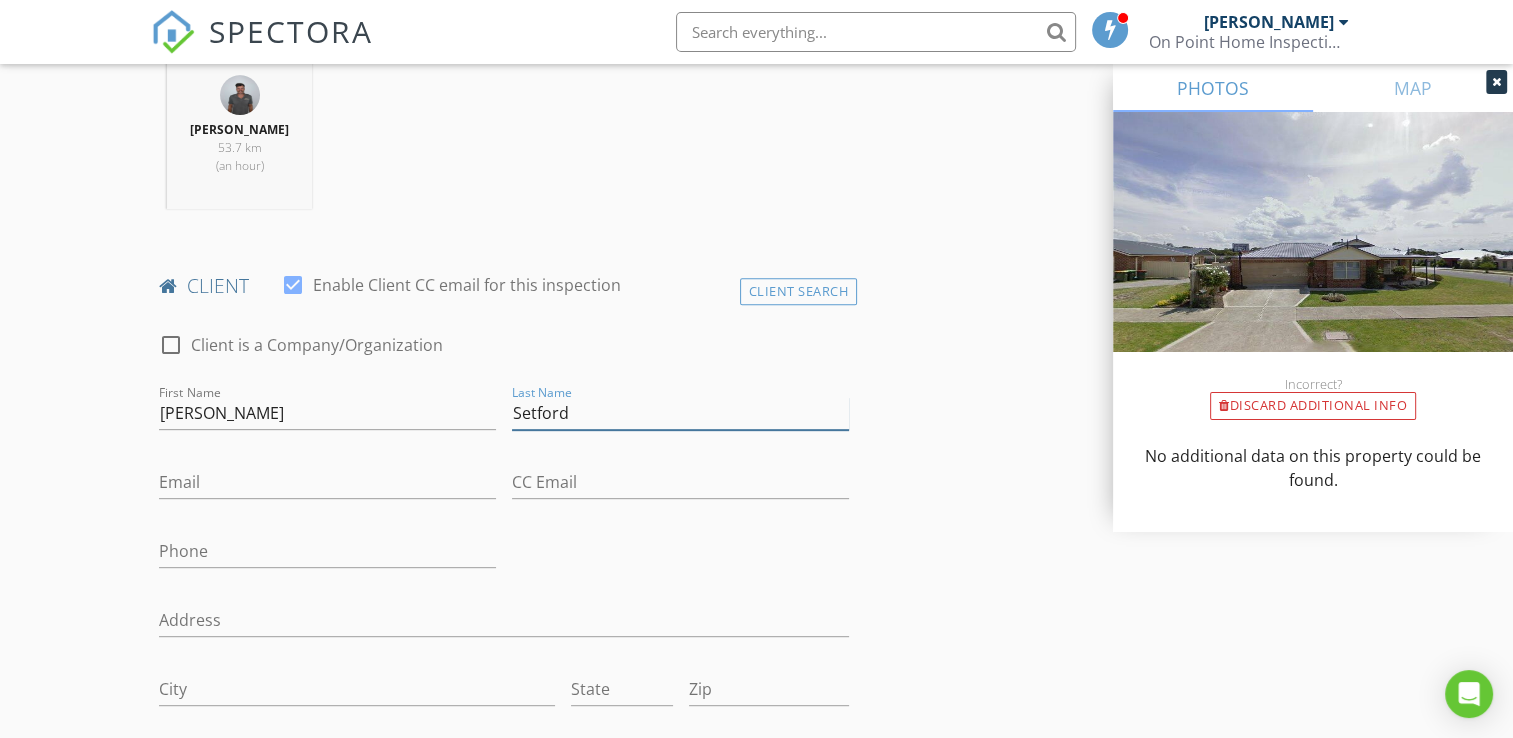 type on "Setford" 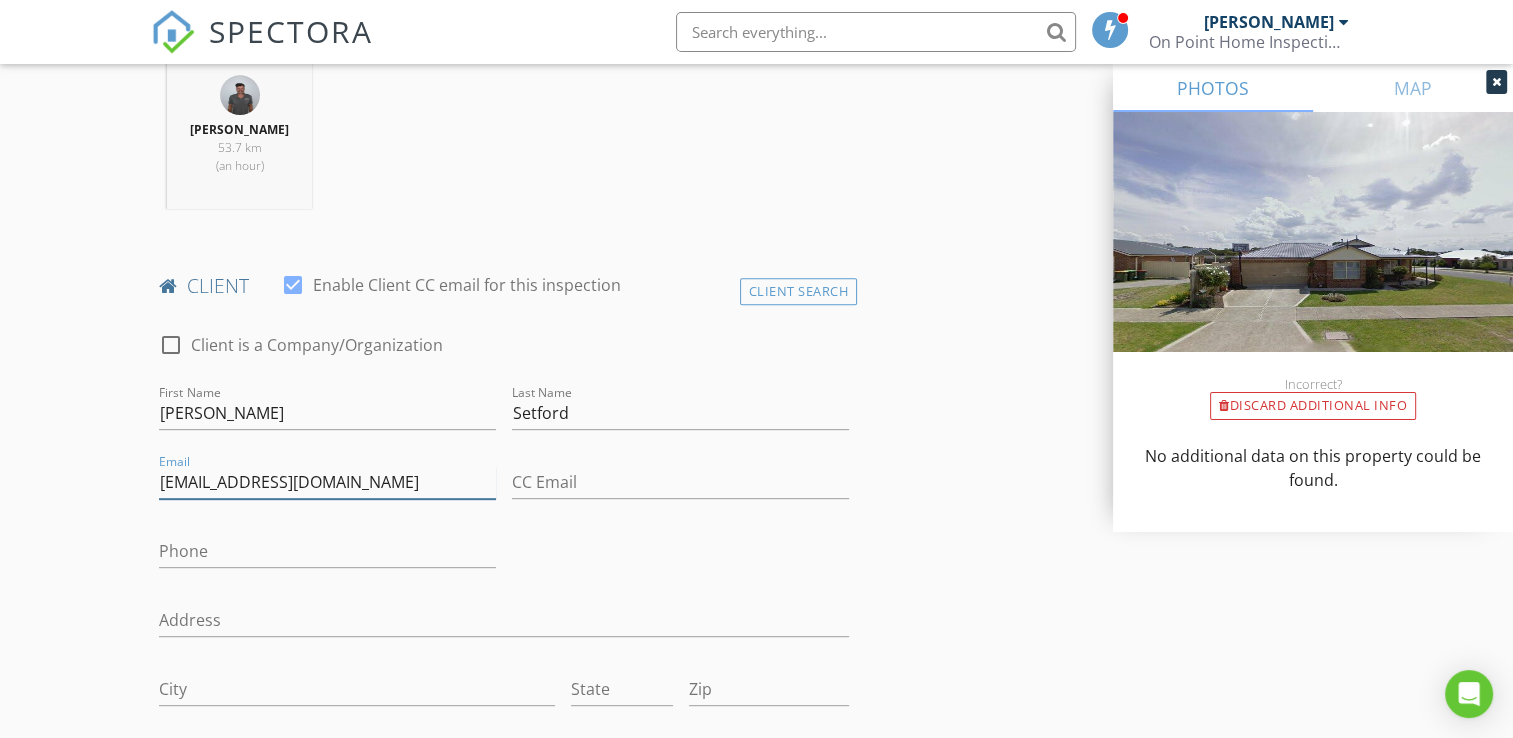 type on "lizzsetford@gmail.com" 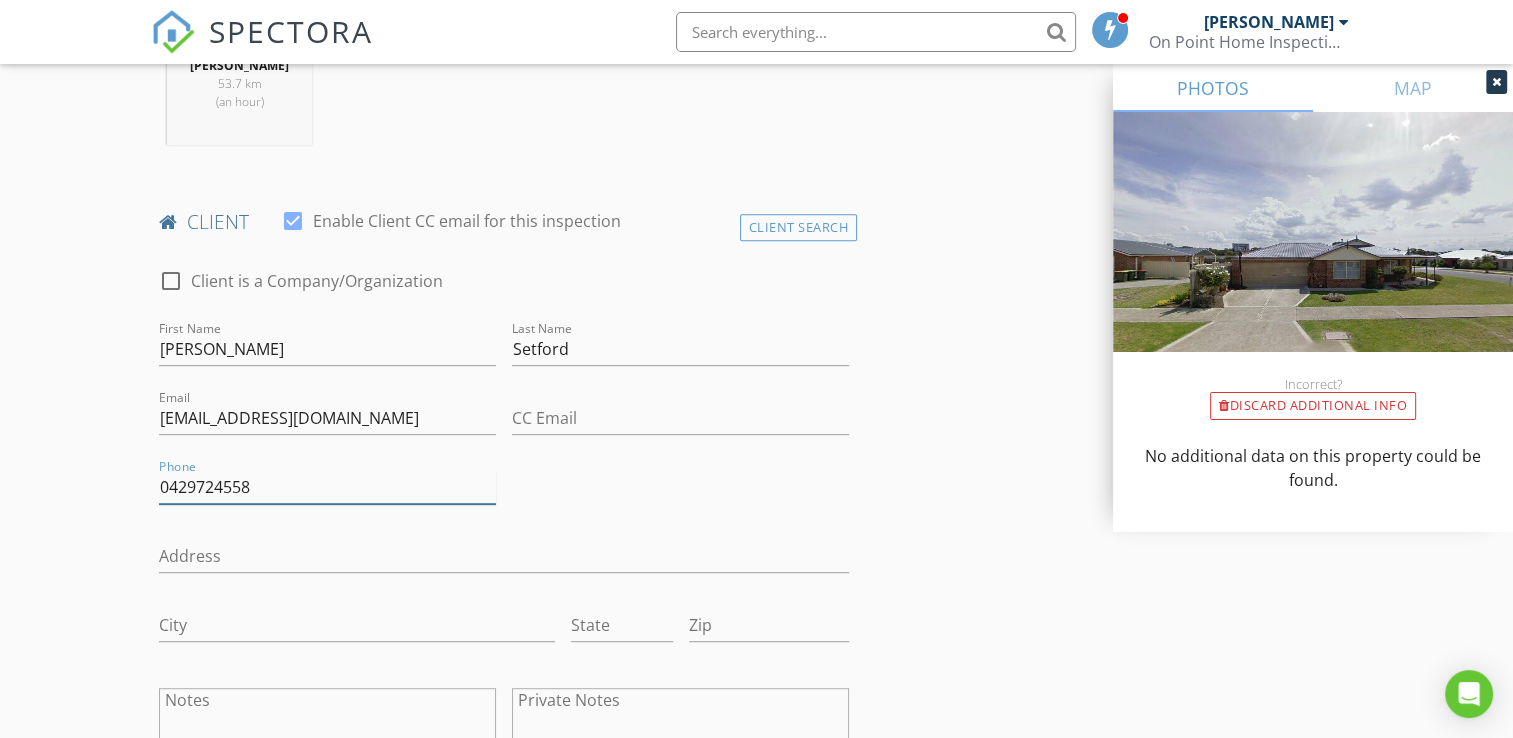 scroll, scrollTop: 900, scrollLeft: 0, axis: vertical 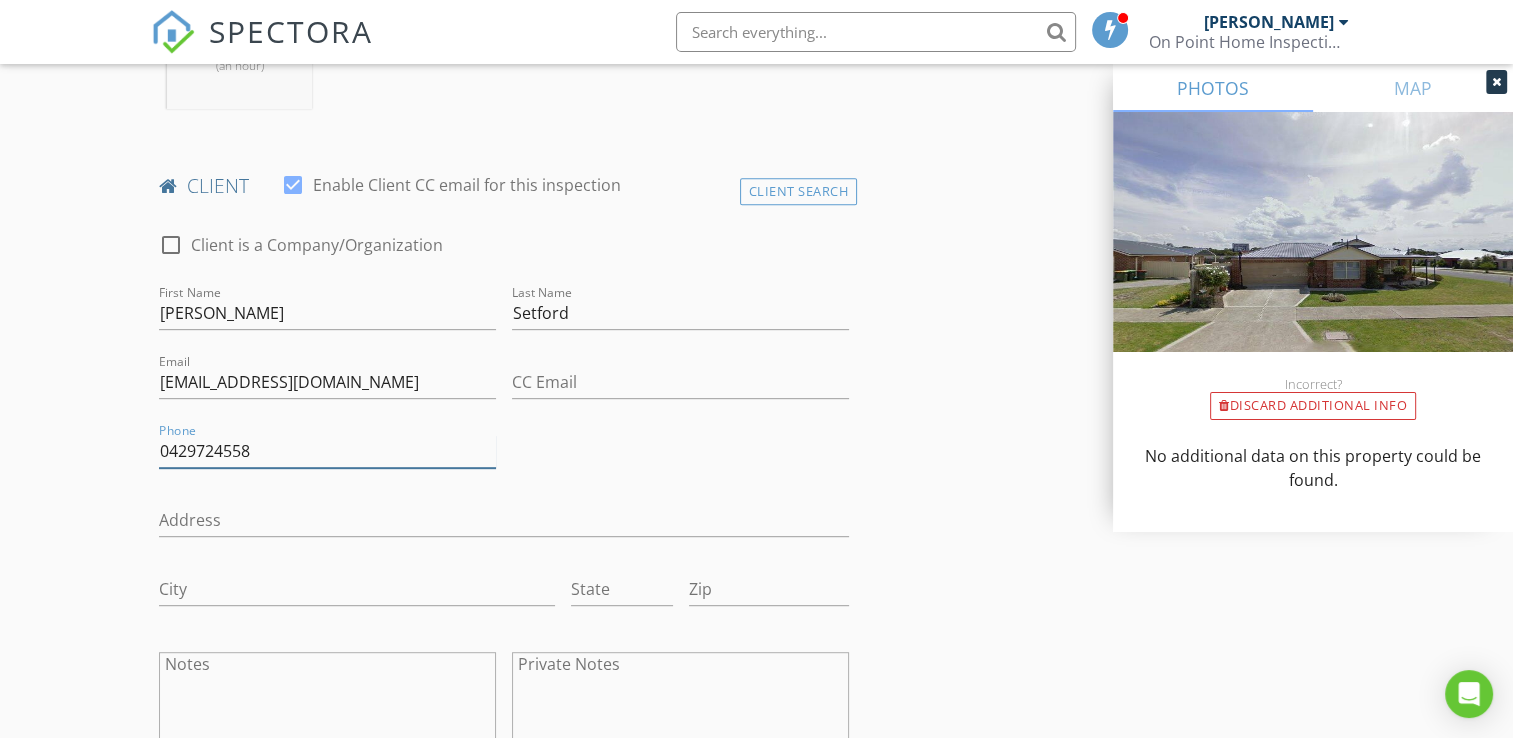 type on "0429724558" 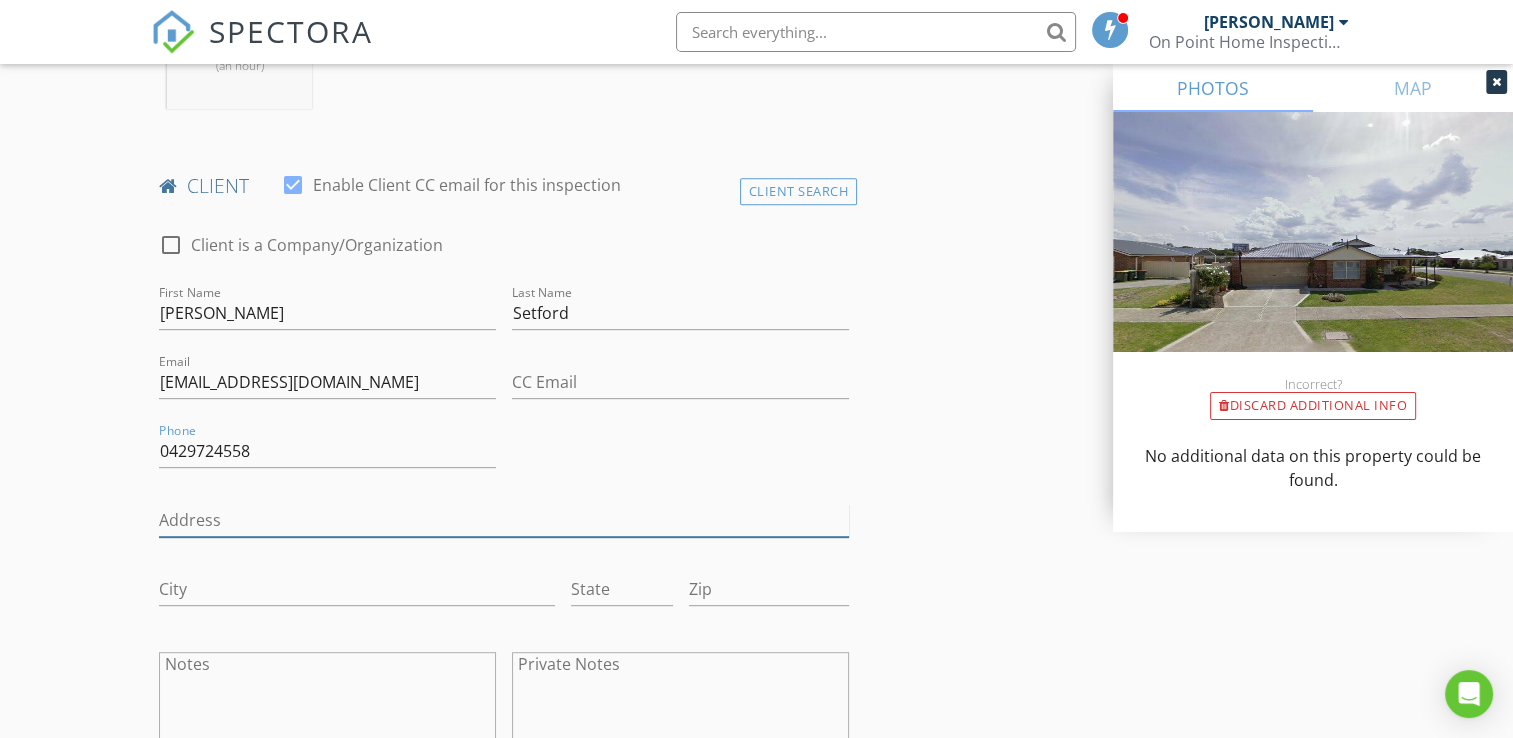 click on "Address" at bounding box center [504, 520] 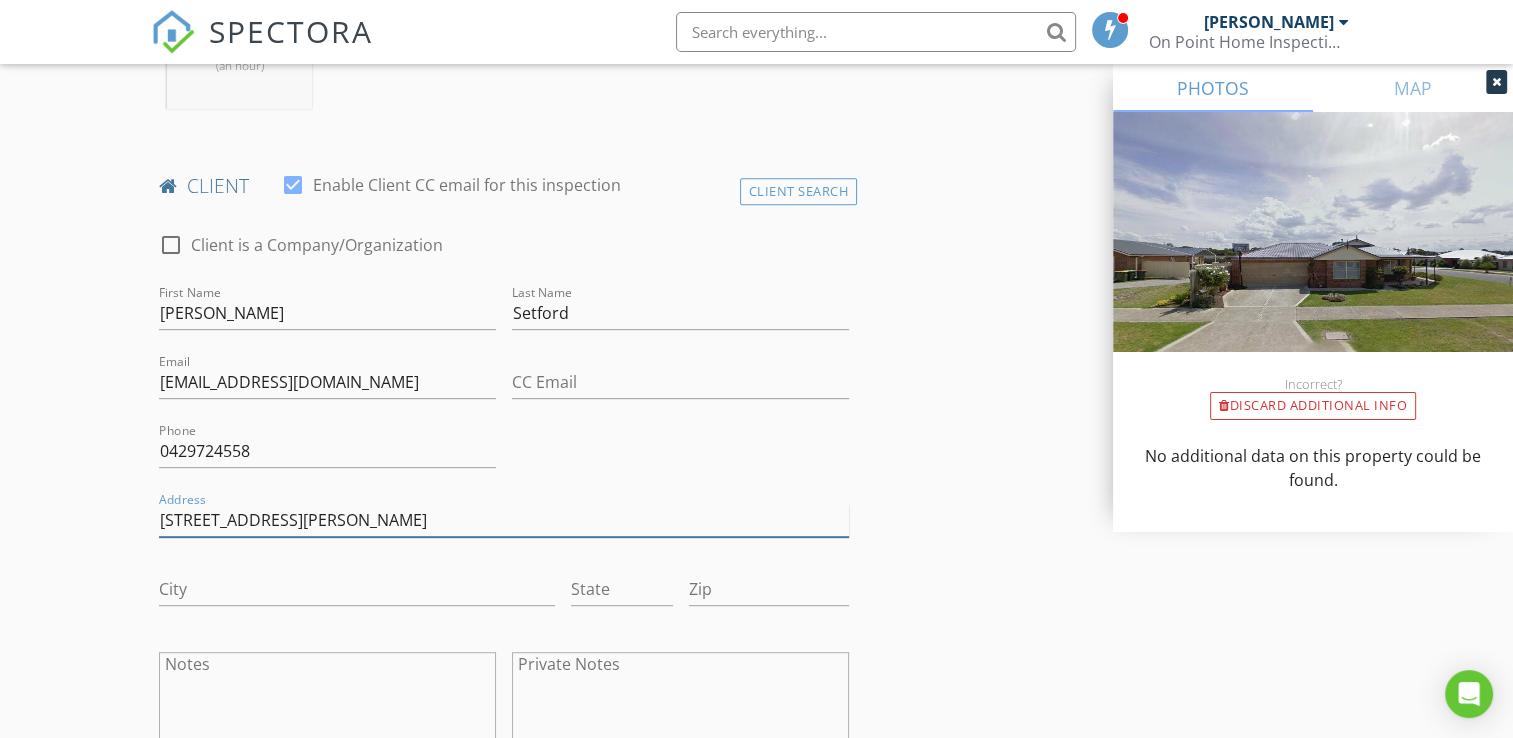 type on "7 Cary Place" 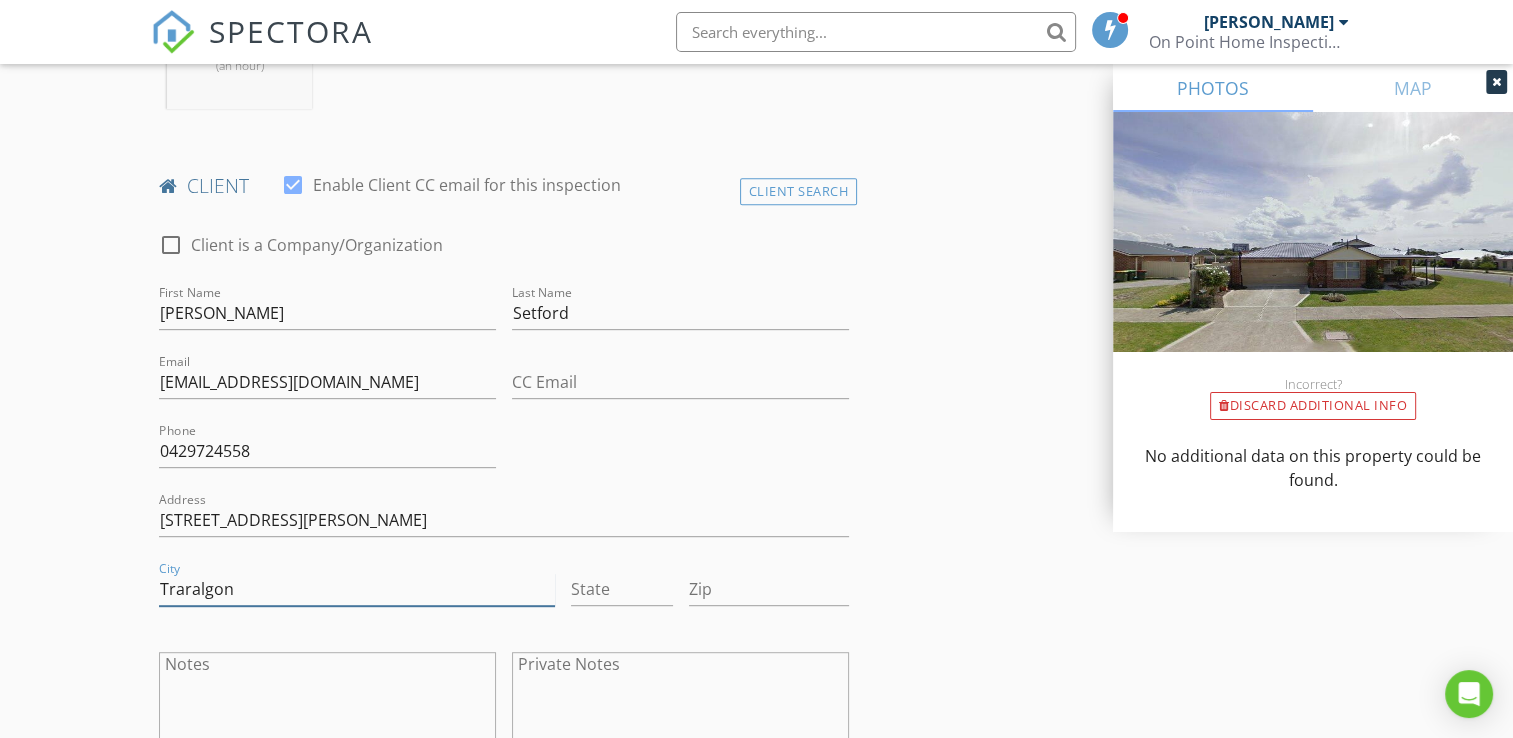 type on "Traralgon" 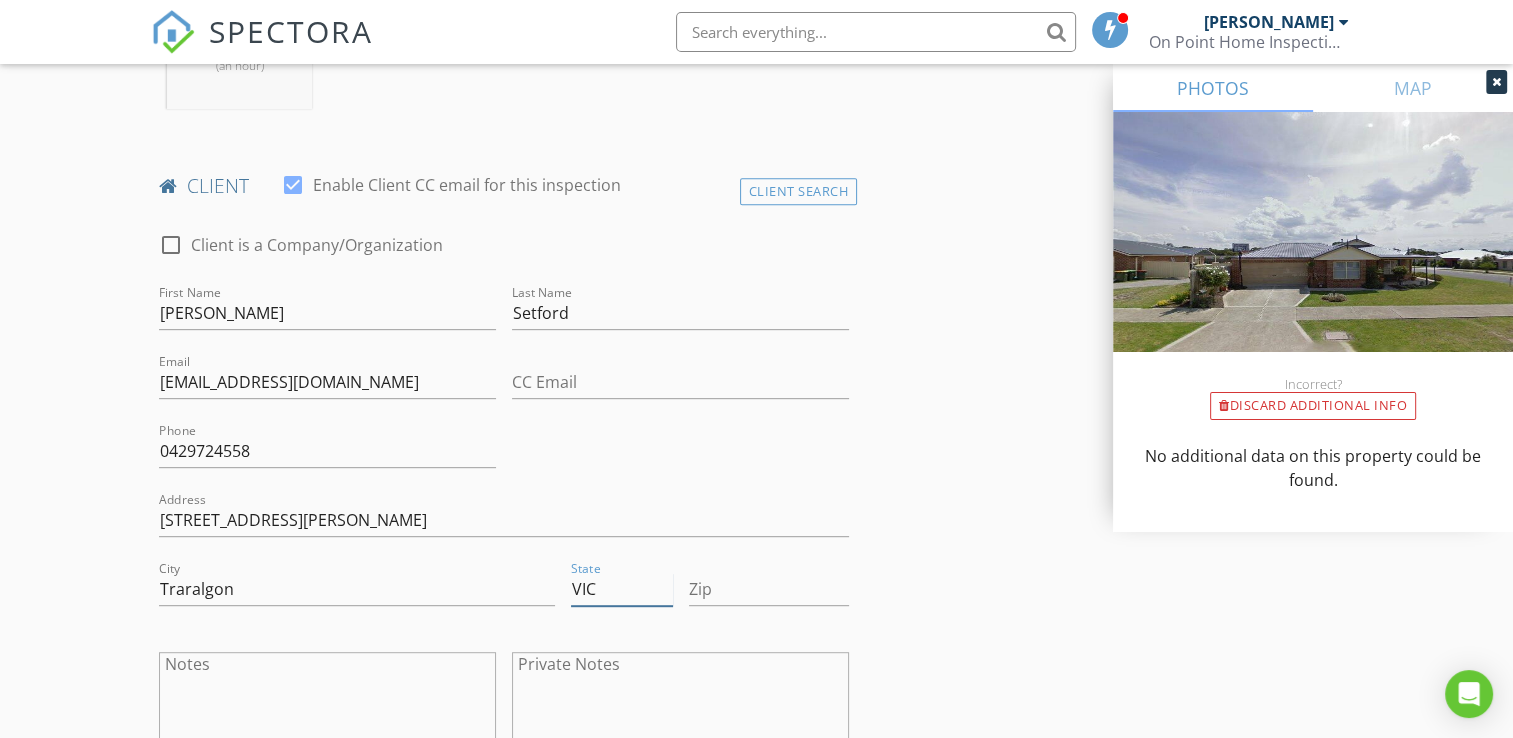 type on "VIC" 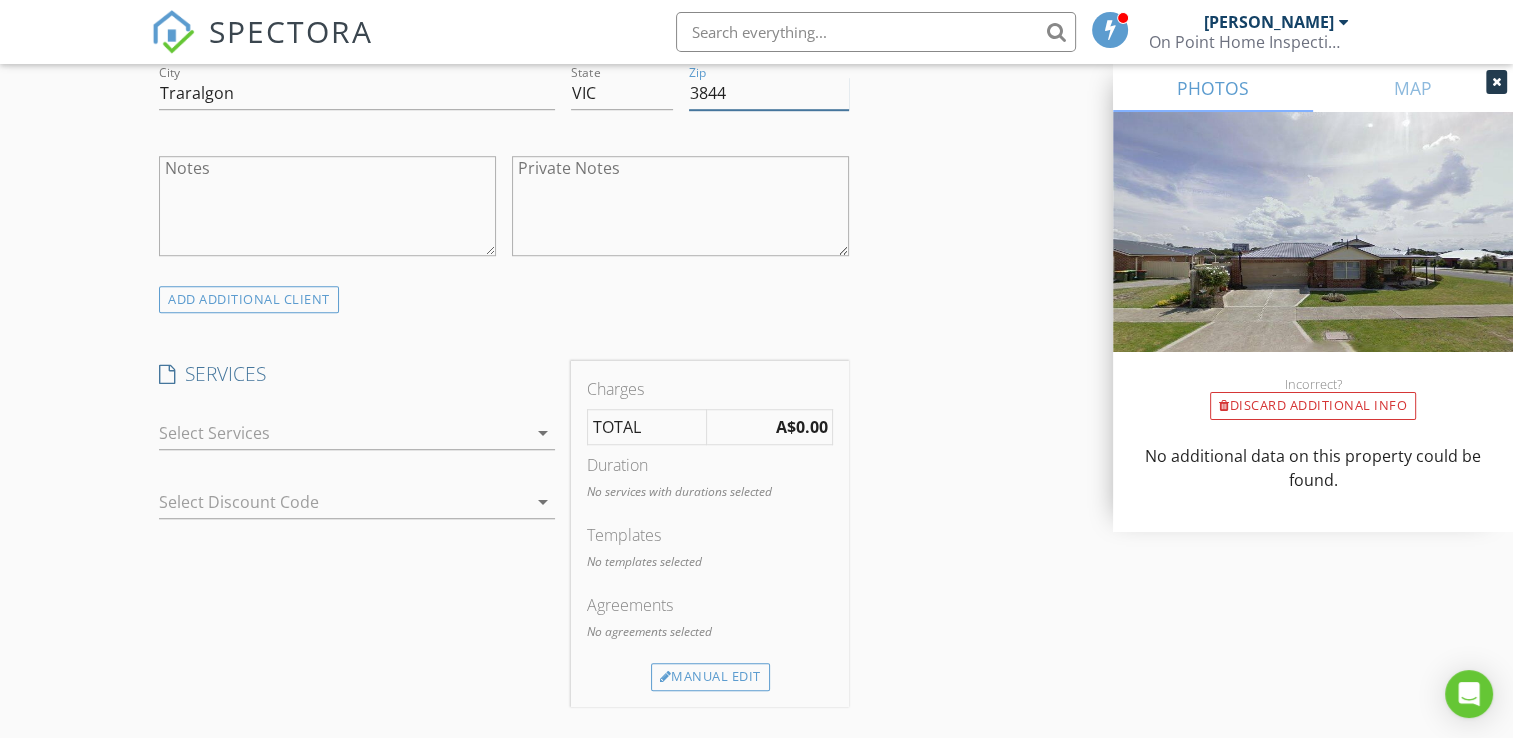 scroll, scrollTop: 1500, scrollLeft: 0, axis: vertical 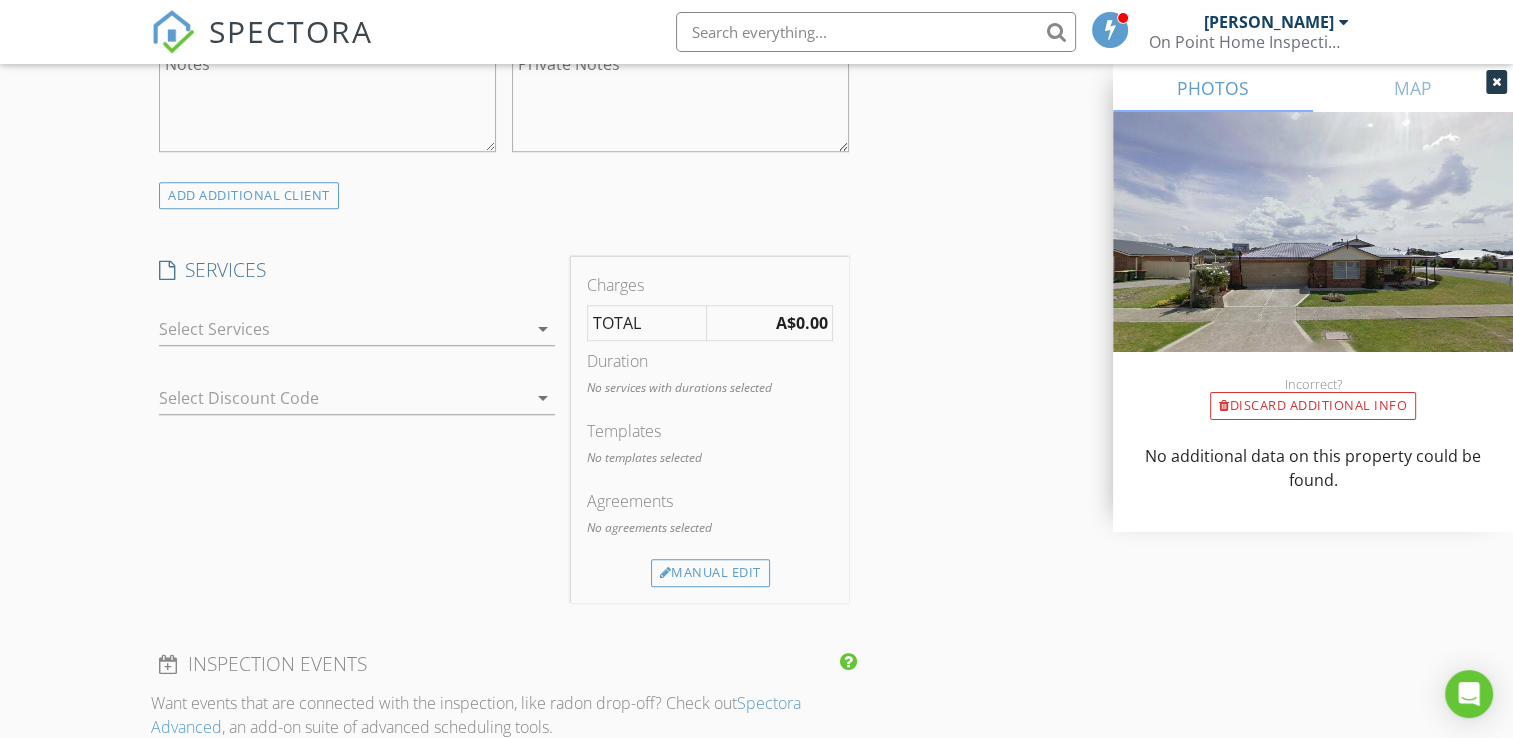 type on "3844" 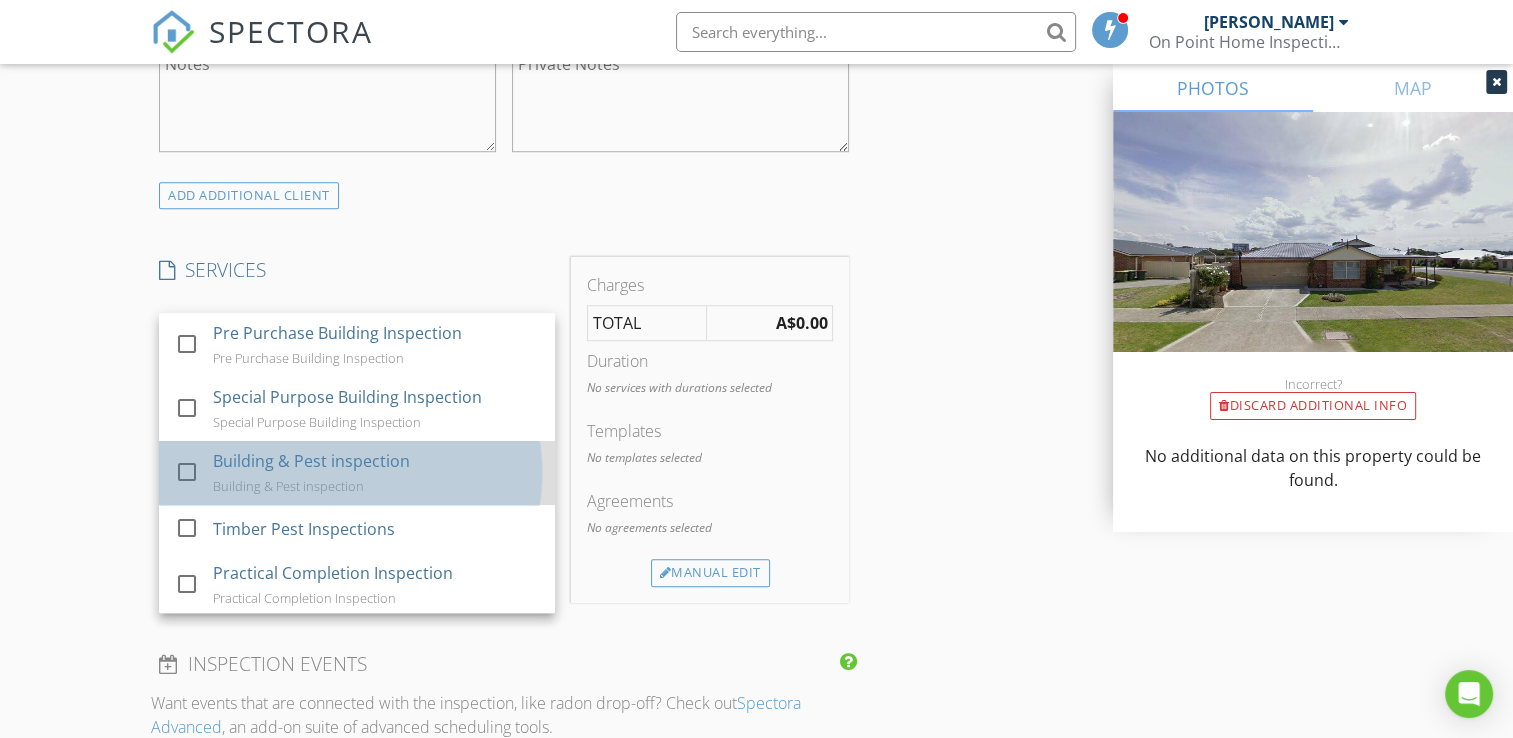 click on "Building & Pest inspection" at bounding box center [312, 461] 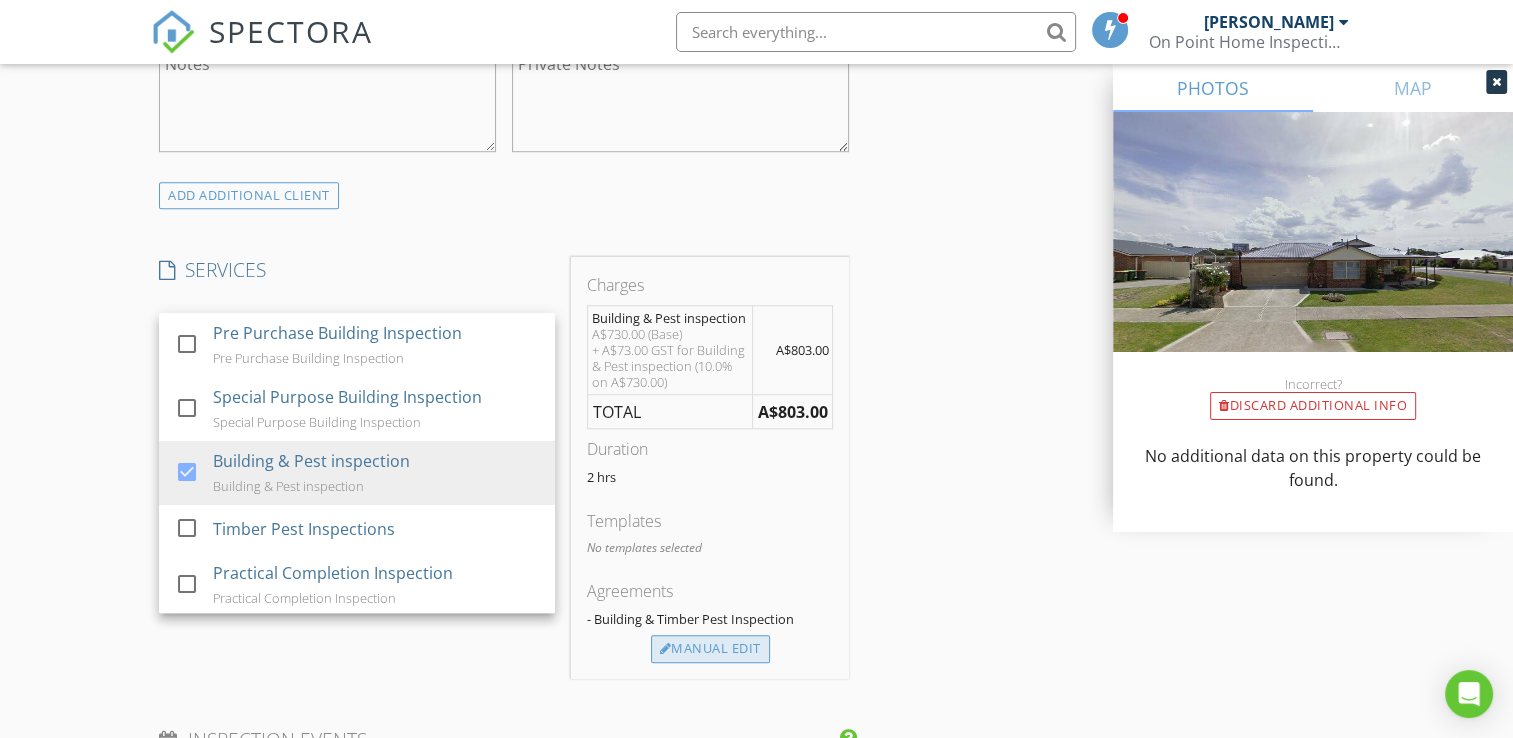 click on "Manual Edit" at bounding box center [710, 649] 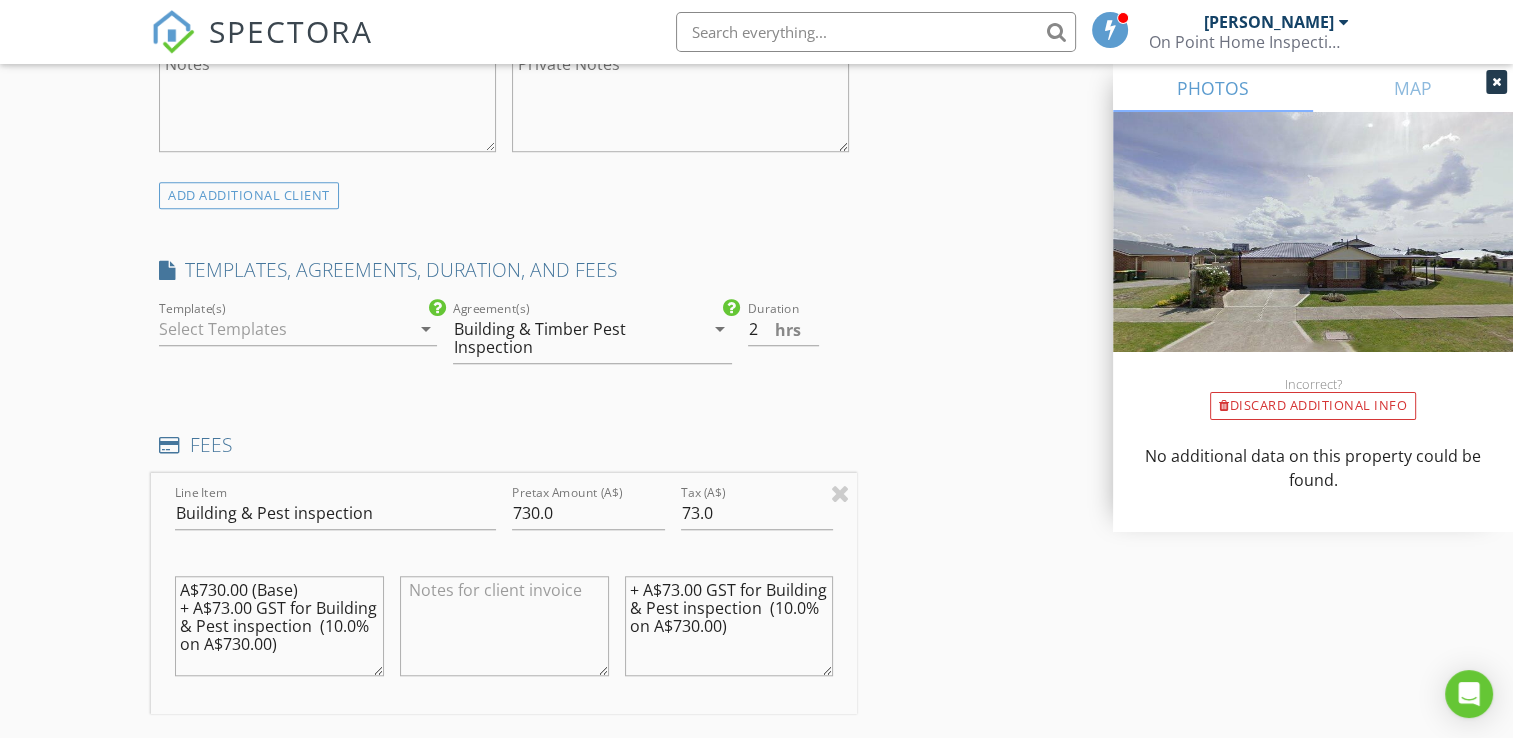 click on "arrow_drop_down" at bounding box center (425, 329) 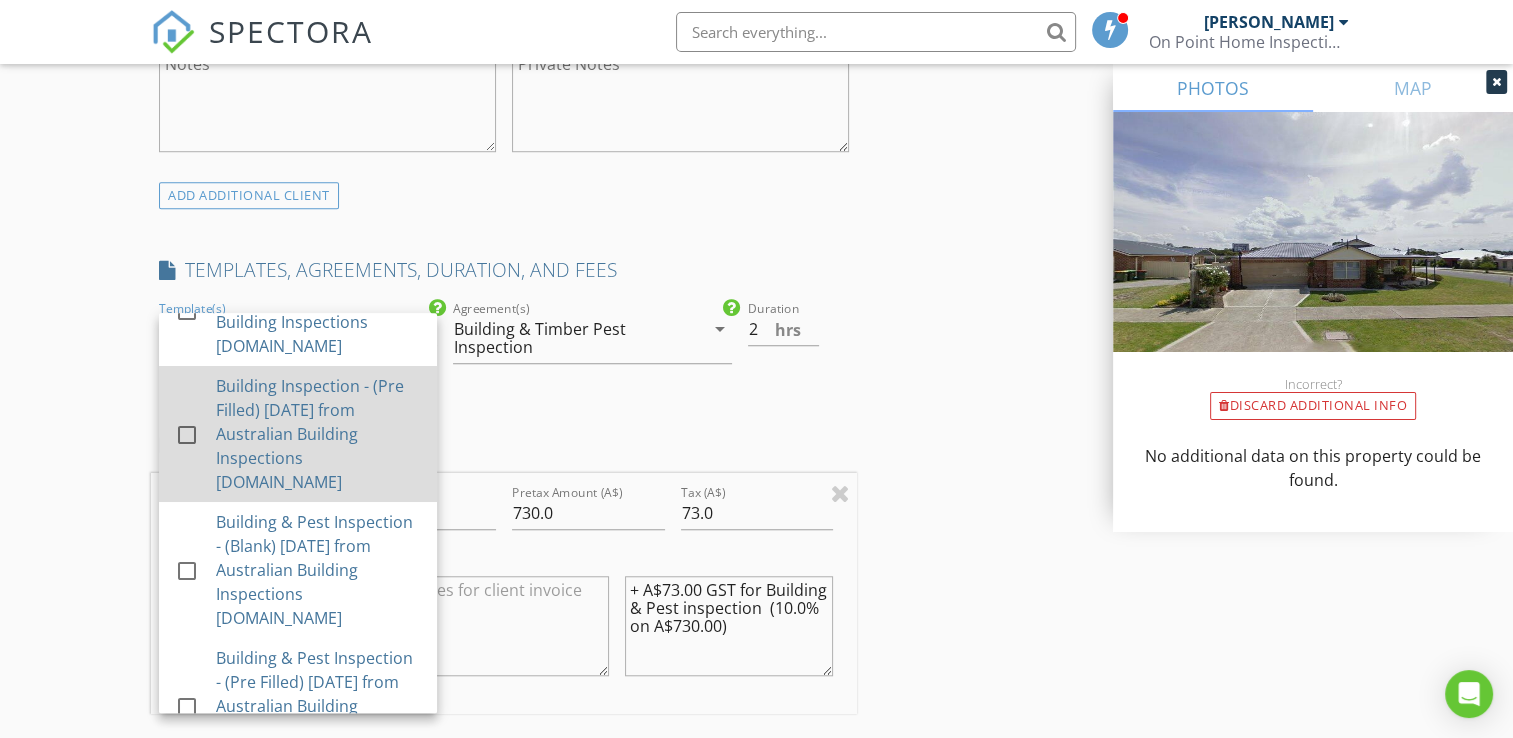 scroll, scrollTop: 200, scrollLeft: 0, axis: vertical 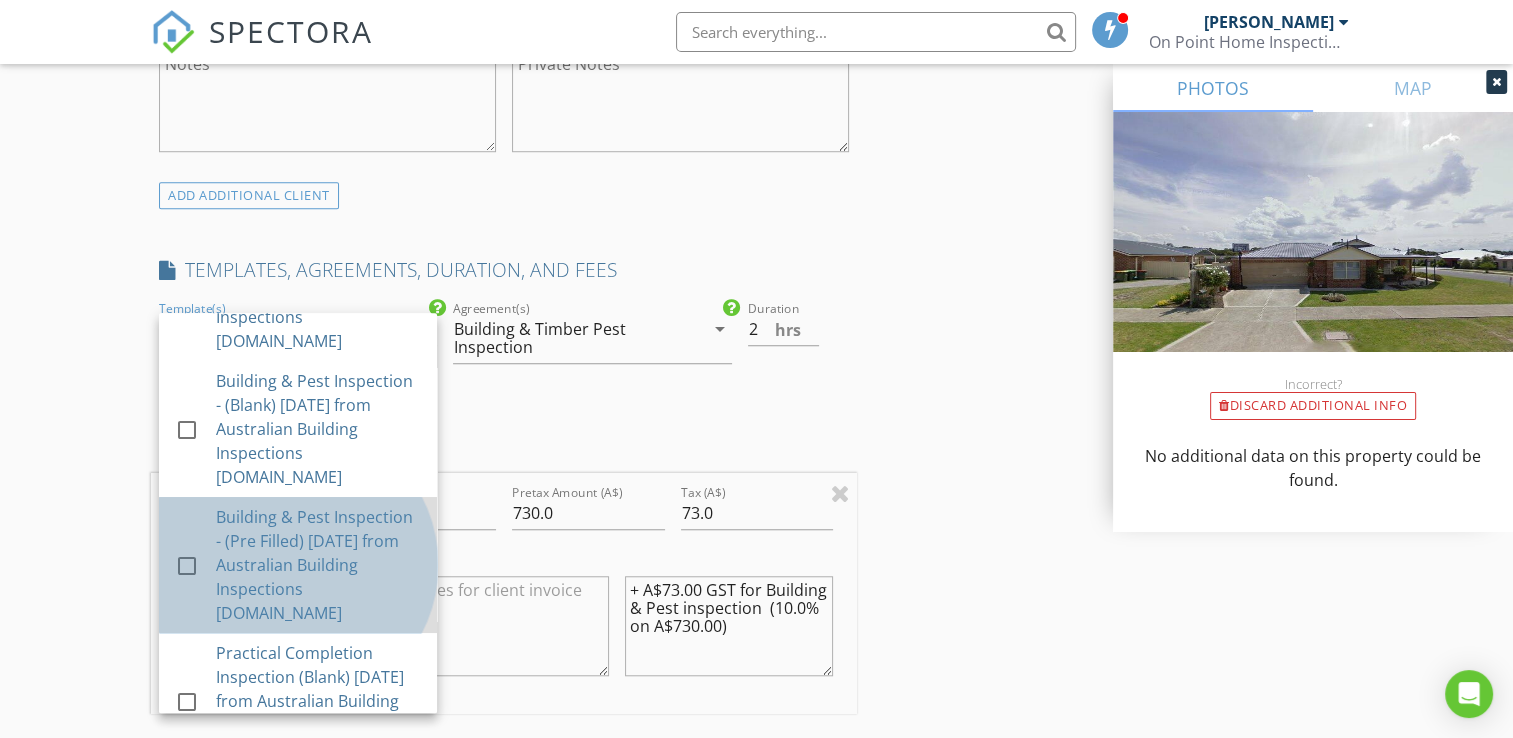 click on "Building & Pest Inspection - (Pre Filled) 14-8-24 from Australian Building Inspections Pty.Ltd" at bounding box center [318, 565] 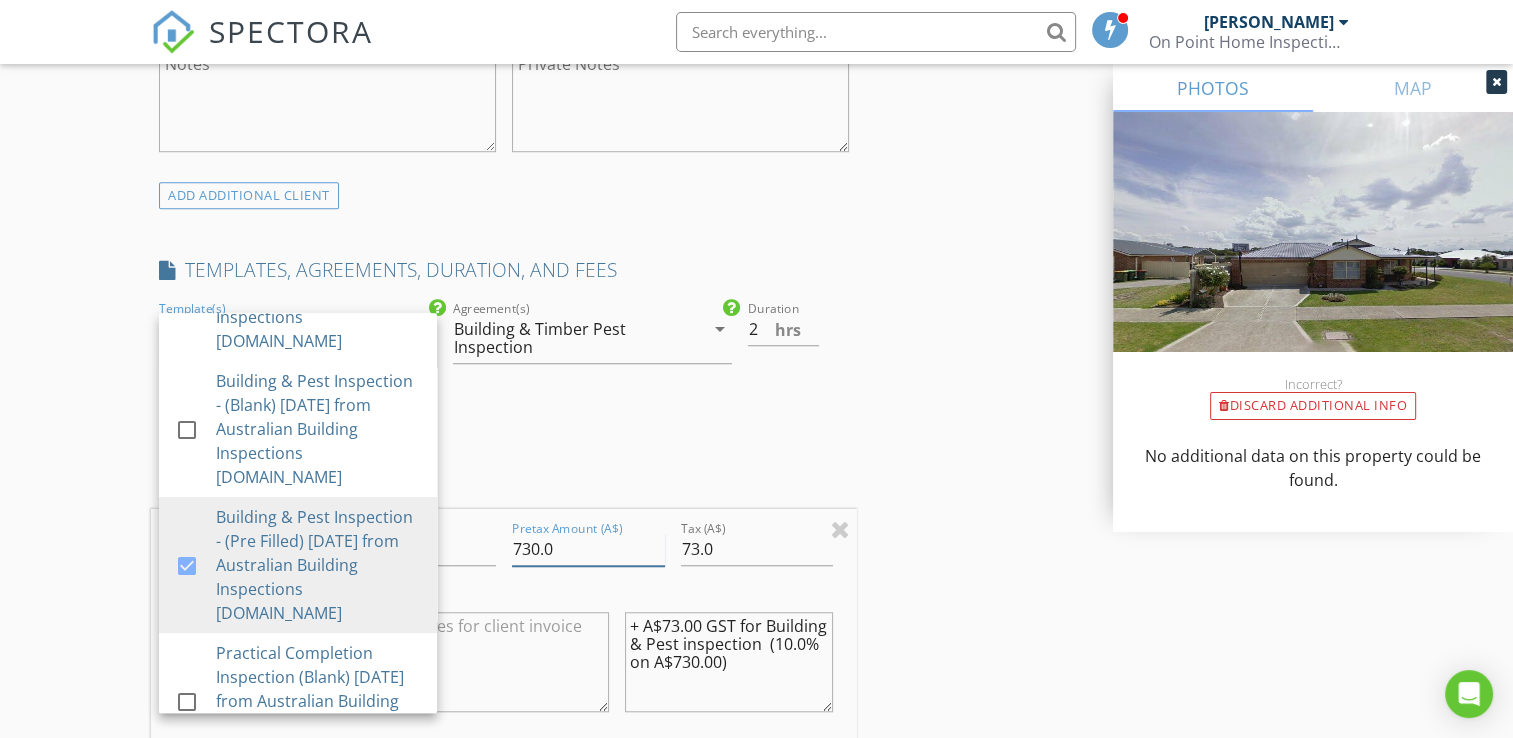 click on "730.0" at bounding box center [588, 549] 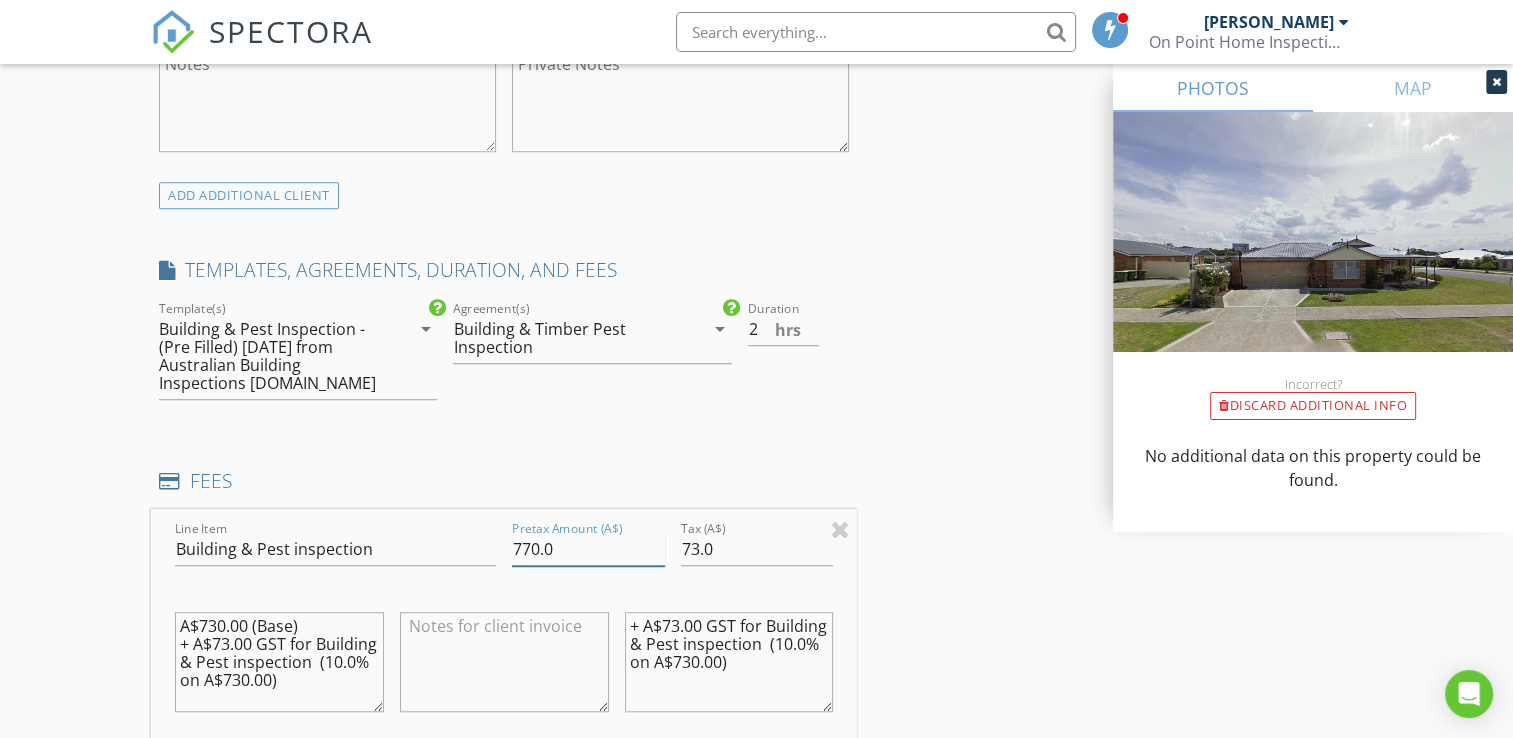 type on "770.0" 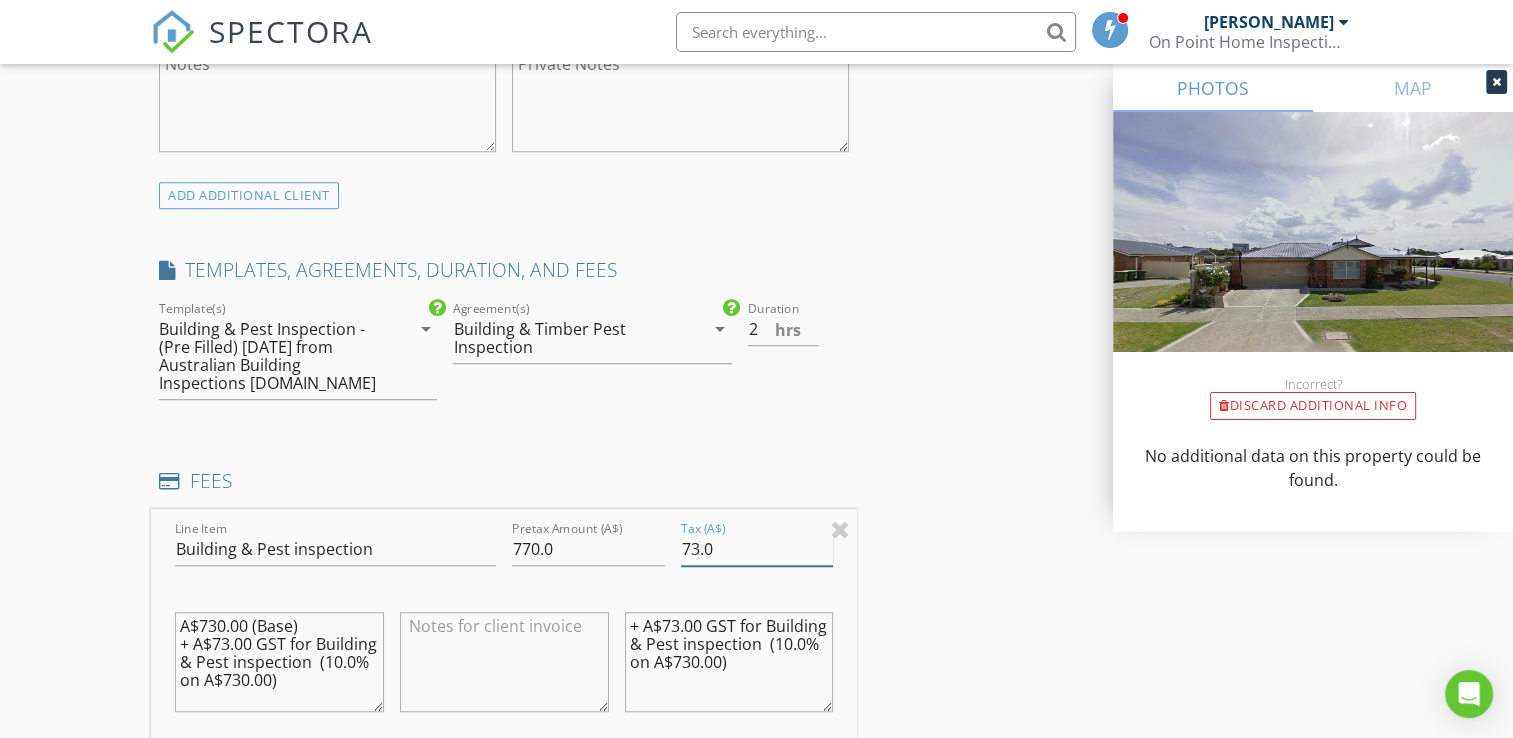 click on "73.0" at bounding box center [757, 549] 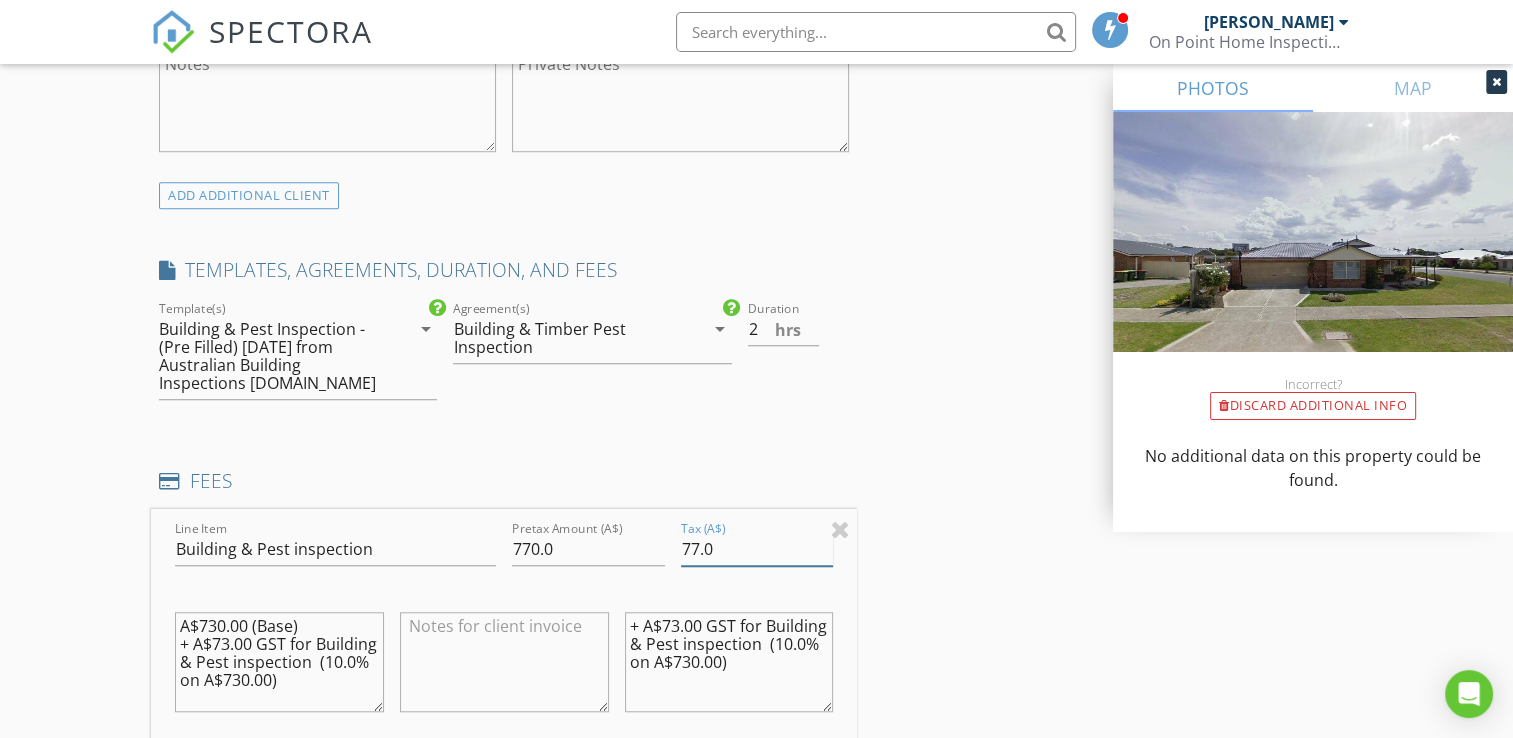 type on "77.0" 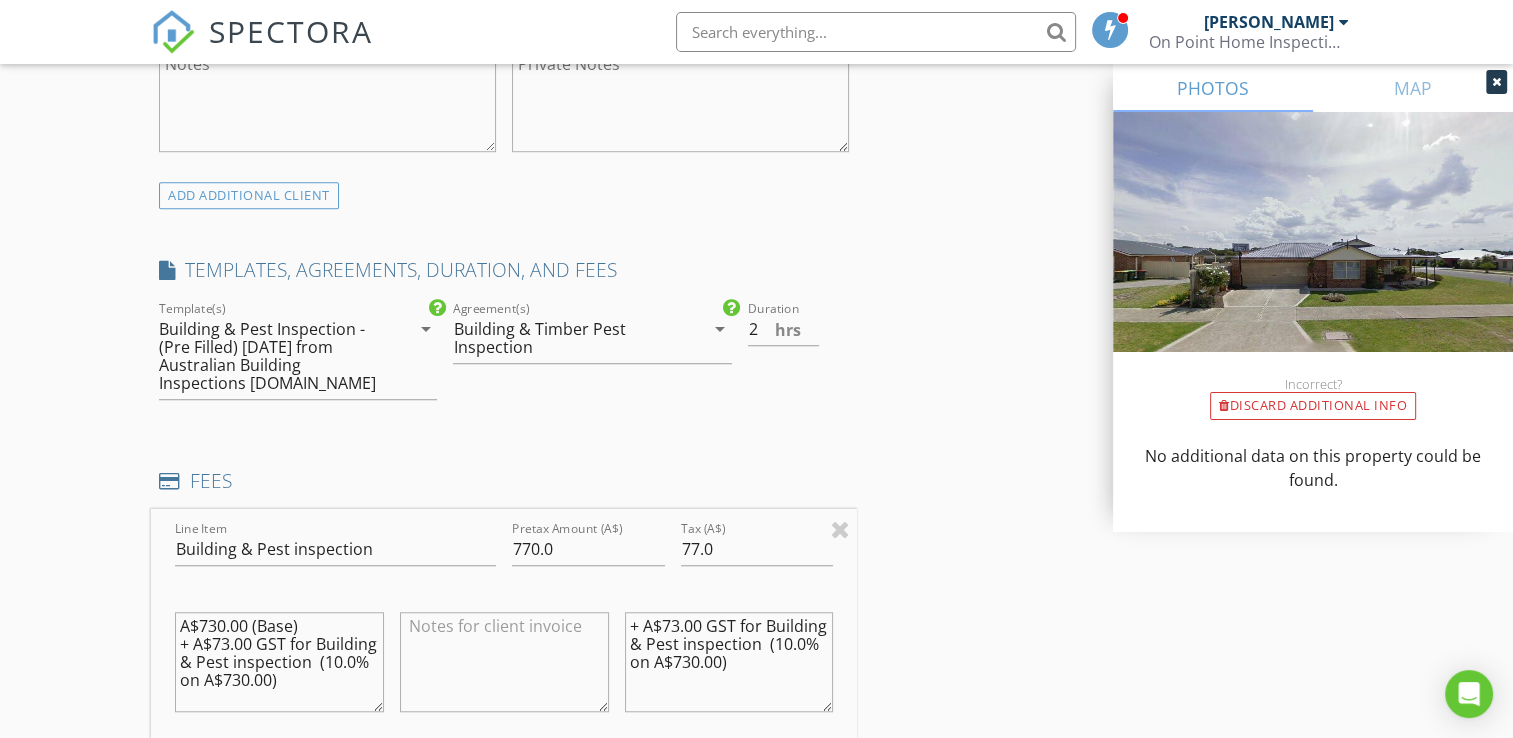 drag, startPoint x: 748, startPoint y: 670, endPoint x: 585, endPoint y: 594, distance: 179.84715 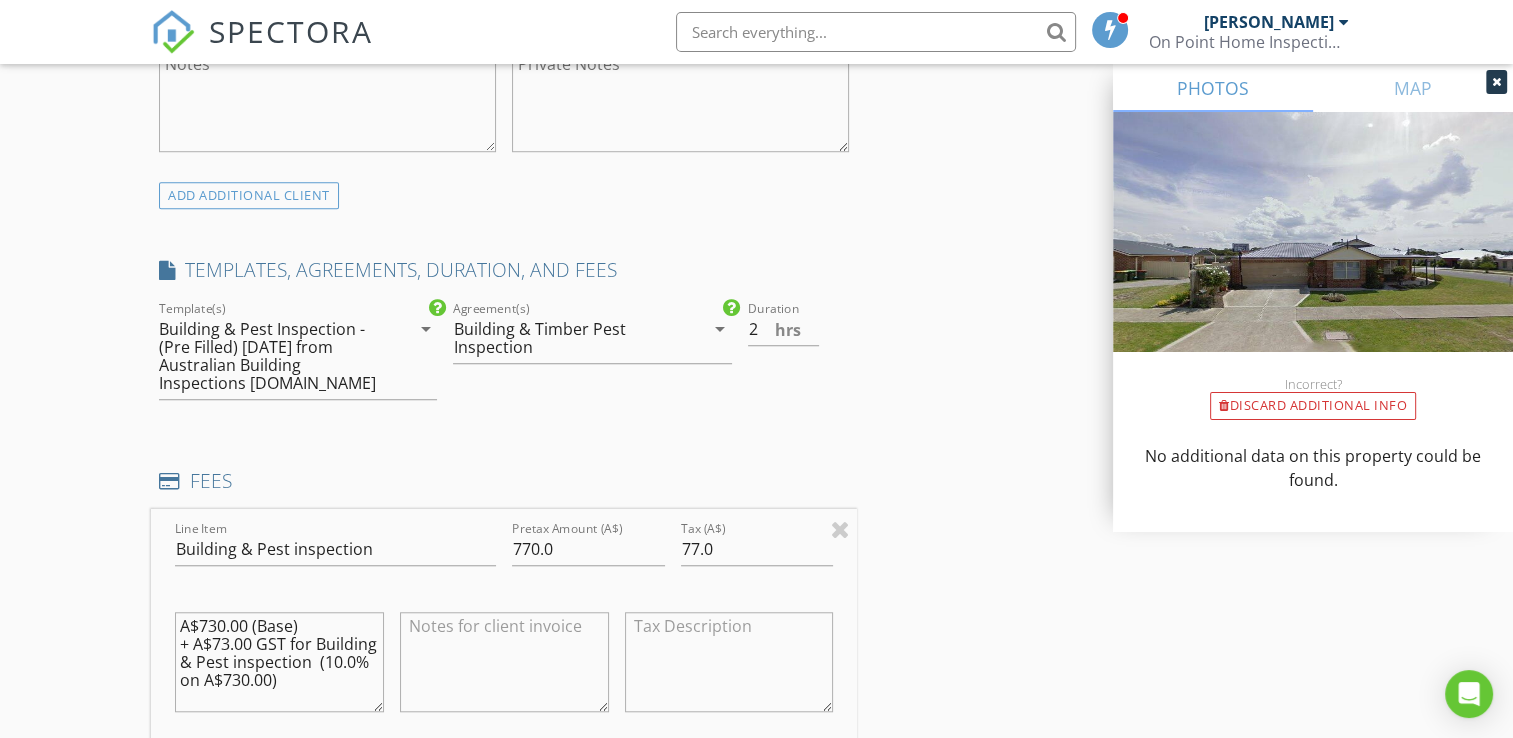 type 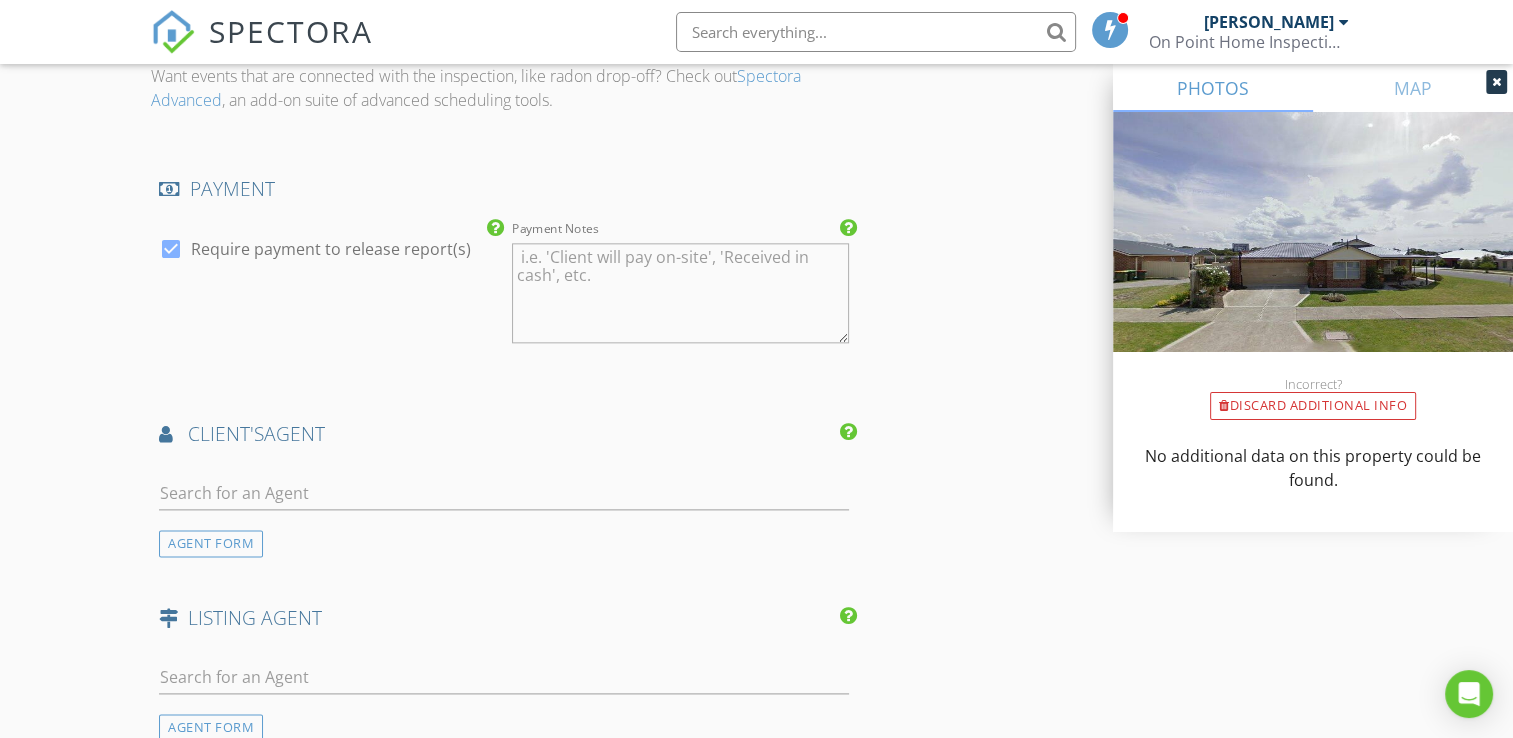scroll, scrollTop: 2400, scrollLeft: 0, axis: vertical 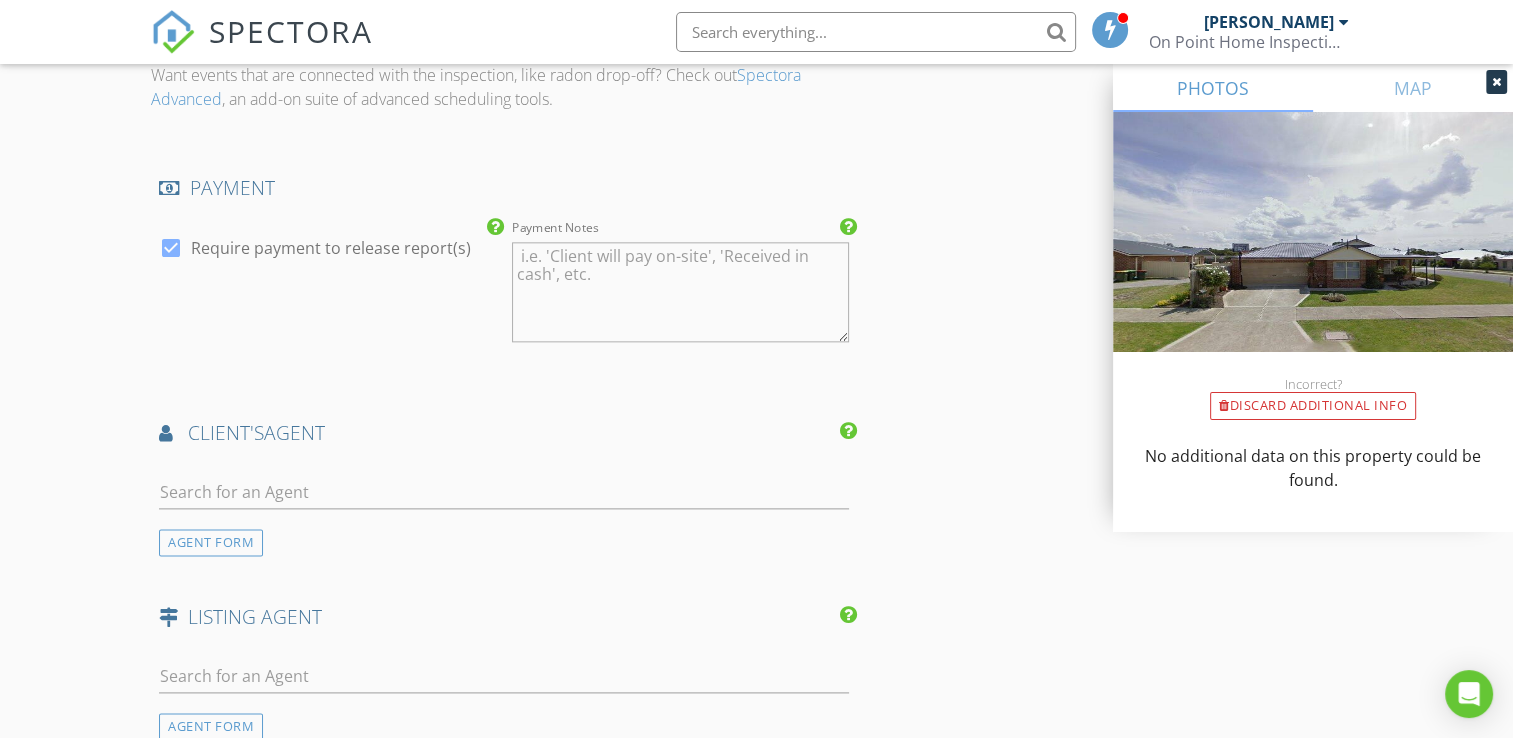 type 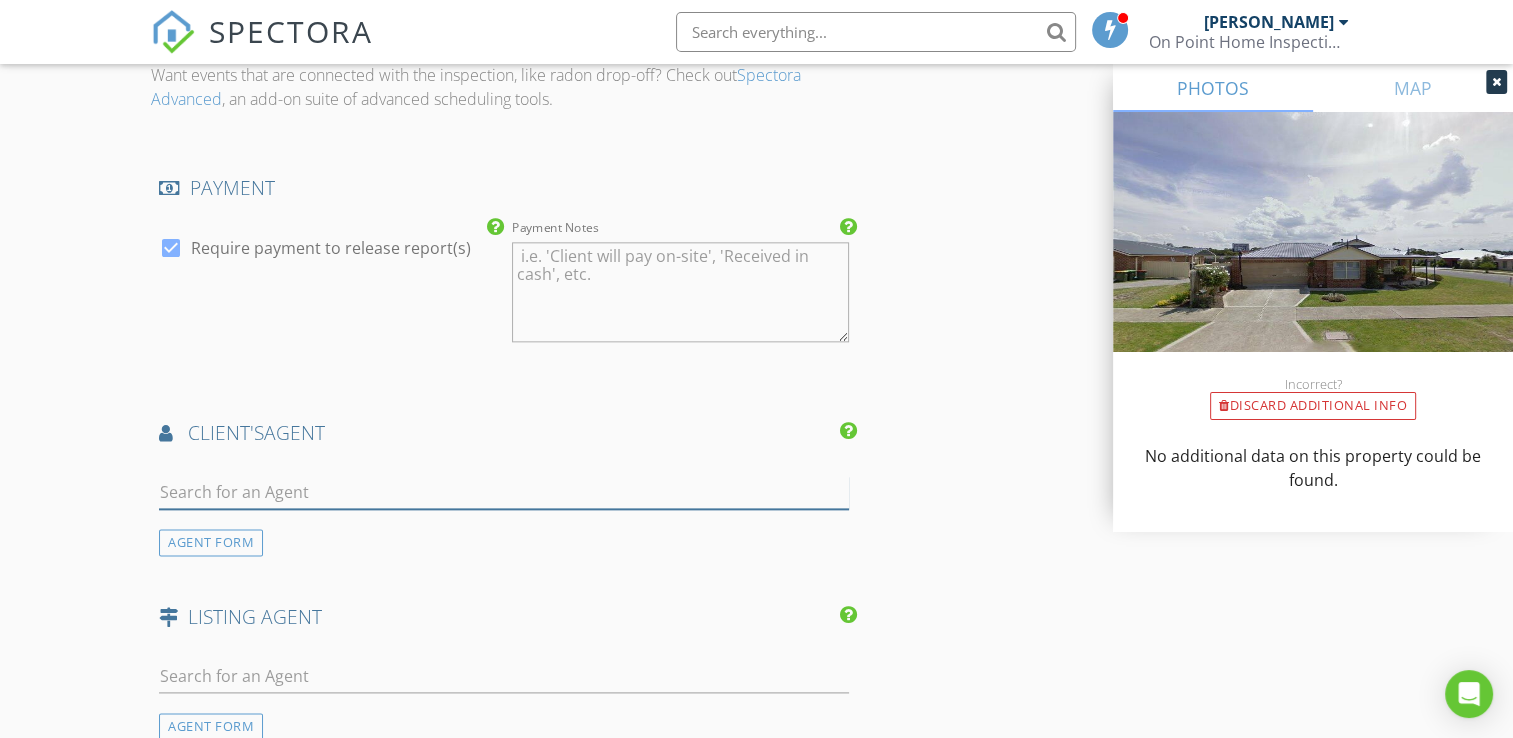 click at bounding box center (504, 492) 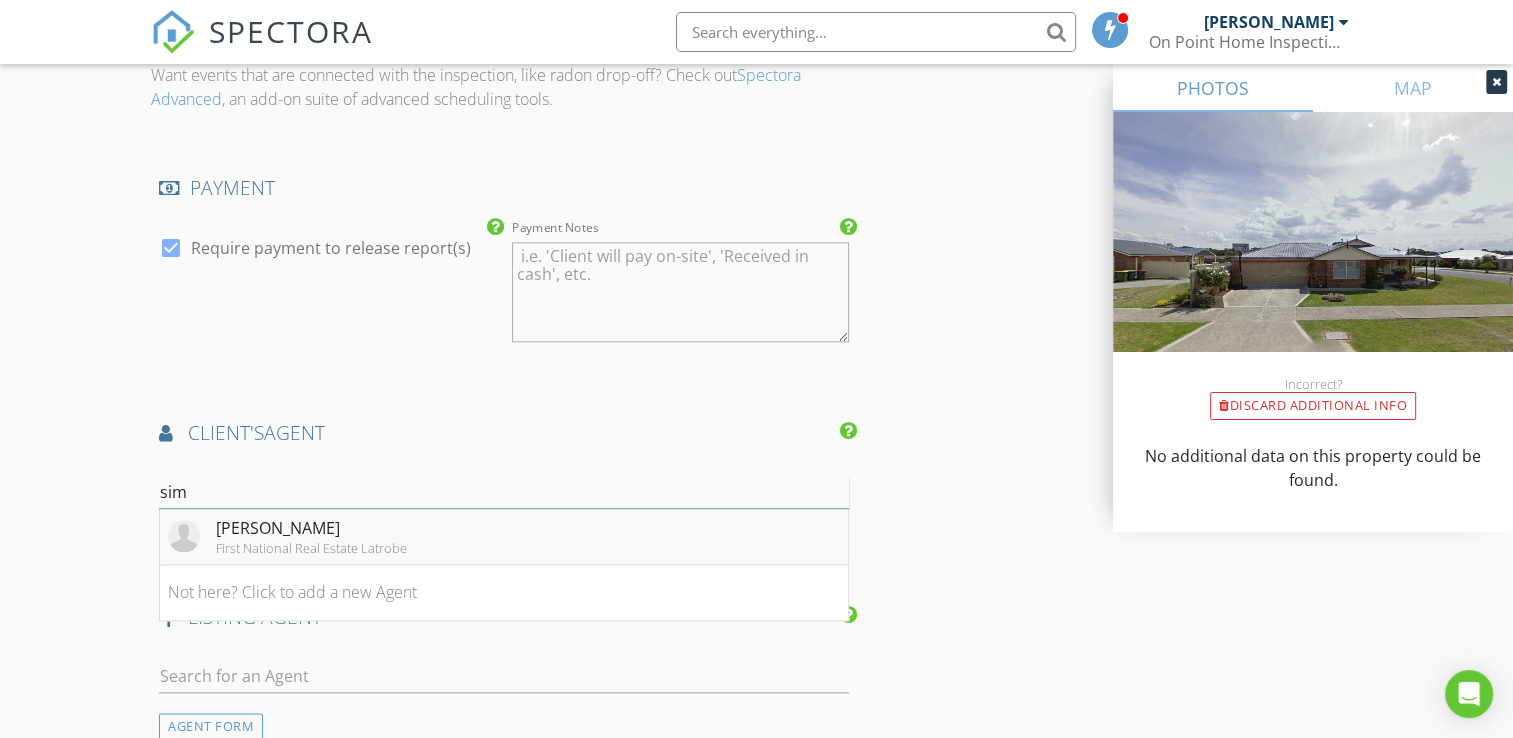 type on "sim" 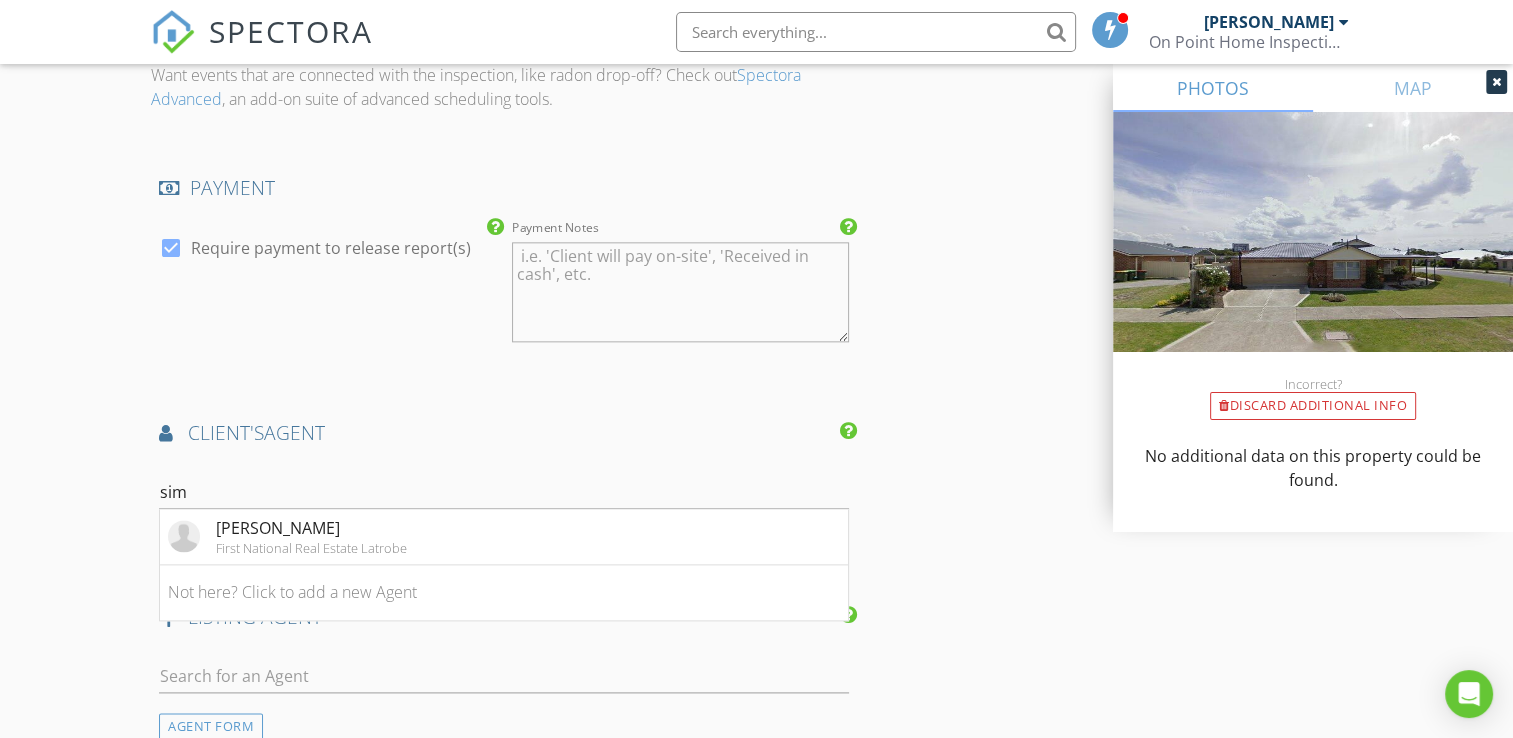 click on "First National Real Estate Latrobe" at bounding box center (311, 548) 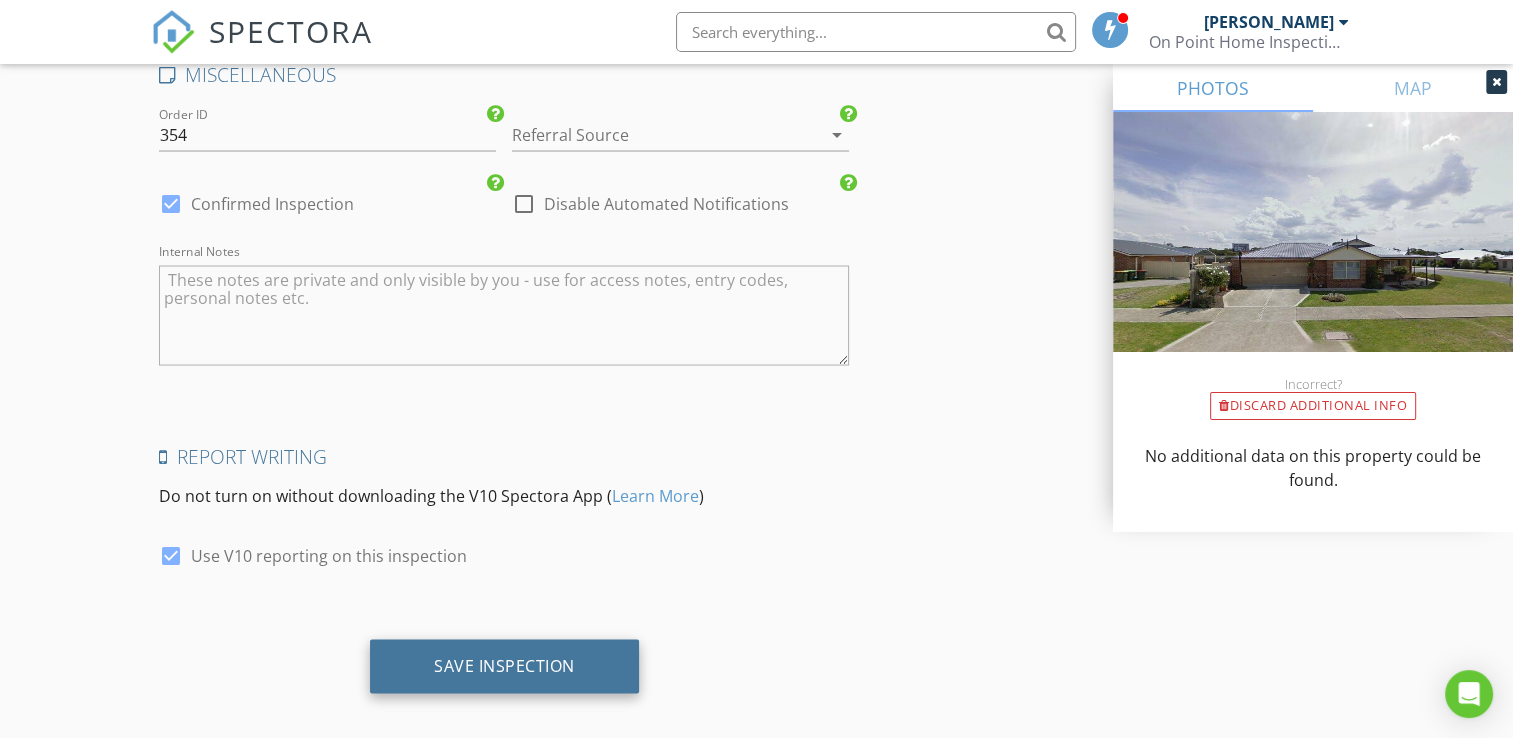 scroll, scrollTop: 3729, scrollLeft: 0, axis: vertical 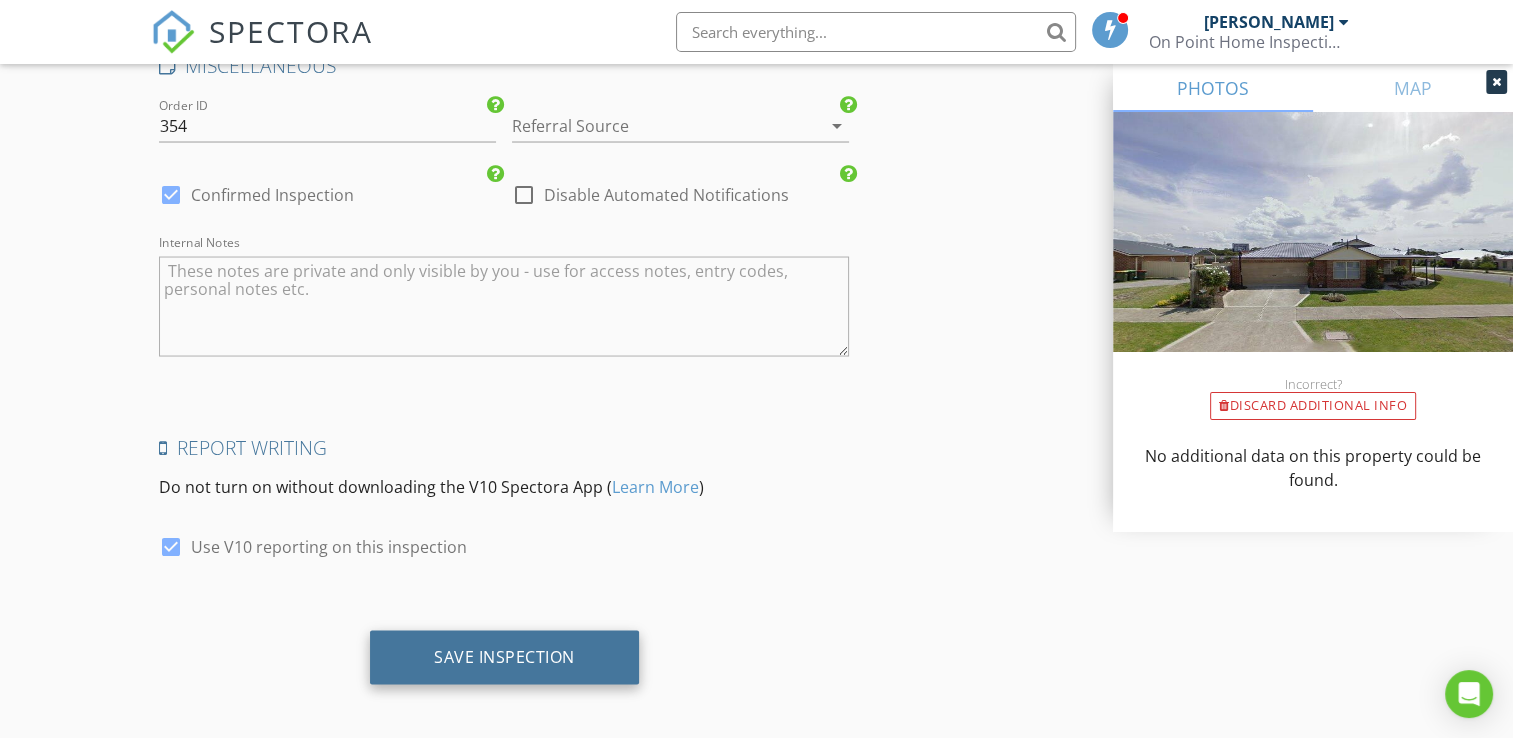 click on "Save Inspection" at bounding box center (504, 656) 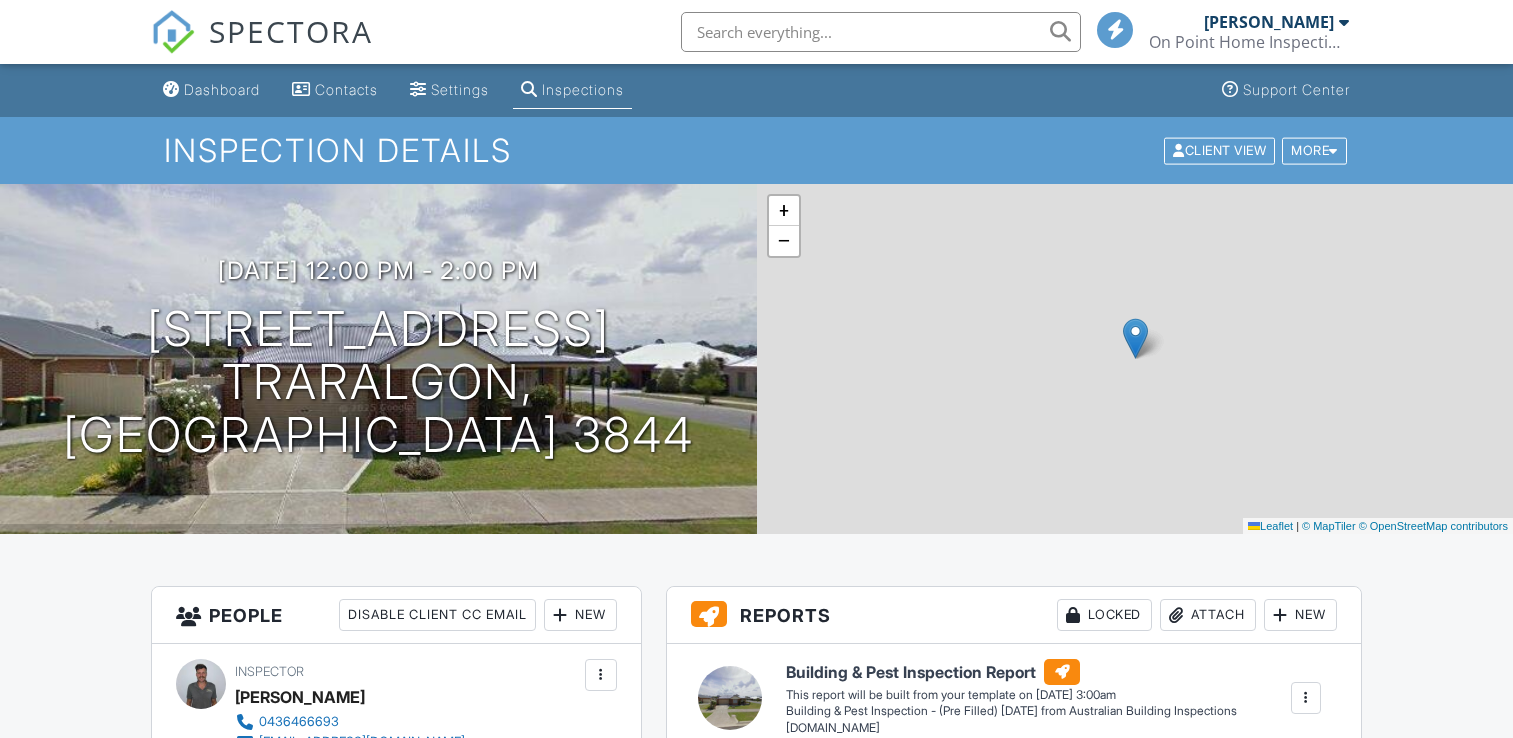 scroll, scrollTop: 0, scrollLeft: 0, axis: both 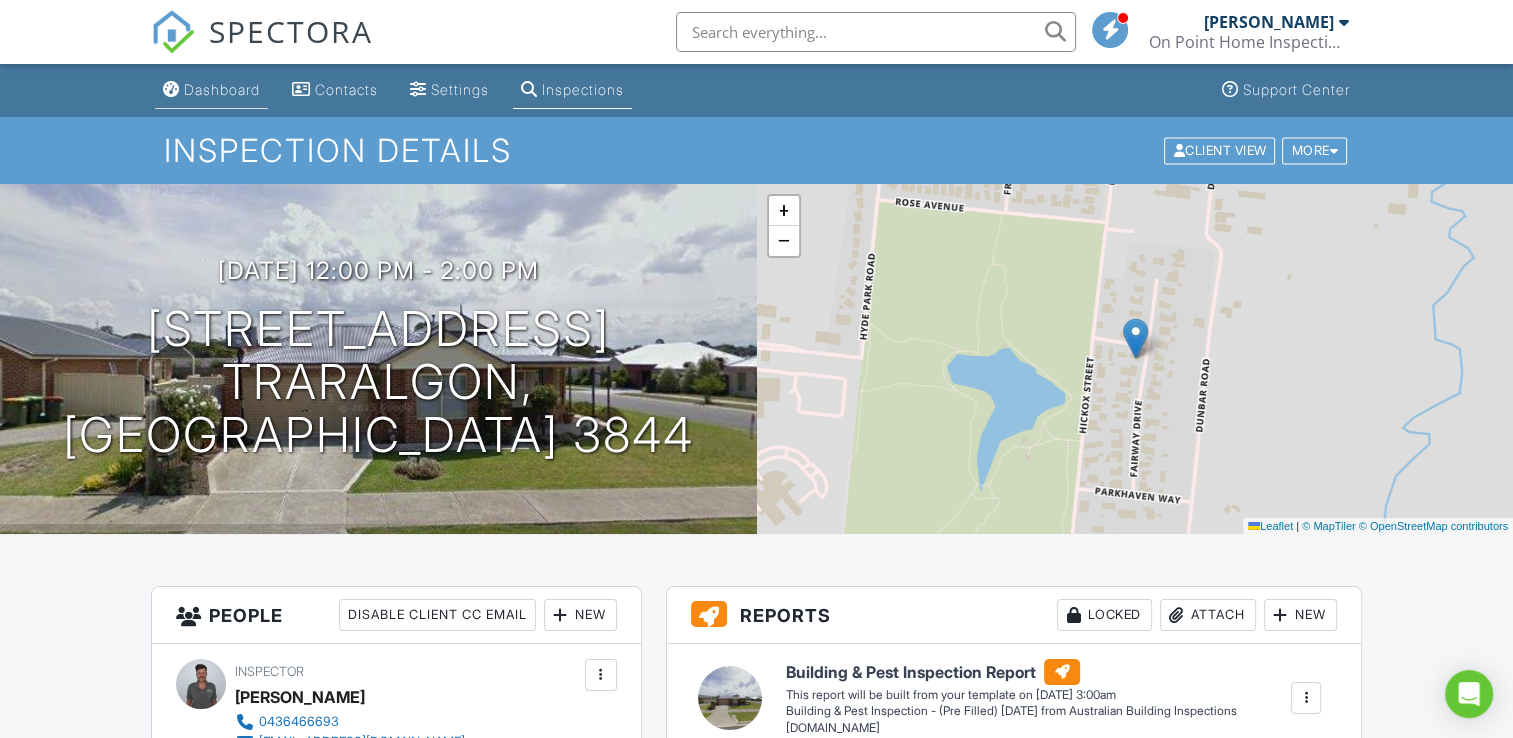 click on "Dashboard" at bounding box center (222, 89) 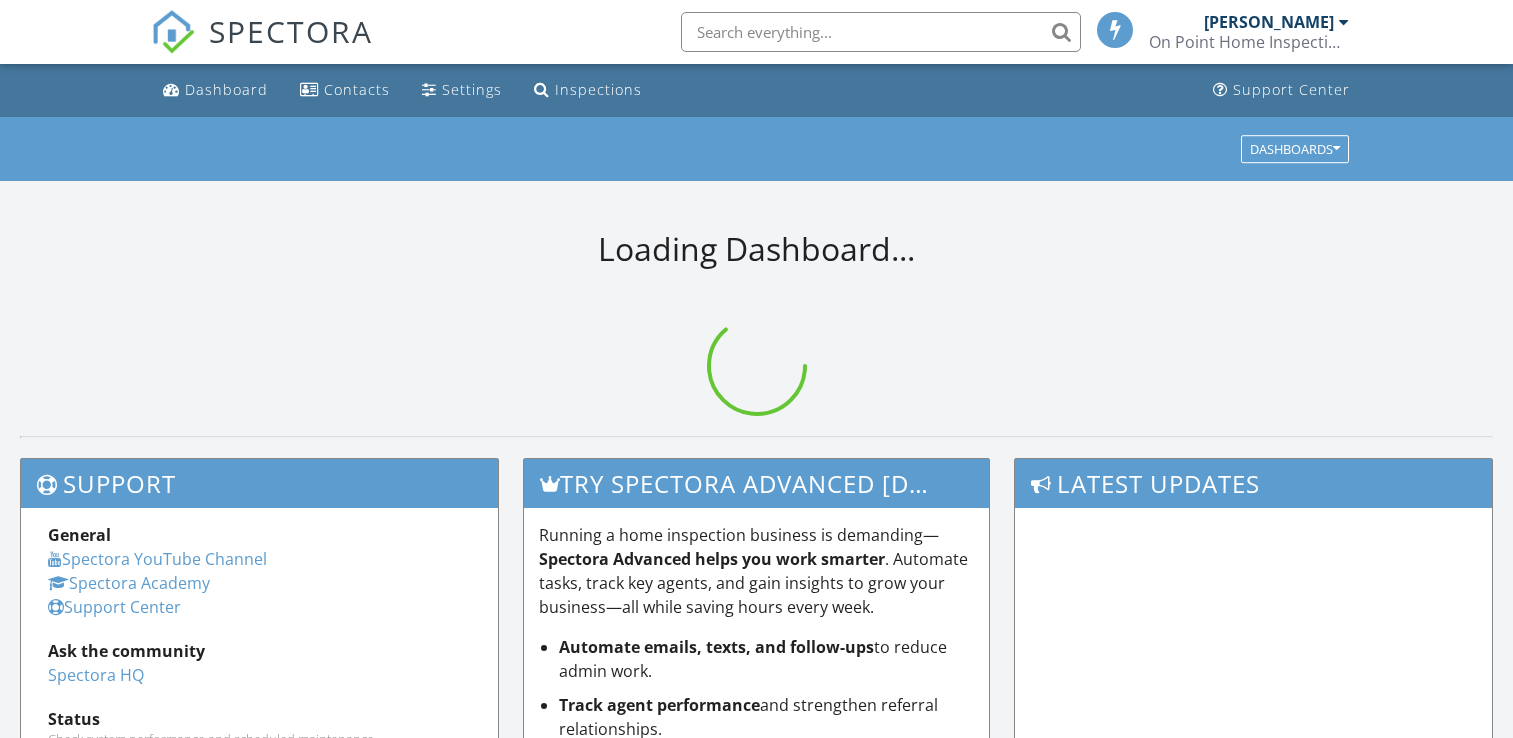 scroll, scrollTop: 0, scrollLeft: 0, axis: both 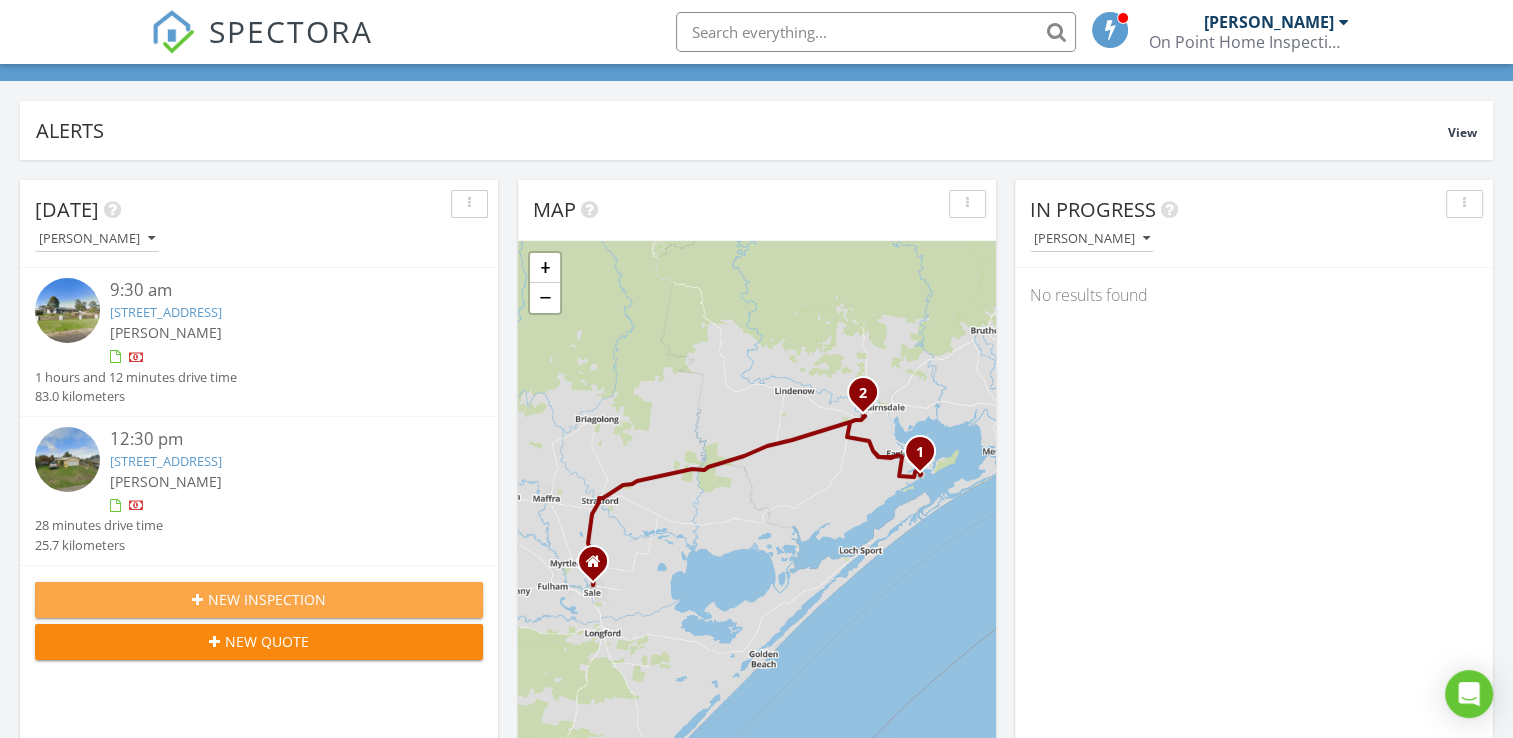 click on "New Inspection" at bounding box center [267, 599] 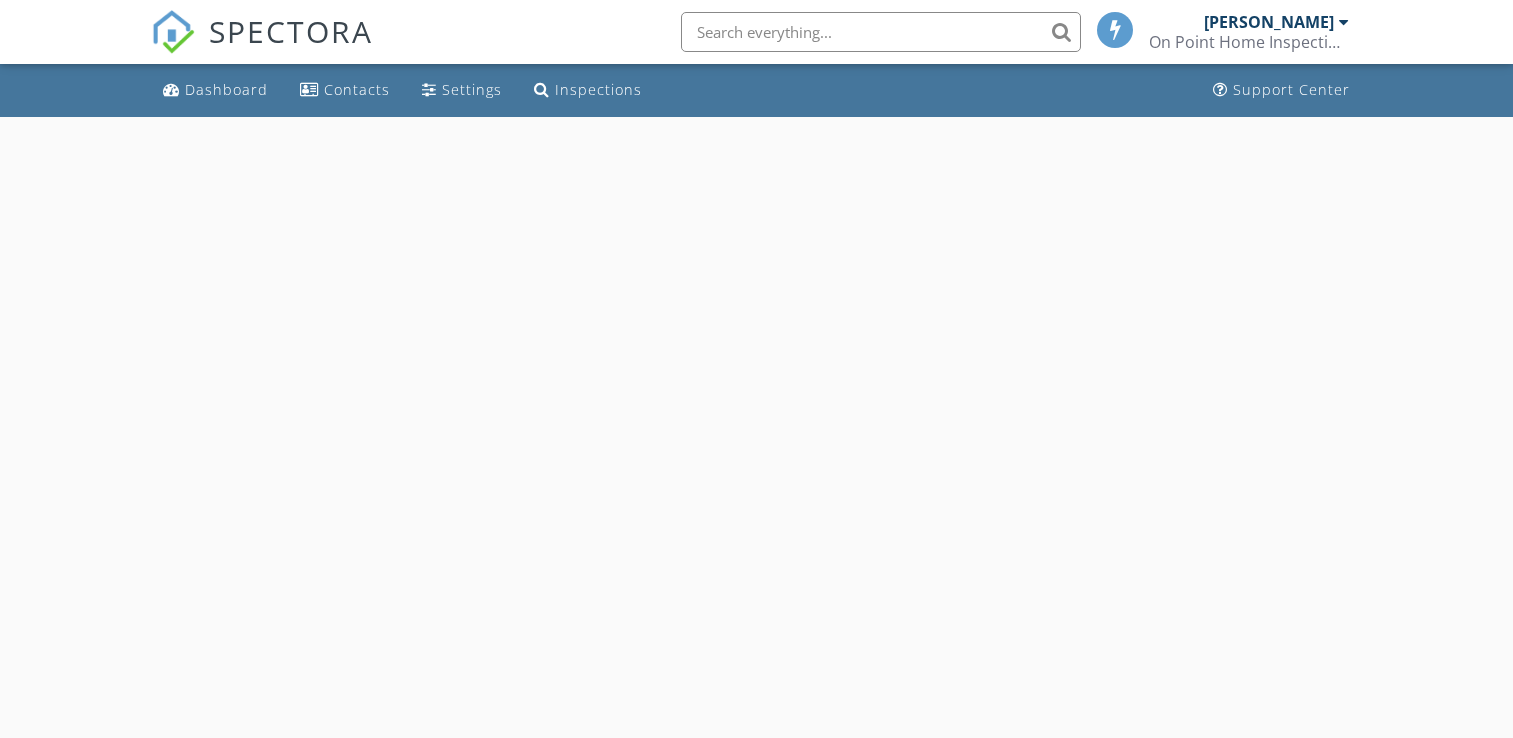 scroll, scrollTop: 0, scrollLeft: 0, axis: both 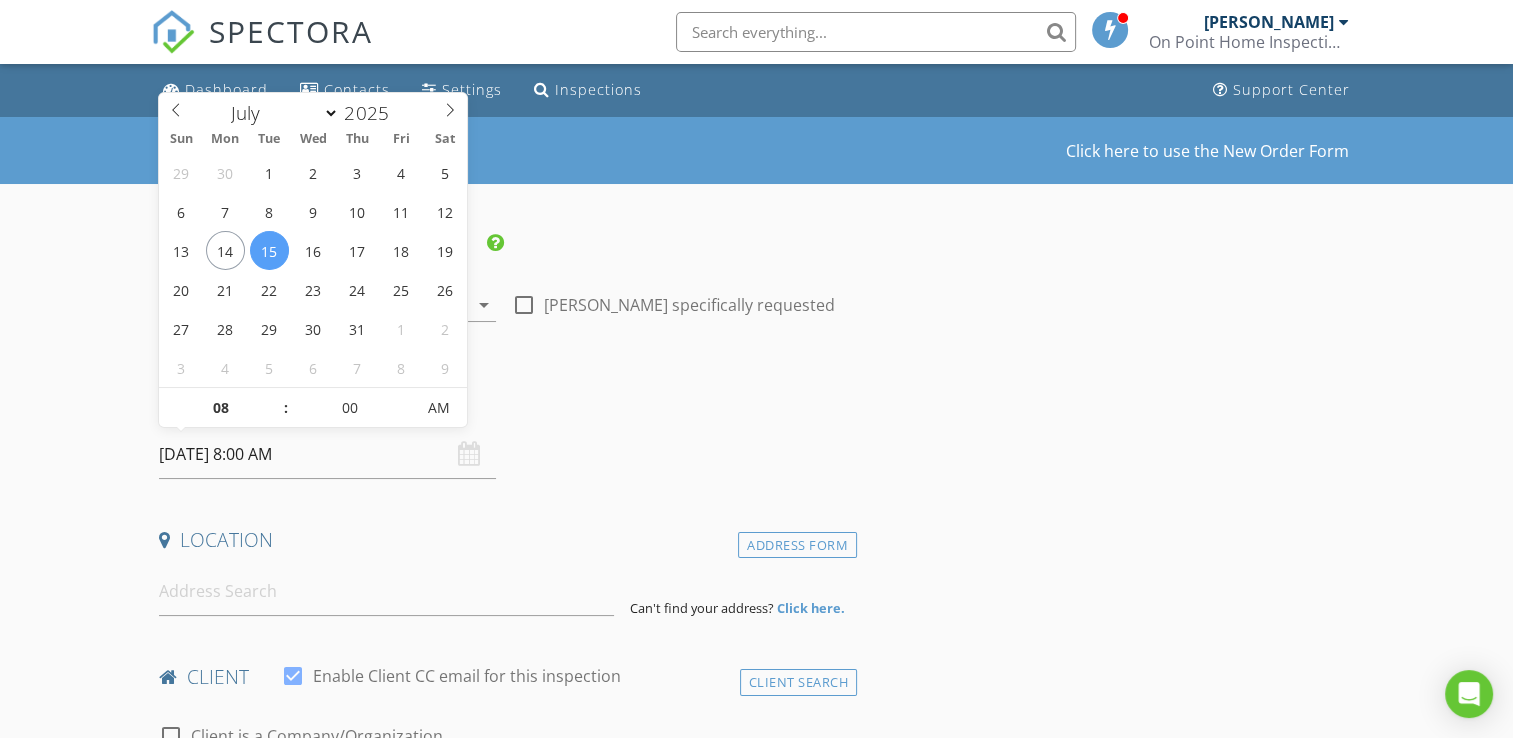 click on "[DATE] 8:00 AM" at bounding box center [327, 454] 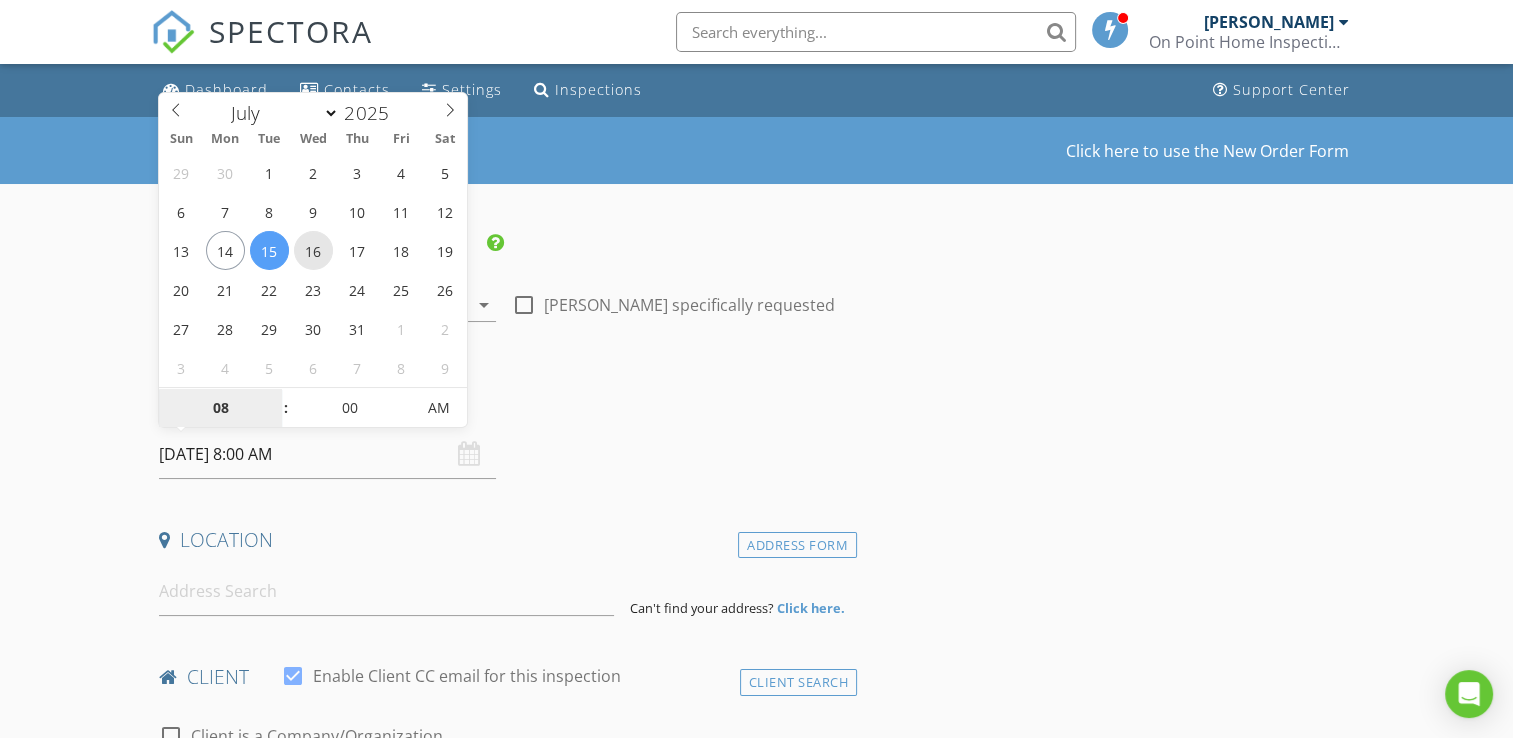 type on "[DATE] 8:00 AM" 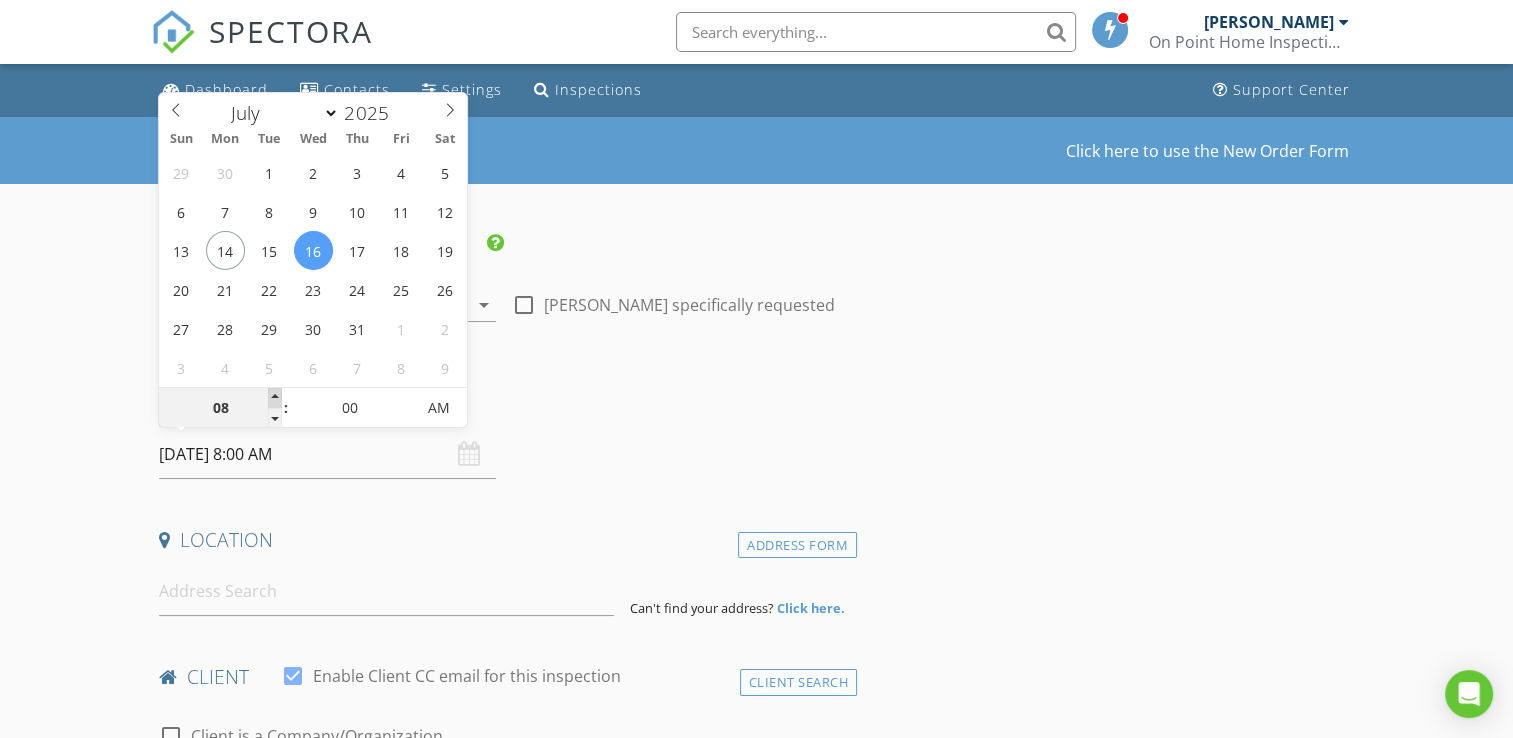 type on "09" 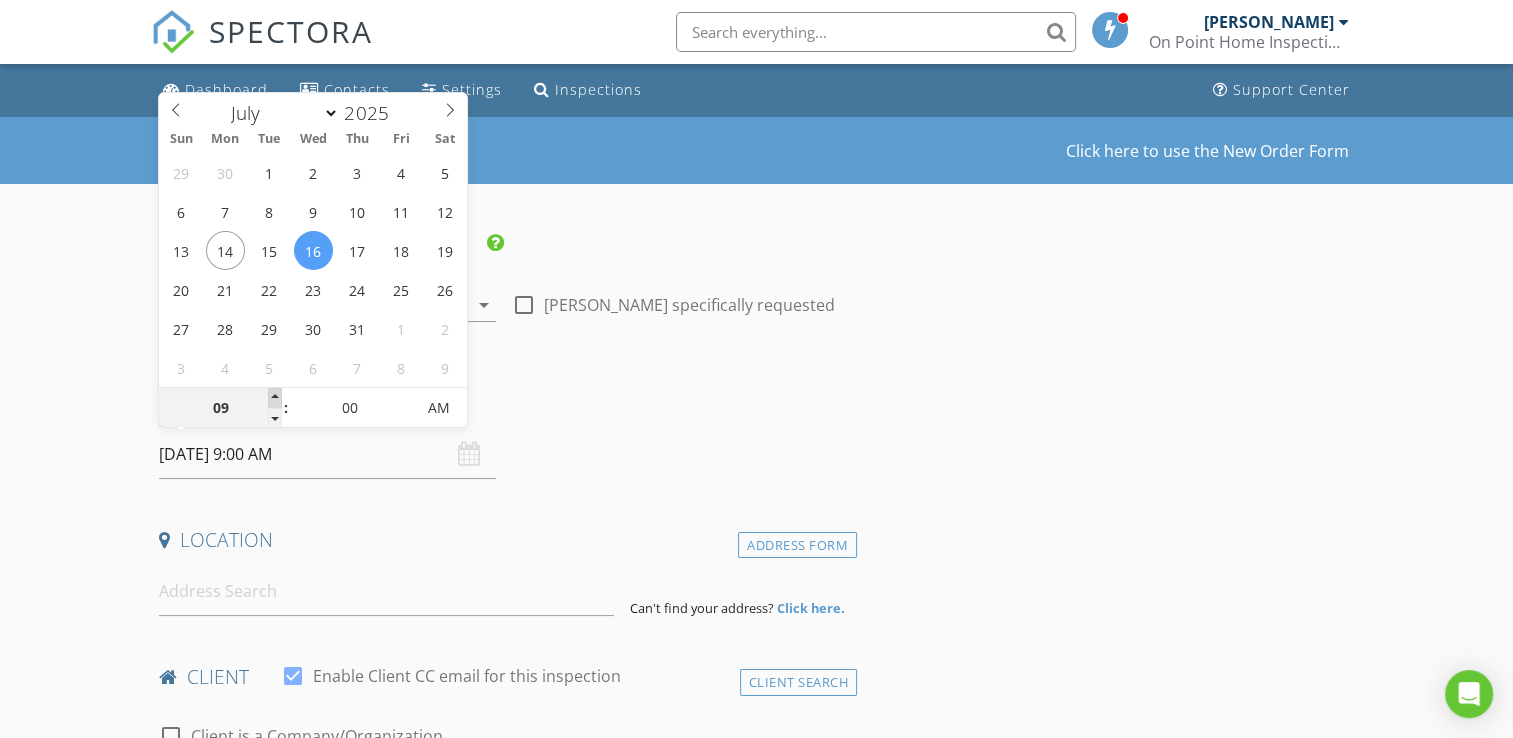 click at bounding box center [275, 398] 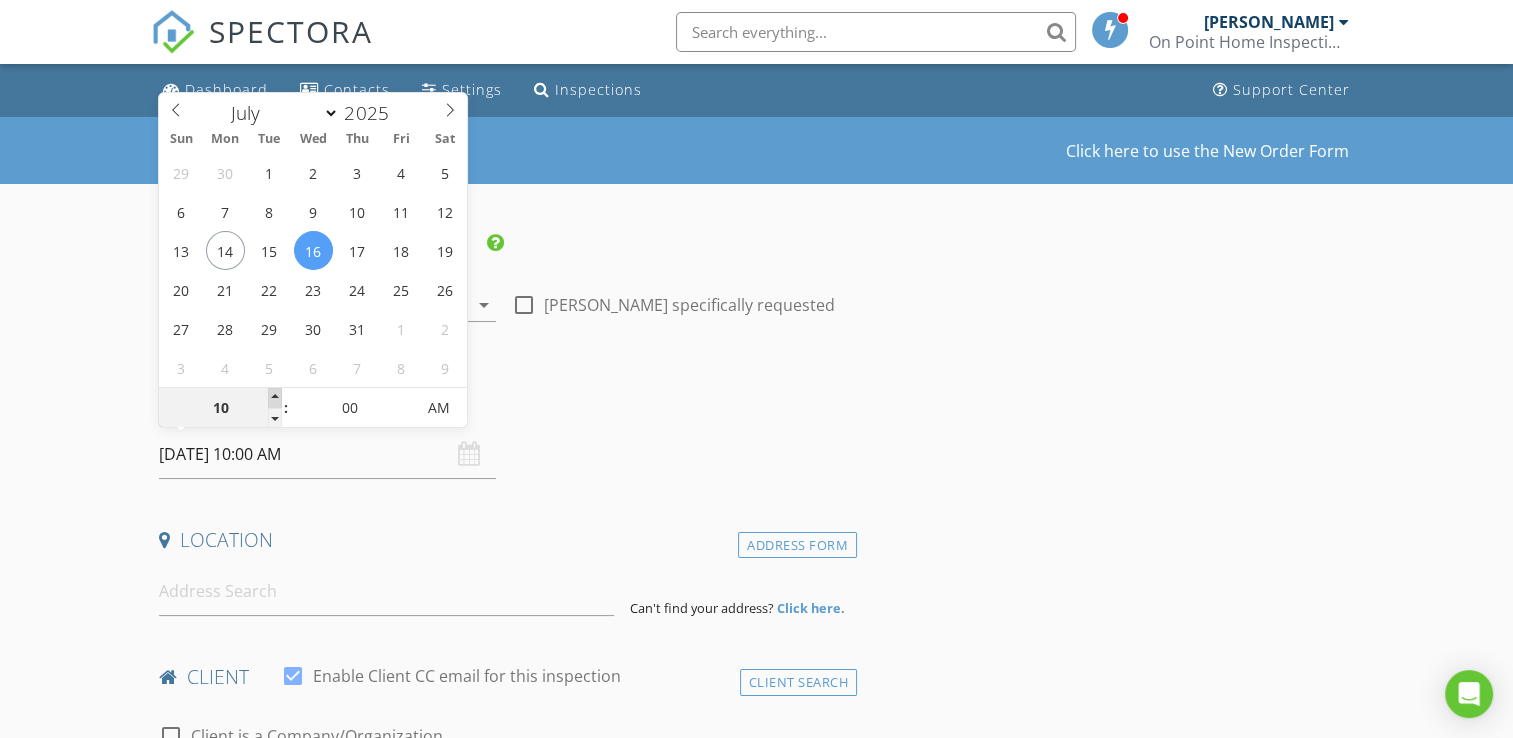 click at bounding box center (275, 398) 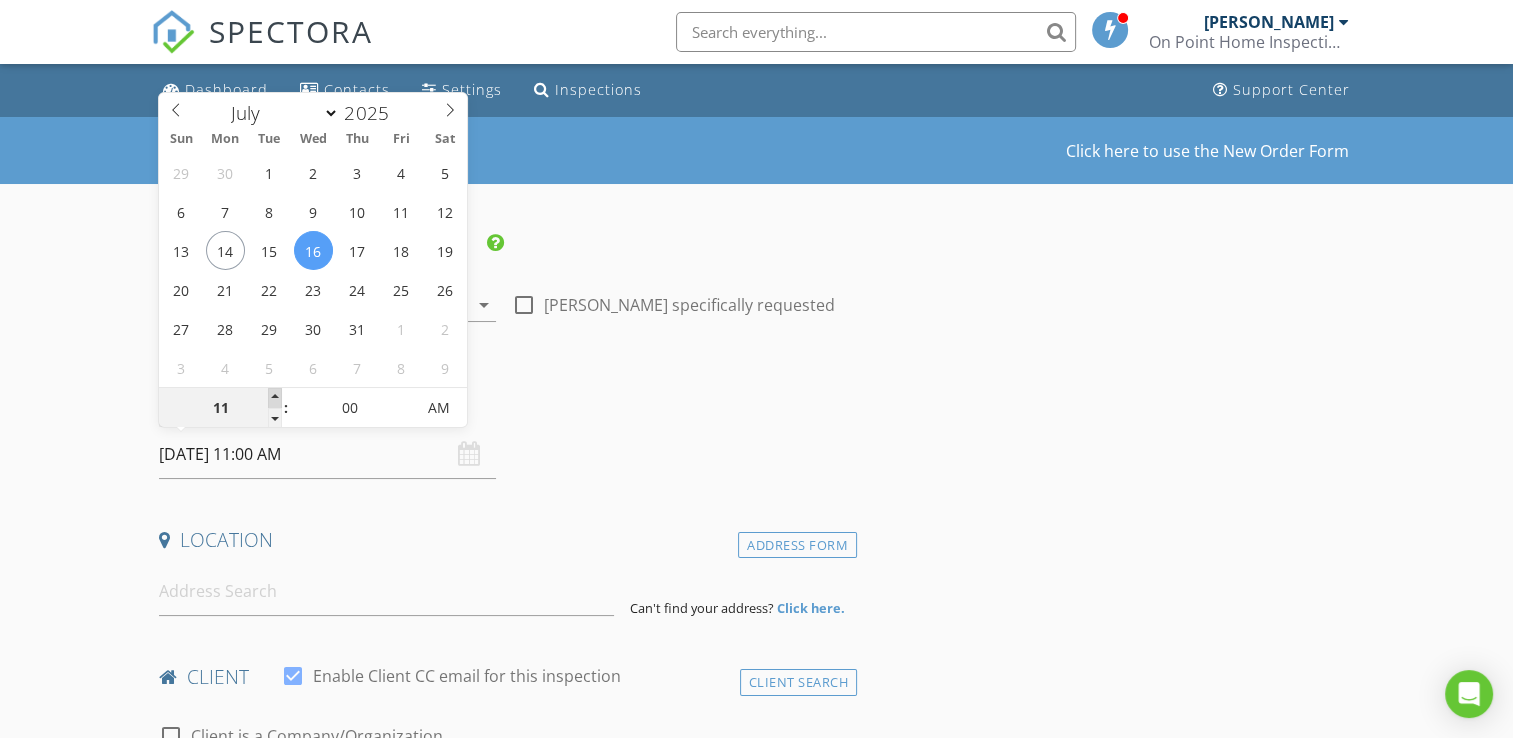 click at bounding box center (275, 398) 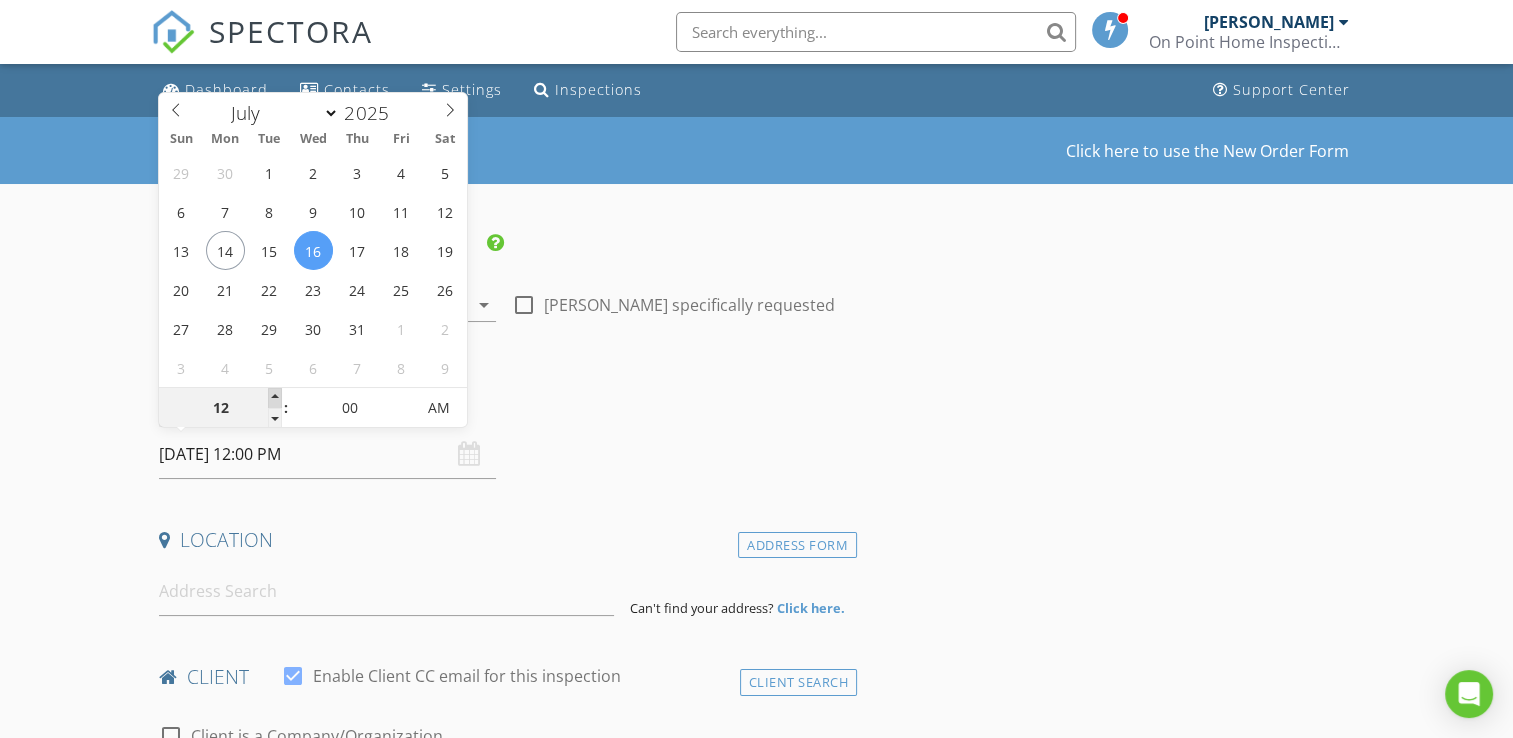 click at bounding box center [275, 398] 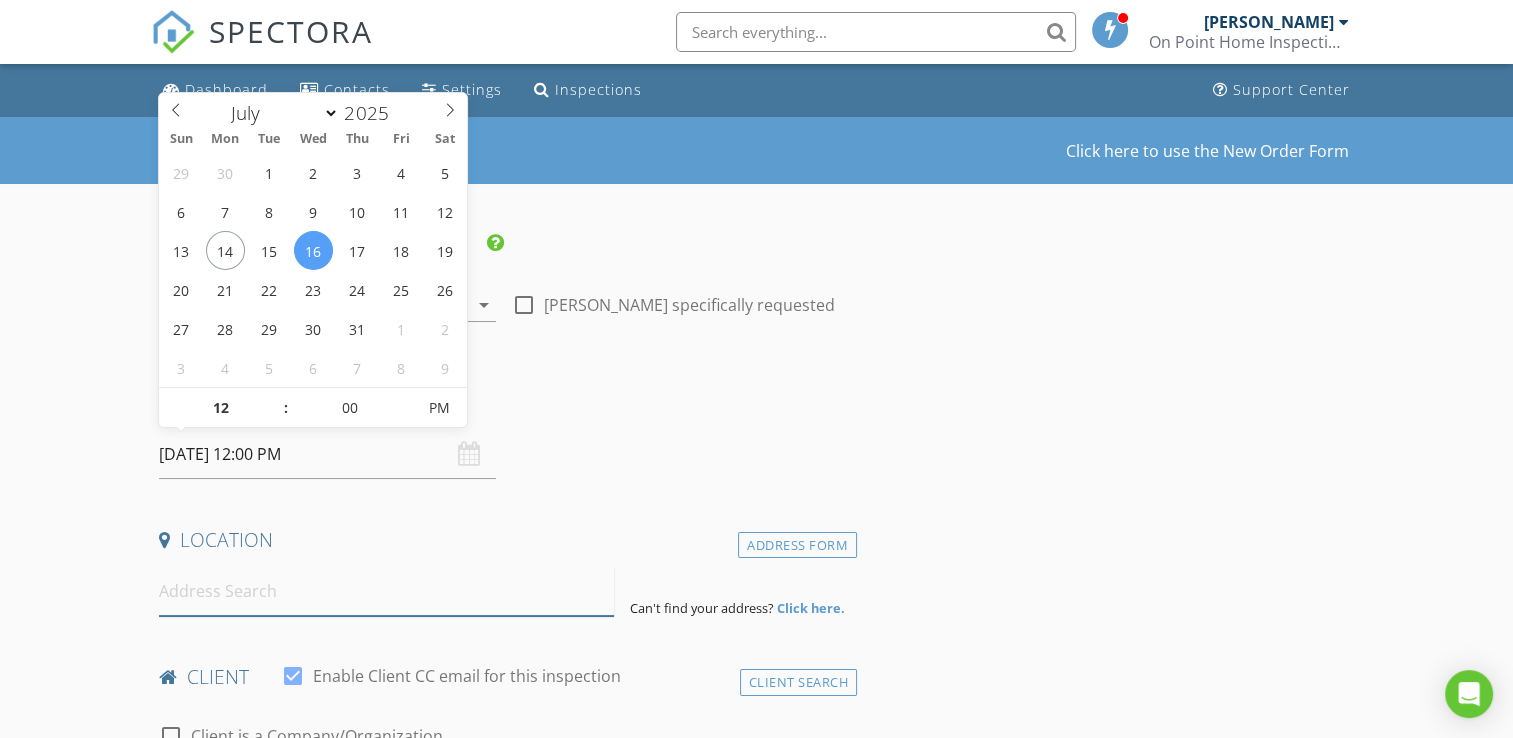 click at bounding box center (386, 591) 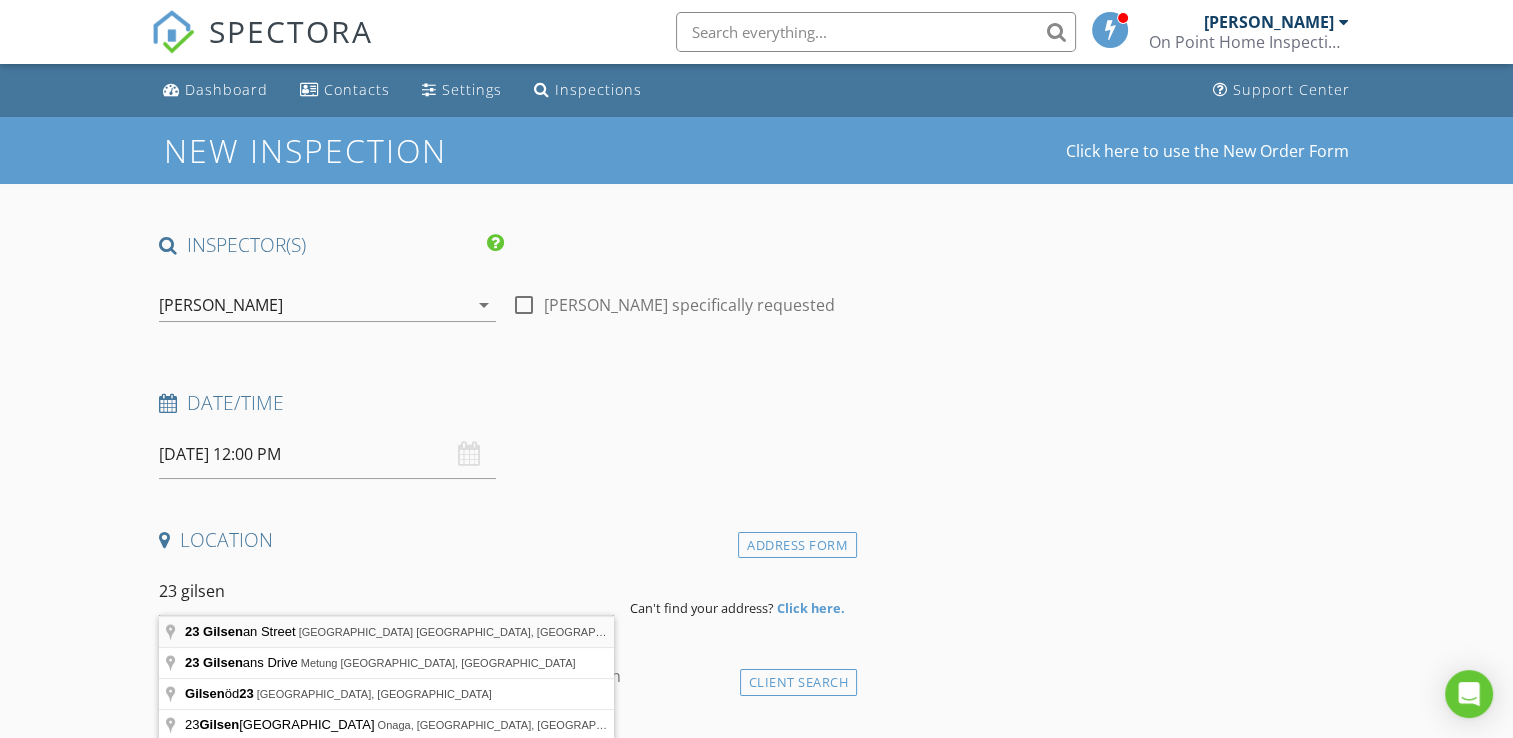 type on "23 Gilsenan Street, Paynesville VIC, Australia" 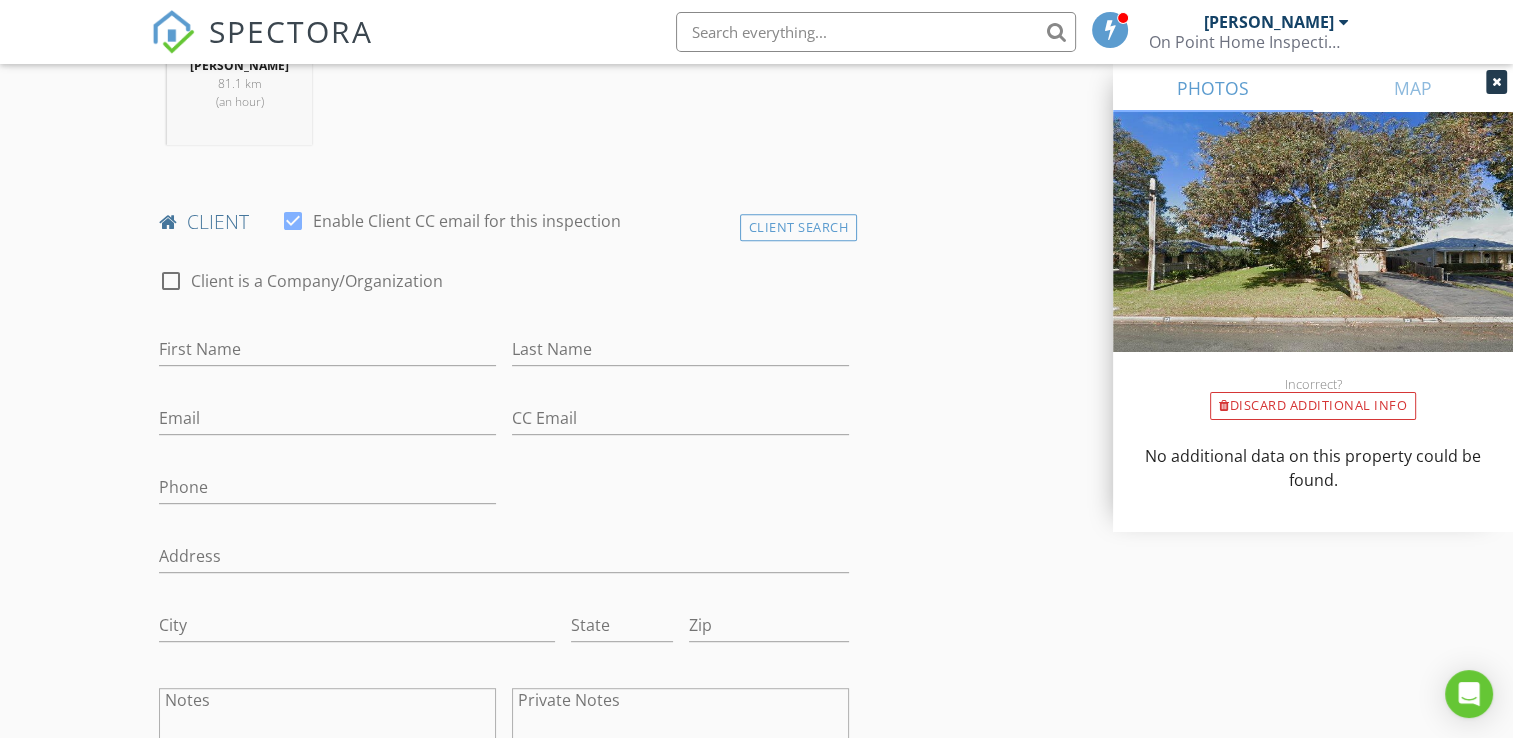 scroll, scrollTop: 900, scrollLeft: 0, axis: vertical 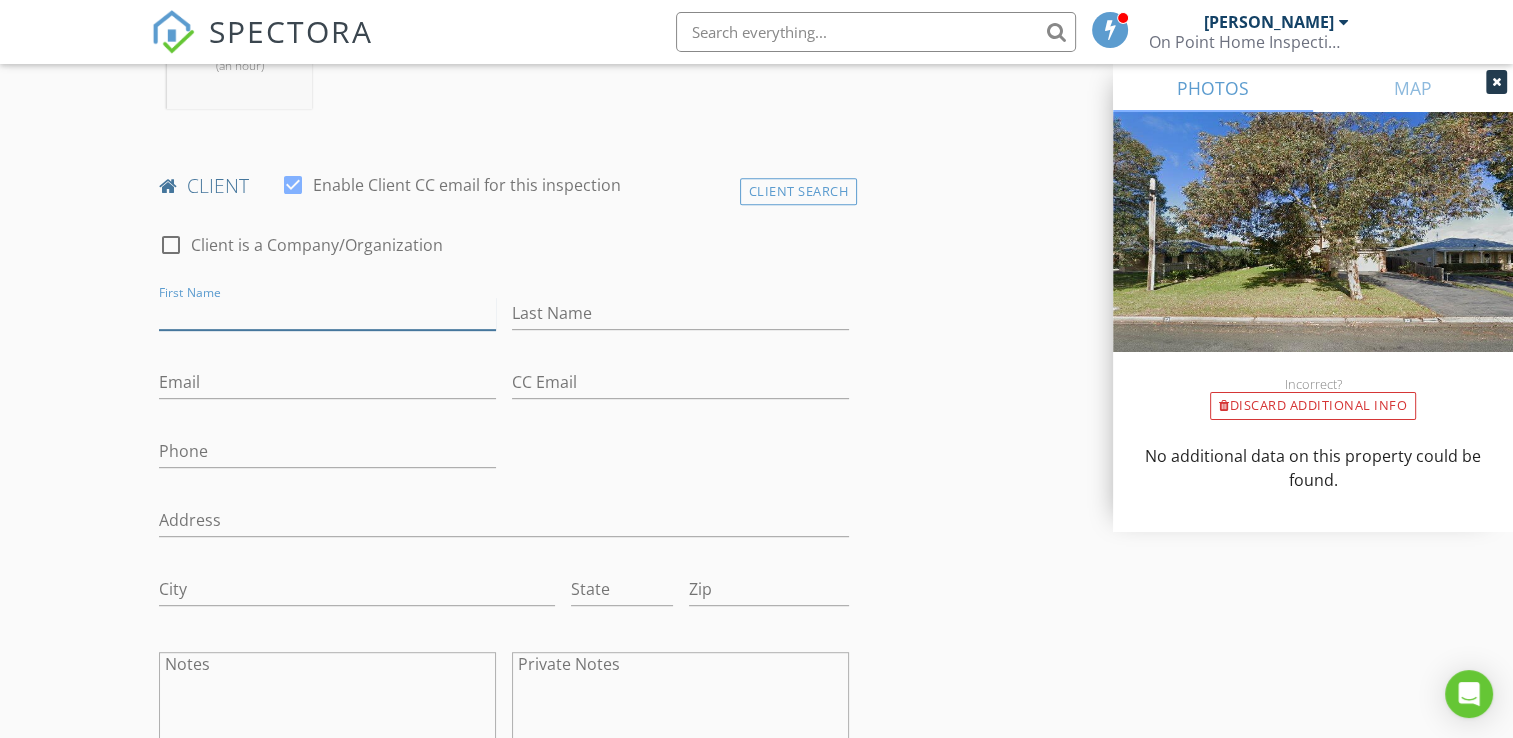 click on "First Name" at bounding box center [327, 313] 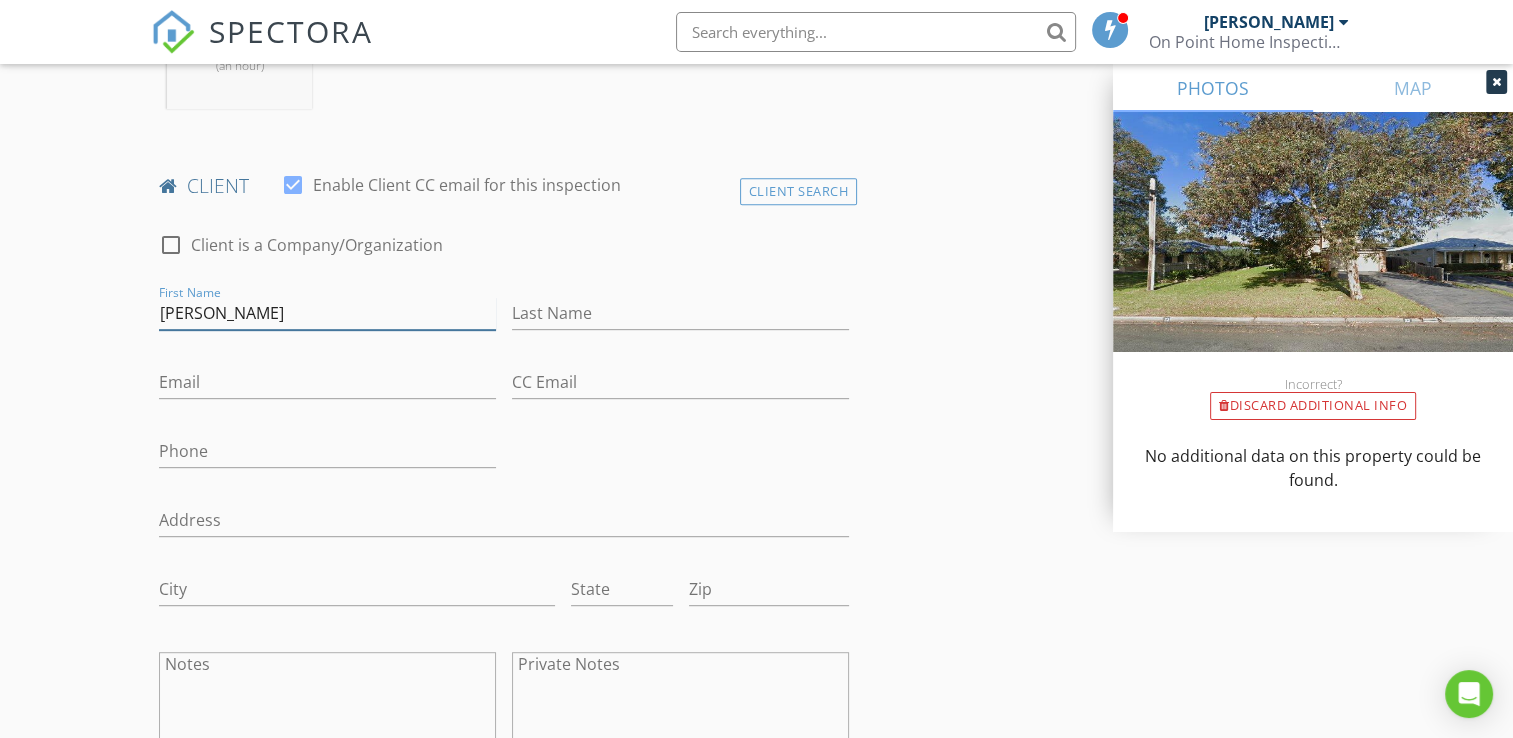 type on "[PERSON_NAME]" 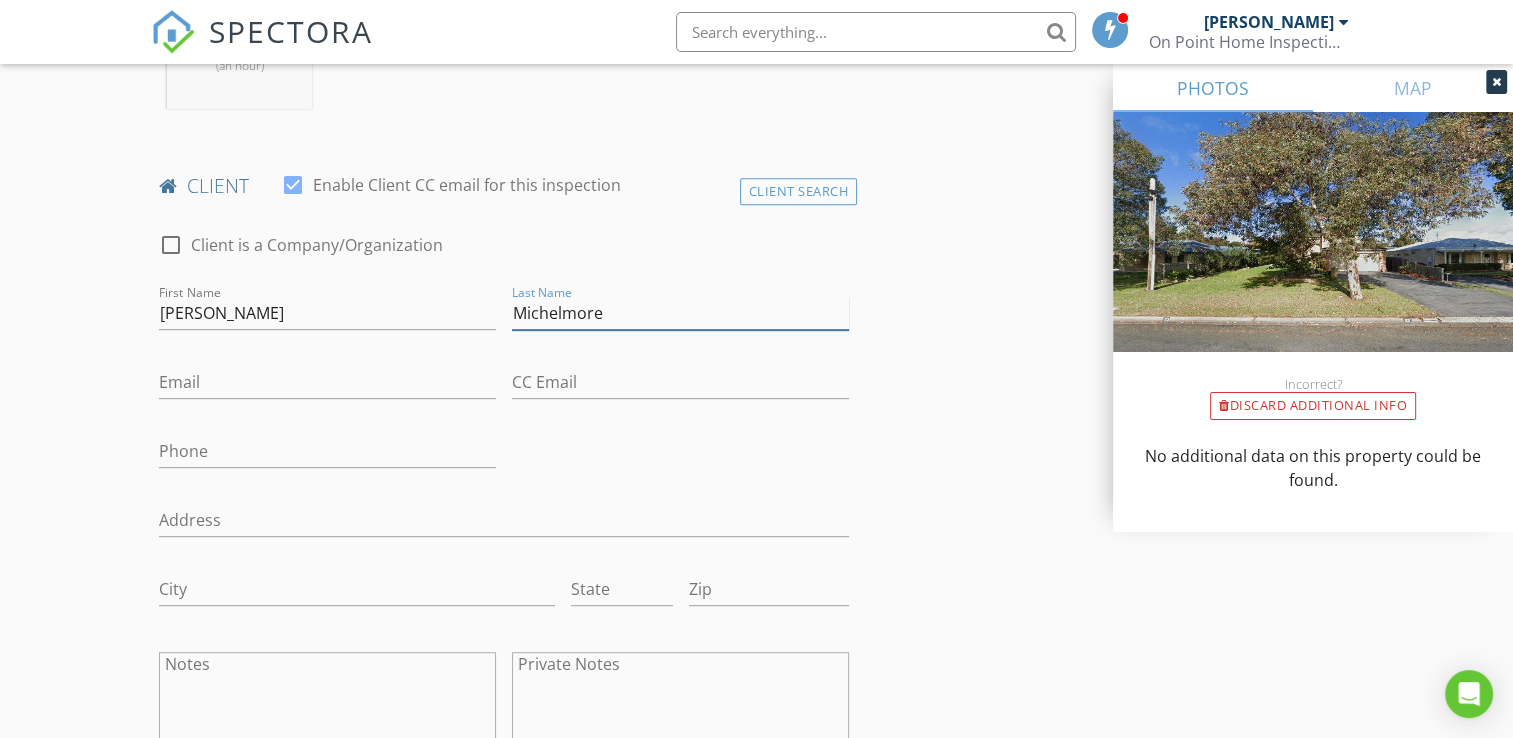 type on "Michelmore" 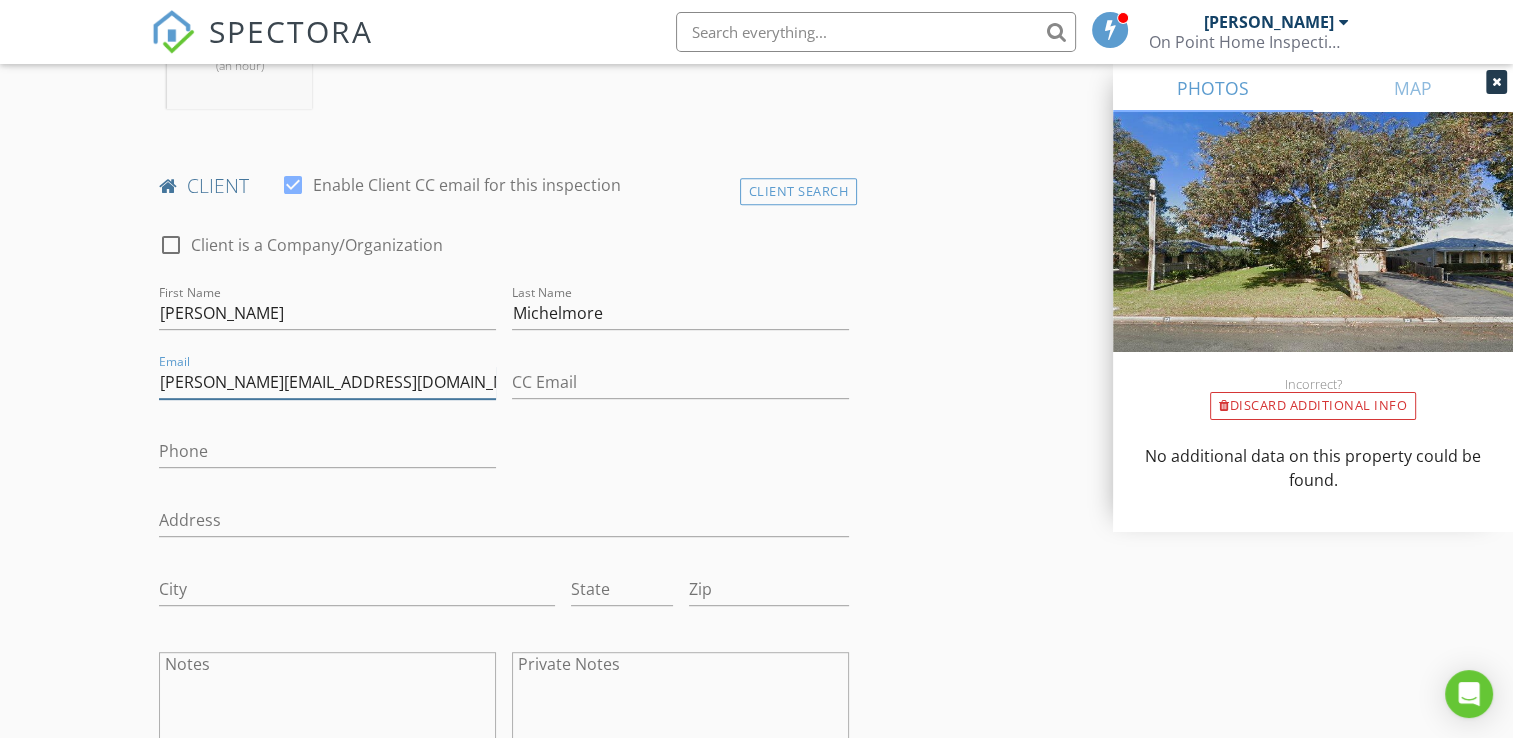 type on "[PERSON_NAME][EMAIL_ADDRESS][DOMAIN_NAME]" 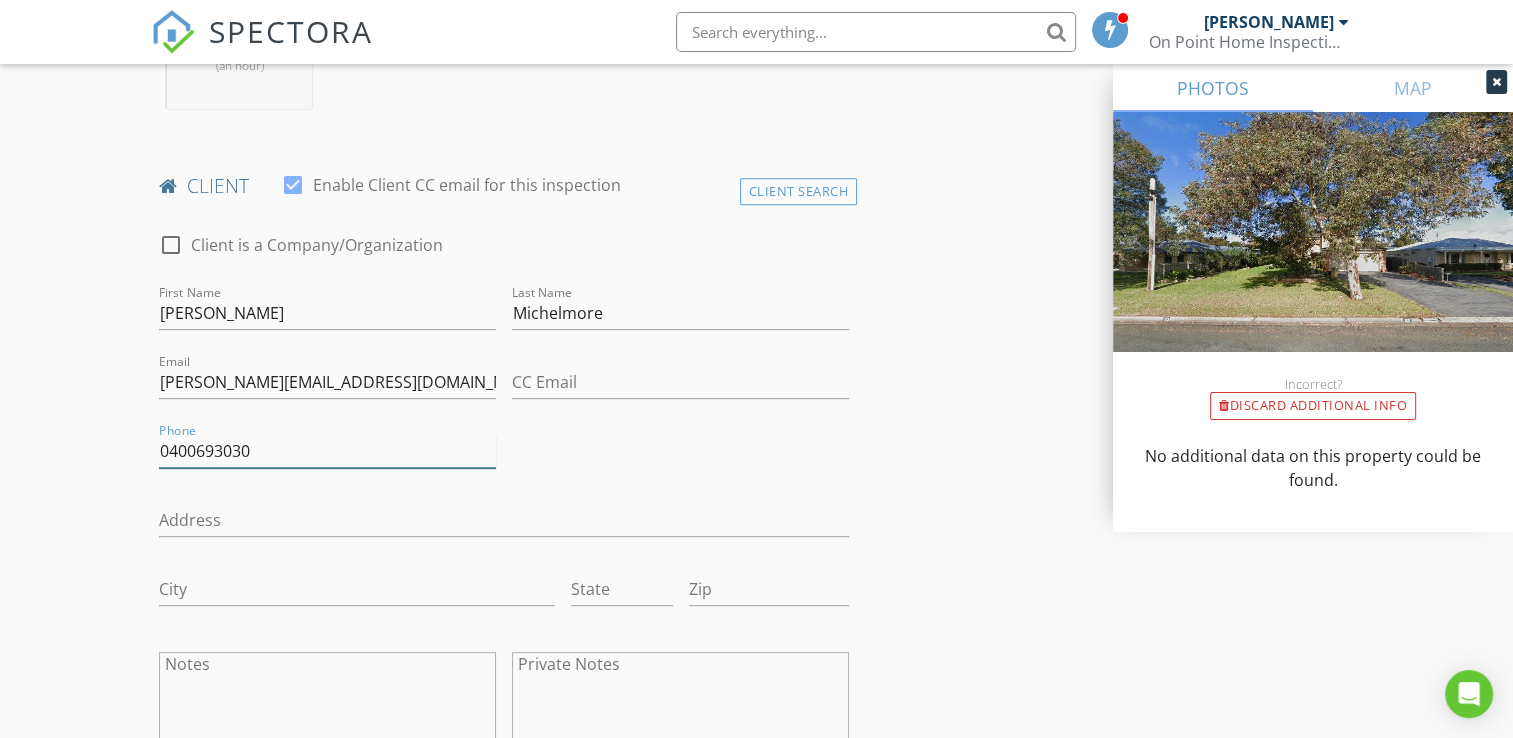 type on "0400693030" 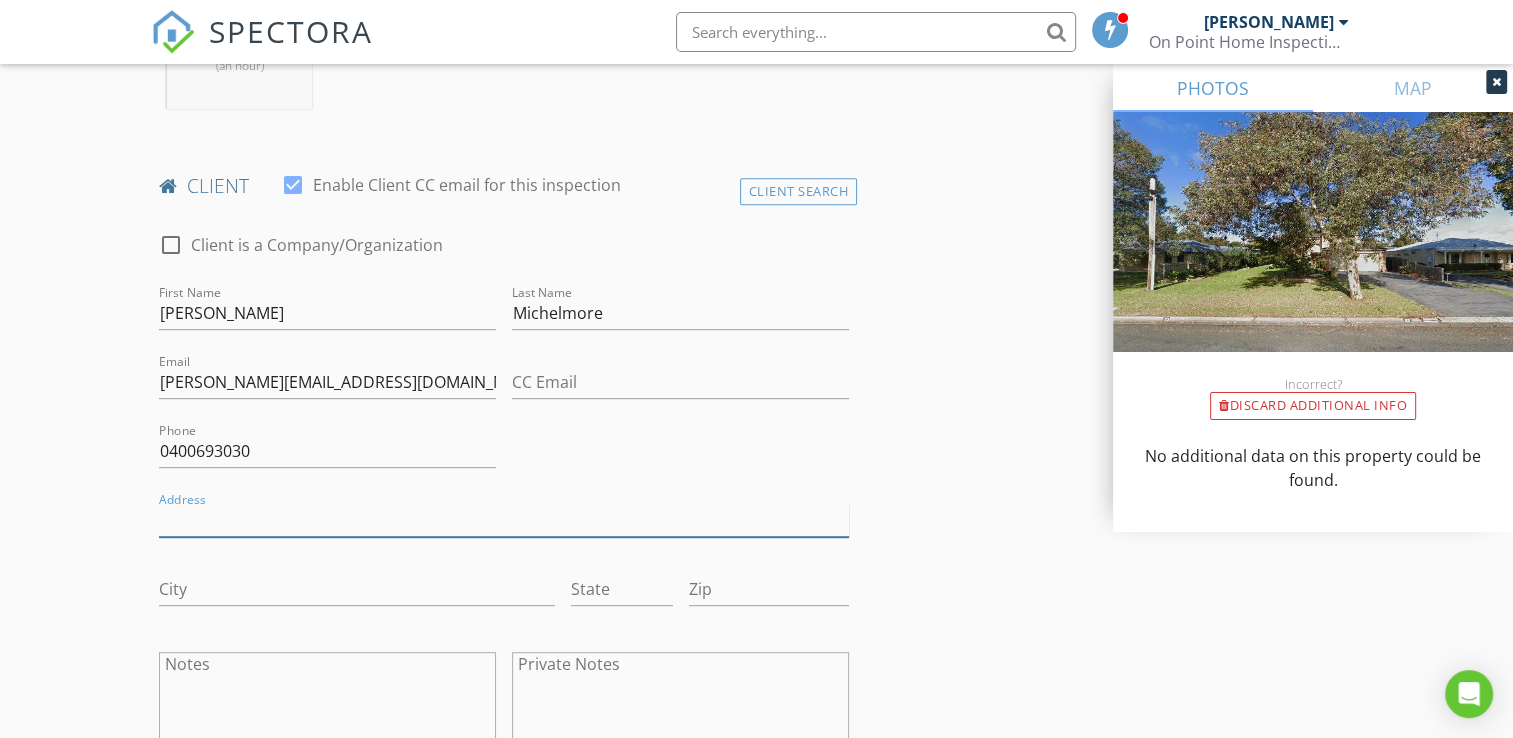 click on "Address" at bounding box center [504, 520] 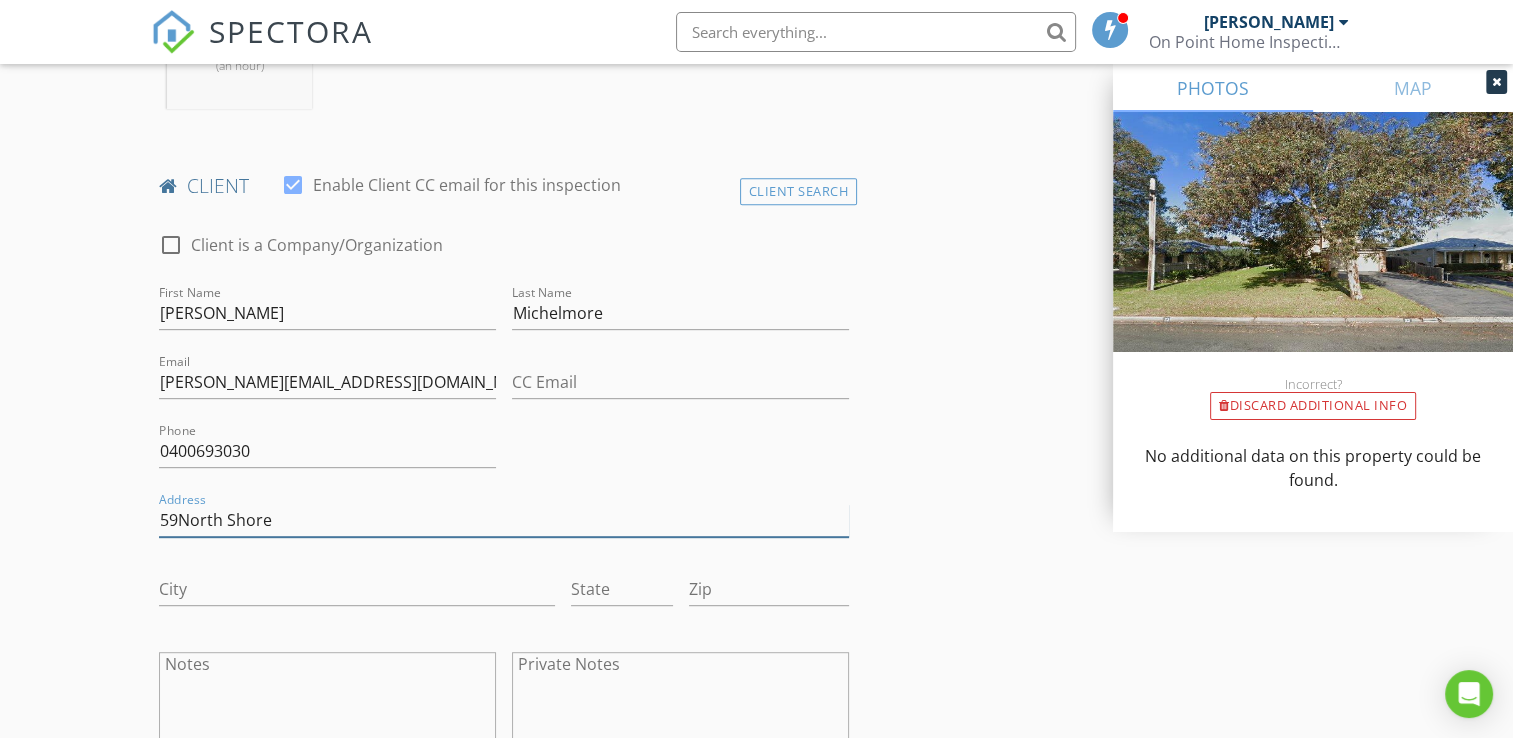 click on "59North Shore" at bounding box center [504, 520] 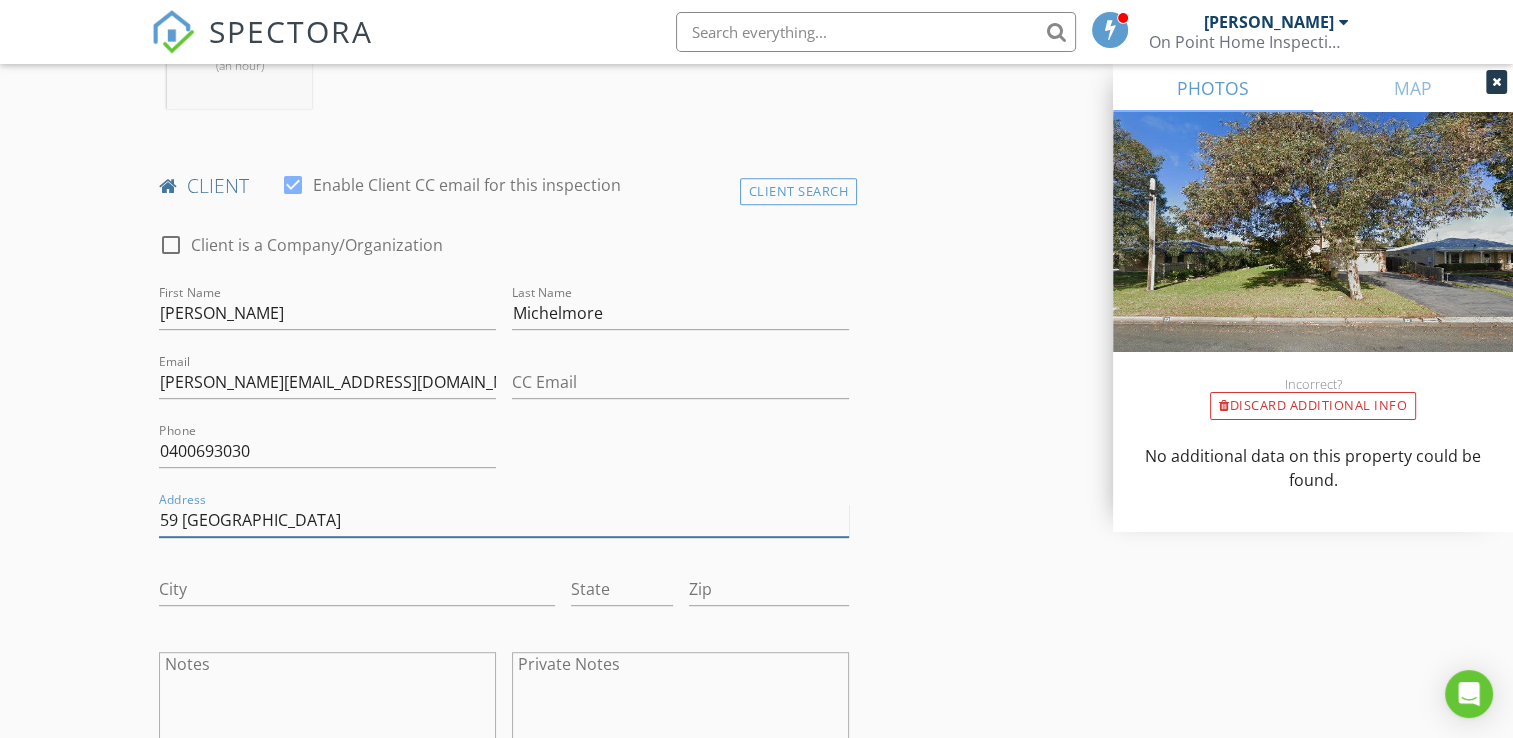 click on "59 North Shore" at bounding box center (504, 520) 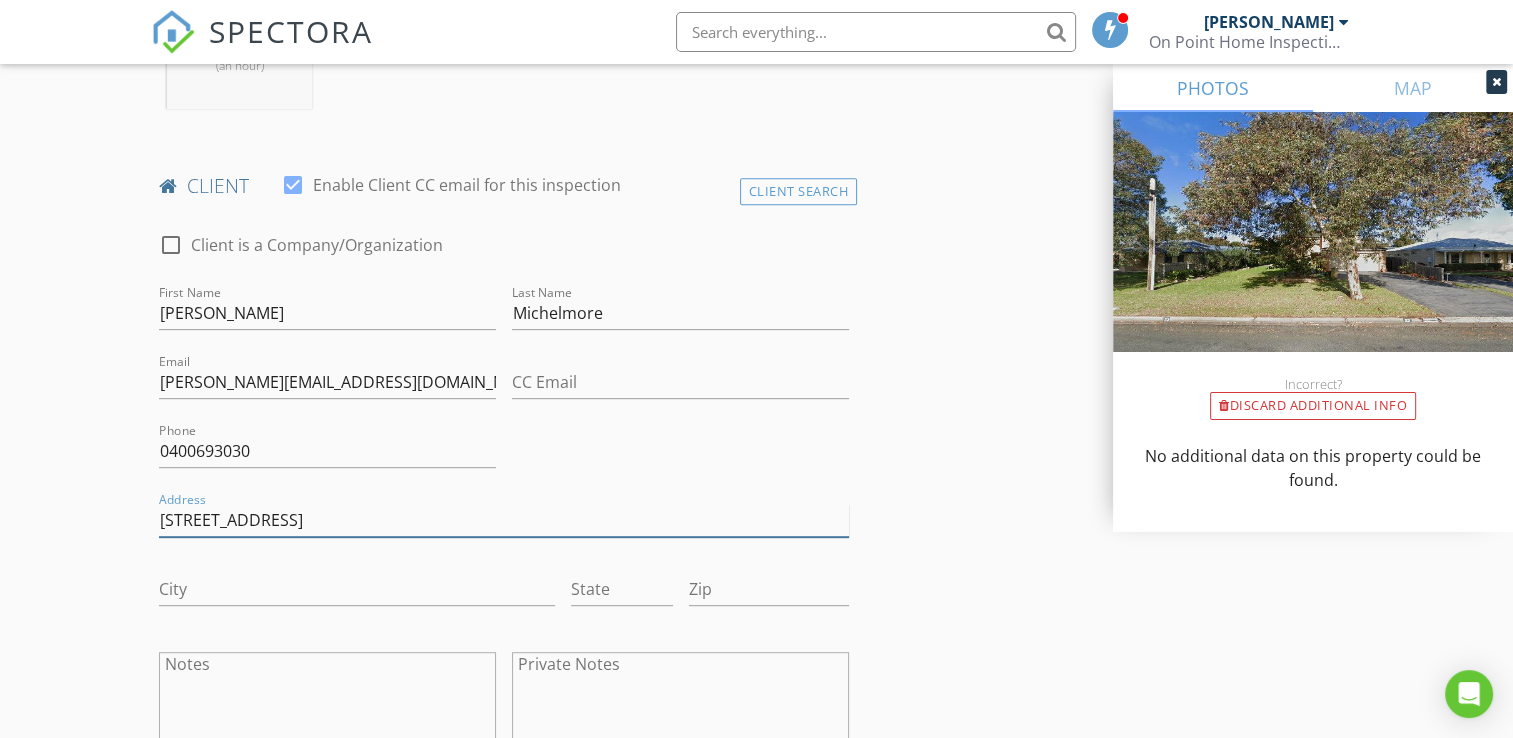 type on "59 North Shore Drive" 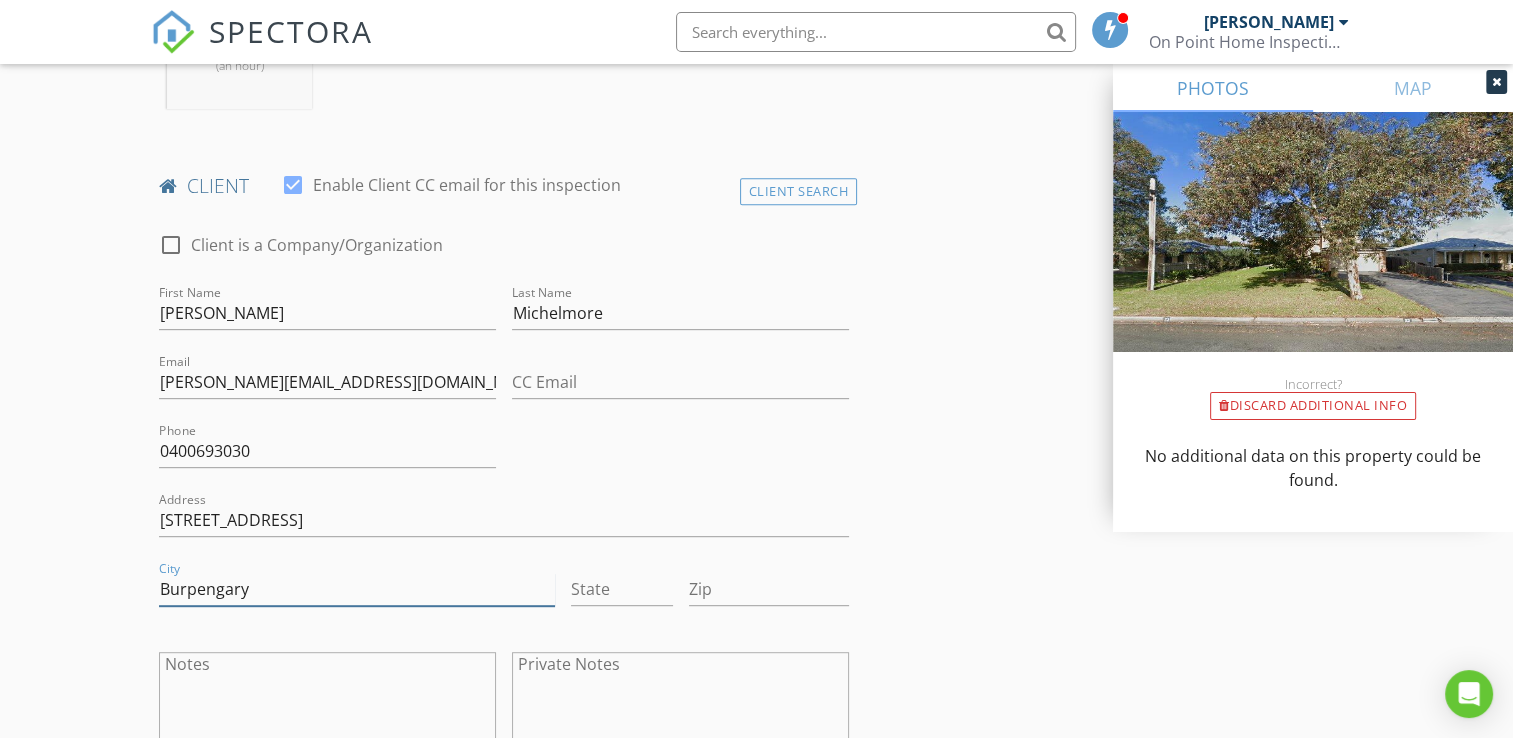 type on "Burpengary" 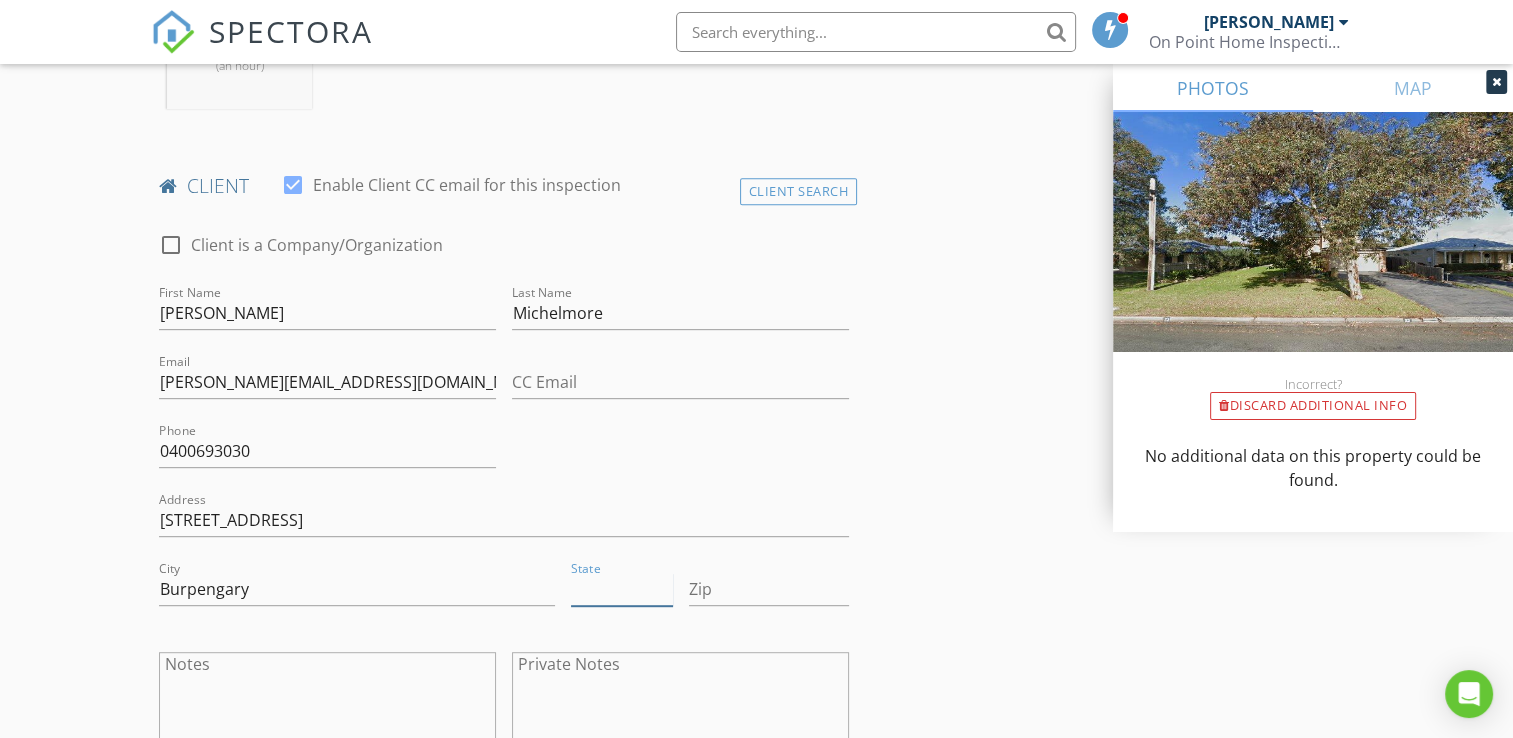 type on "W" 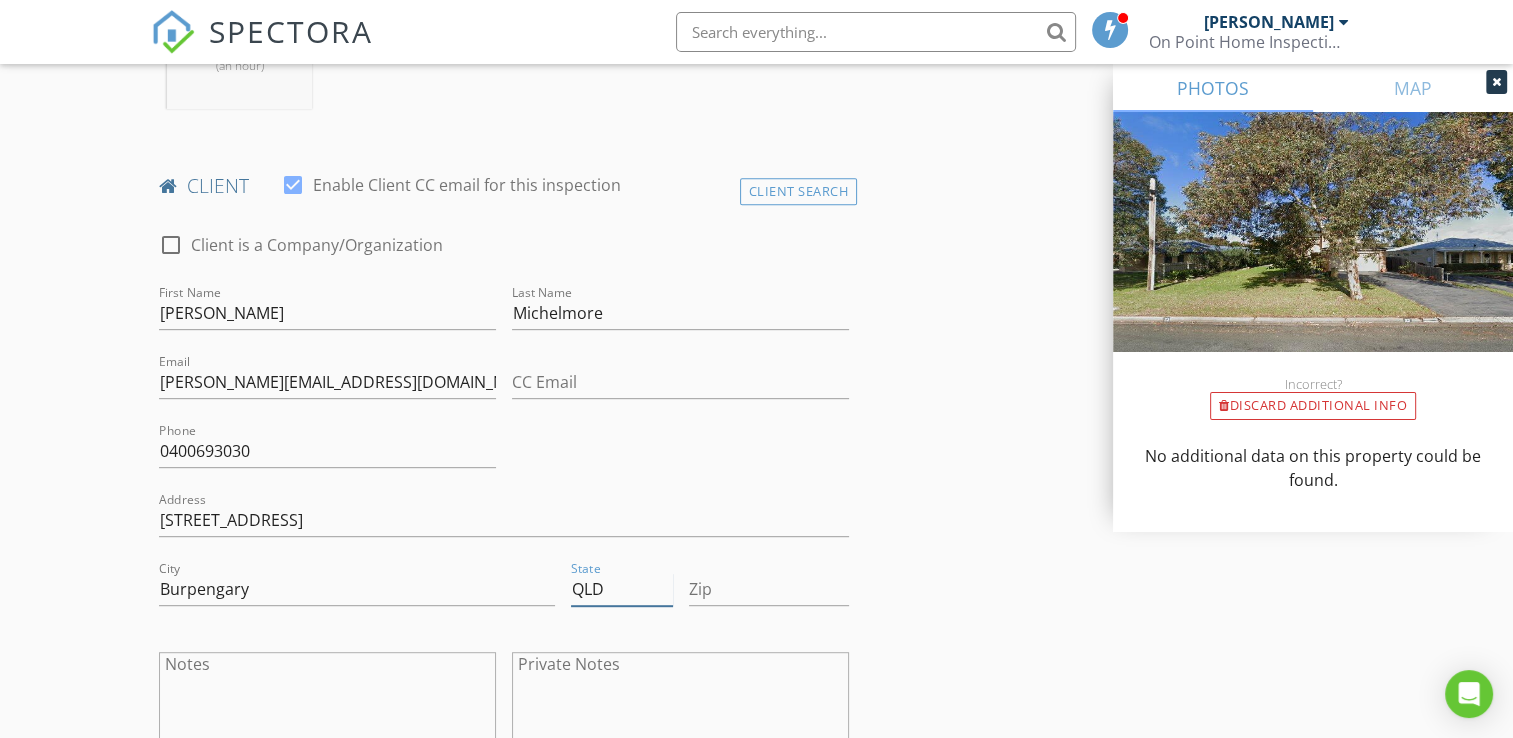 type on "QLD" 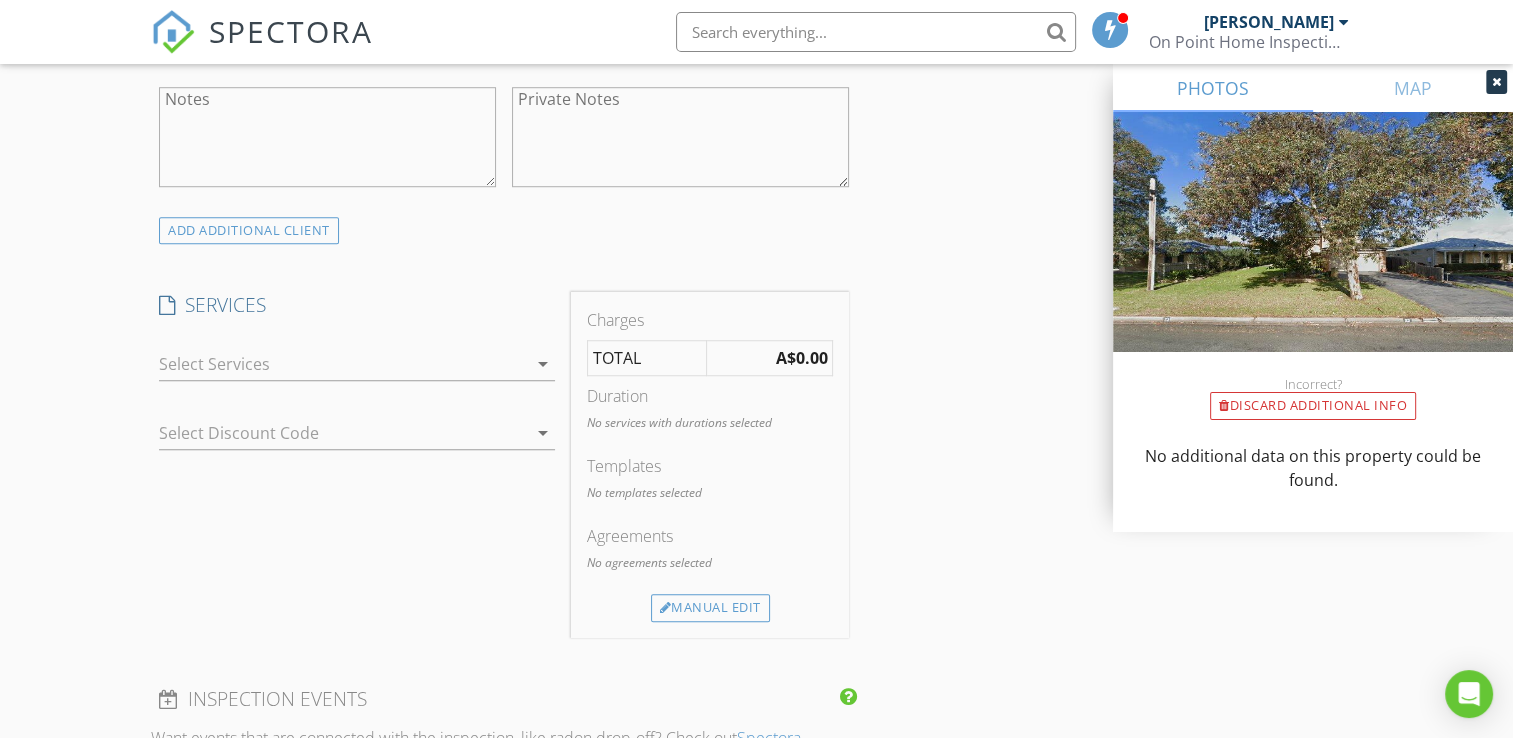 scroll, scrollTop: 1500, scrollLeft: 0, axis: vertical 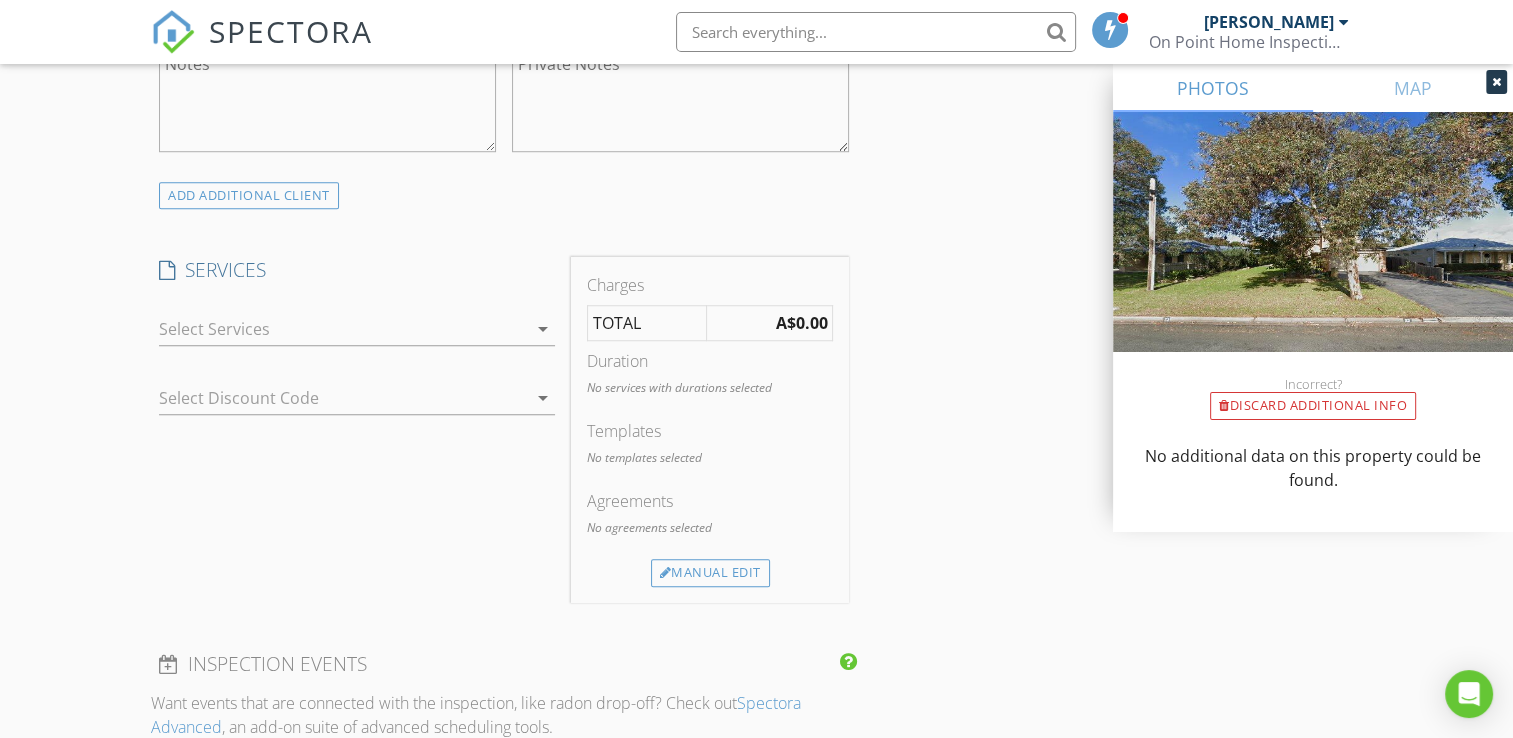 type on "4505" 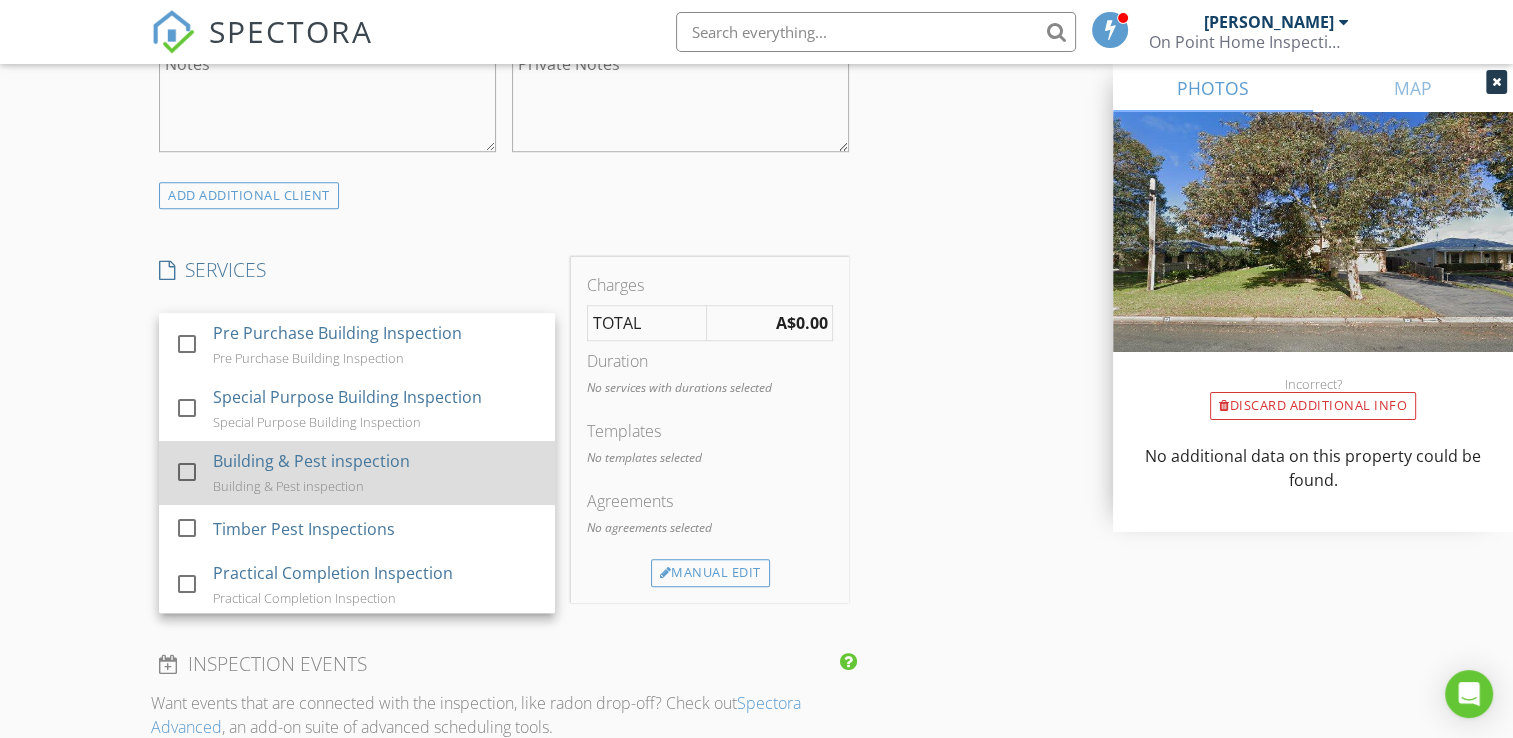 click on "Building & Pest inspection" at bounding box center (289, 486) 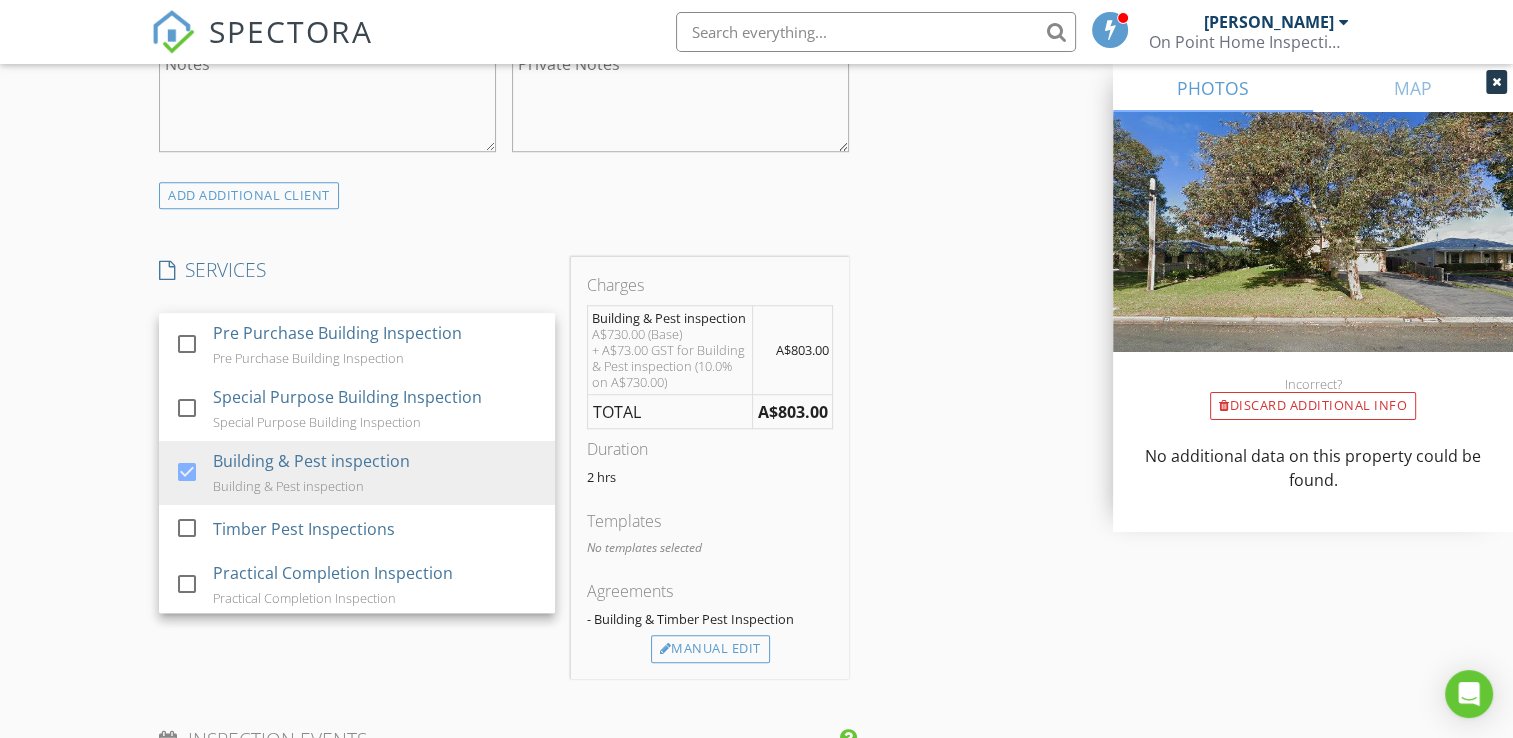 click on "Manual Edit" at bounding box center (710, 649) 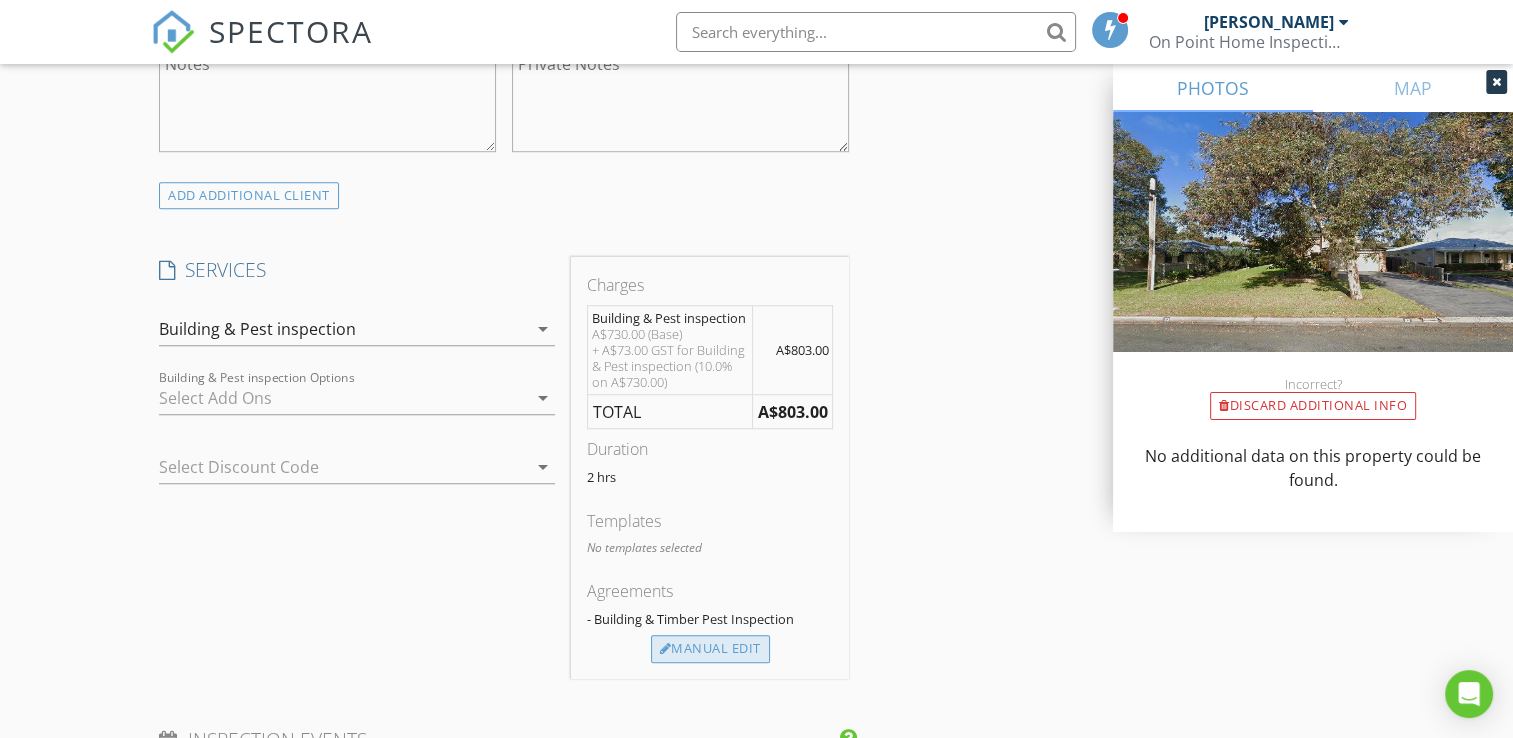 click on "Manual Edit" at bounding box center (710, 649) 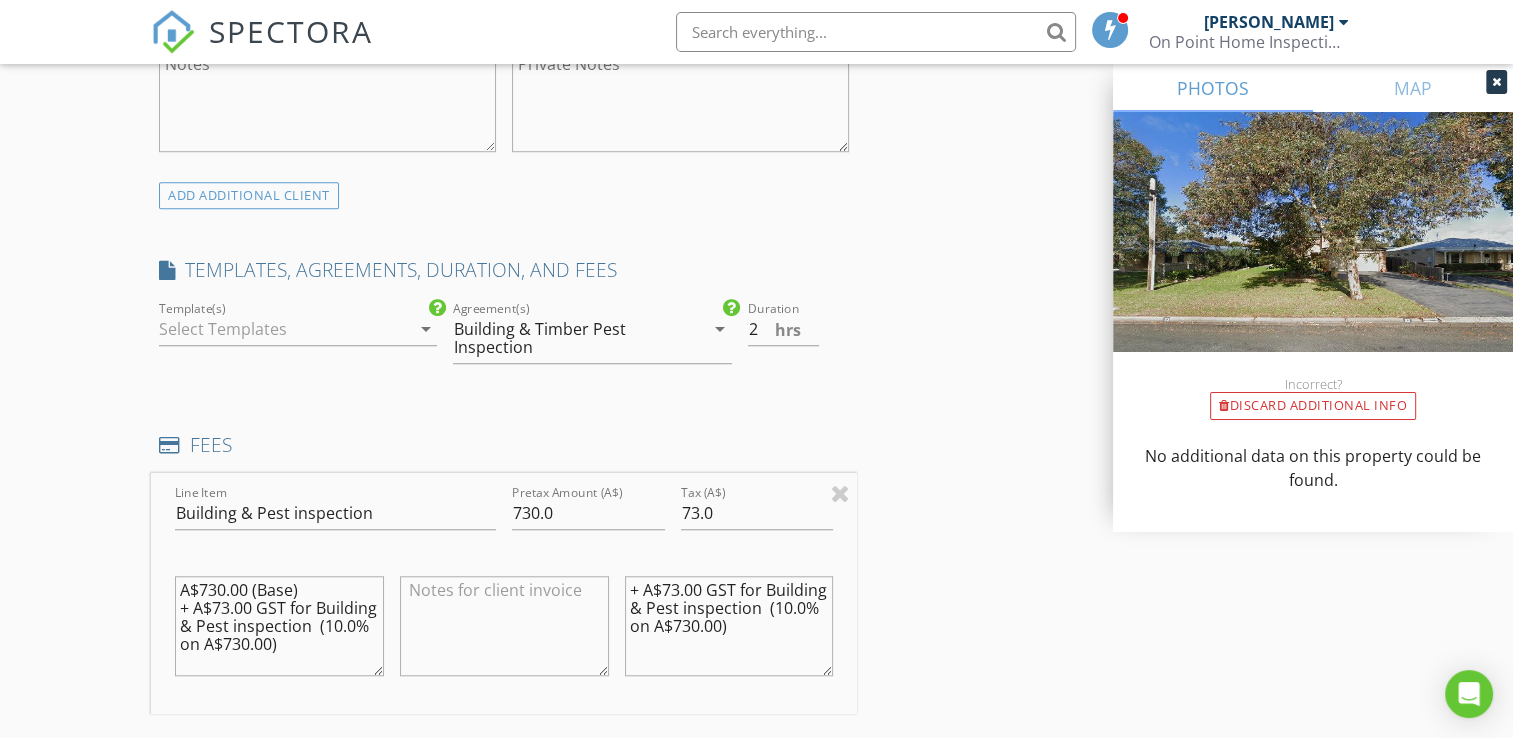 click on "arrow_drop_down" at bounding box center [425, 329] 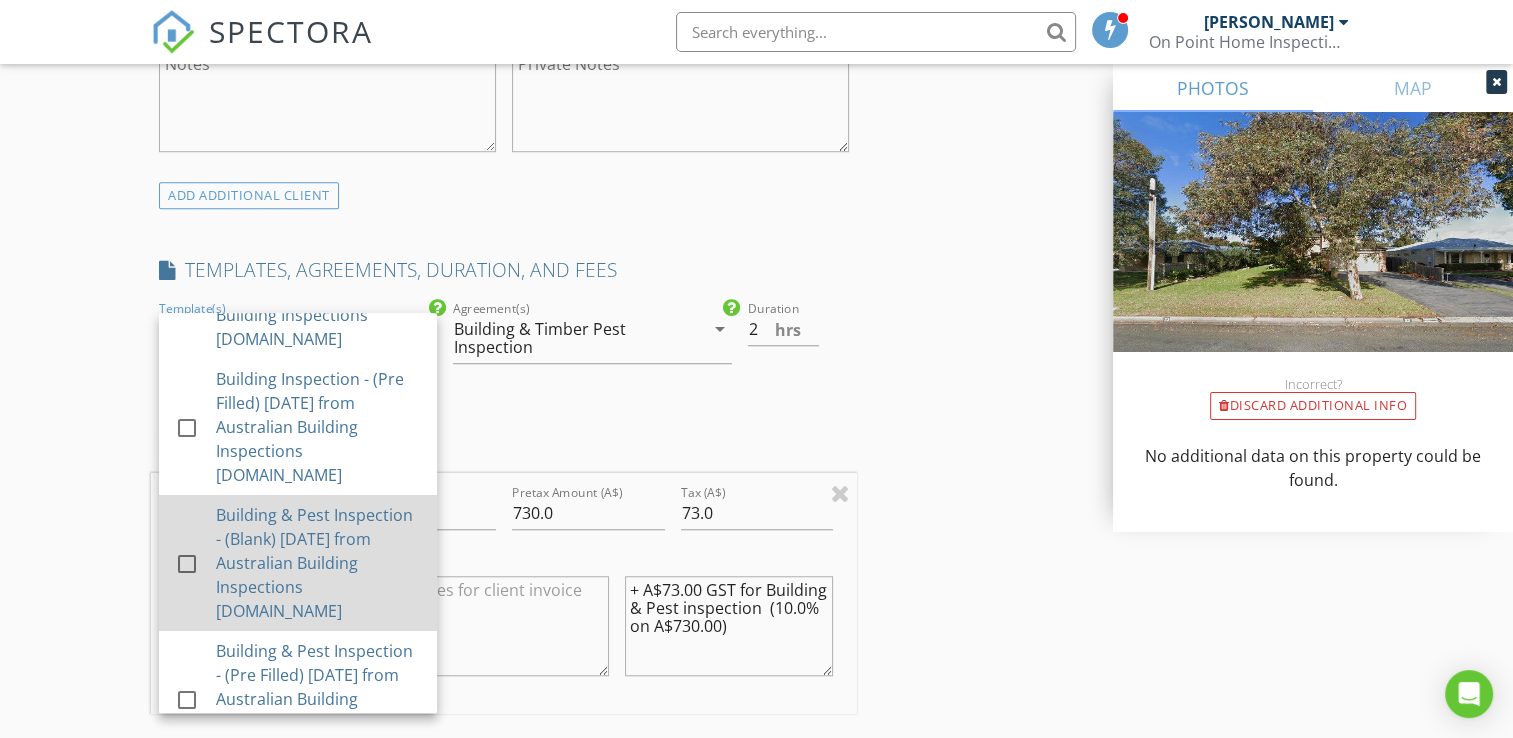 scroll, scrollTop: 100, scrollLeft: 0, axis: vertical 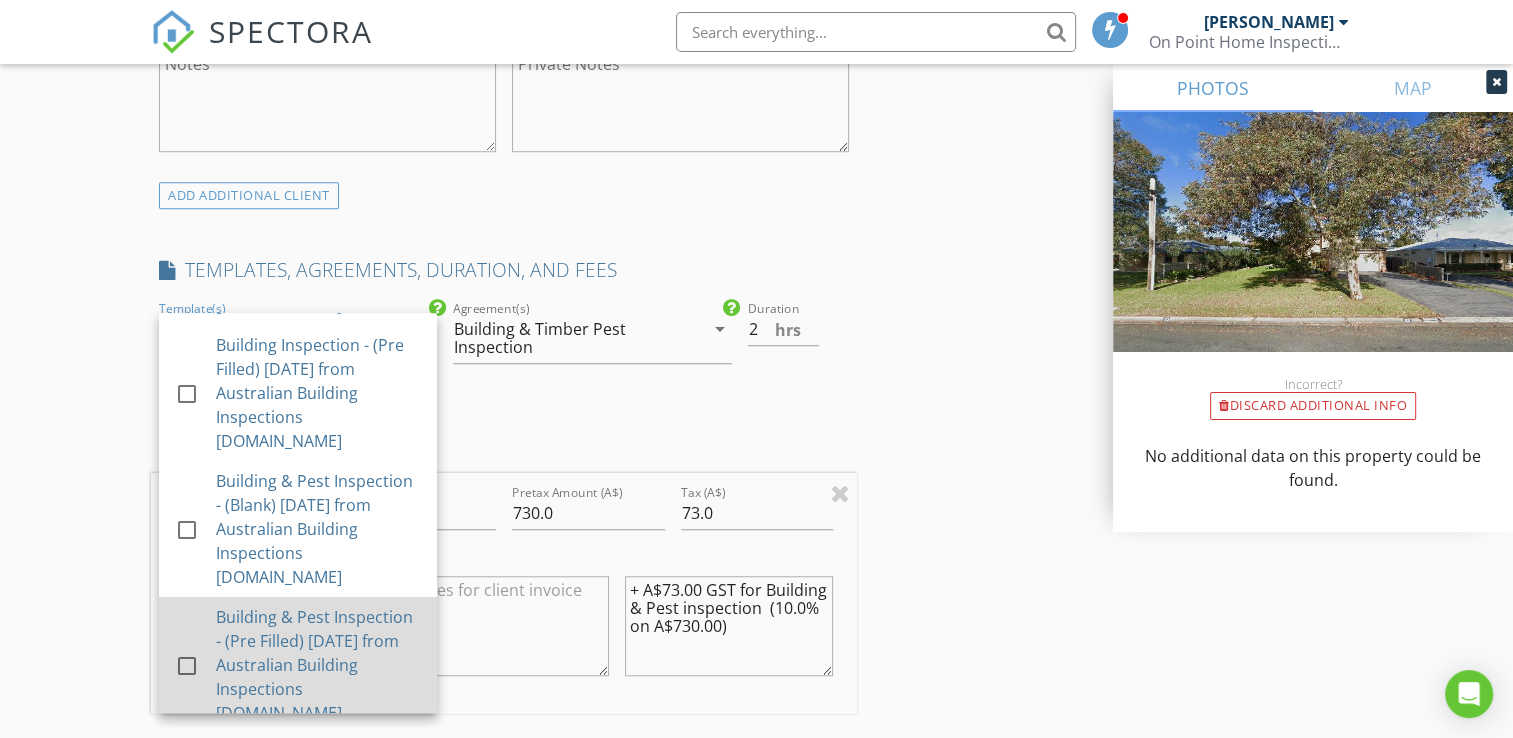click on "Building & Pest Inspection - (Pre Filled) [DATE] from Australian Building Inspections [DOMAIN_NAME]" at bounding box center [318, 665] 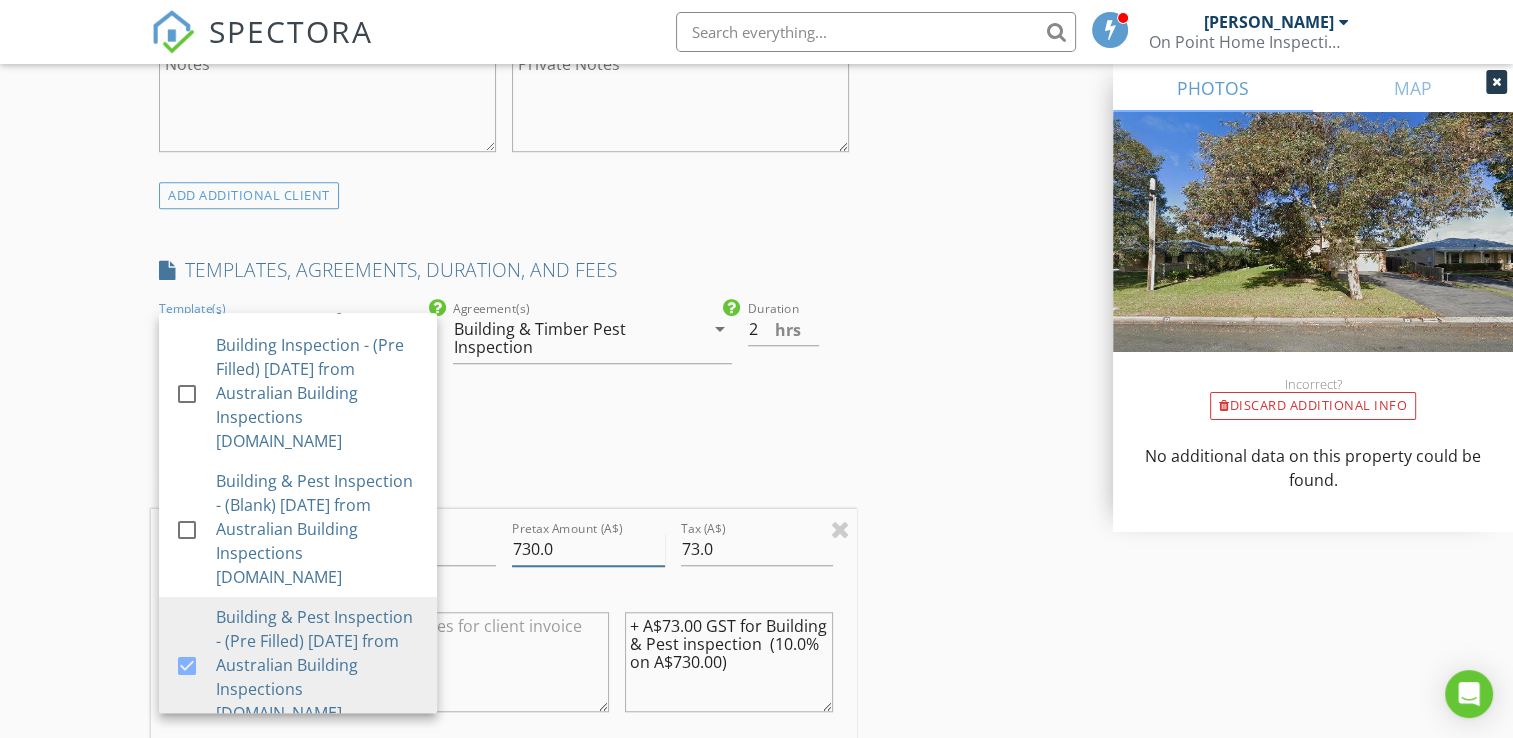 click on "730.0" at bounding box center [588, 549] 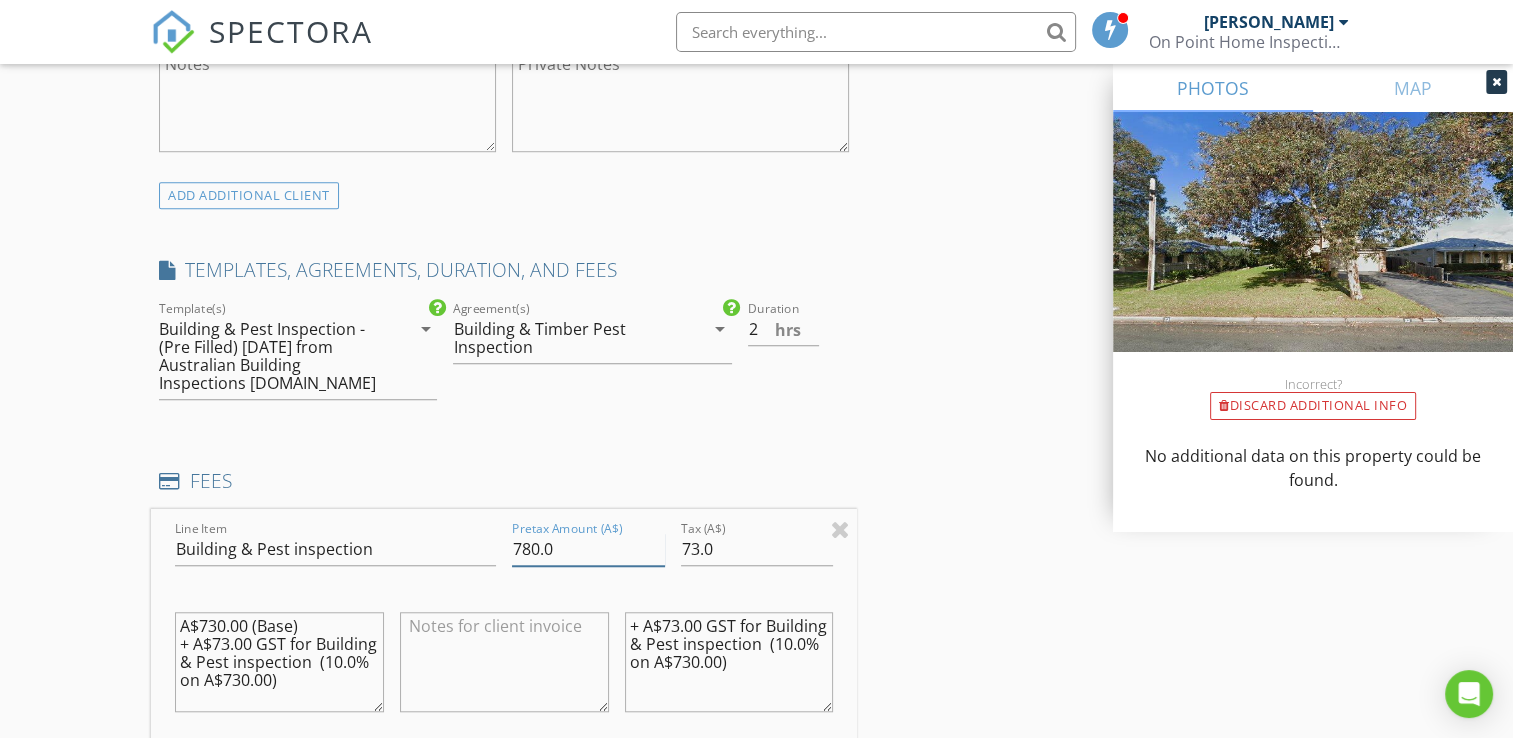type on "780.0" 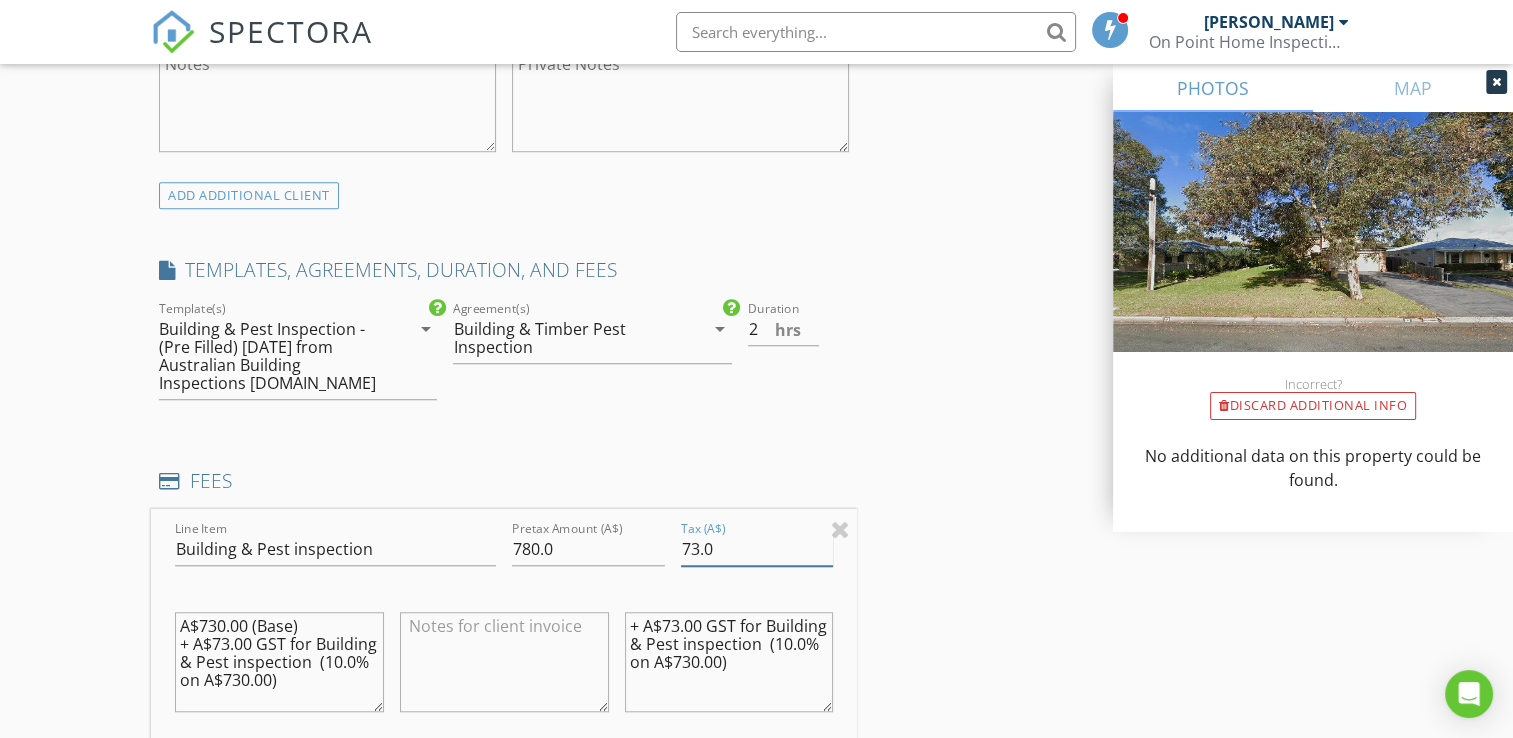 click on "73.0" at bounding box center (757, 549) 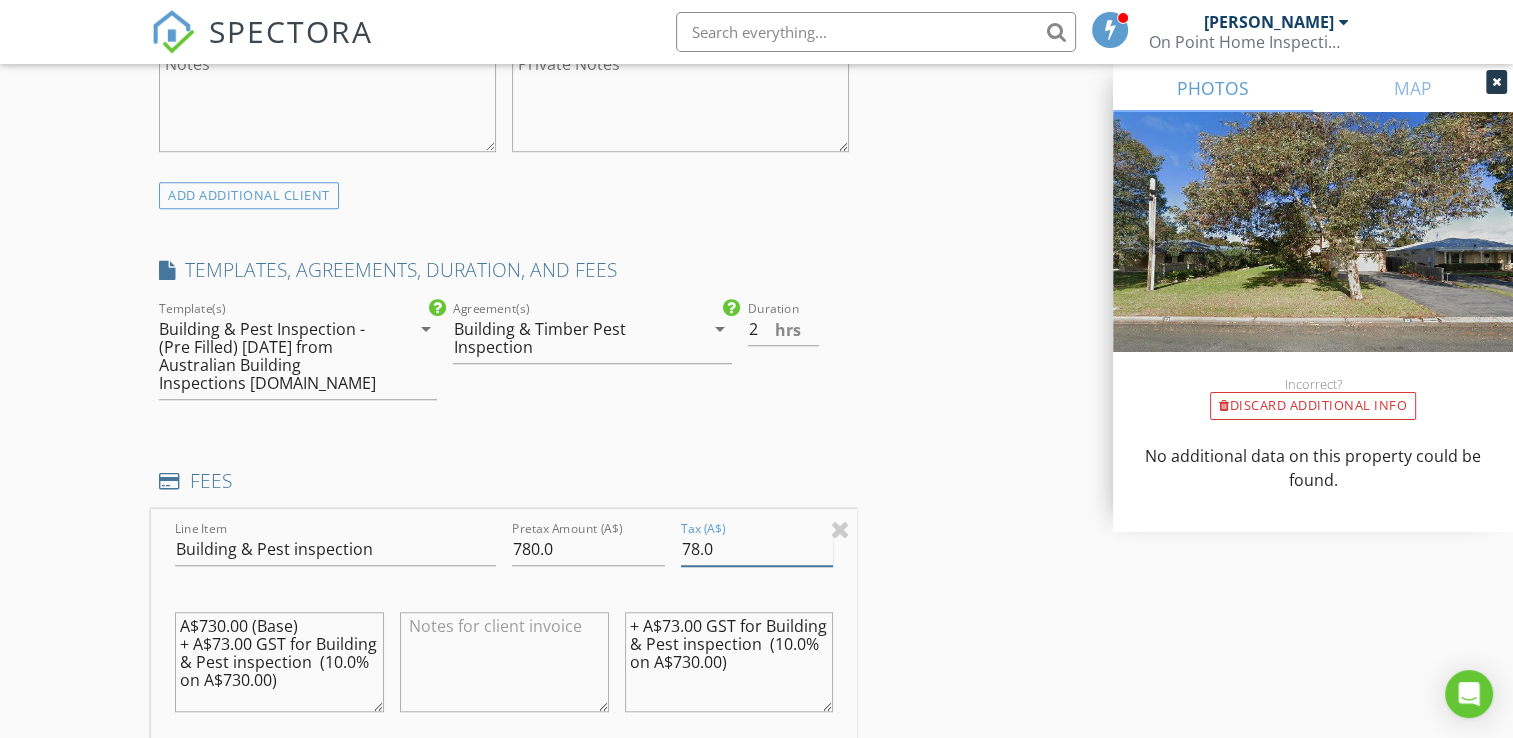 type on "78.0" 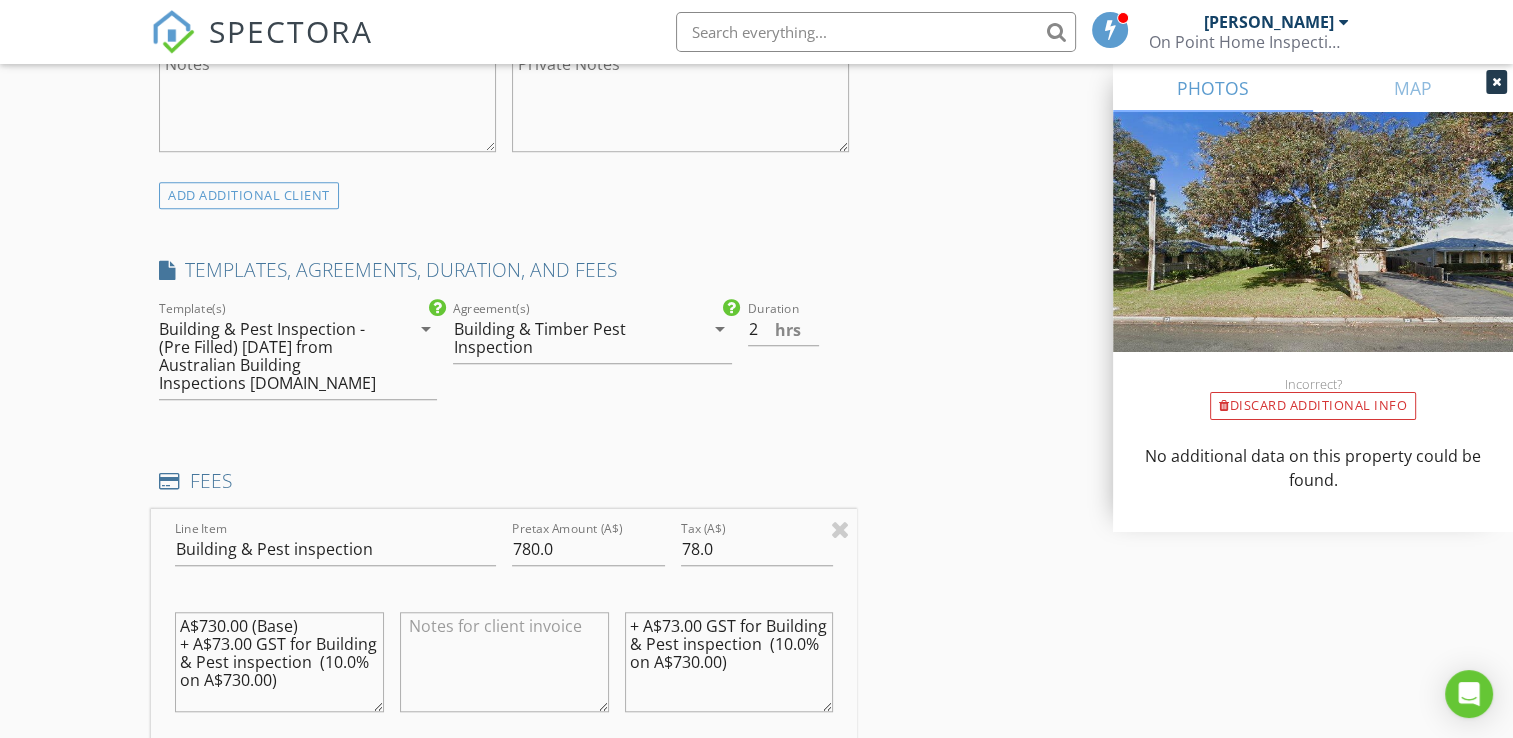 drag, startPoint x: 607, startPoint y: 596, endPoint x: 578, endPoint y: 567, distance: 41.01219 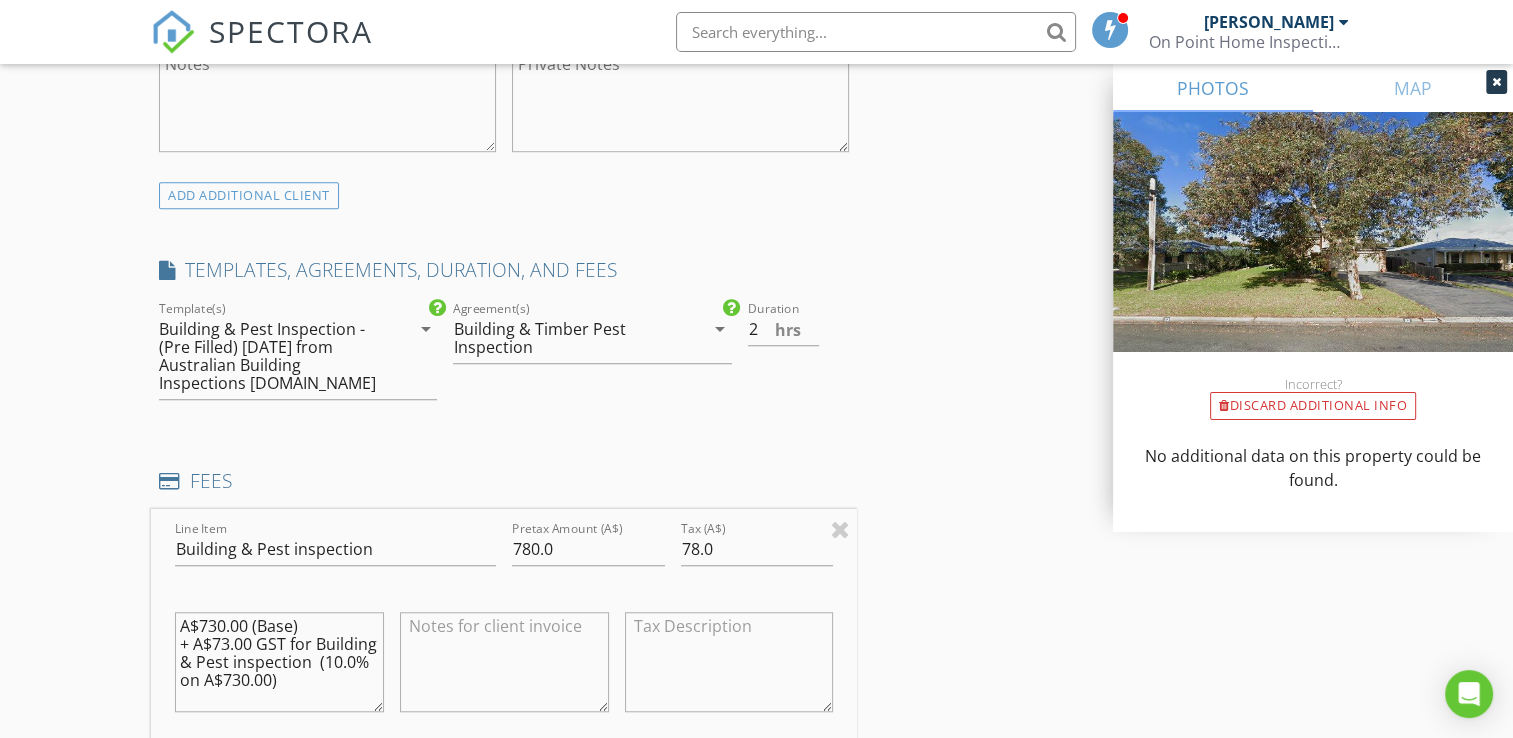 type 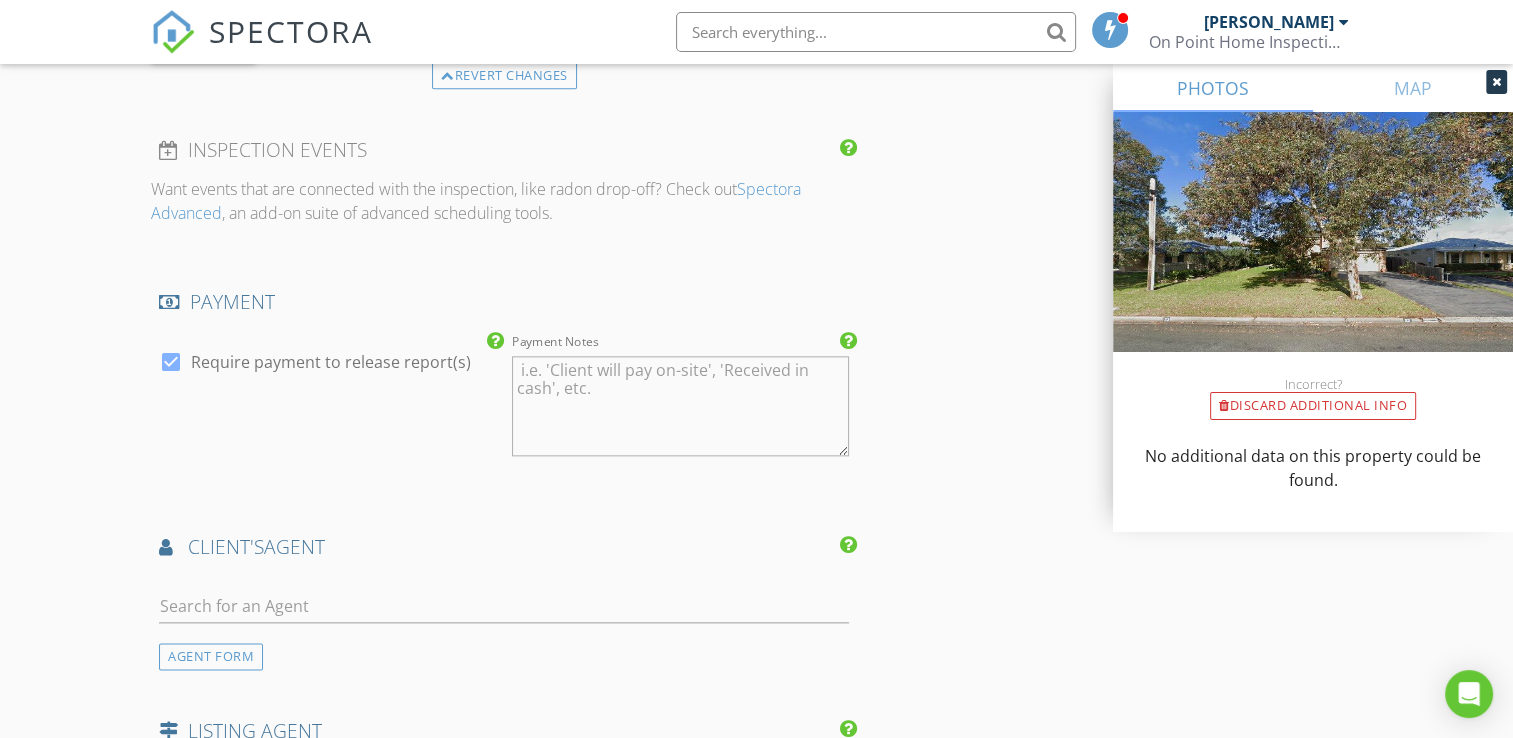 scroll, scrollTop: 2300, scrollLeft: 0, axis: vertical 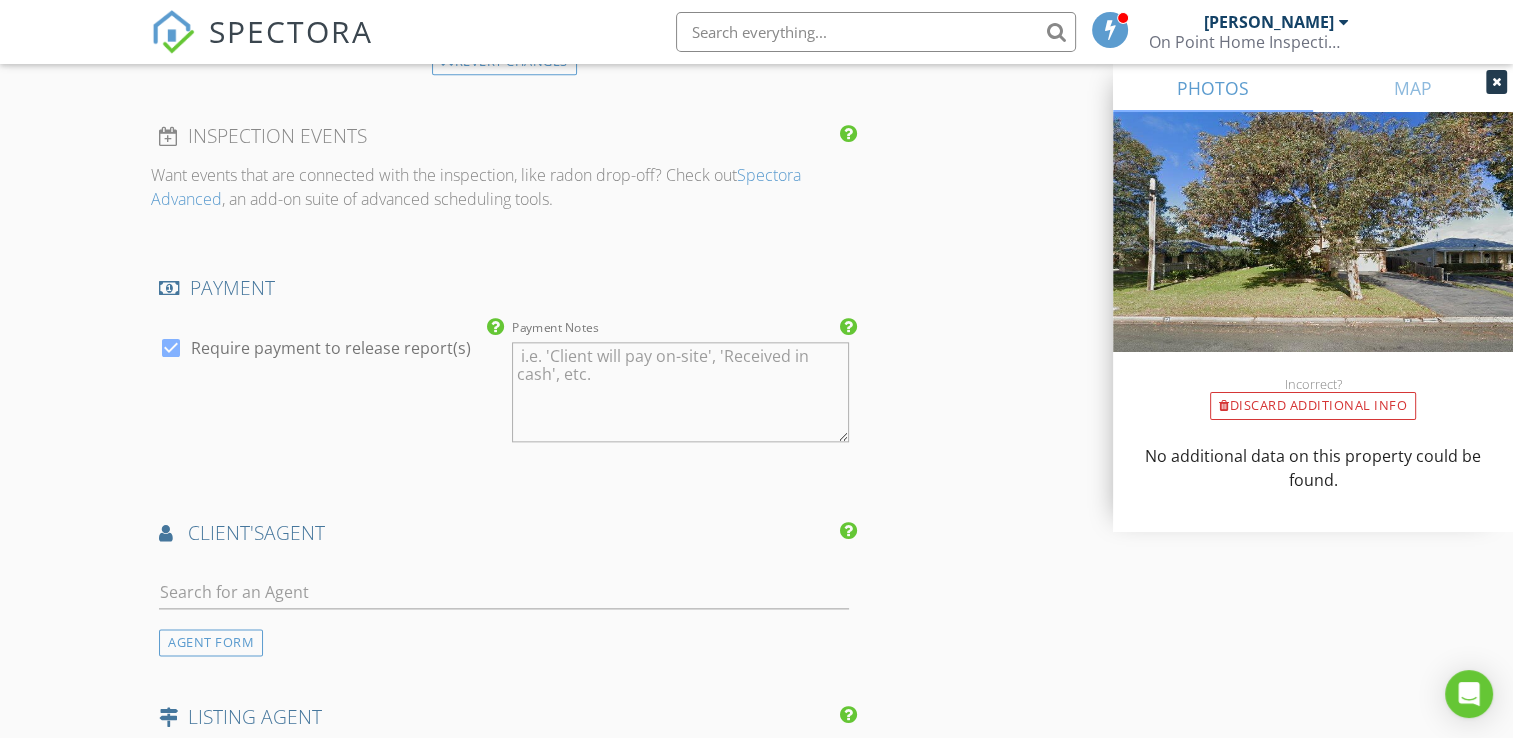 type 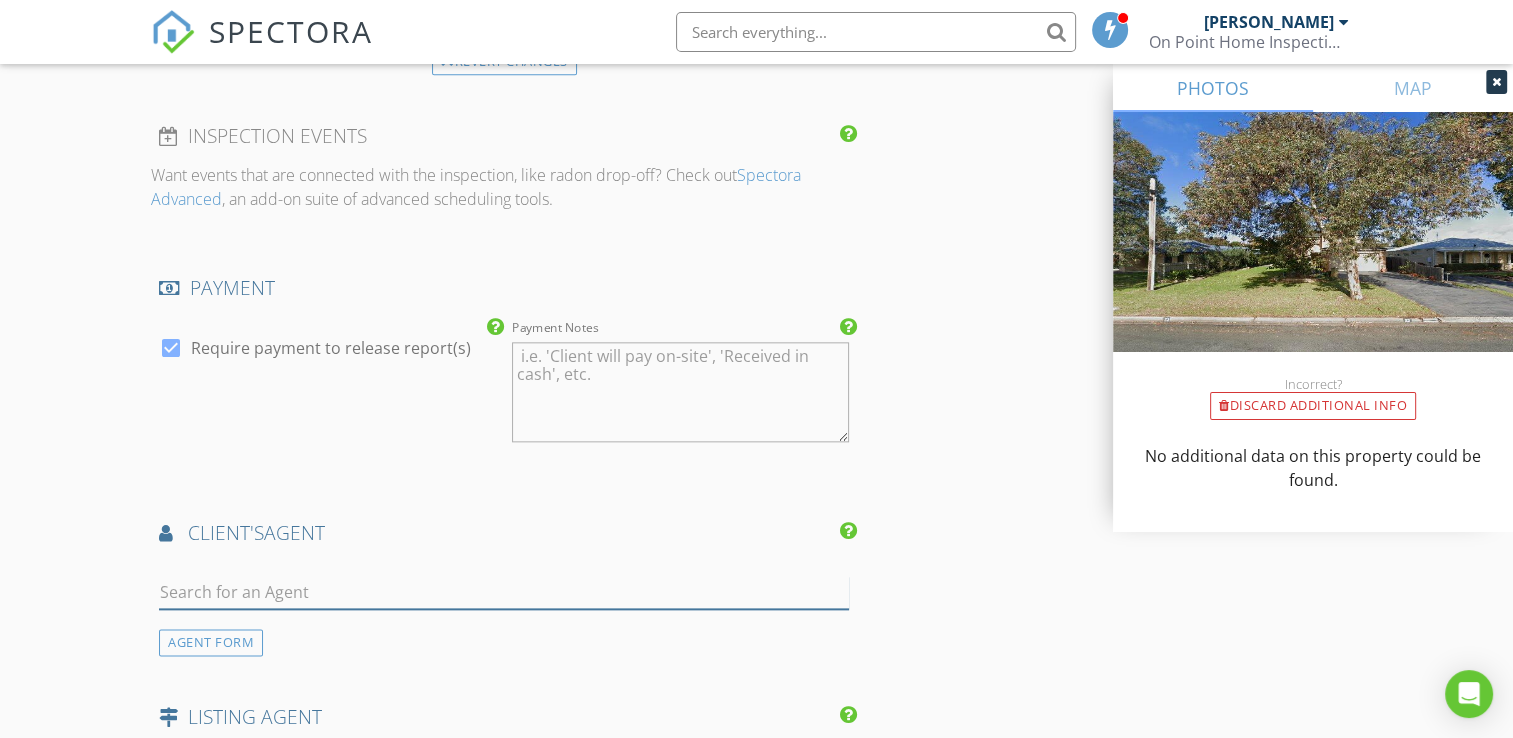 click at bounding box center [504, 592] 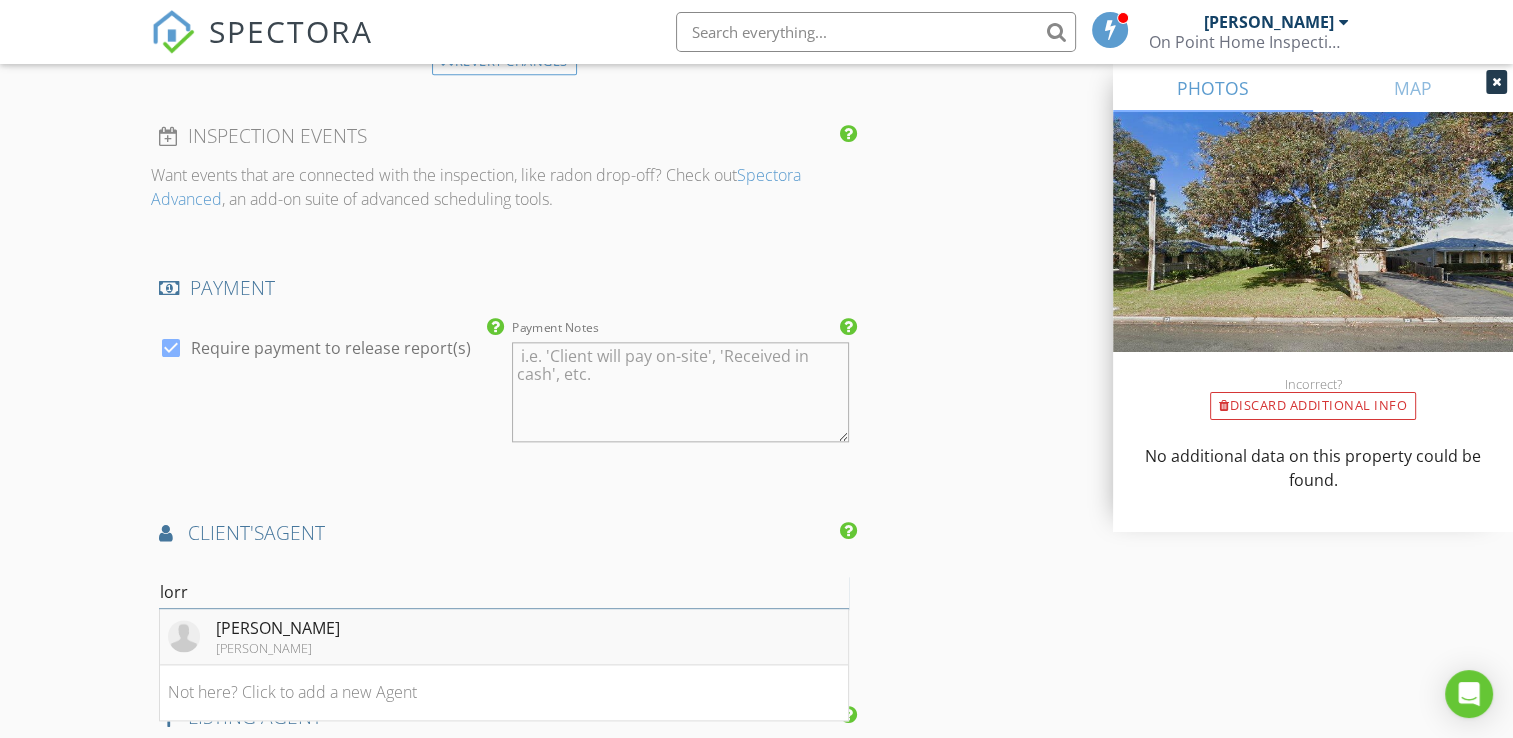 type on "lorr" 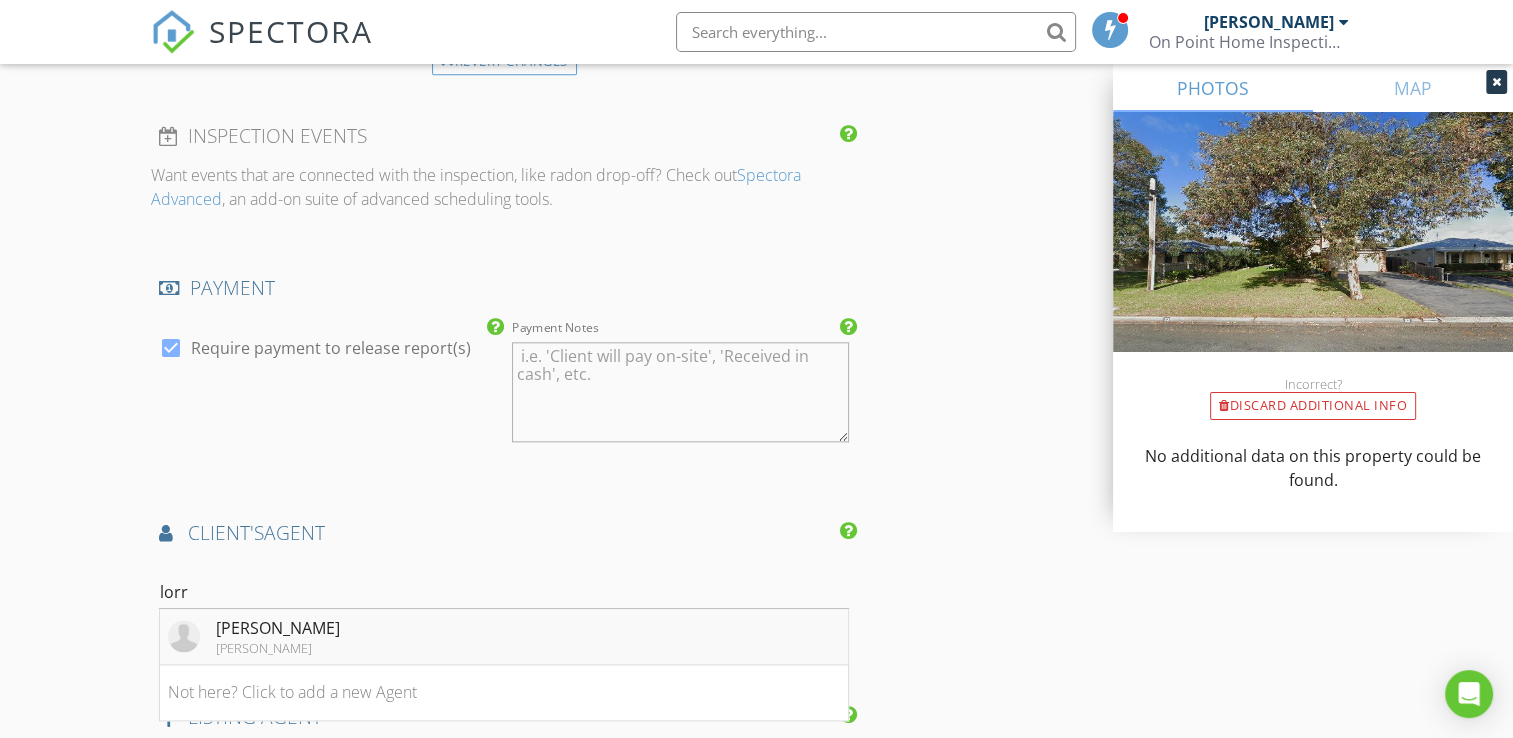 click on "Lorraine Edlington" at bounding box center (278, 628) 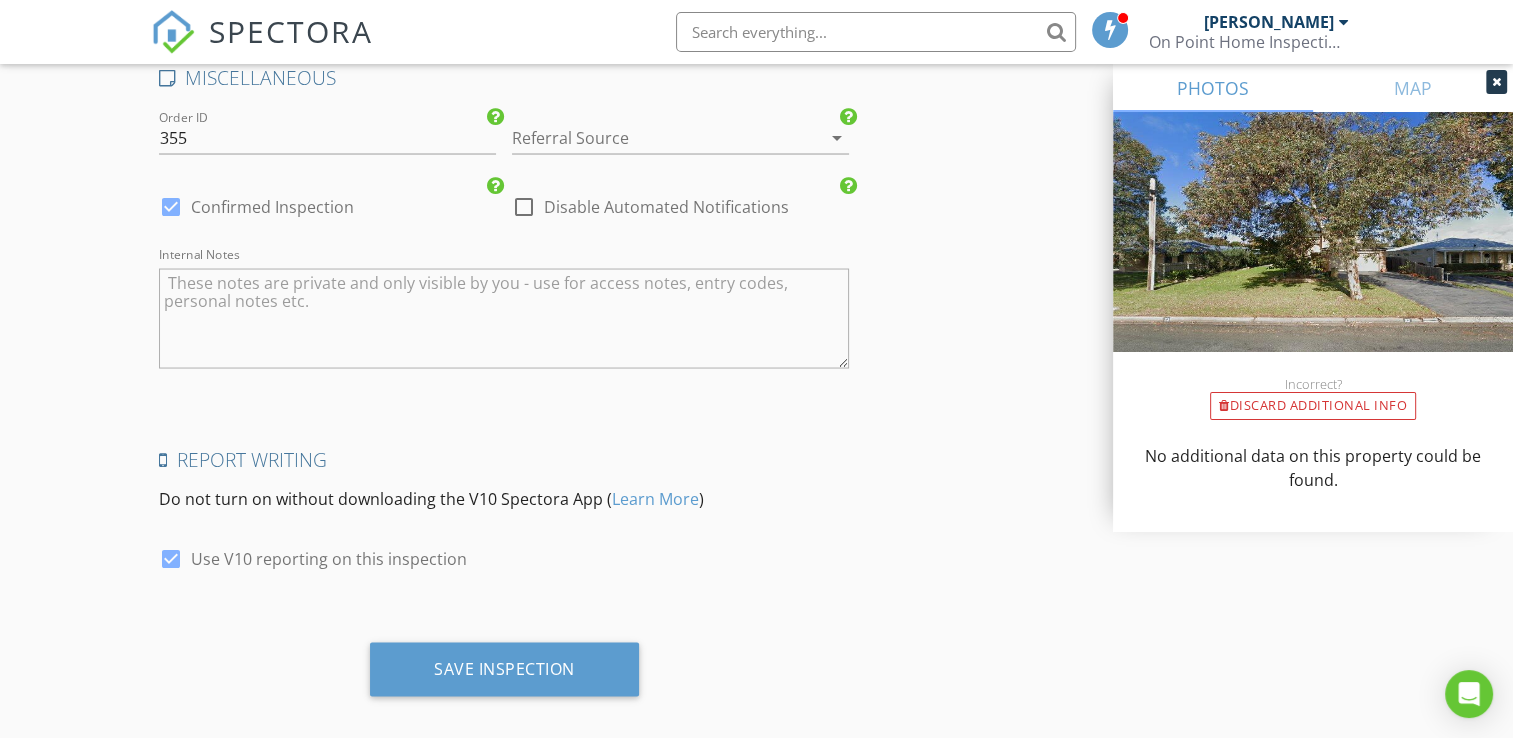 scroll, scrollTop: 3729, scrollLeft: 0, axis: vertical 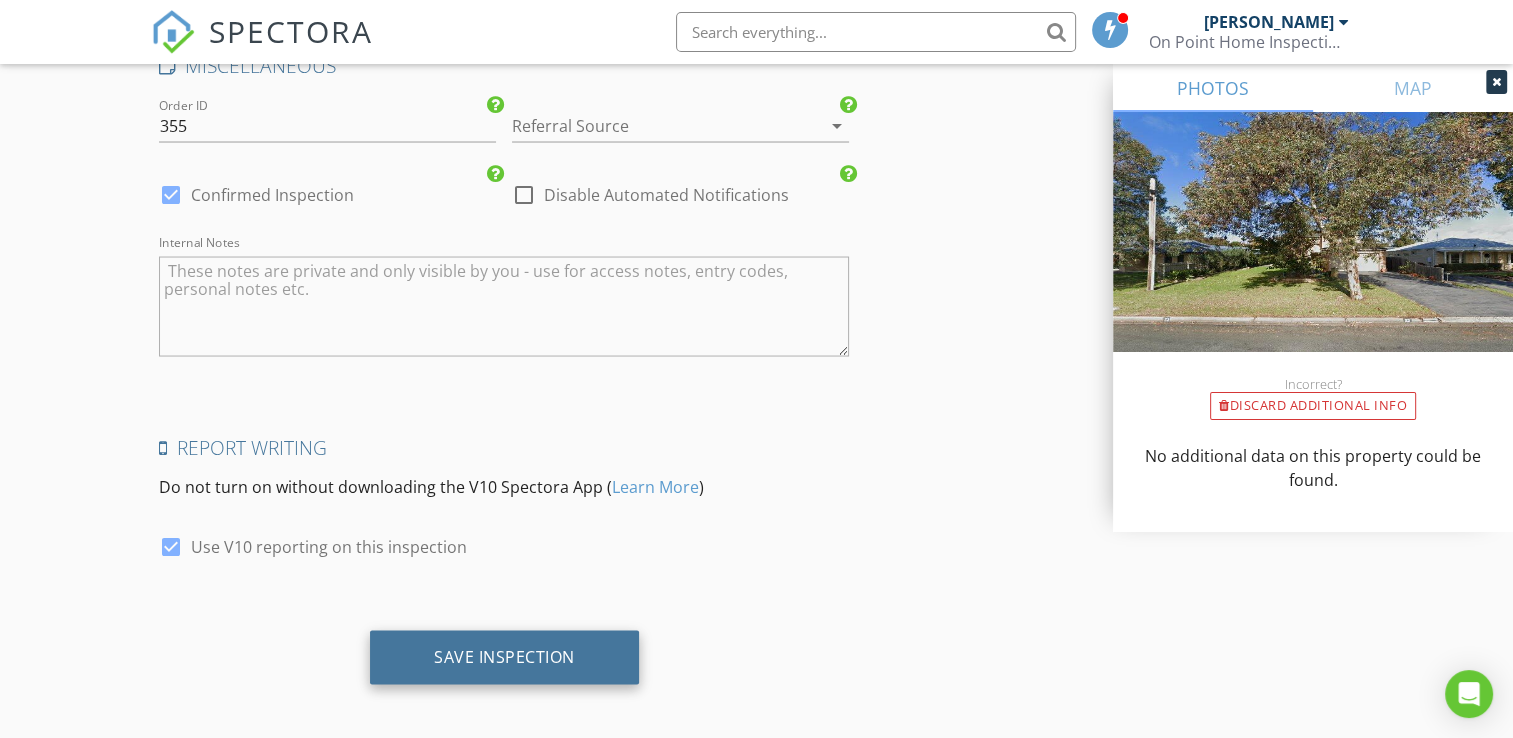 click on "Save Inspection" at bounding box center (504, 656) 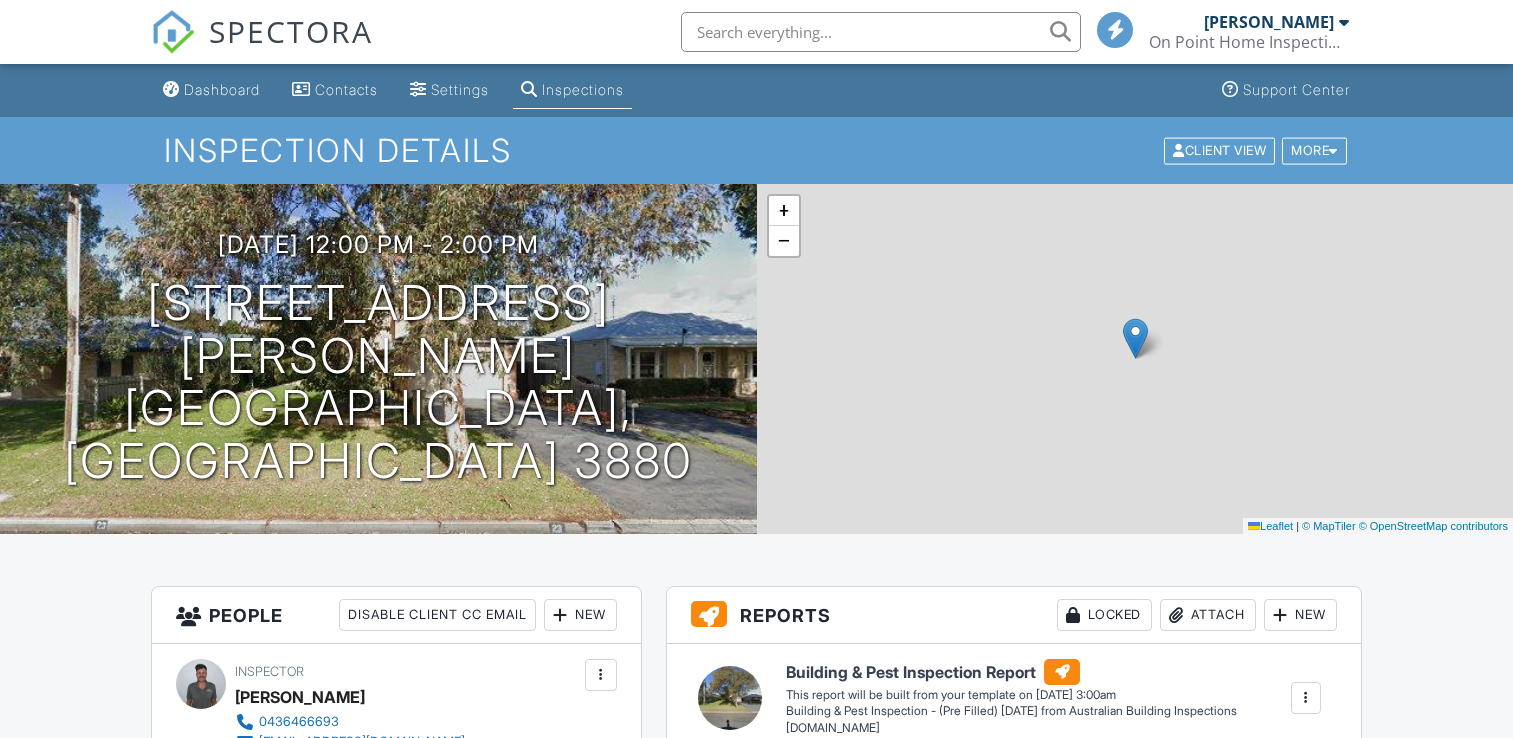 scroll, scrollTop: 0, scrollLeft: 0, axis: both 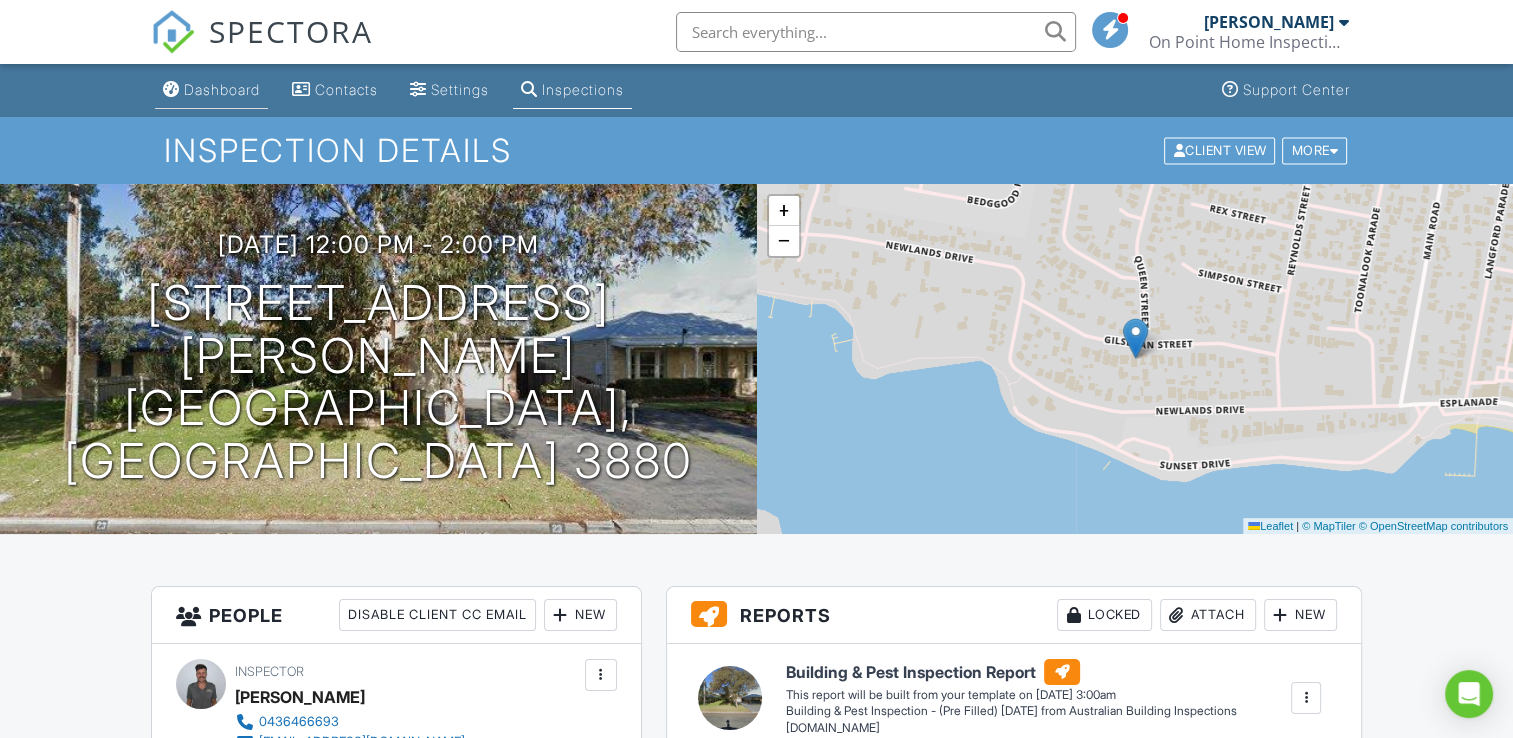 click on "Dashboard" at bounding box center [222, 89] 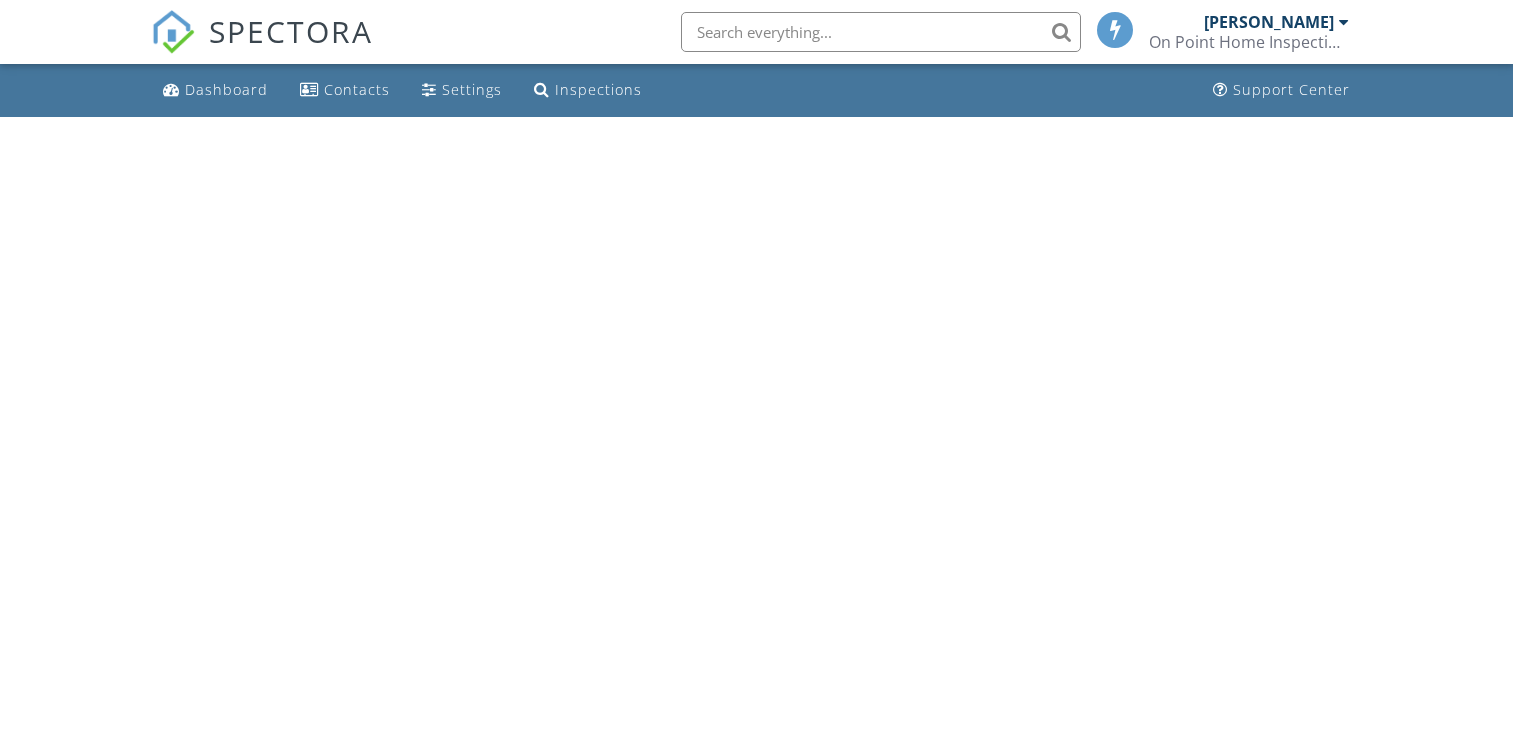 scroll, scrollTop: 0, scrollLeft: 0, axis: both 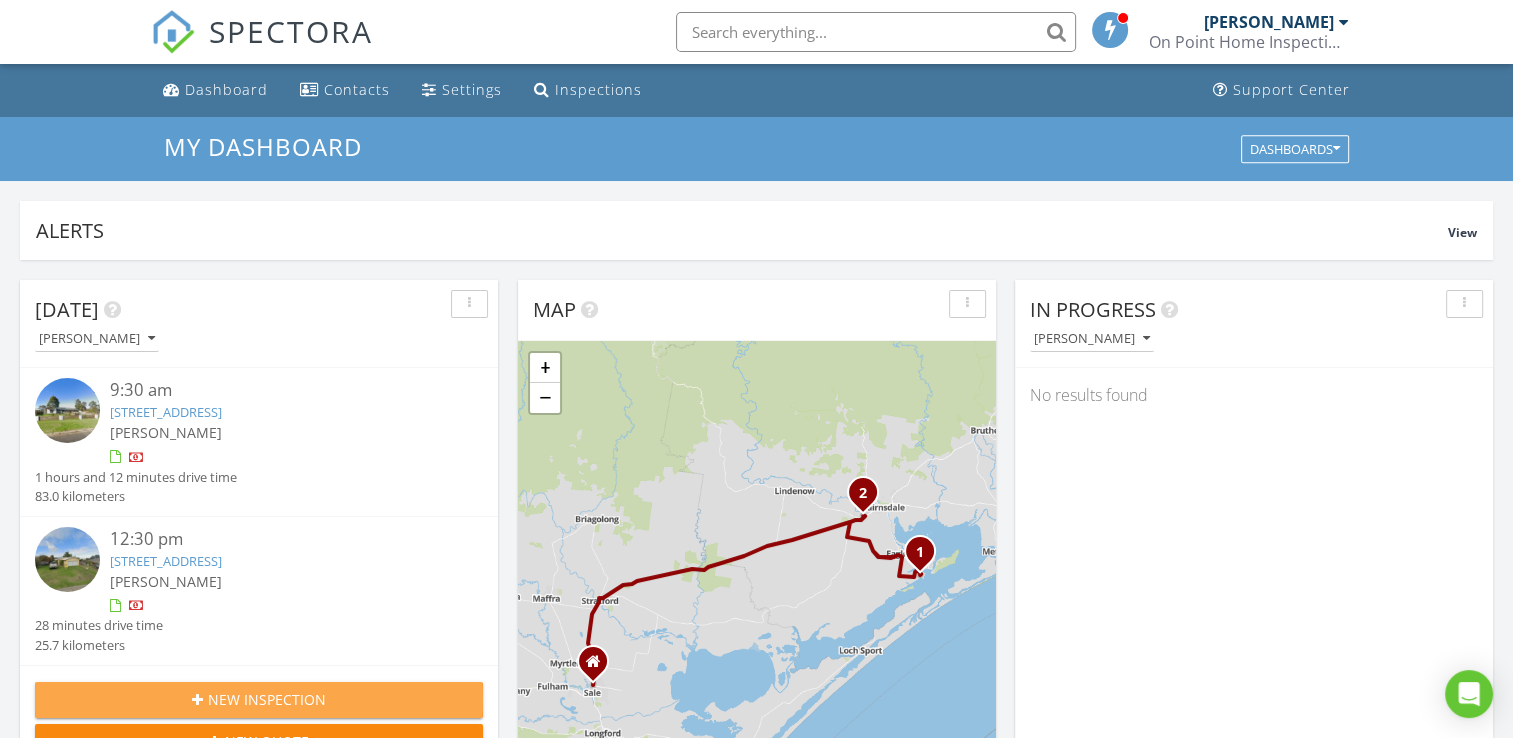 click on "New Inspection" at bounding box center [259, 700] 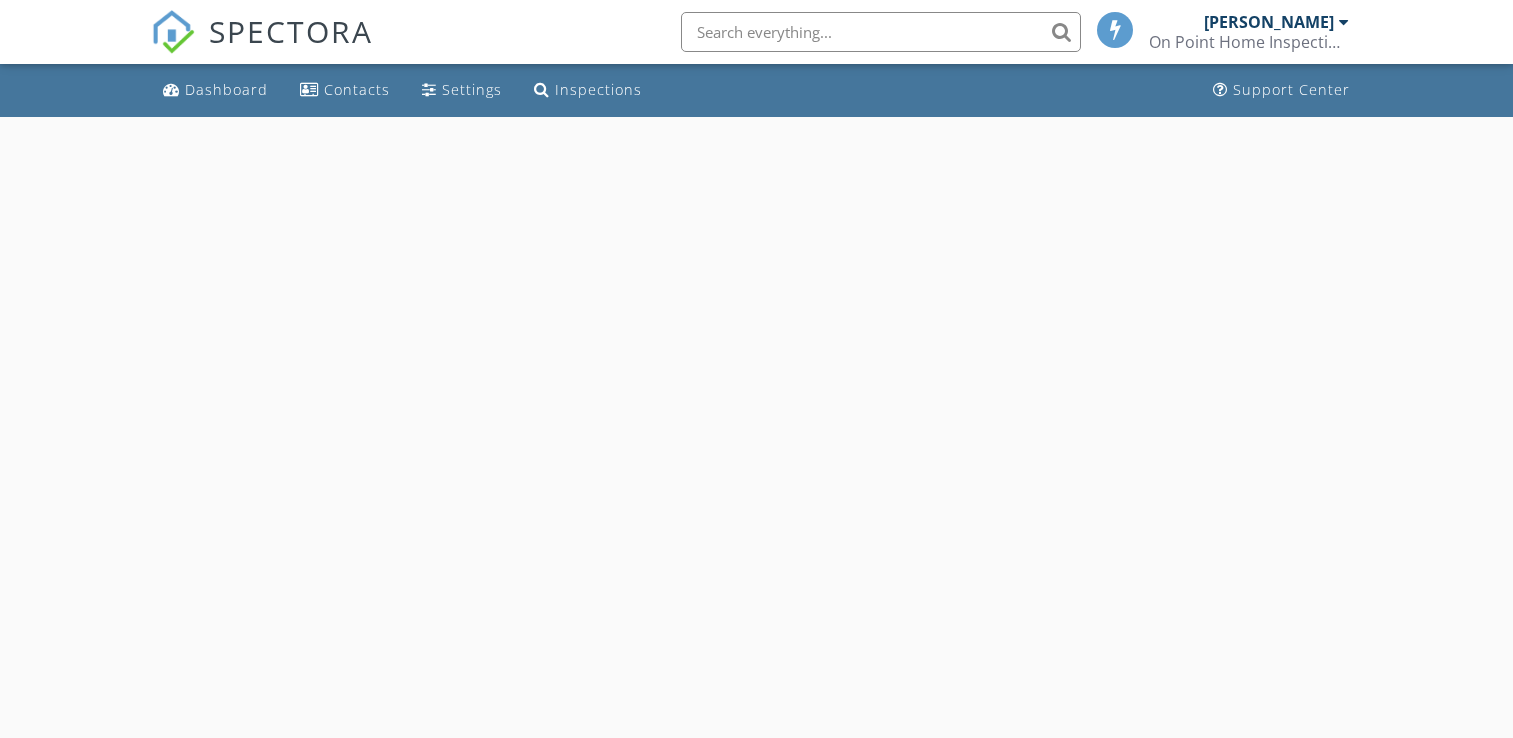 scroll, scrollTop: 0, scrollLeft: 0, axis: both 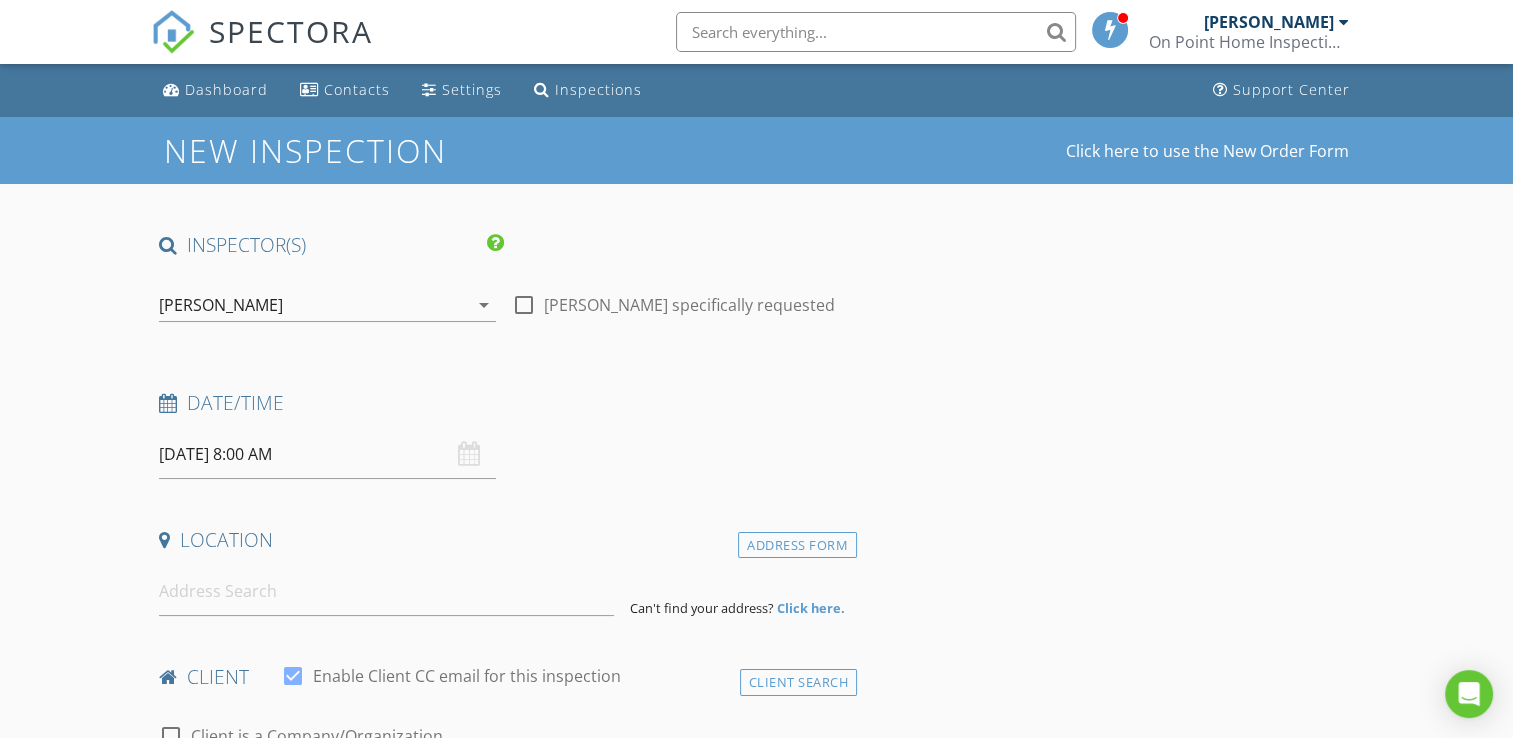 click on "[DATE] 8:00 AM" at bounding box center (327, 454) 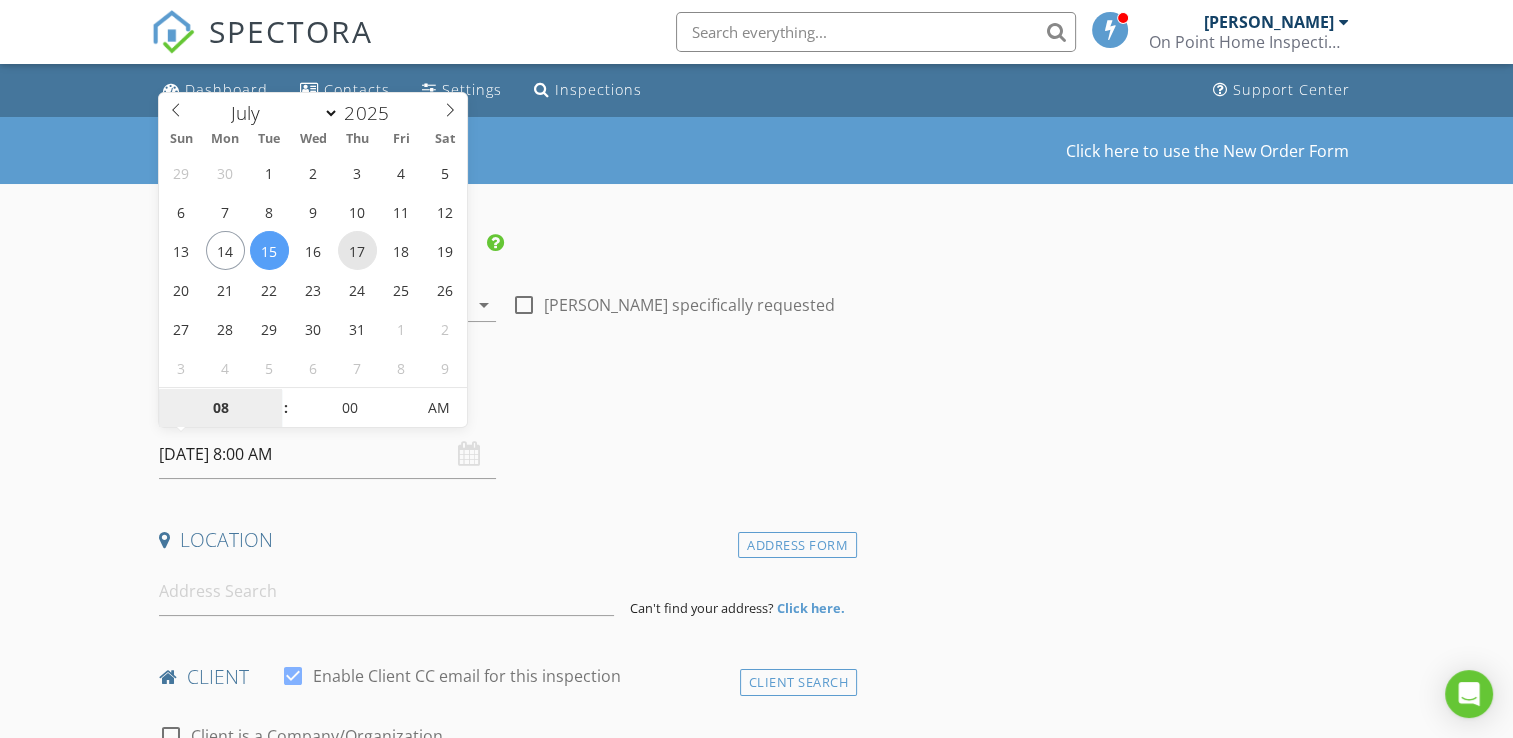 type on "[DATE] 8:00 AM" 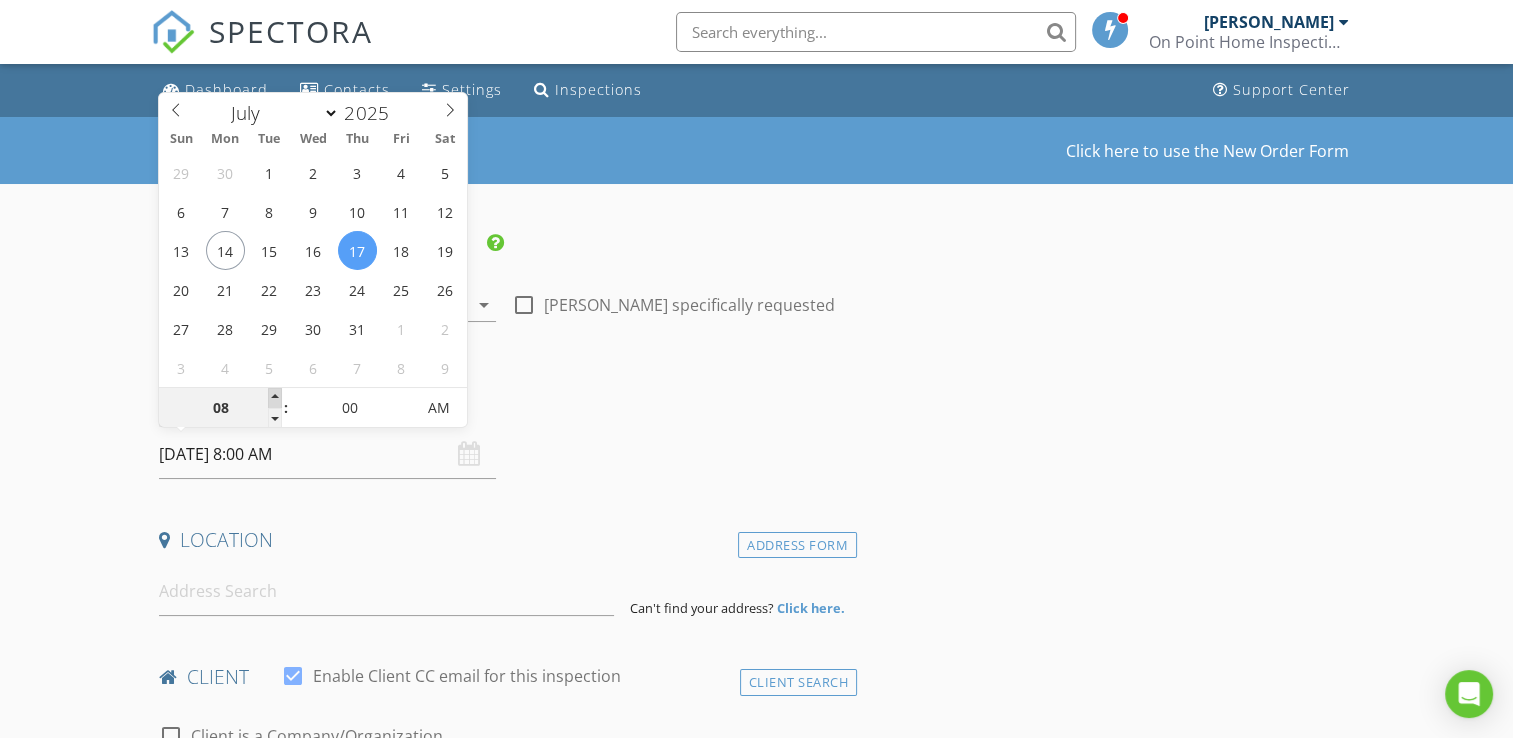 type on "09" 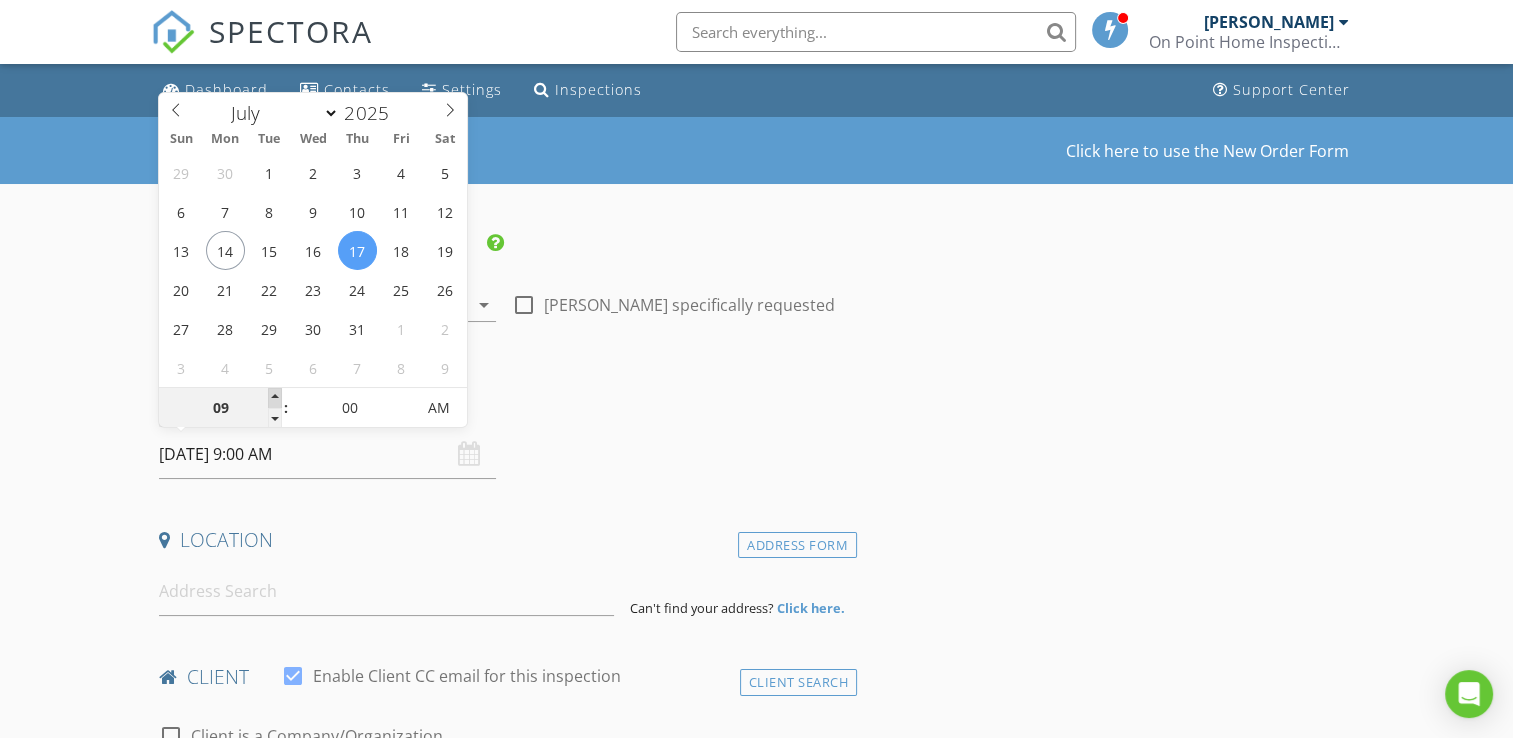 click at bounding box center [275, 398] 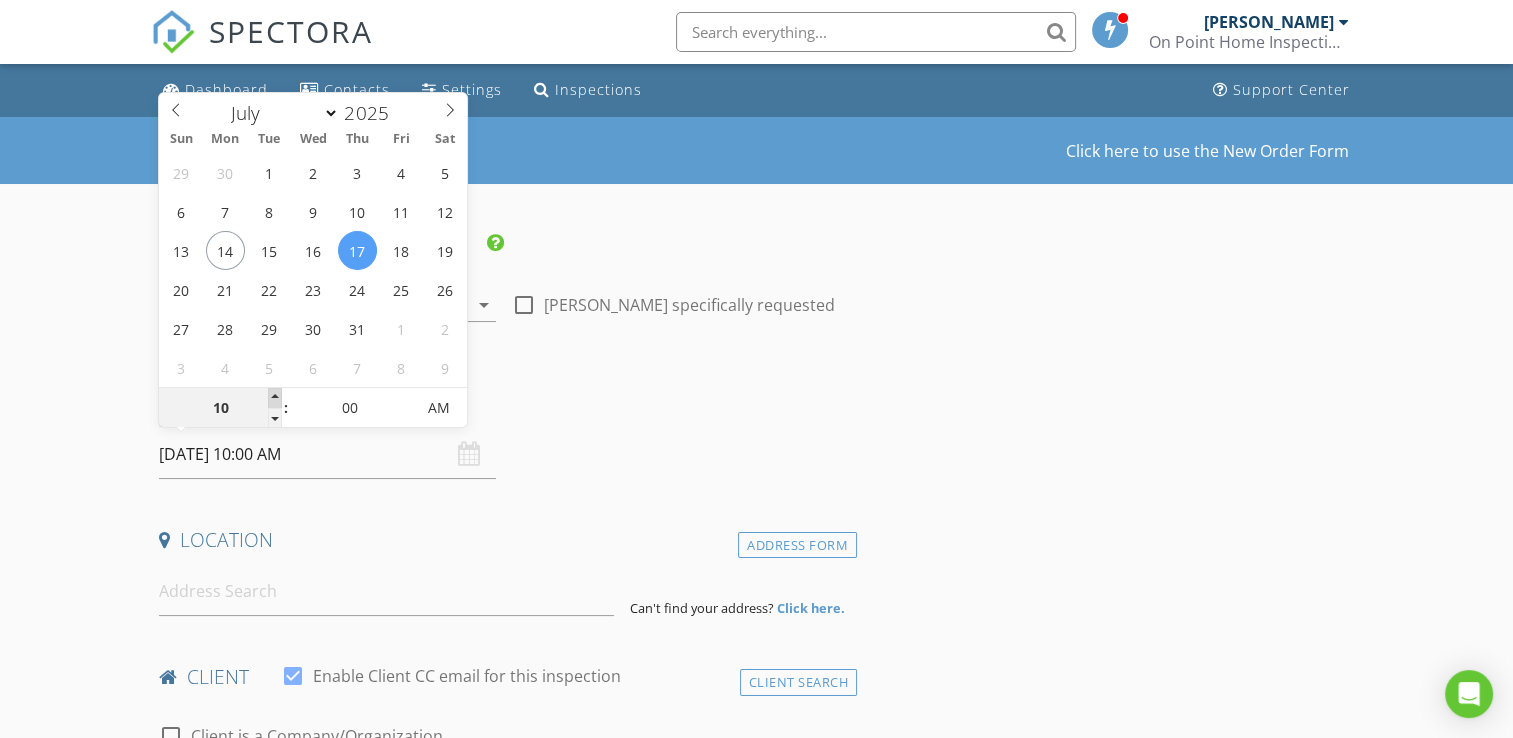 click at bounding box center (275, 398) 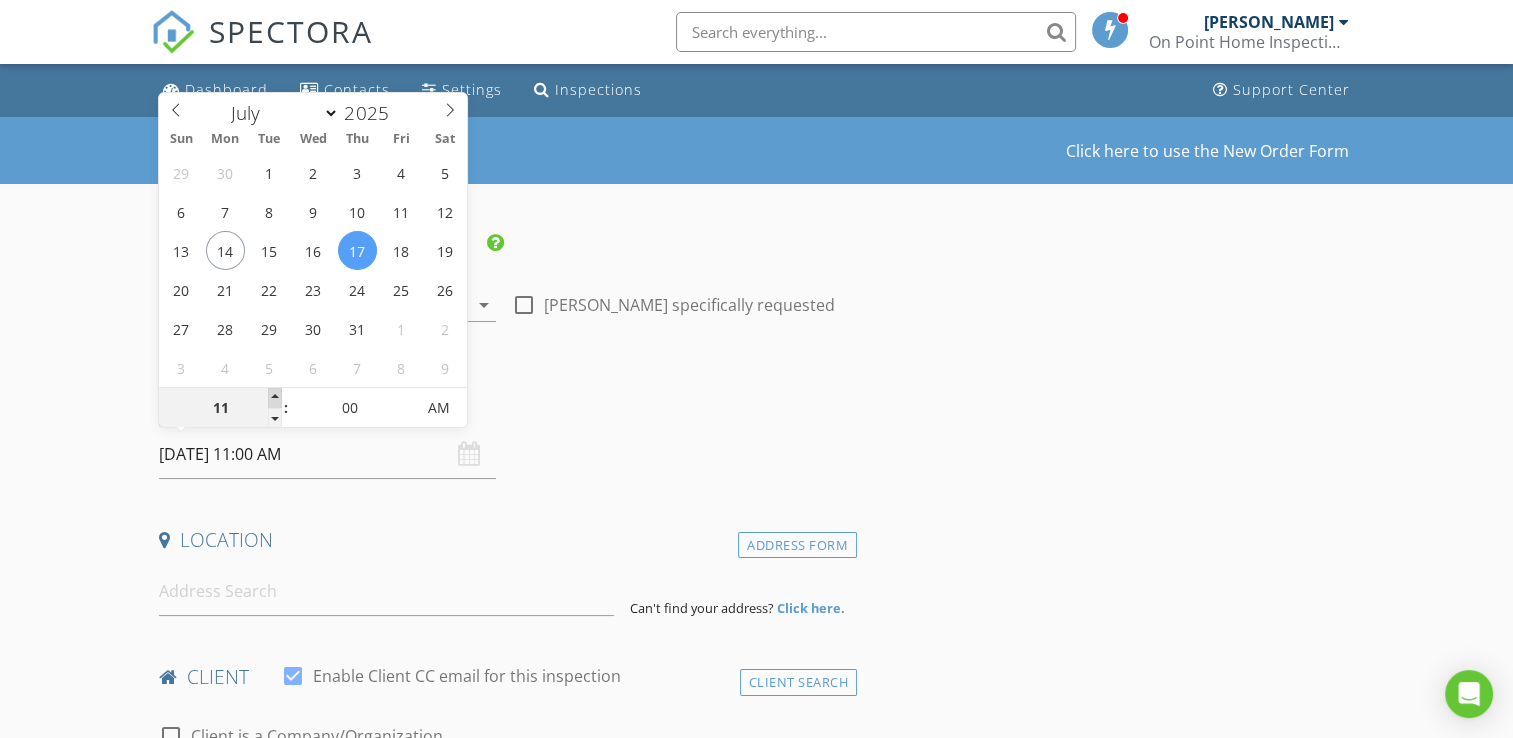 click at bounding box center (275, 398) 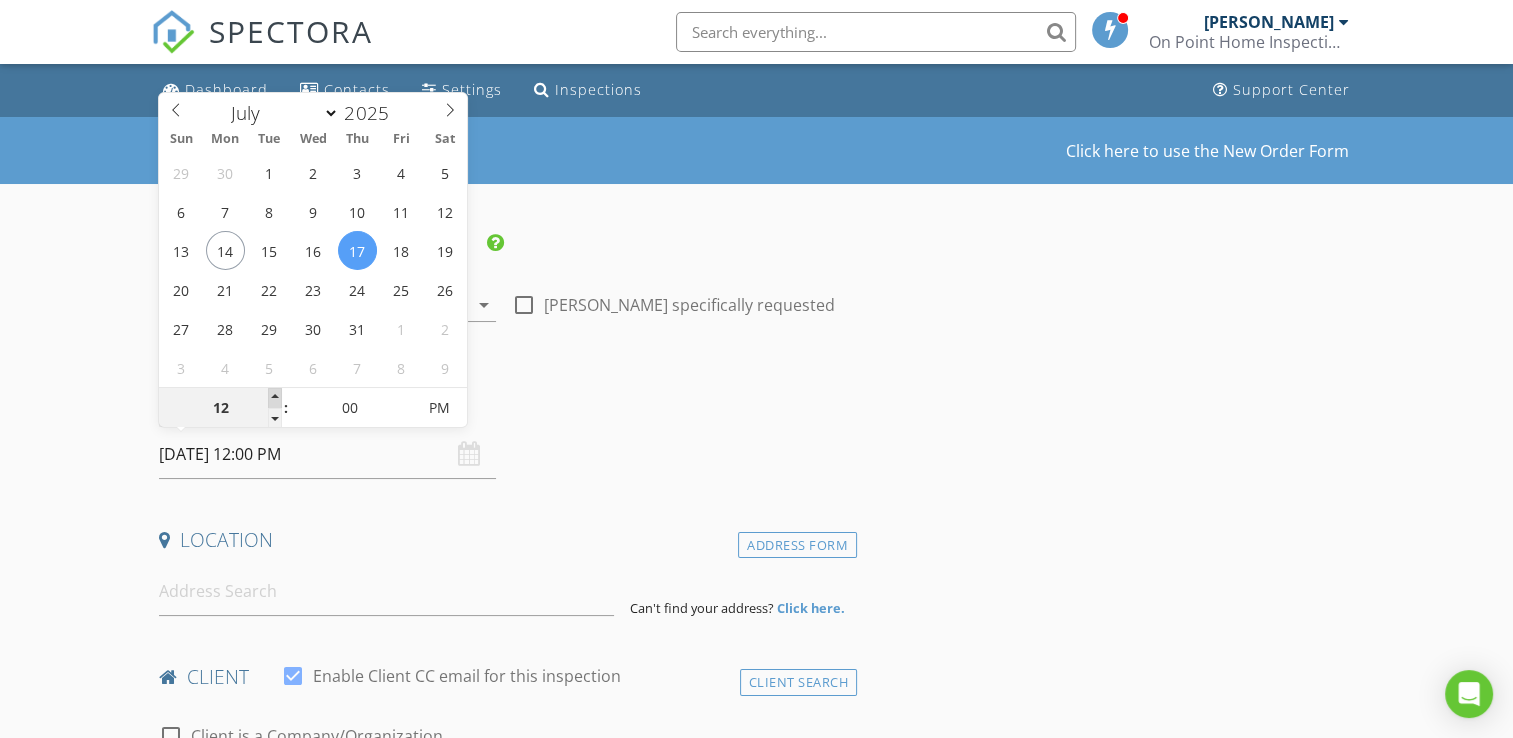 click at bounding box center (275, 398) 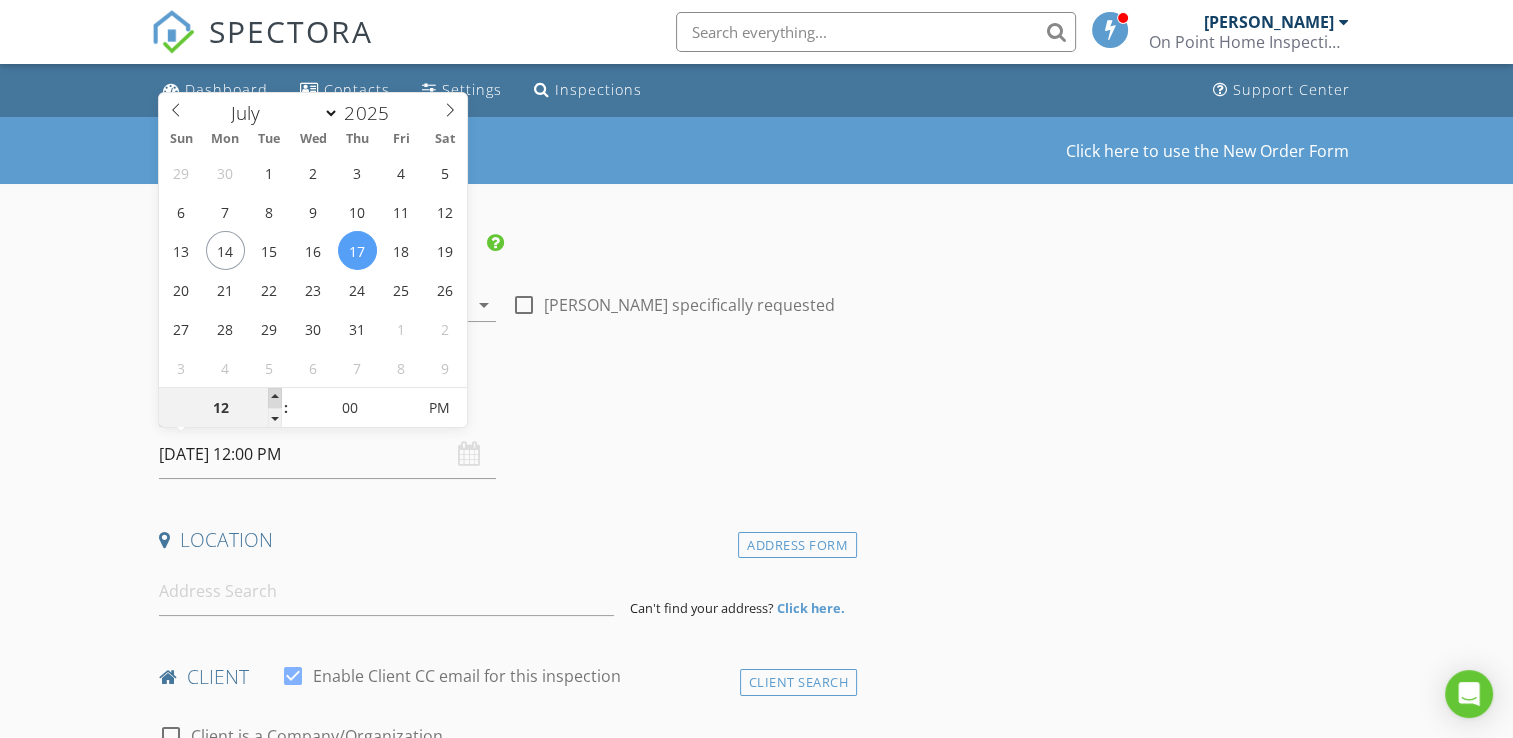 type on "01" 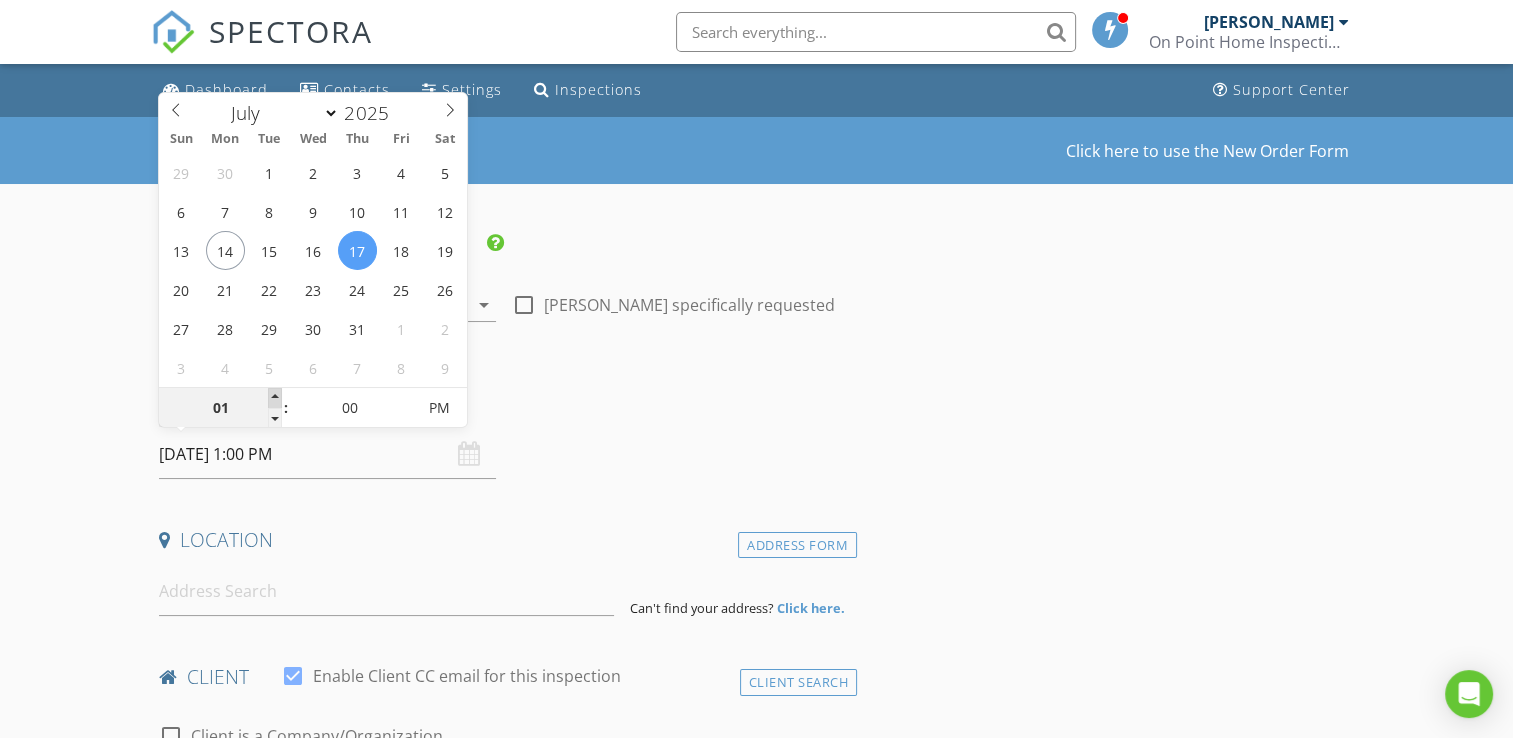click at bounding box center [275, 398] 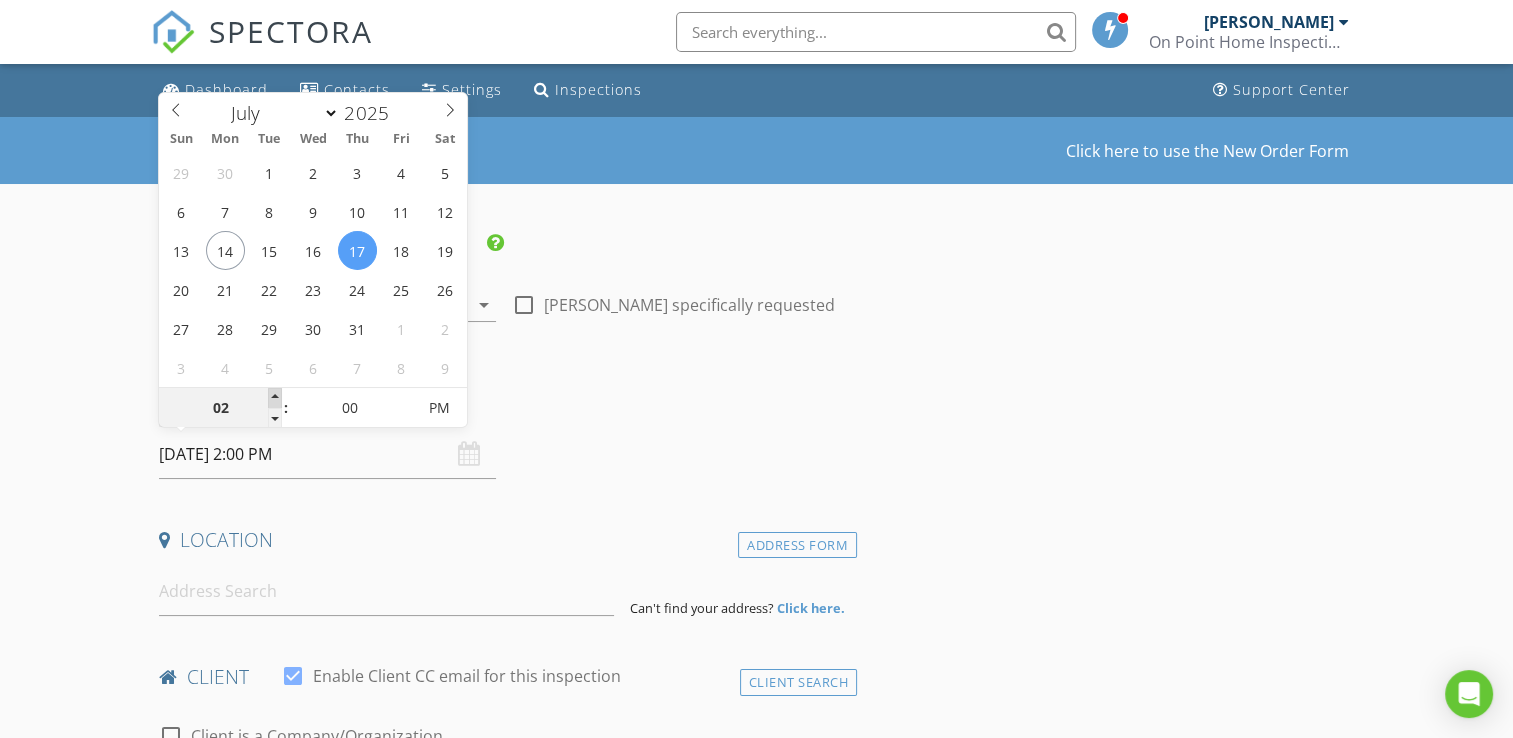 click at bounding box center [275, 398] 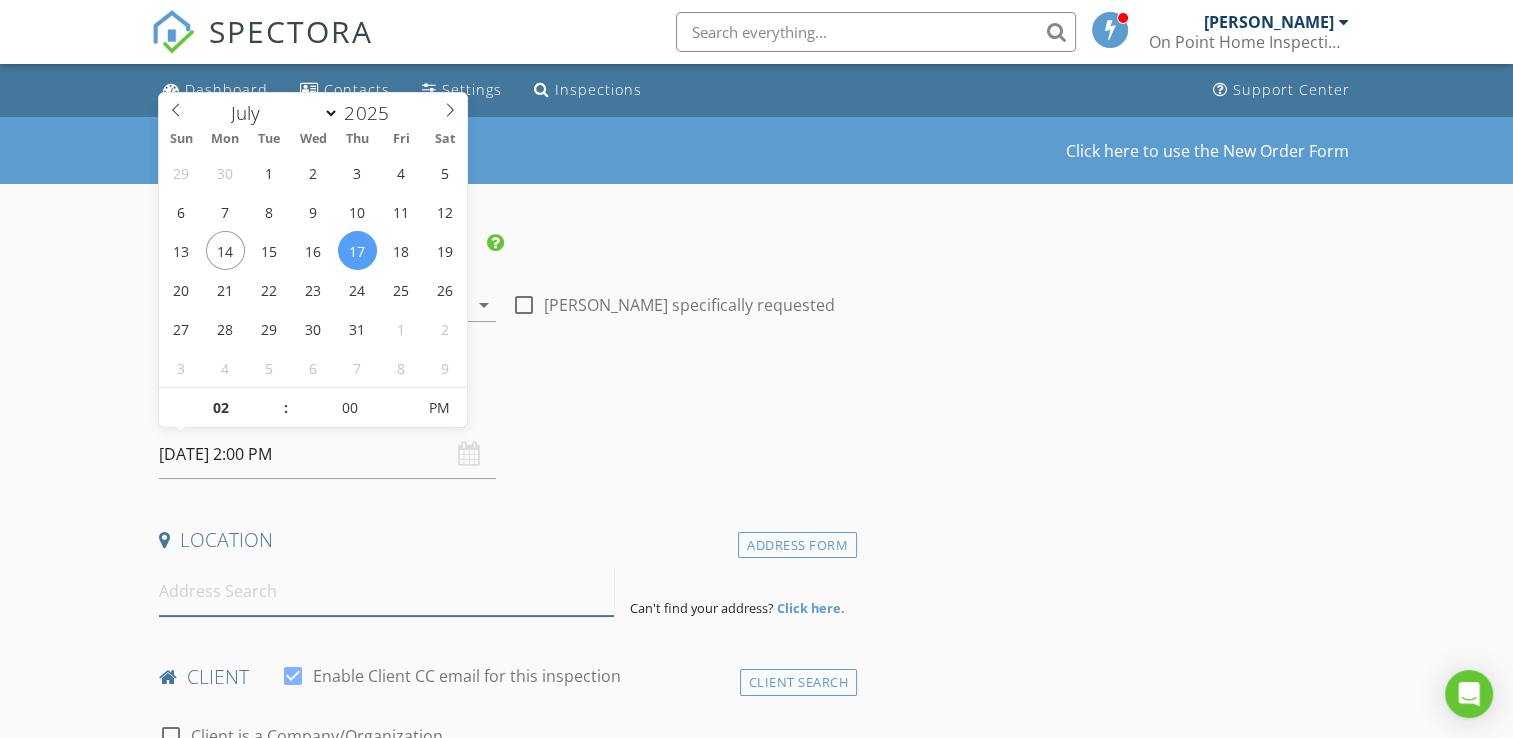 click at bounding box center (386, 591) 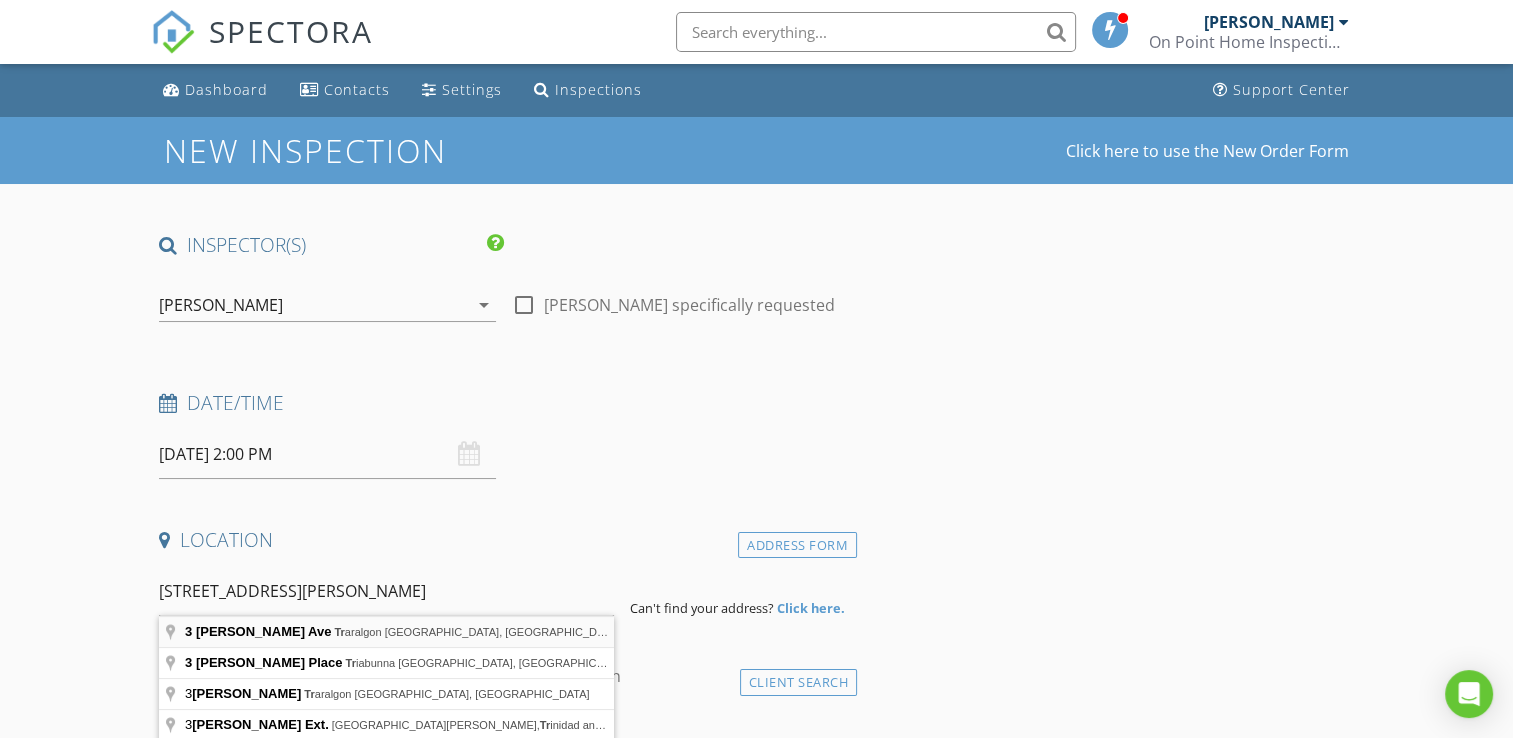 type on "3 Ryan Ave, Traralgon VIC, Australia" 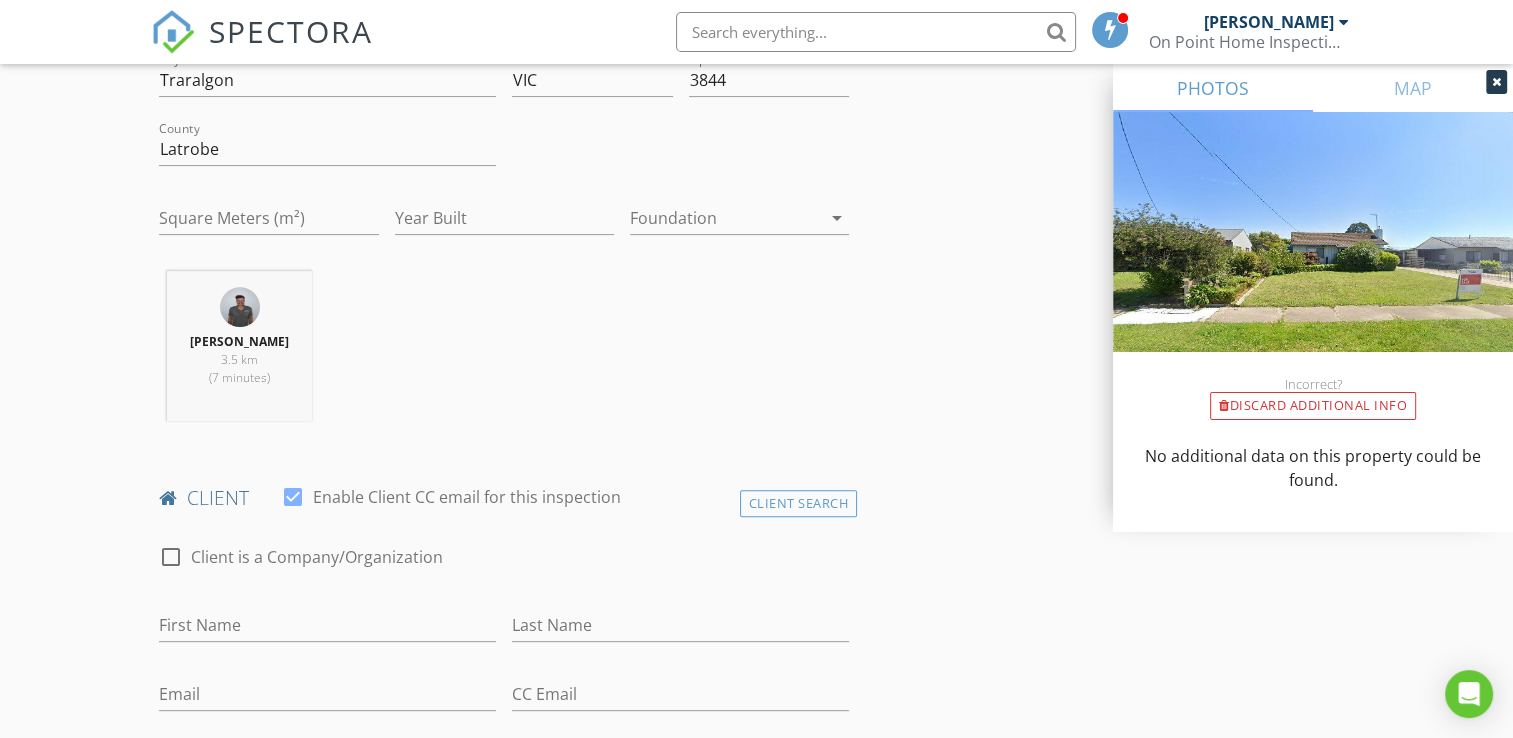 scroll, scrollTop: 800, scrollLeft: 0, axis: vertical 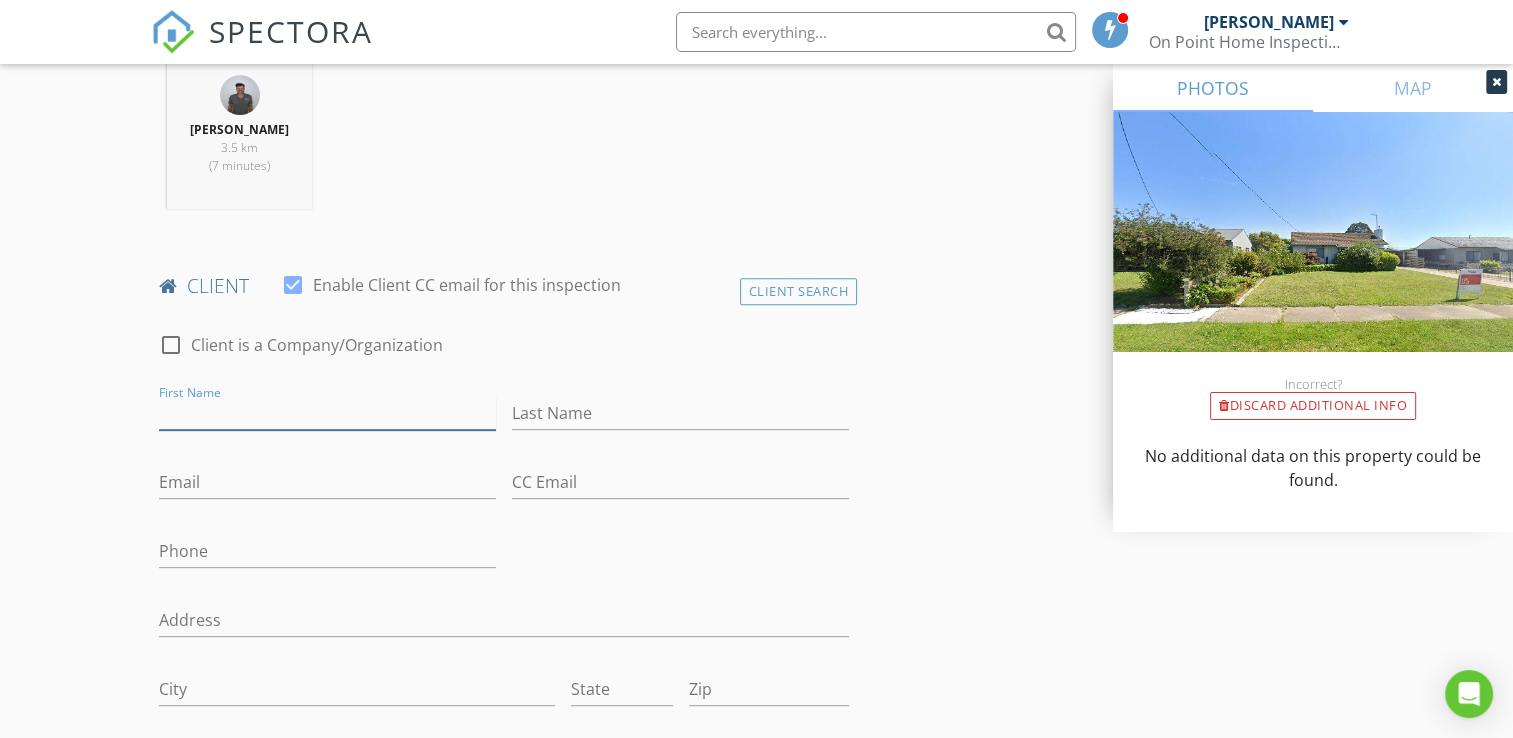 click on "First Name" at bounding box center [327, 413] 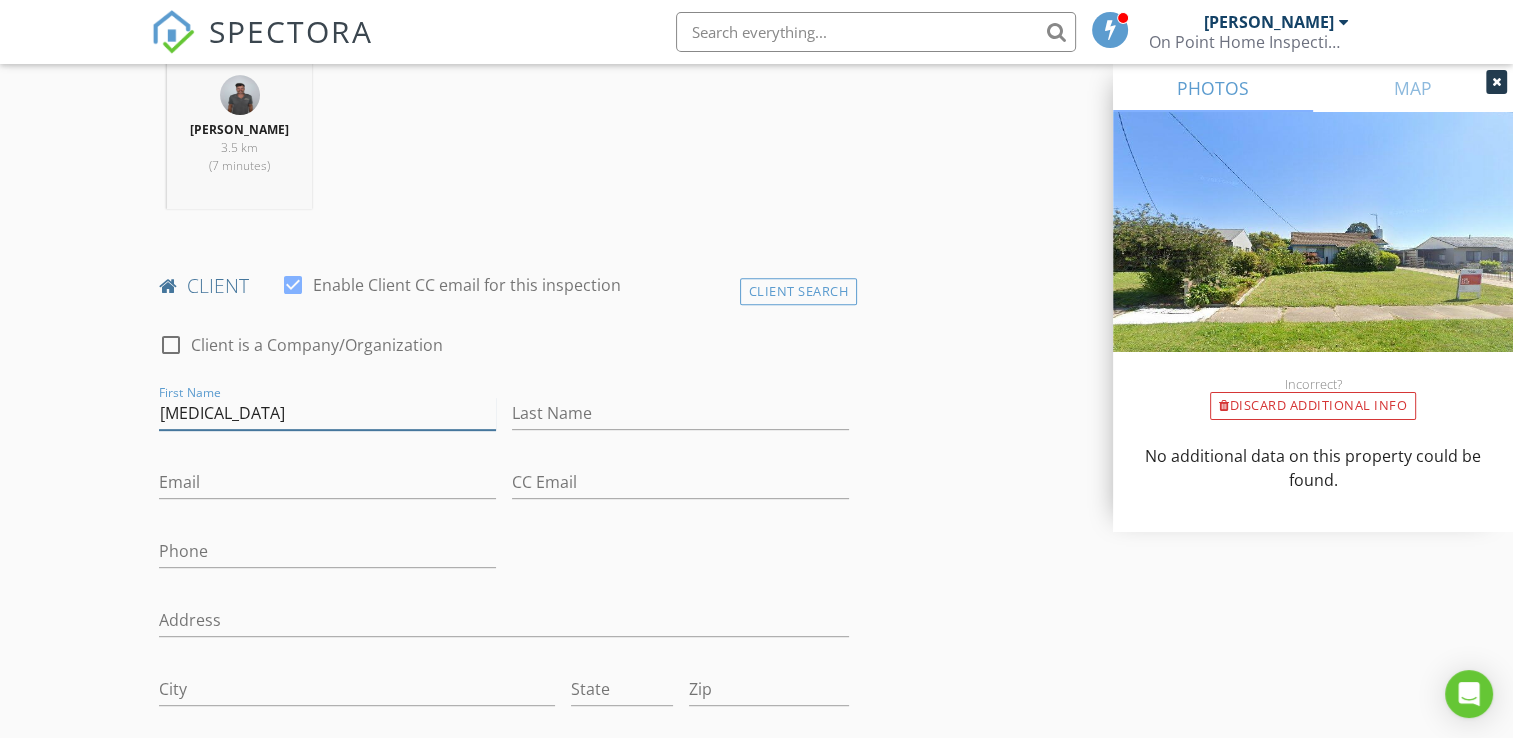 type on "Kyra" 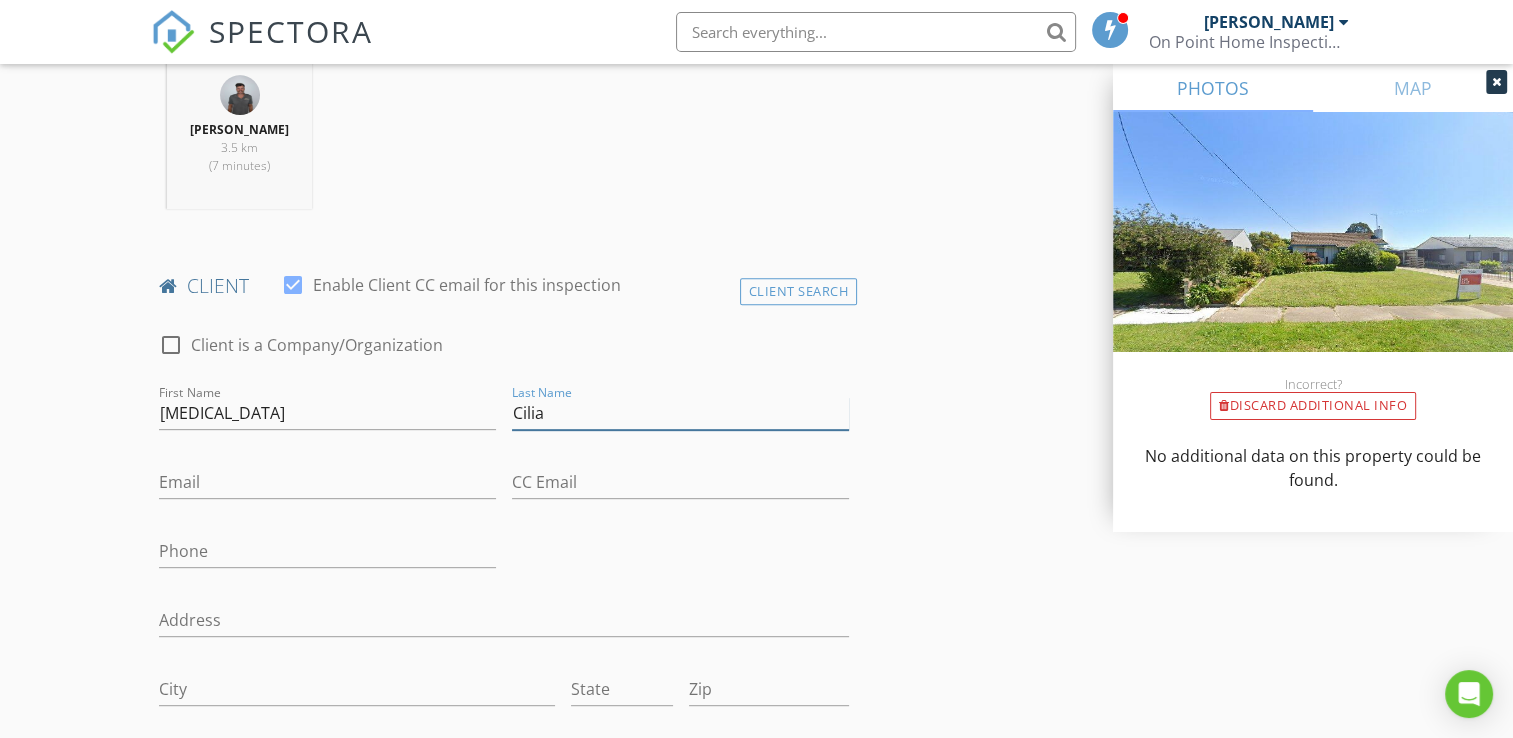 type on "Cilia" 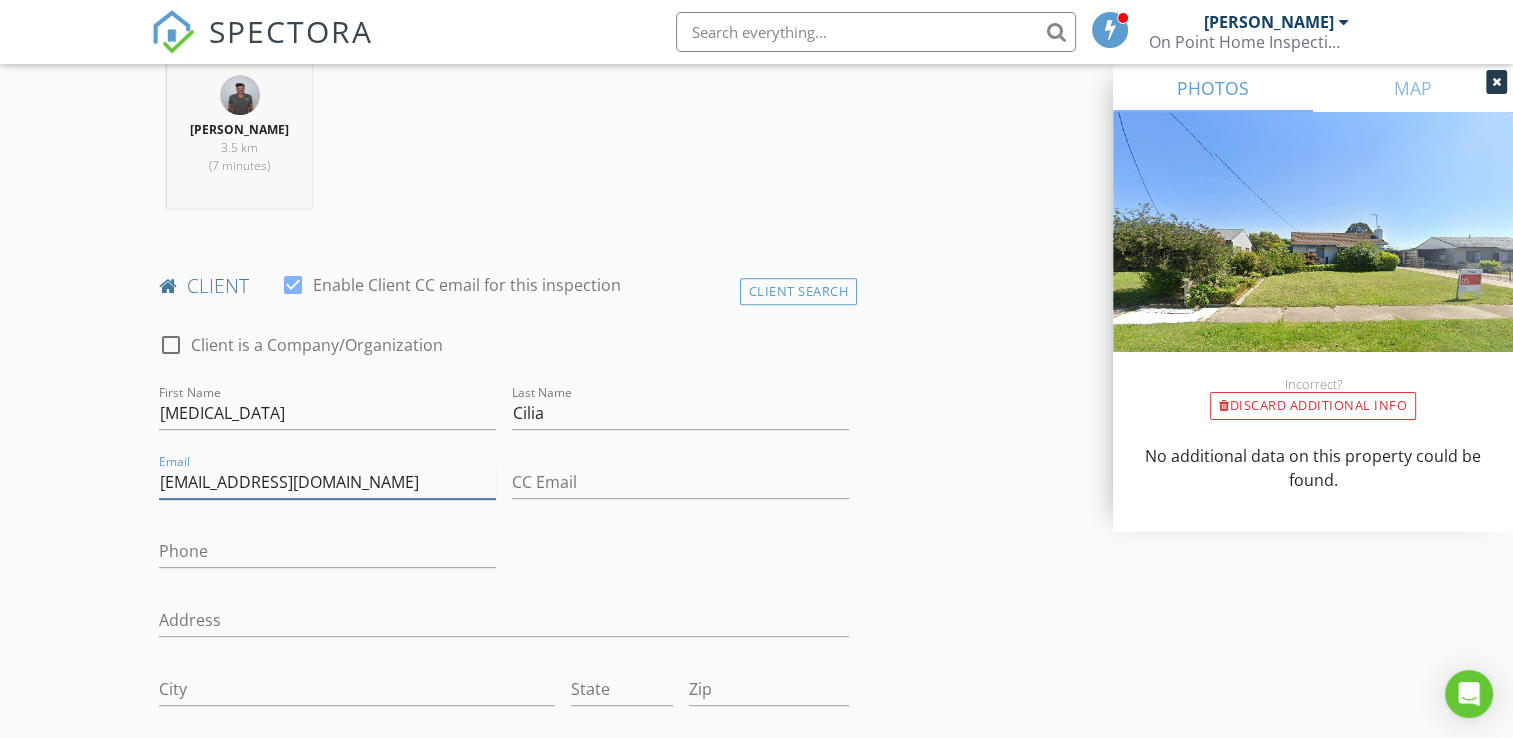 type on "kyrah.cilia@hotmail.com" 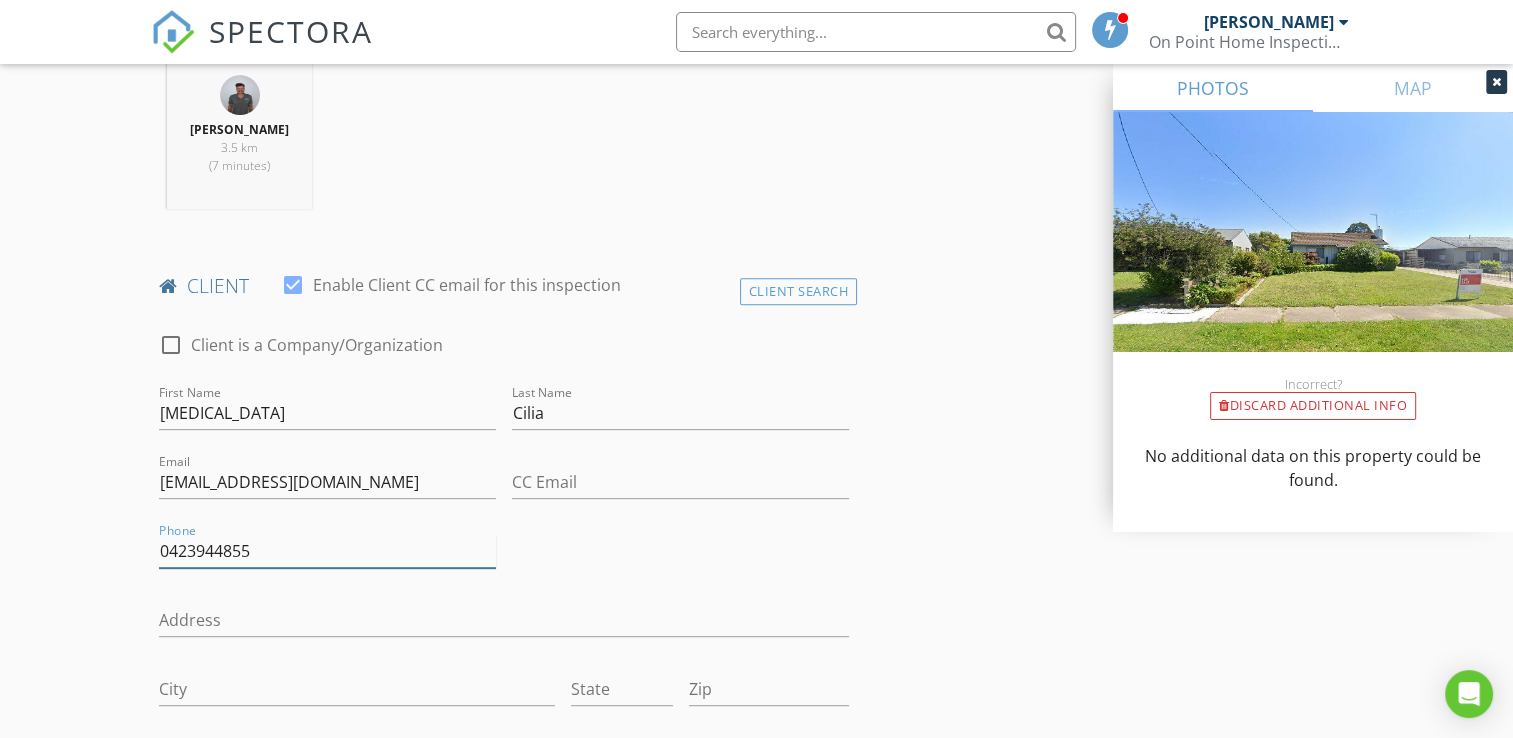 type on "0423944855" 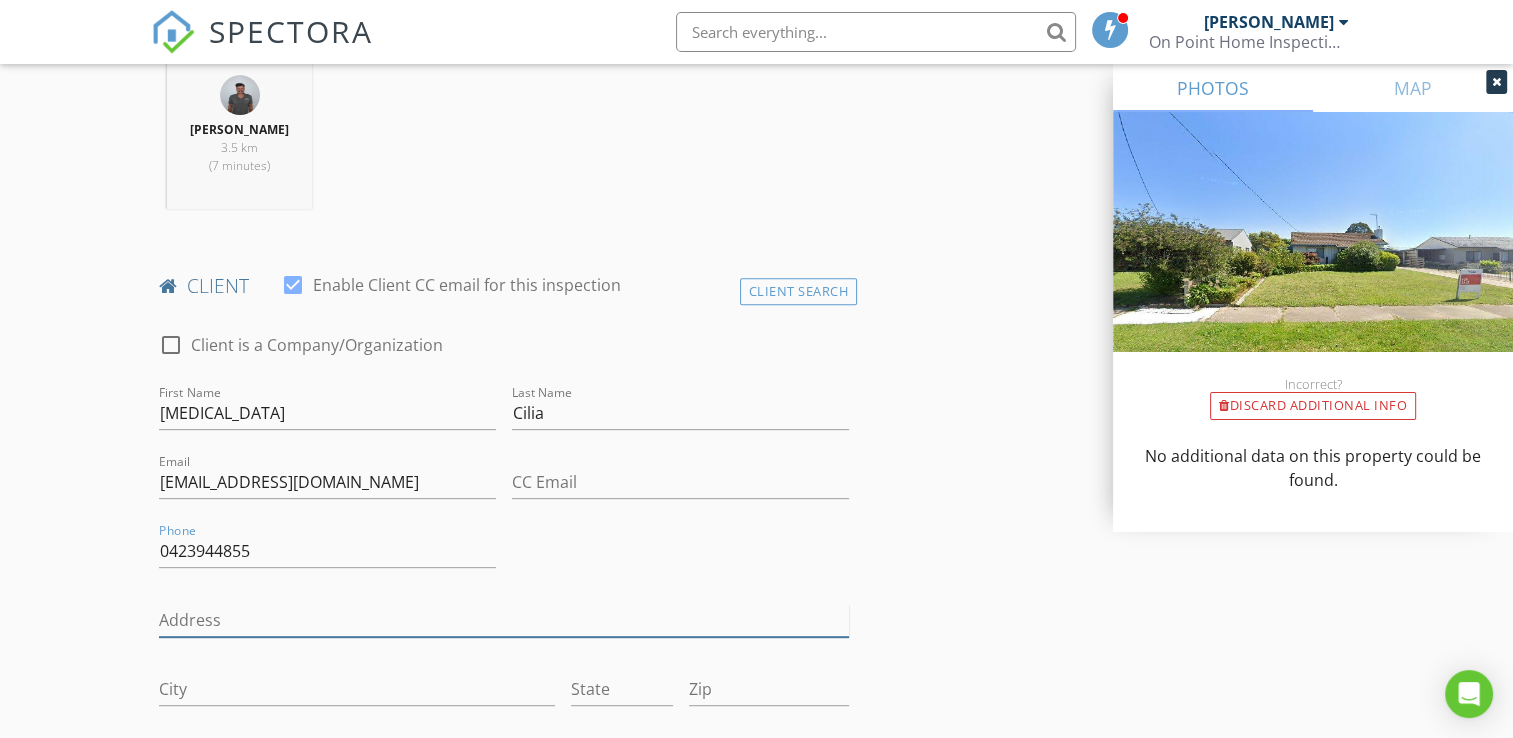 click on "Address" at bounding box center [504, 620] 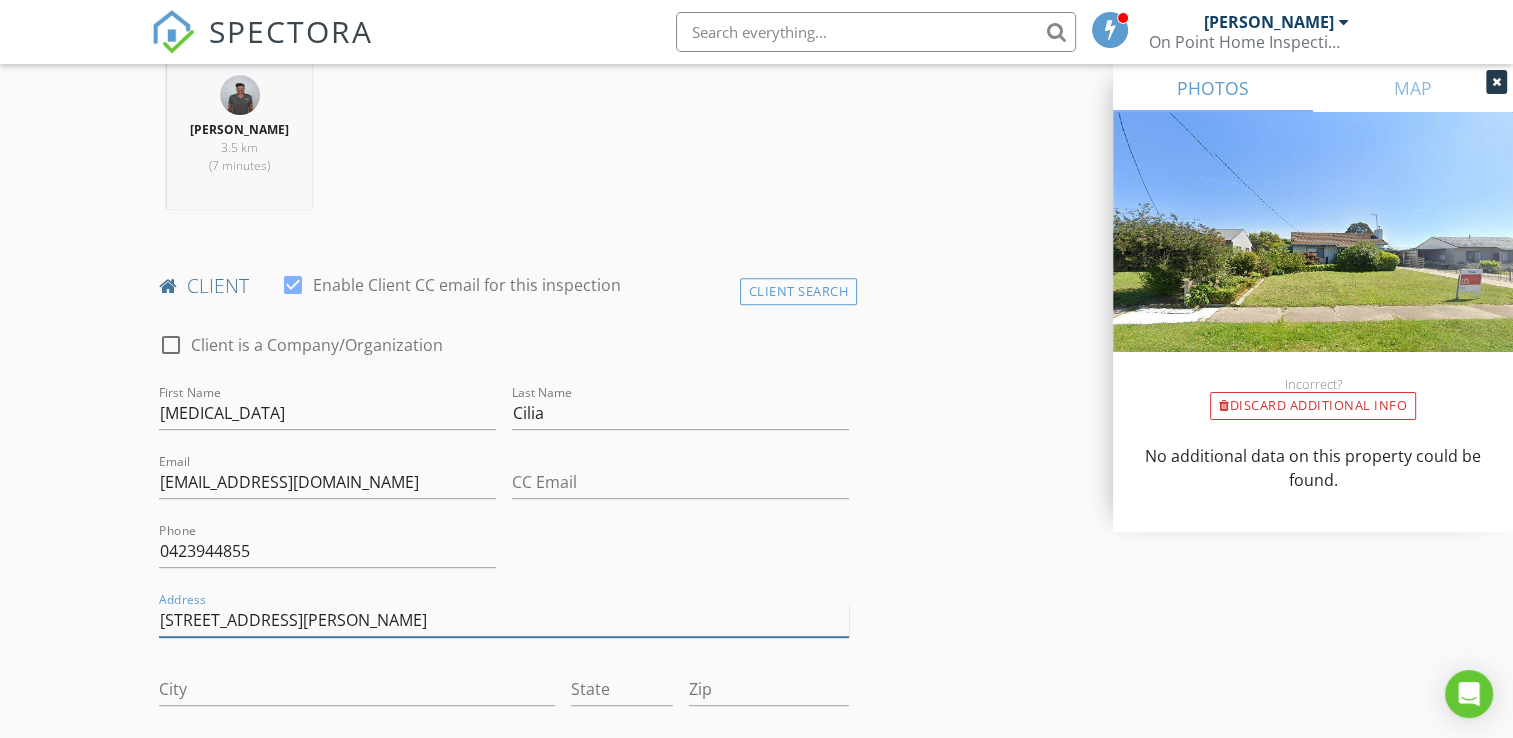 type on "54 Curtin Avenue" 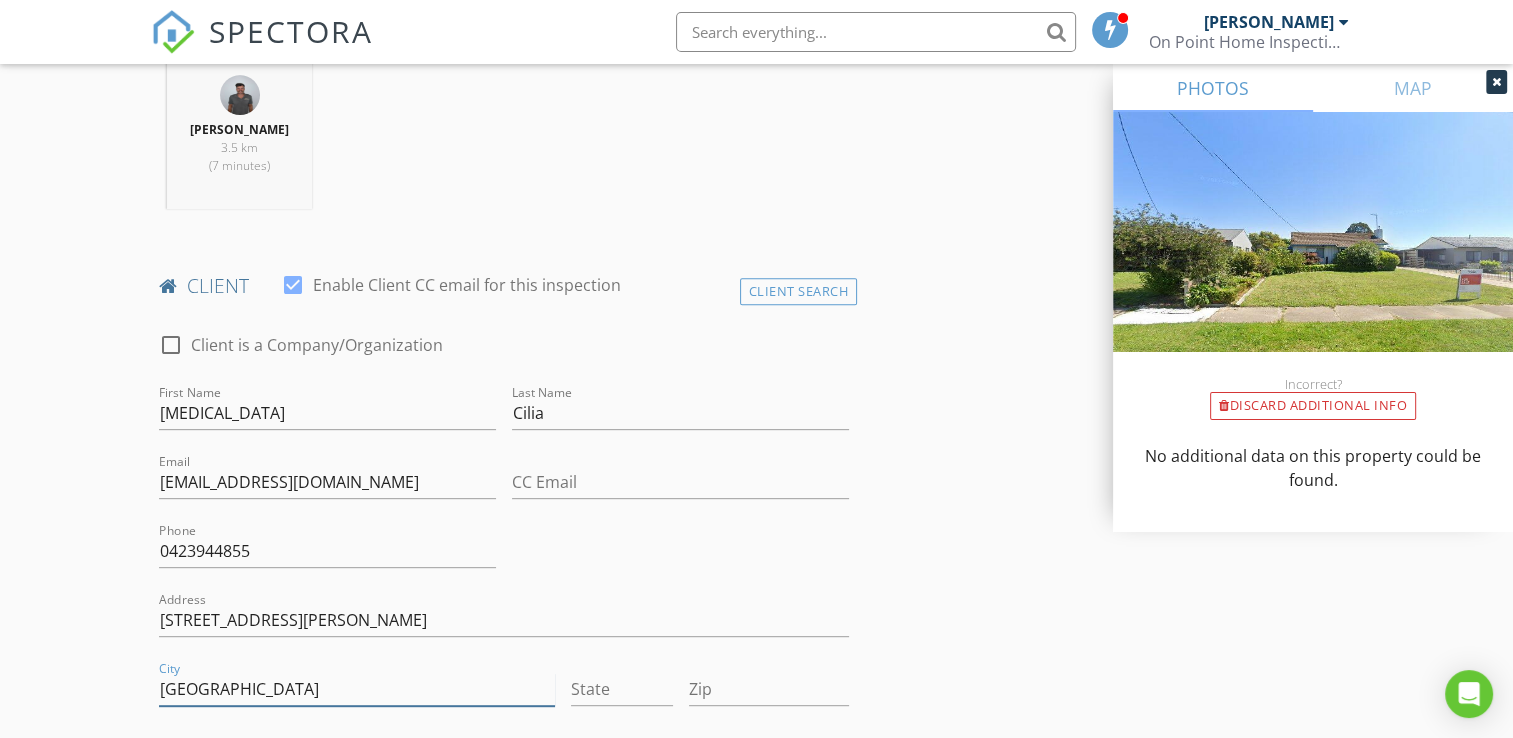 type on "Abbotsford" 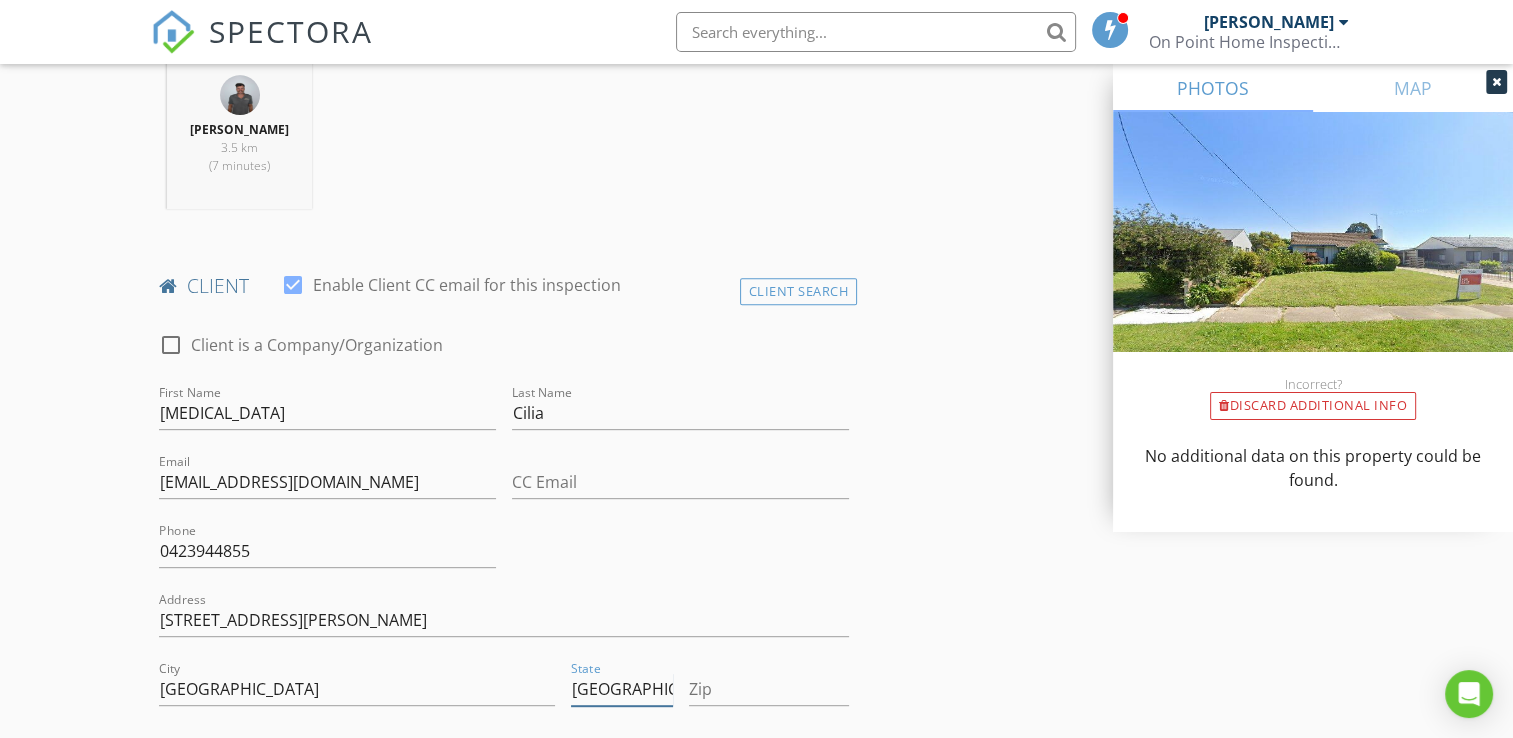 type on "NSW" 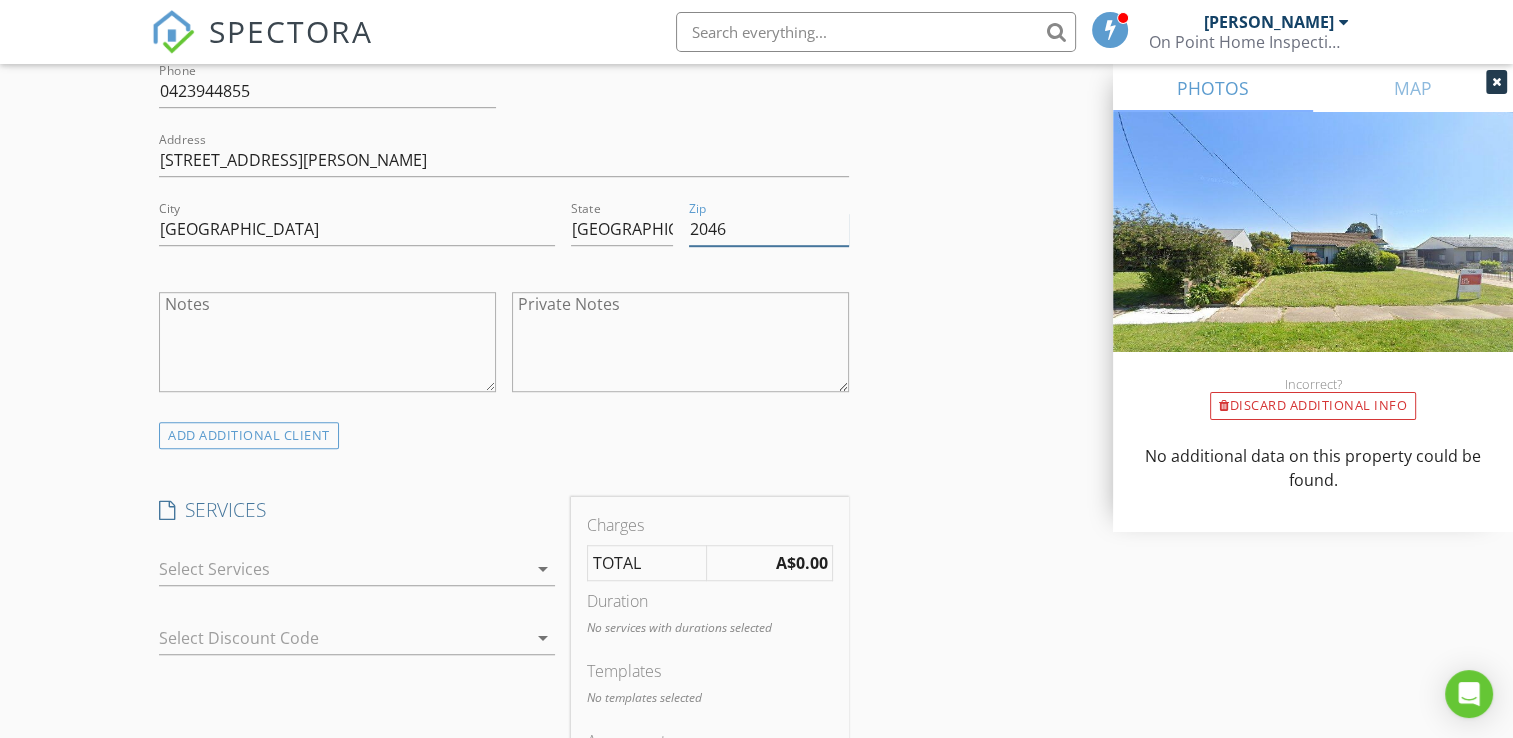 scroll, scrollTop: 1300, scrollLeft: 0, axis: vertical 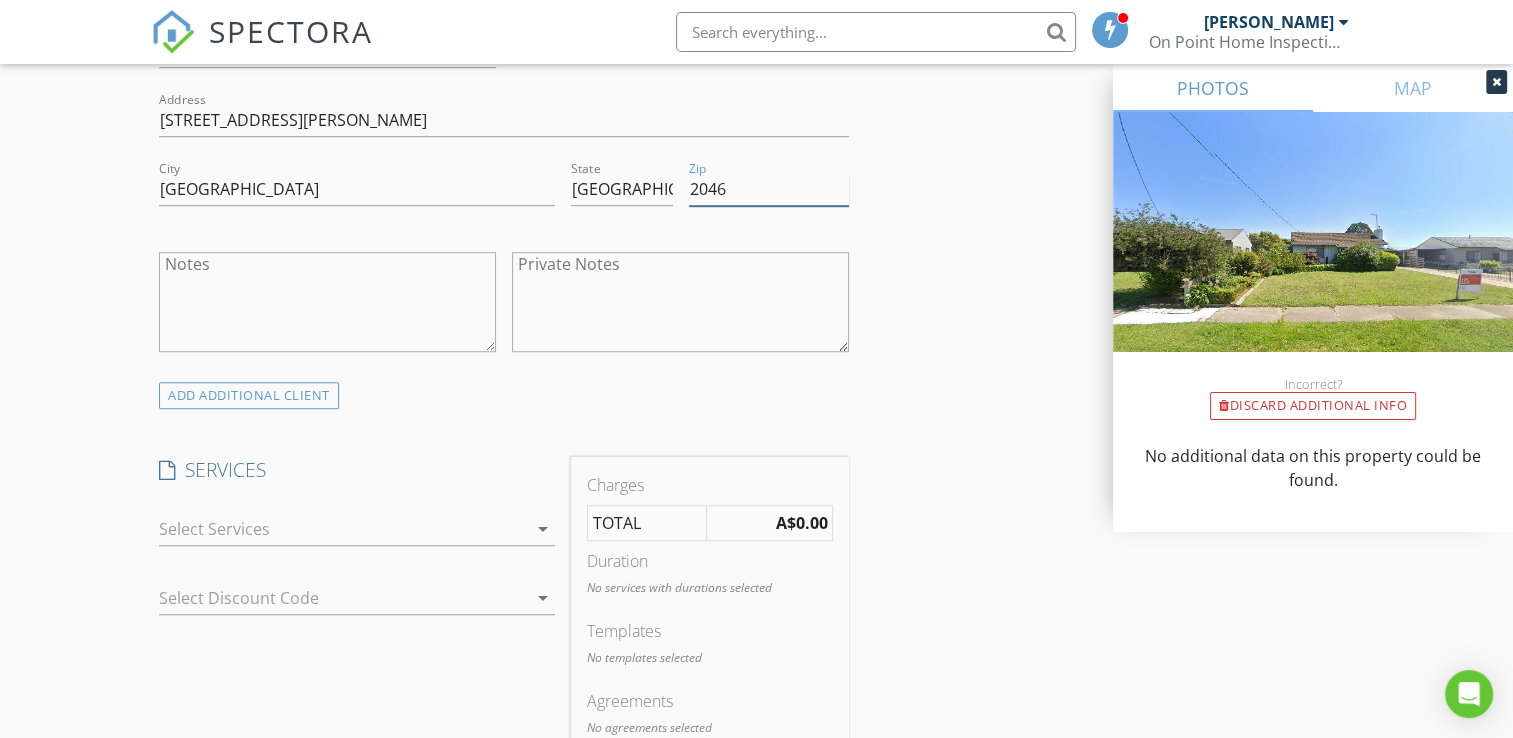 type on "2046" 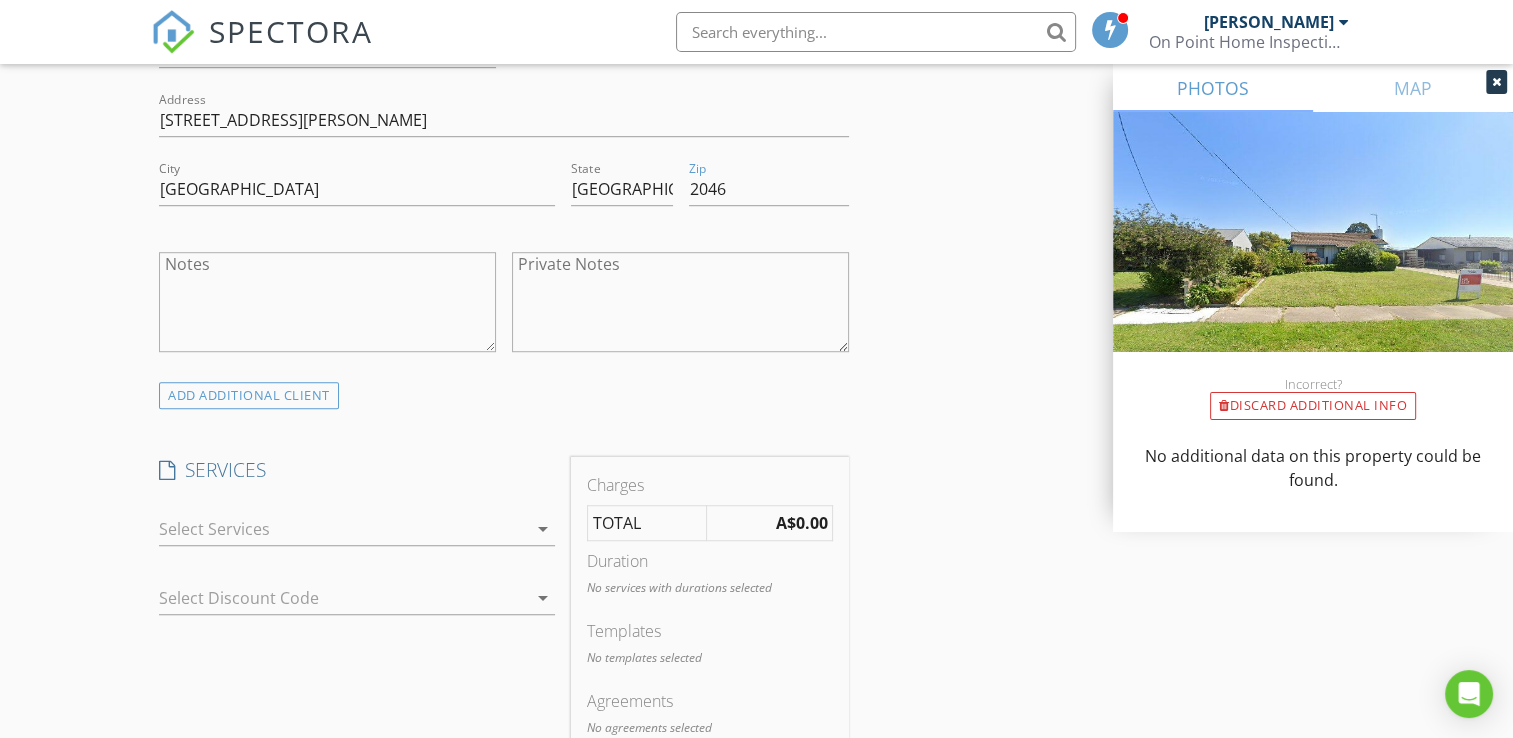 click on "arrow_drop_down" at bounding box center [543, 529] 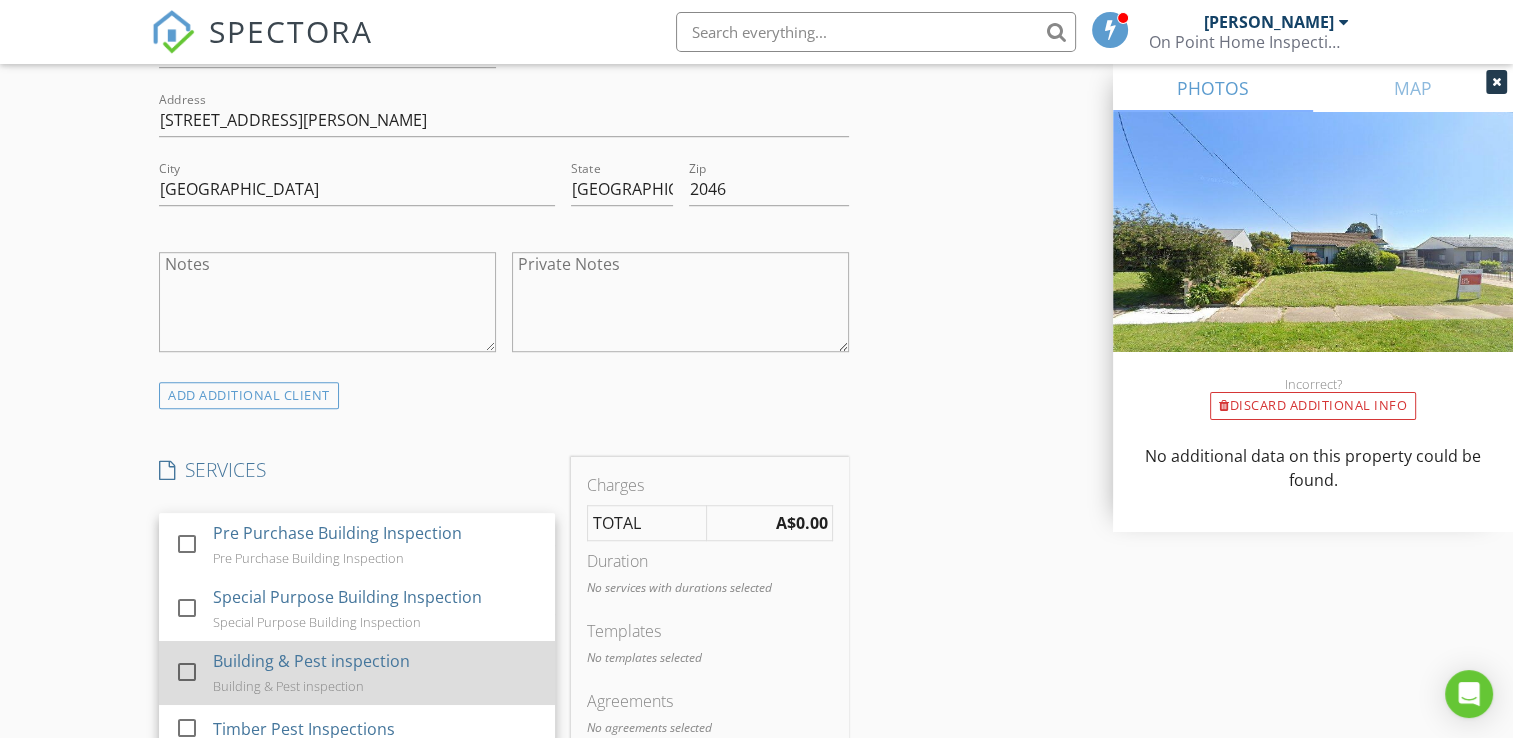 click on "Building & Pest inspection    Building & Pest inspection" at bounding box center [377, 673] 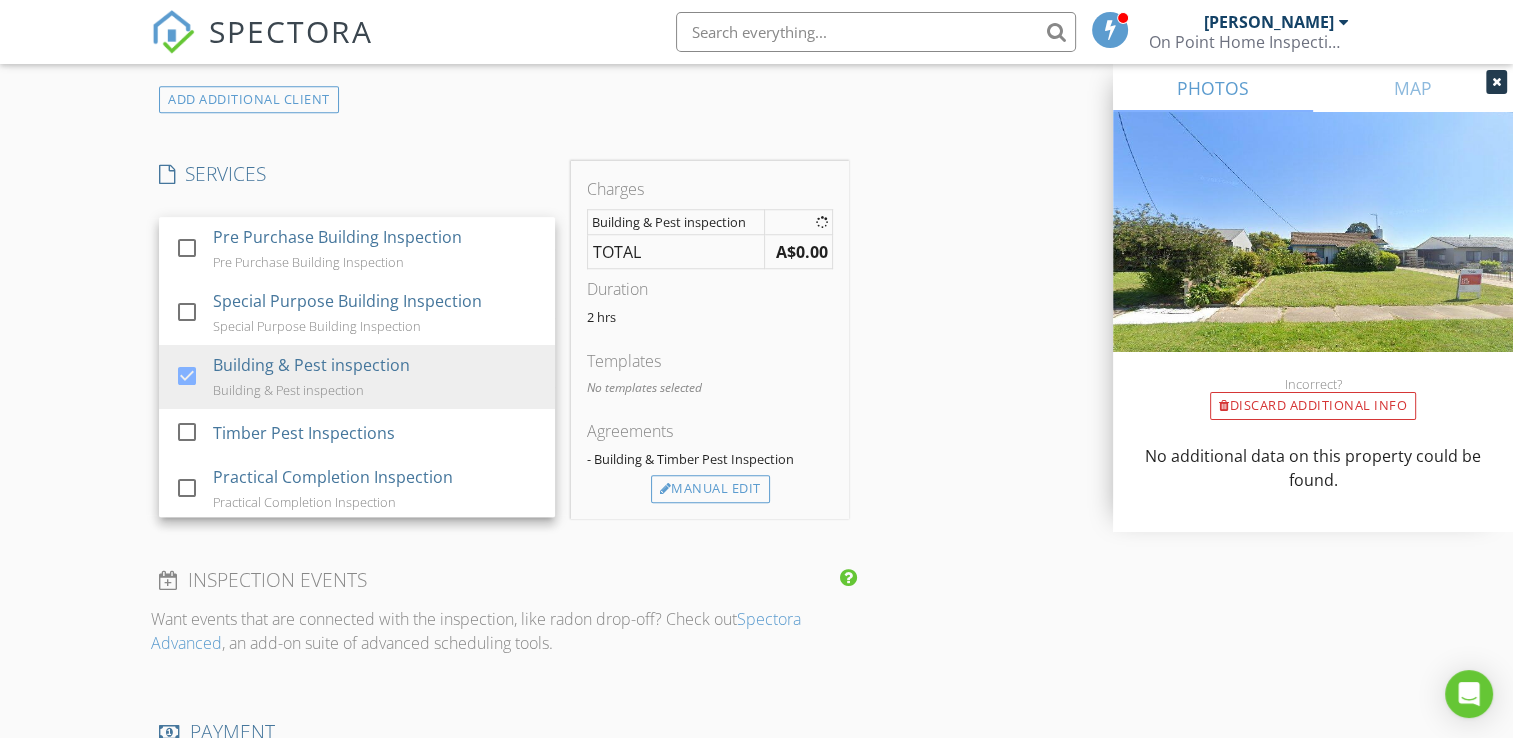 scroll, scrollTop: 1600, scrollLeft: 0, axis: vertical 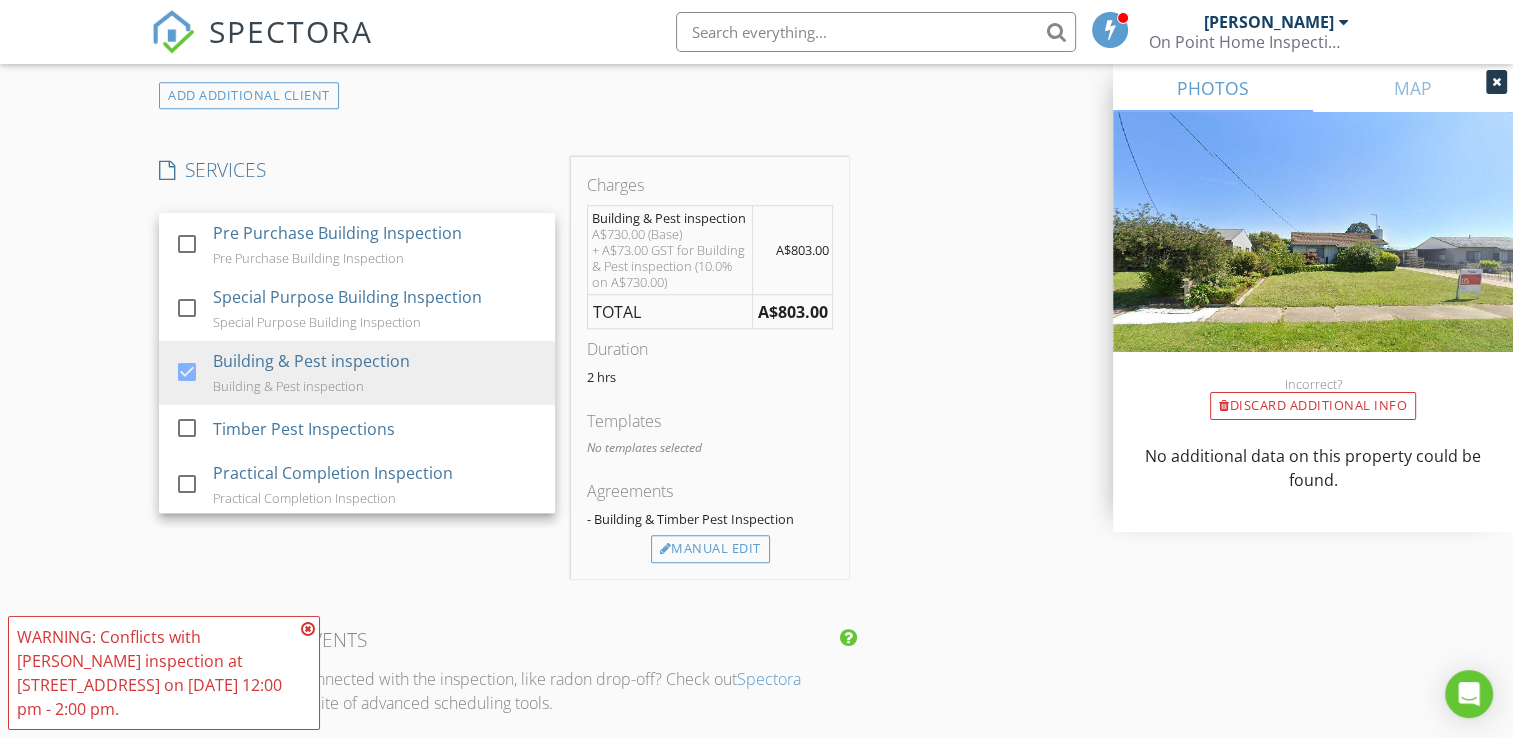 click at bounding box center [308, 629] 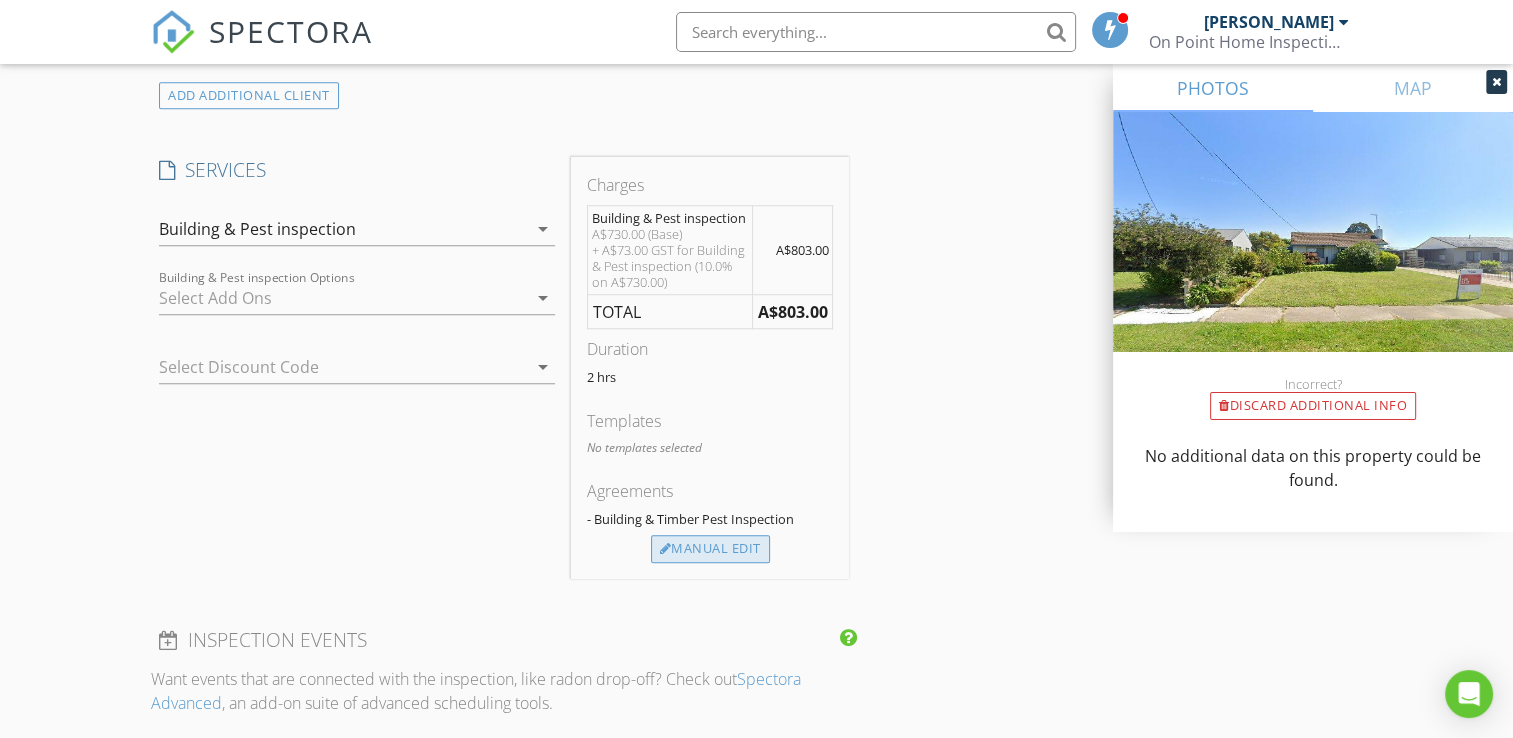 click on "Manual Edit" at bounding box center (710, 549) 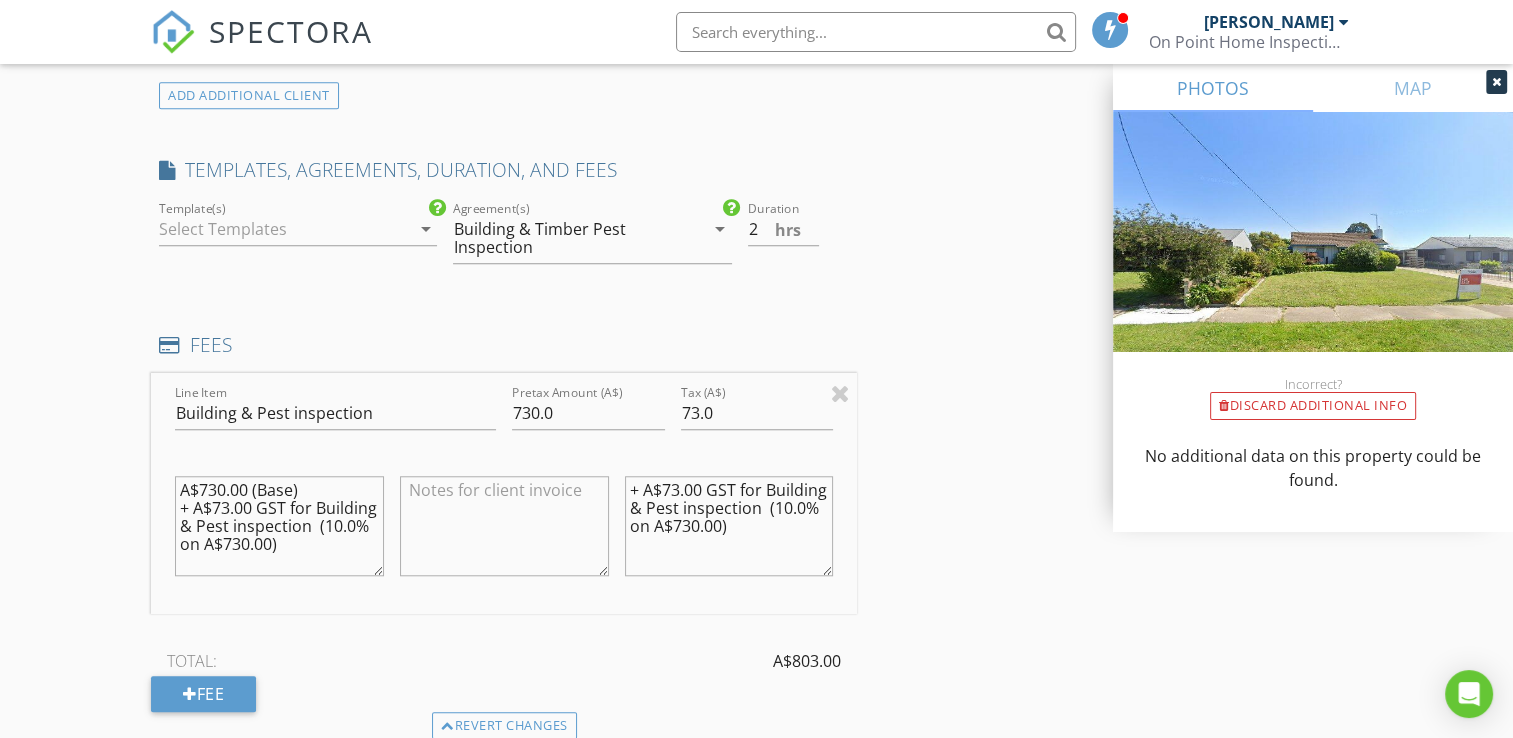 click on "arrow_drop_down" at bounding box center (425, 229) 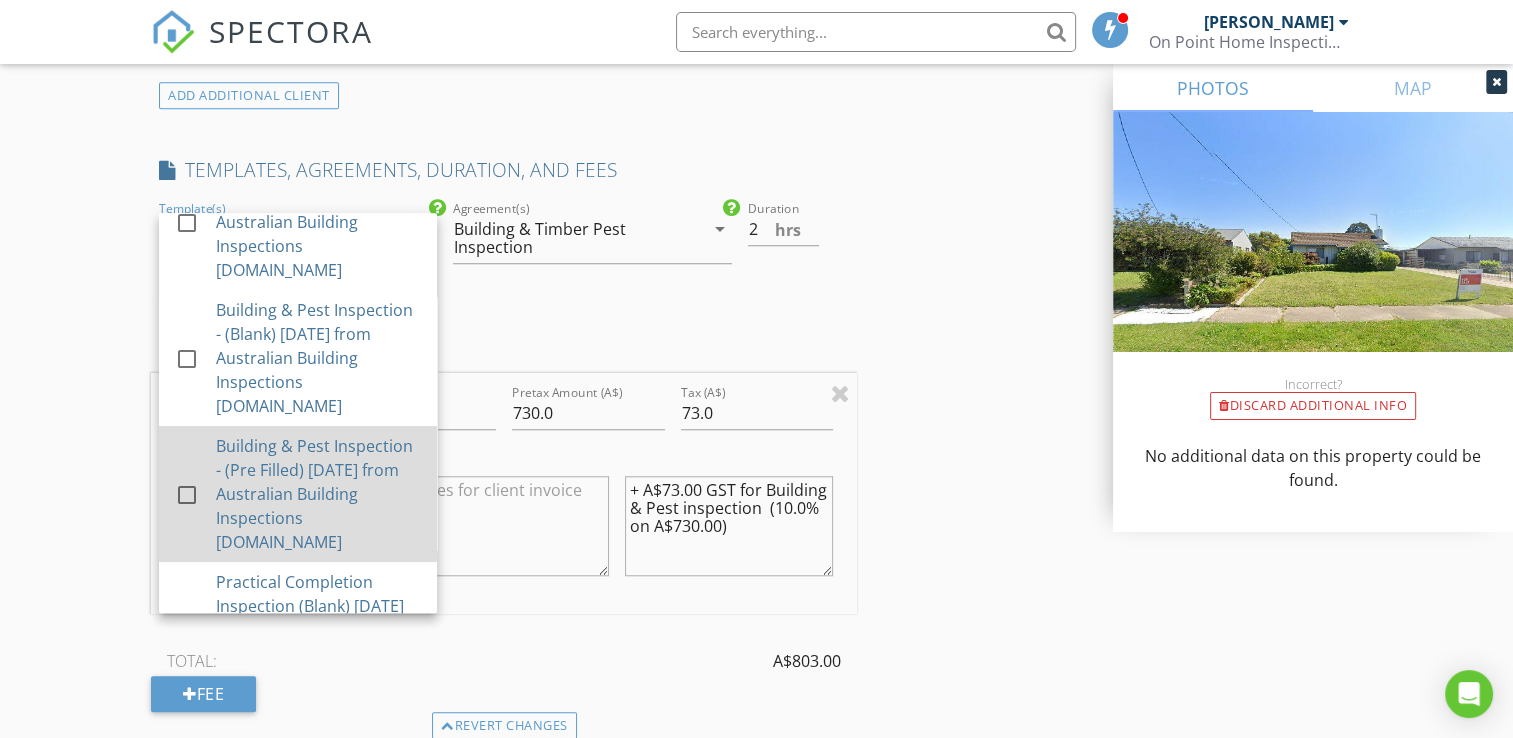 scroll, scrollTop: 200, scrollLeft: 0, axis: vertical 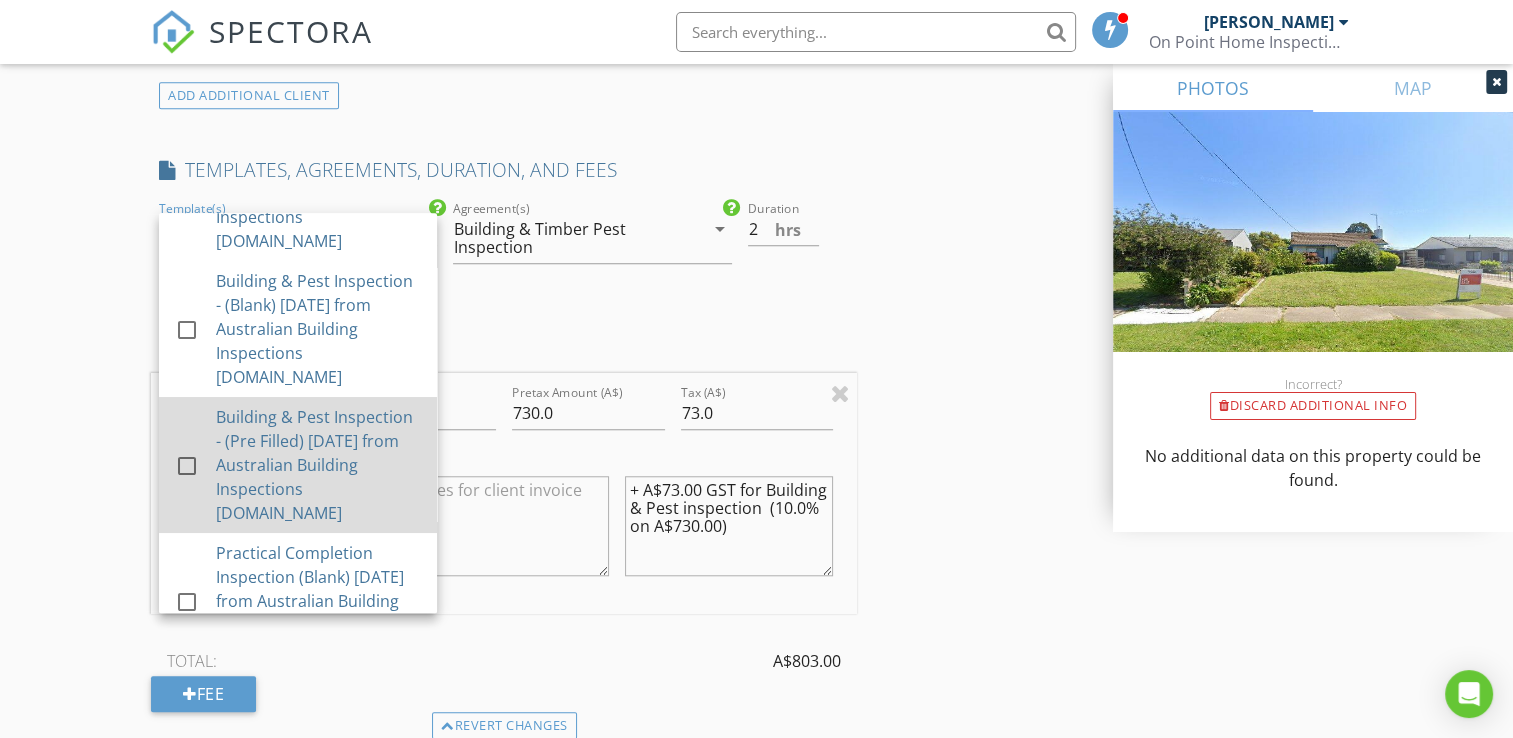 click on "Building & Pest Inspection - (Pre Filled) [DATE] from Australian Building Inspections [DOMAIN_NAME]" at bounding box center [318, 465] 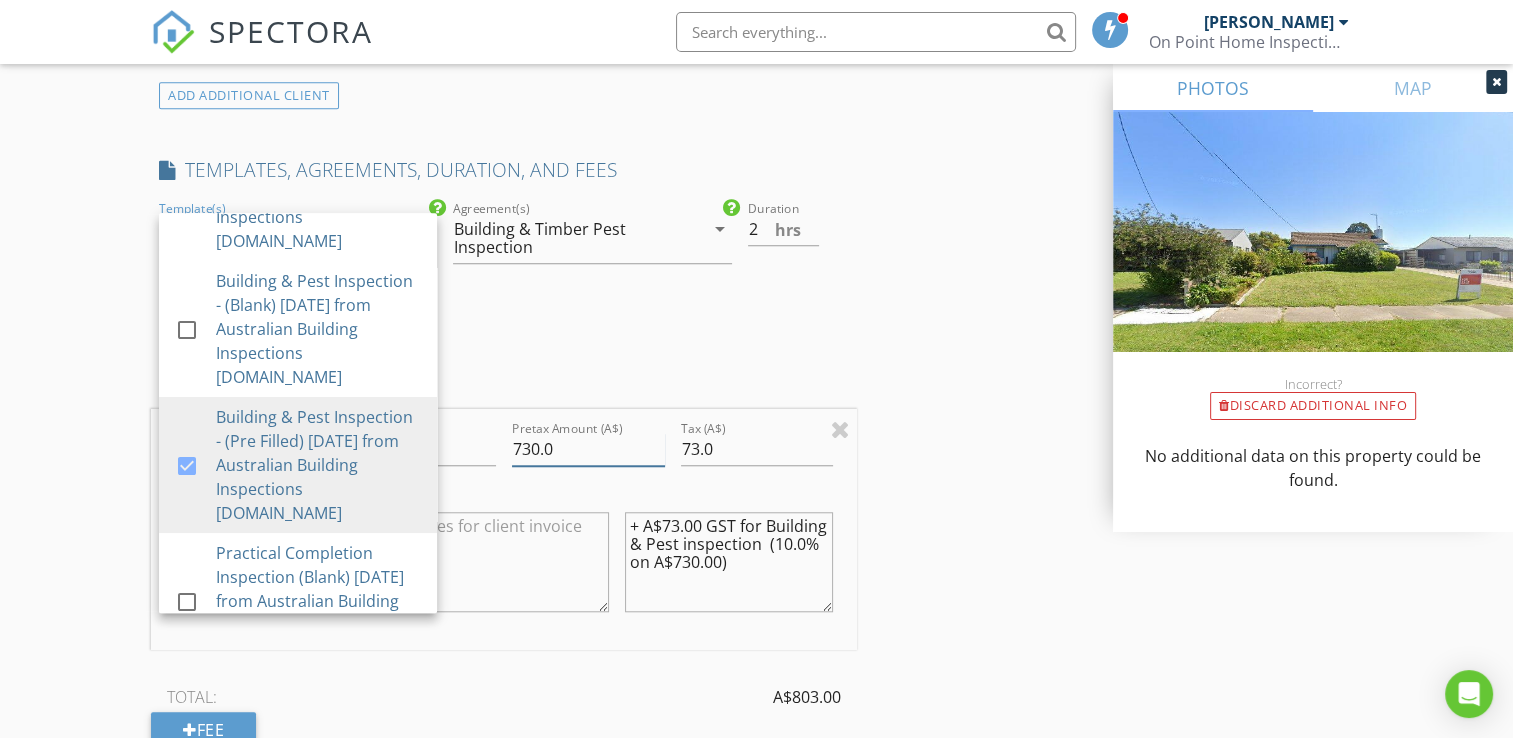 click on "730.0" at bounding box center [588, 449] 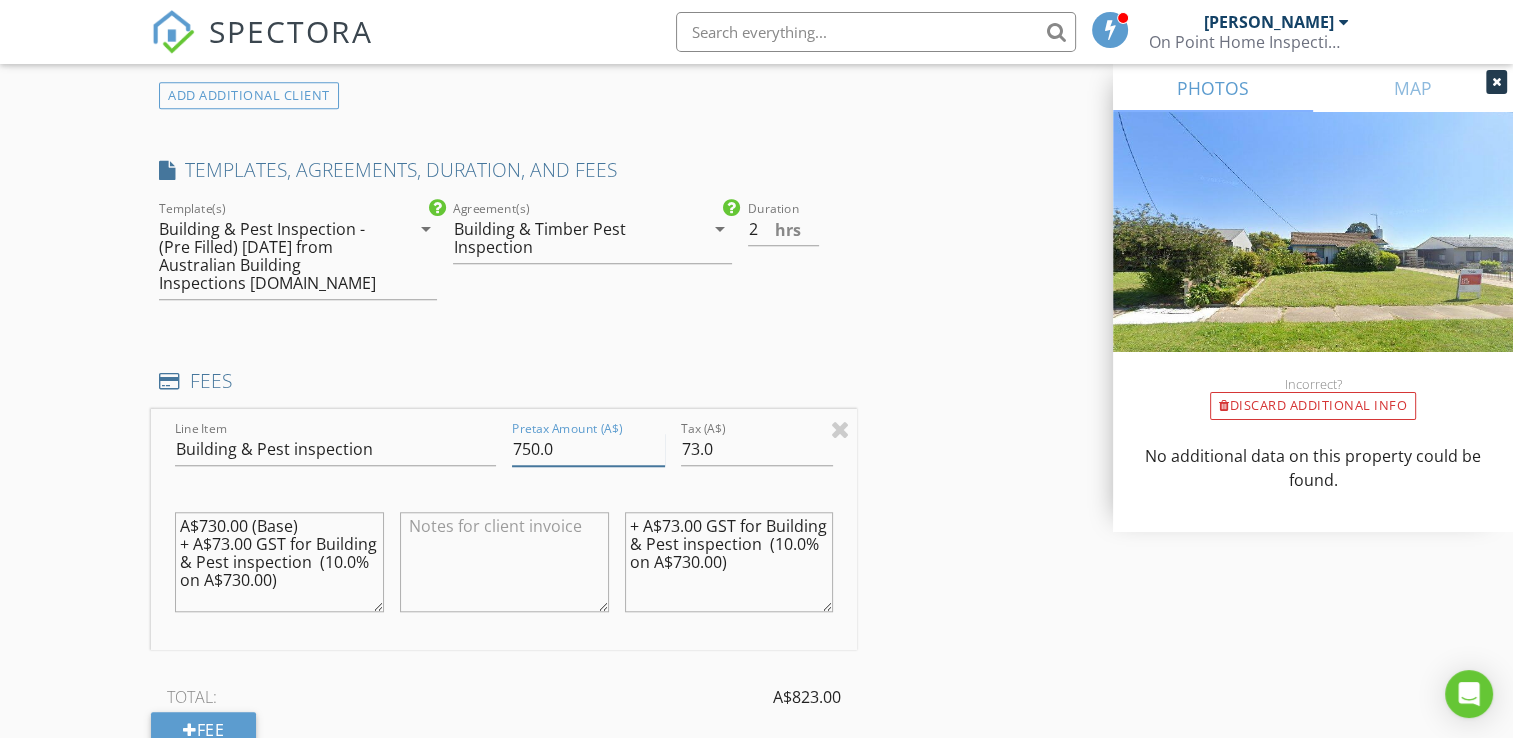 type on "750.0" 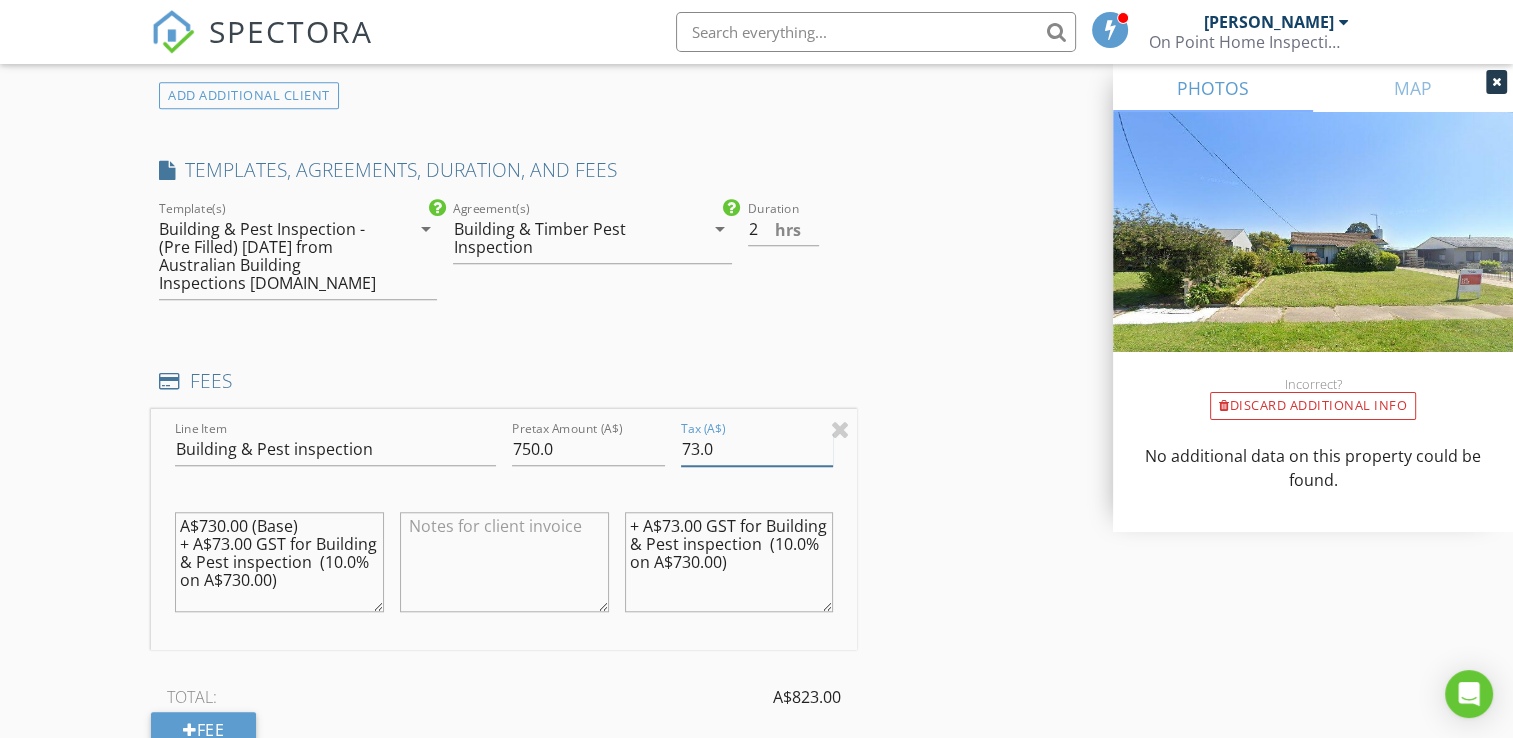 click on "73.0" at bounding box center [757, 449] 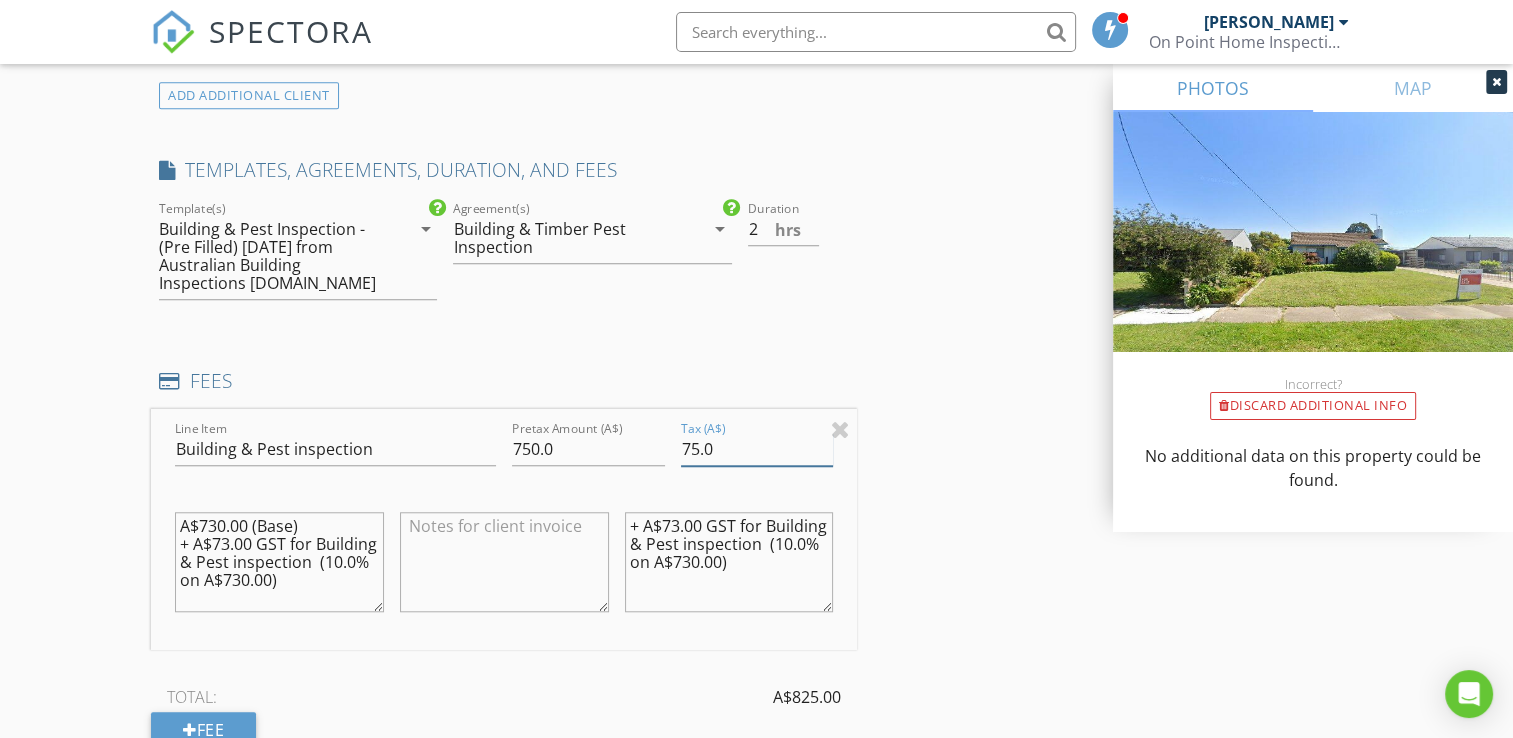 type on "75.0" 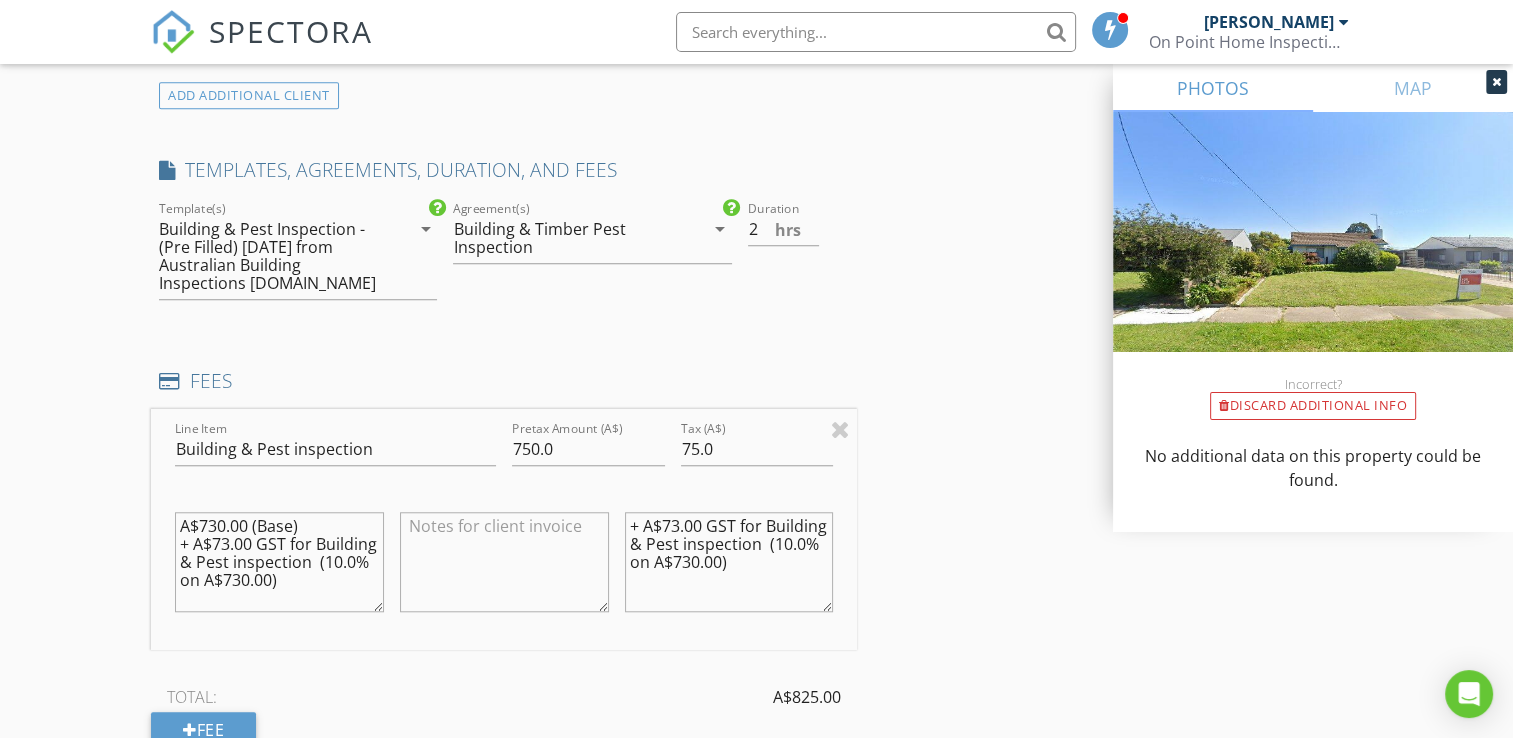 drag, startPoint x: 735, startPoint y: 582, endPoint x: 536, endPoint y: 484, distance: 221.822 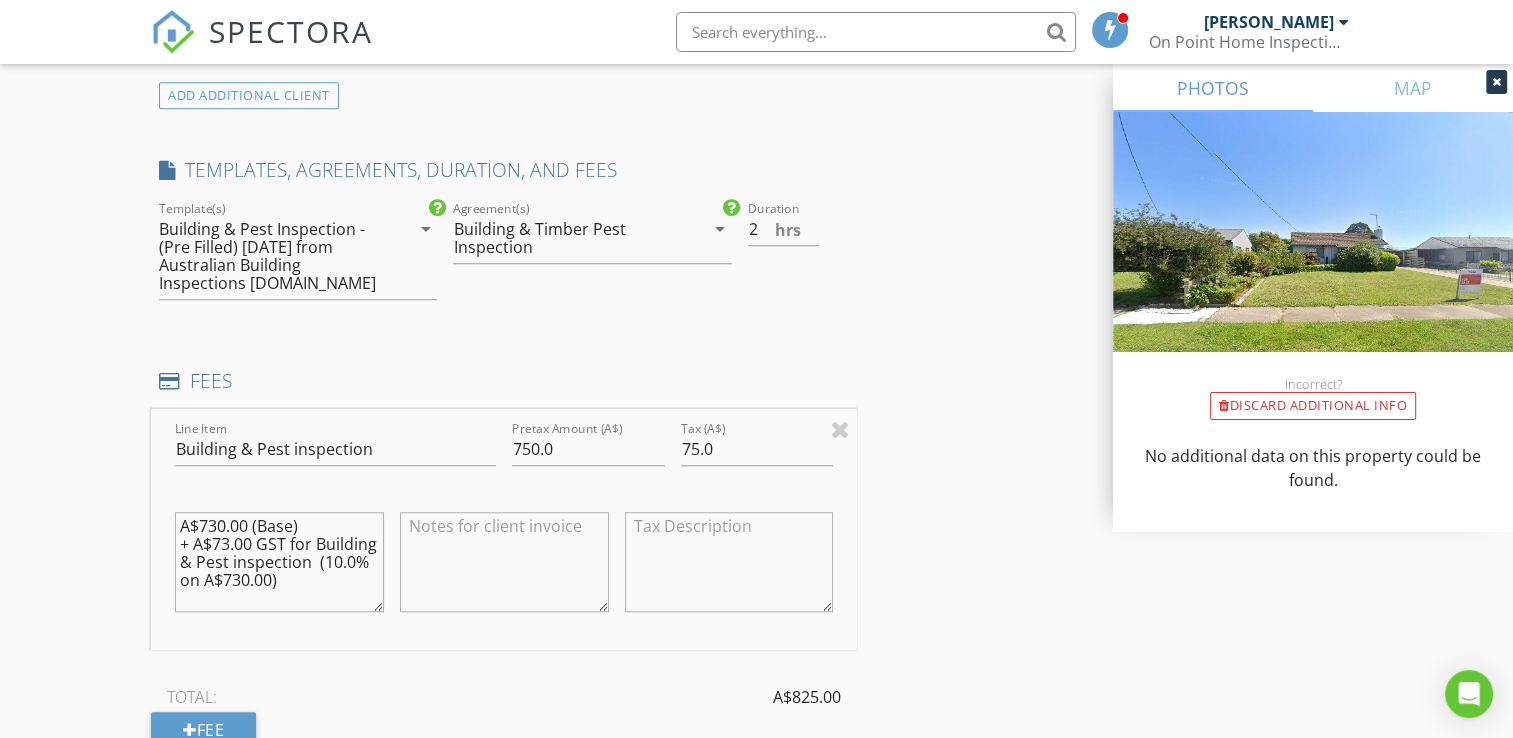 type 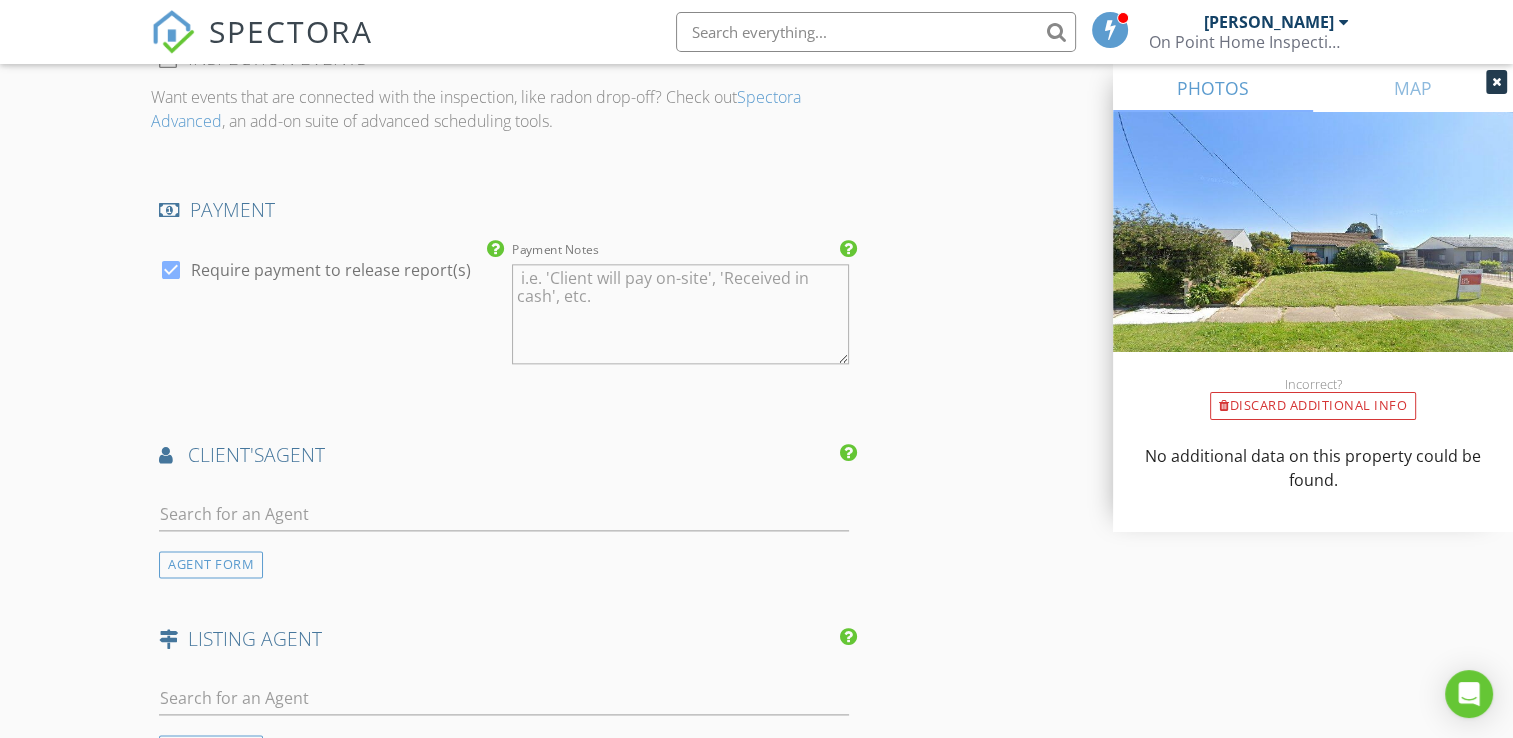 scroll, scrollTop: 2400, scrollLeft: 0, axis: vertical 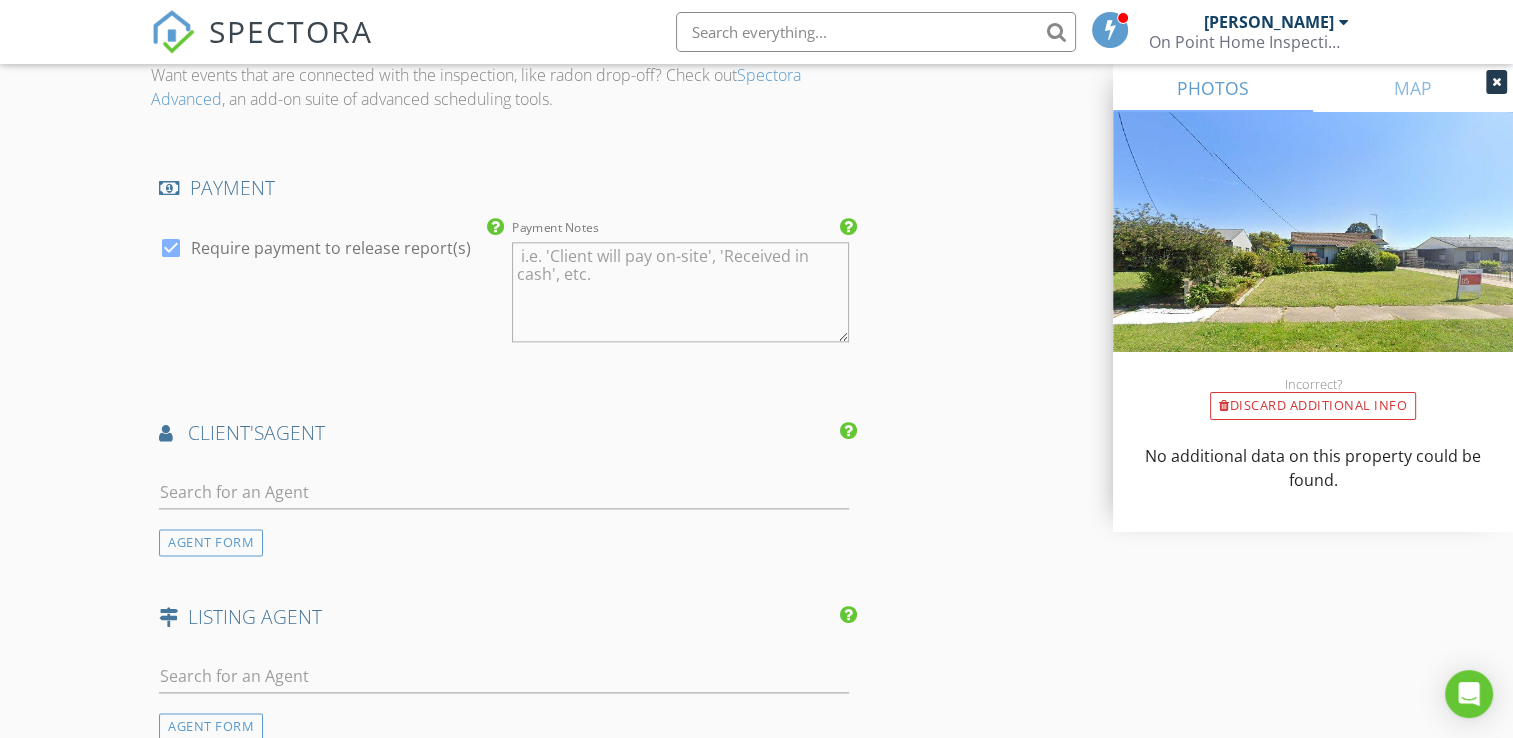 type 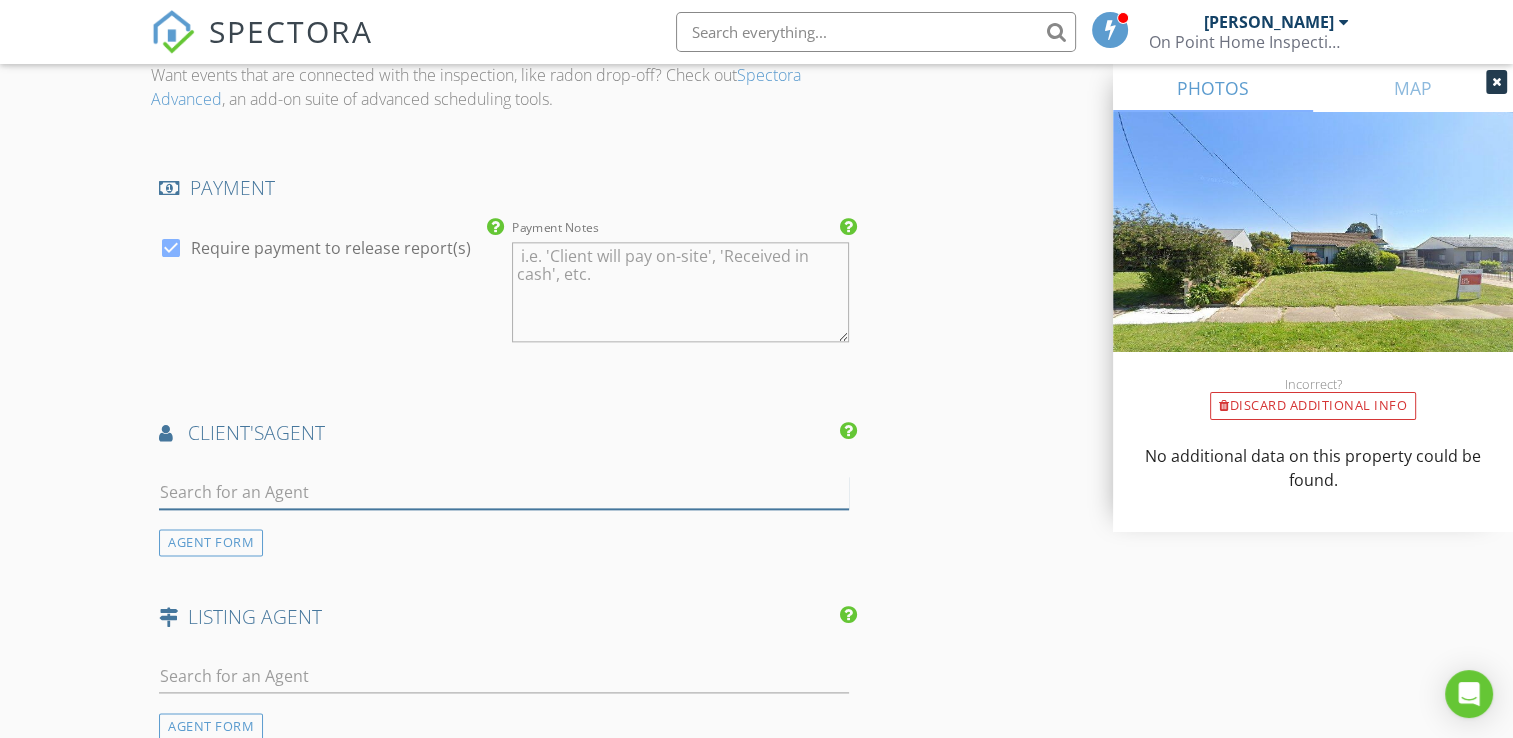 click at bounding box center (504, 492) 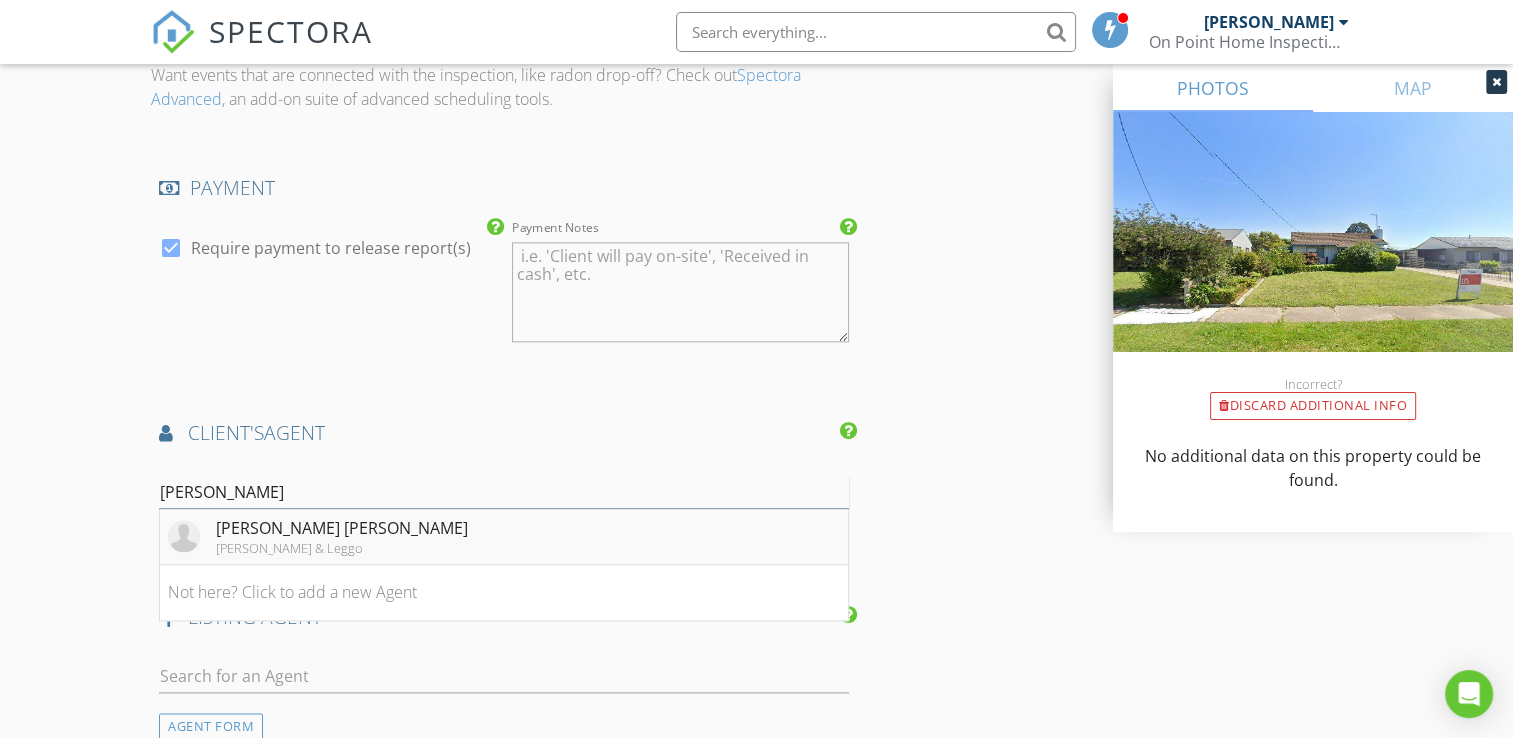 type on "peter" 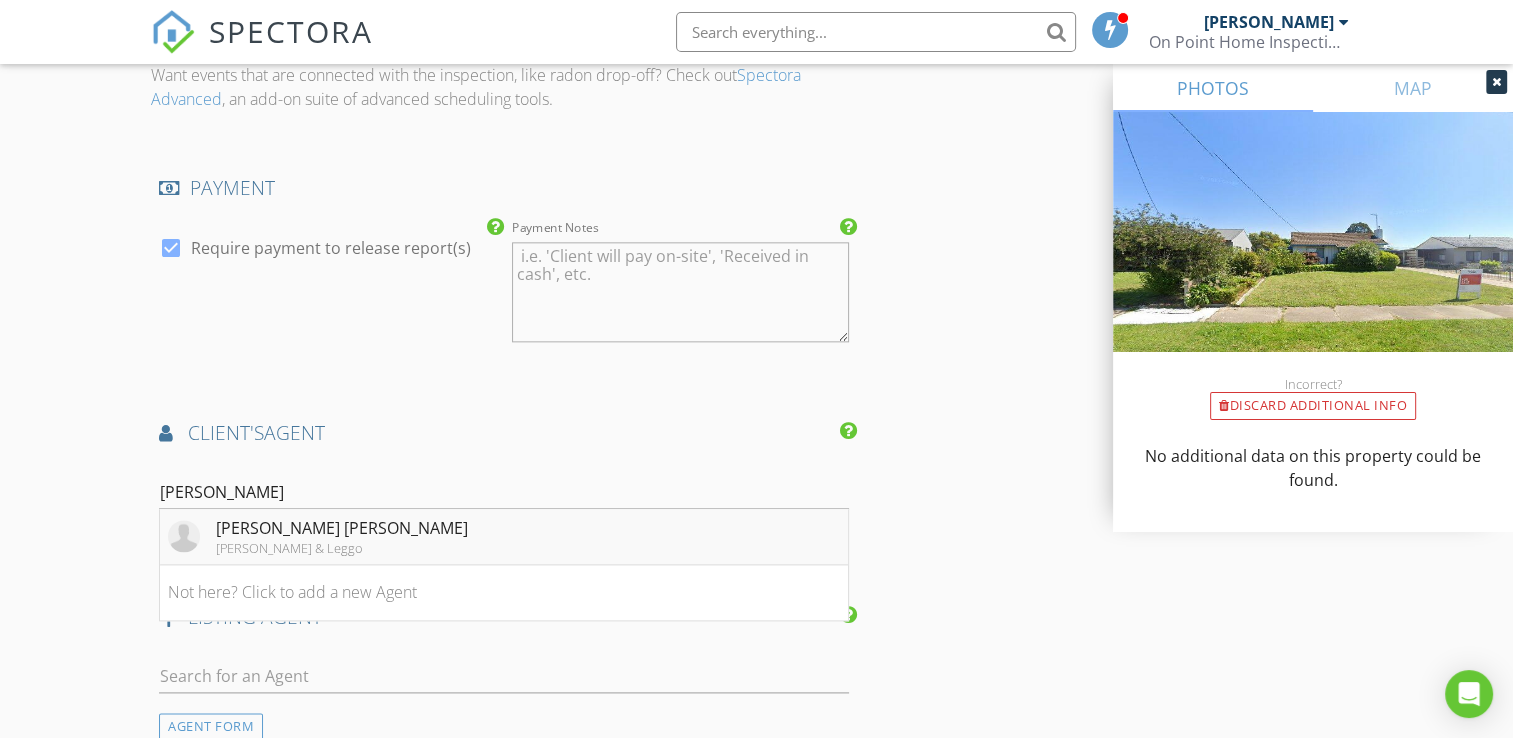click on "Stockdale & Leggo" at bounding box center [342, 548] 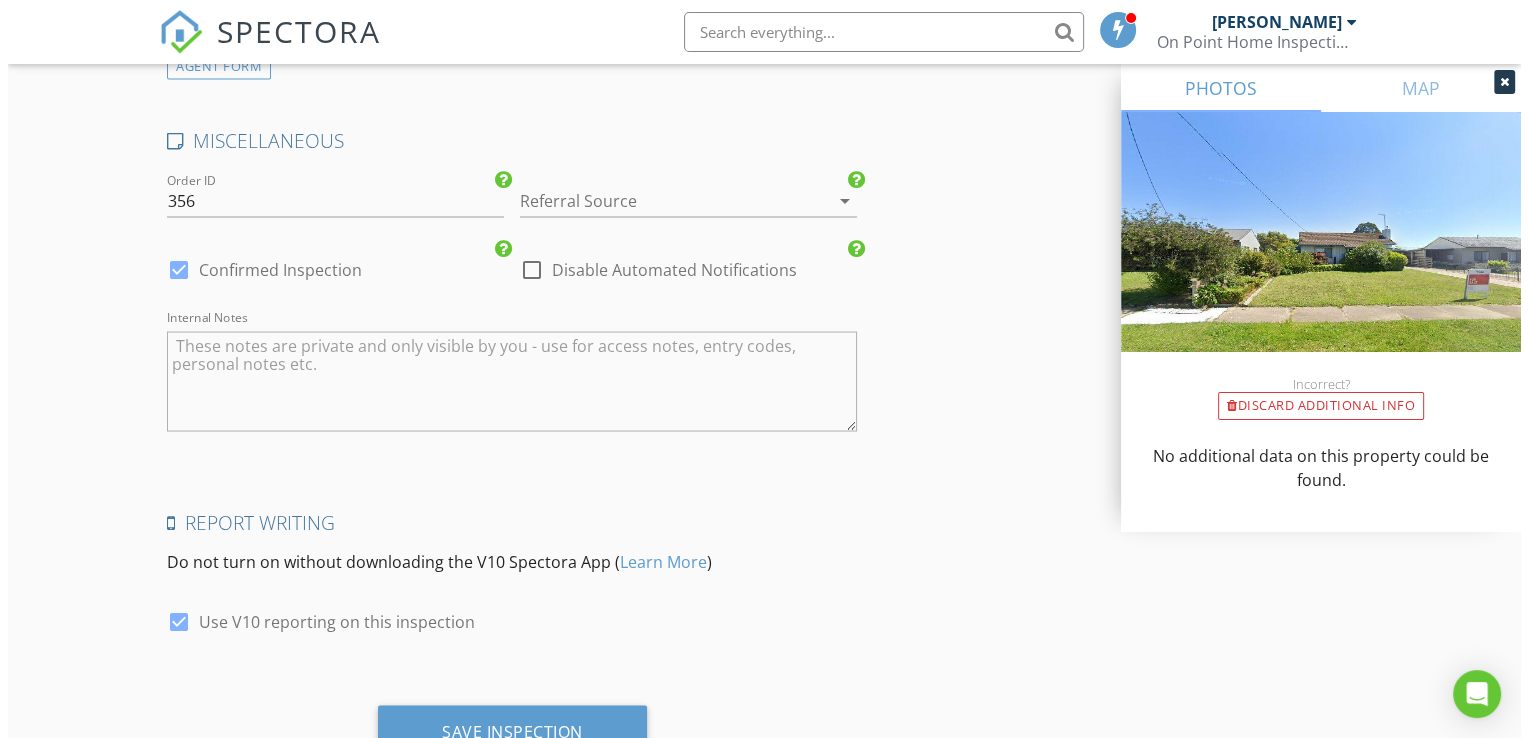 scroll, scrollTop: 3729, scrollLeft: 0, axis: vertical 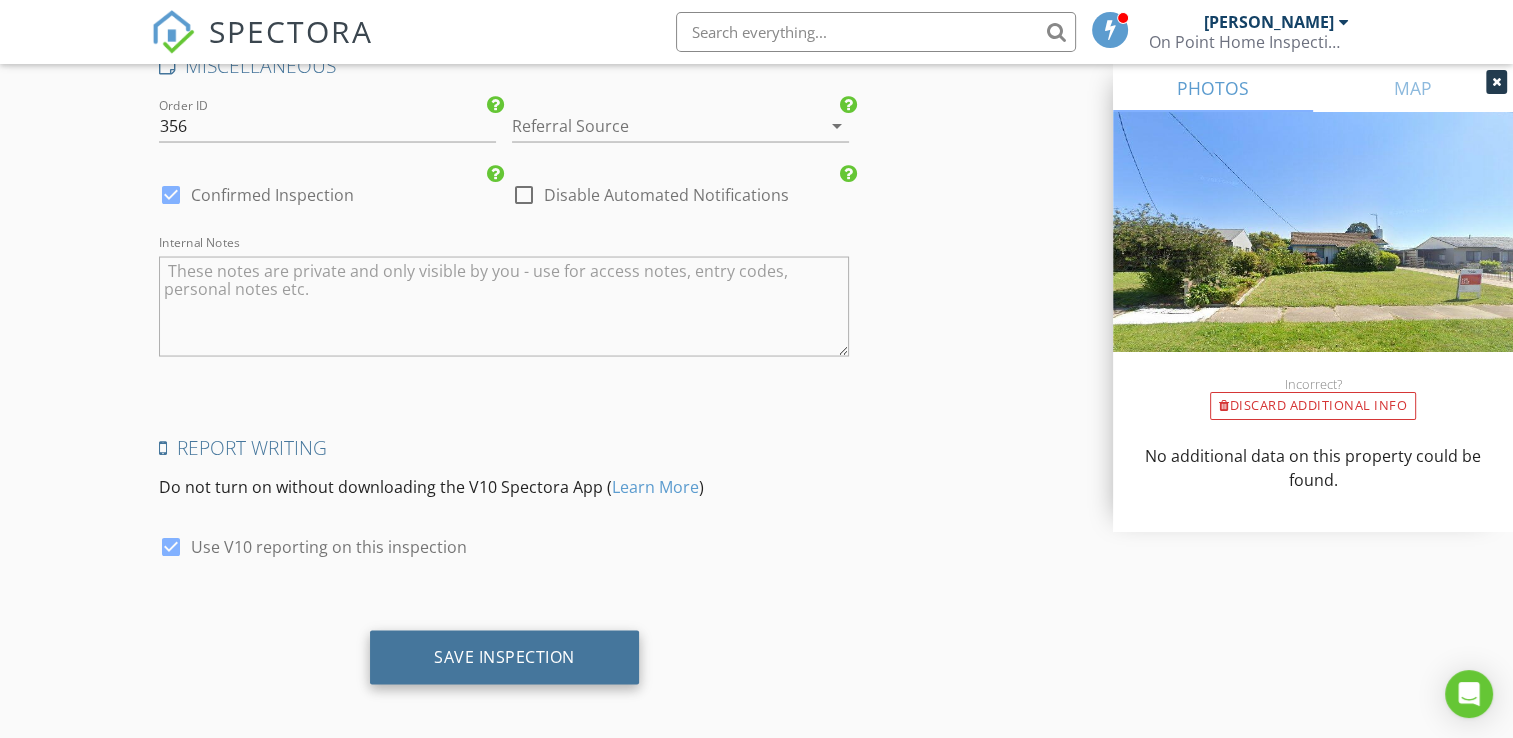 click on "Save Inspection" at bounding box center (504, 657) 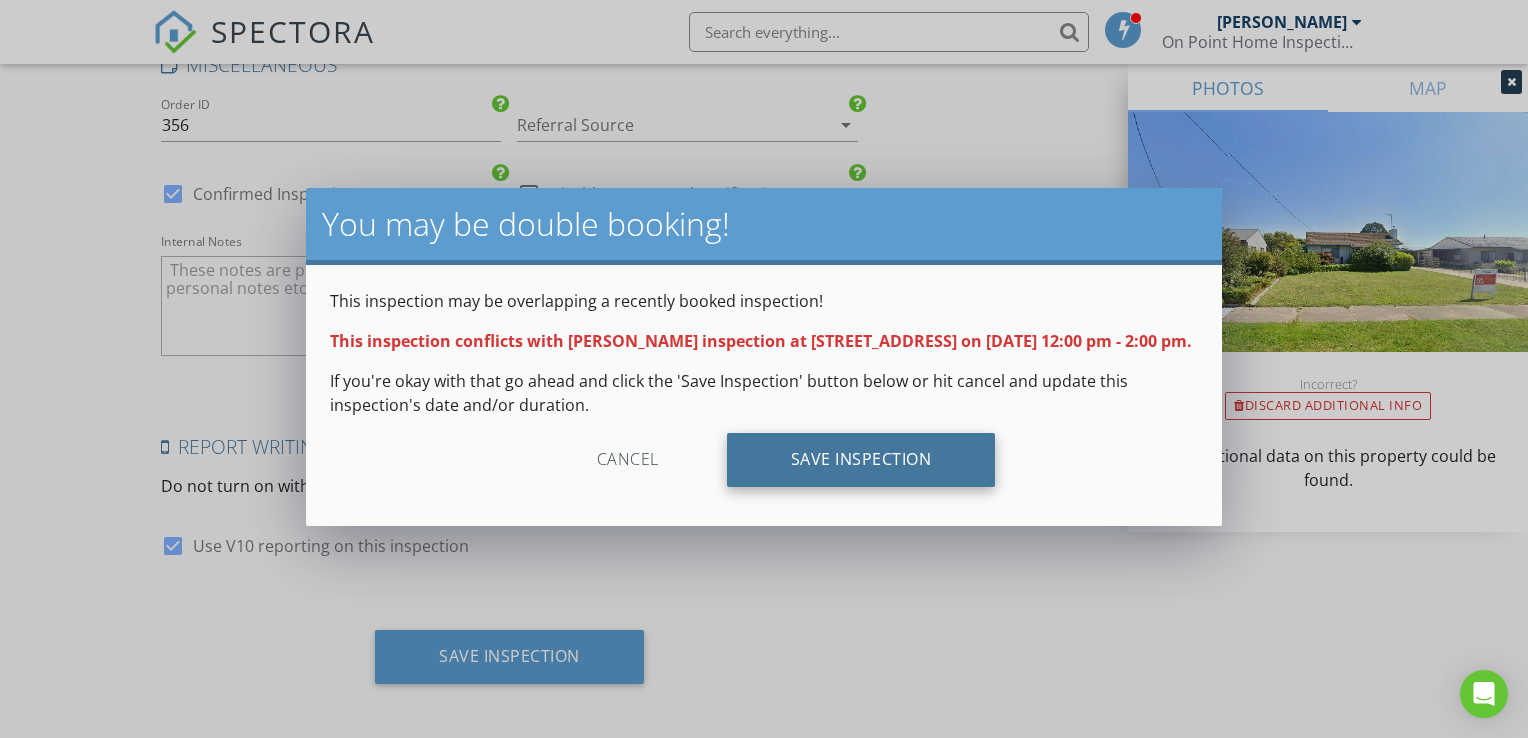 click on "Save Inspection" at bounding box center [861, 460] 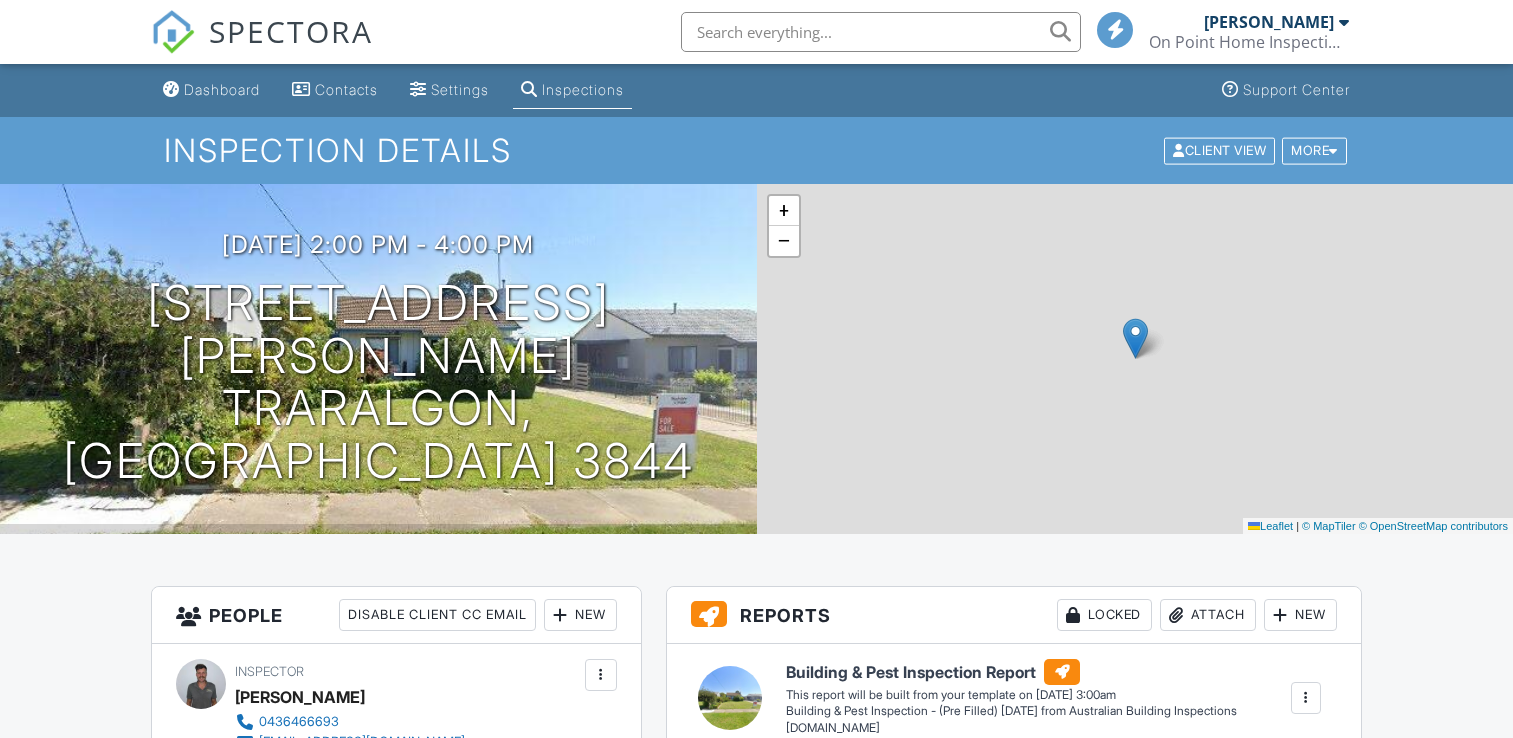 scroll, scrollTop: 0, scrollLeft: 0, axis: both 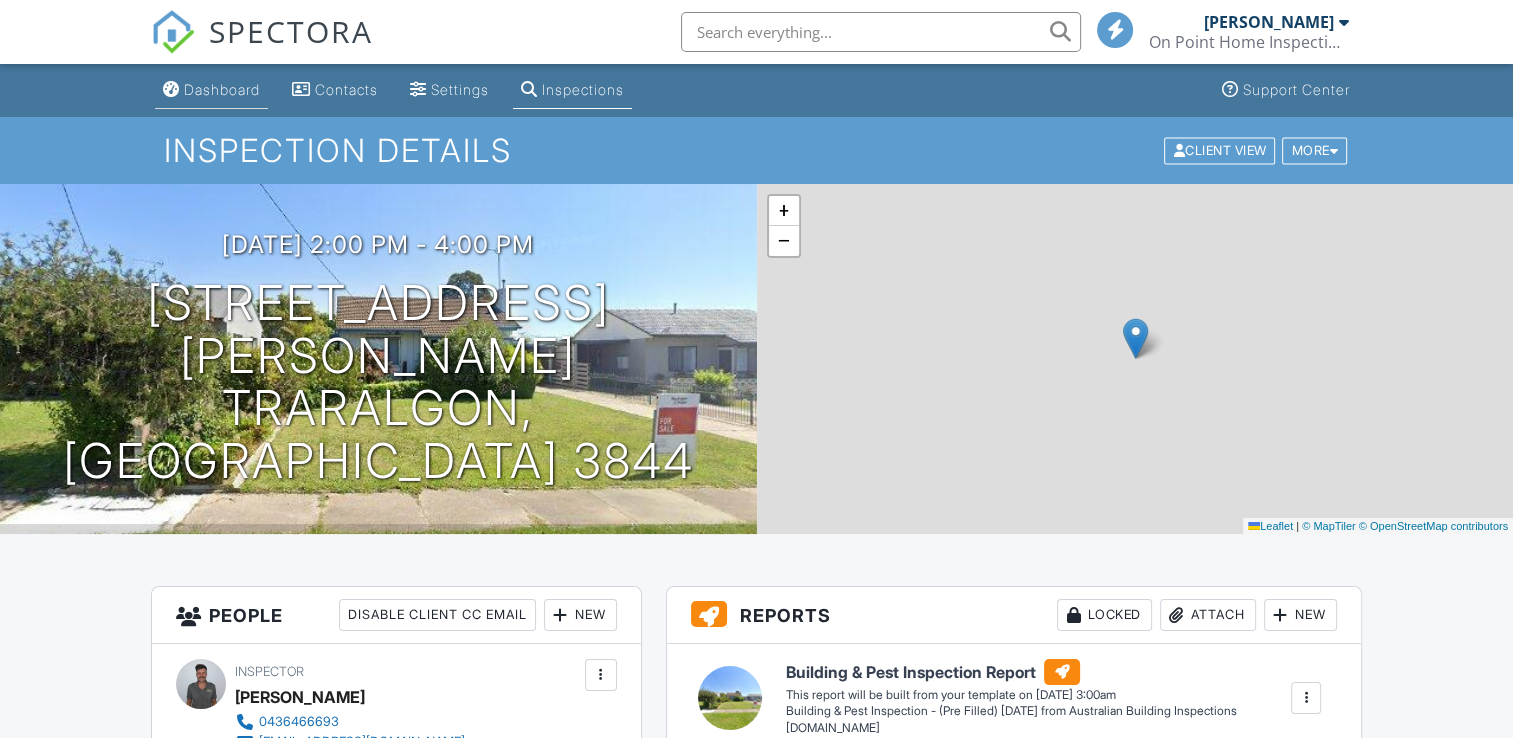 click on "Dashboard" at bounding box center [211, 90] 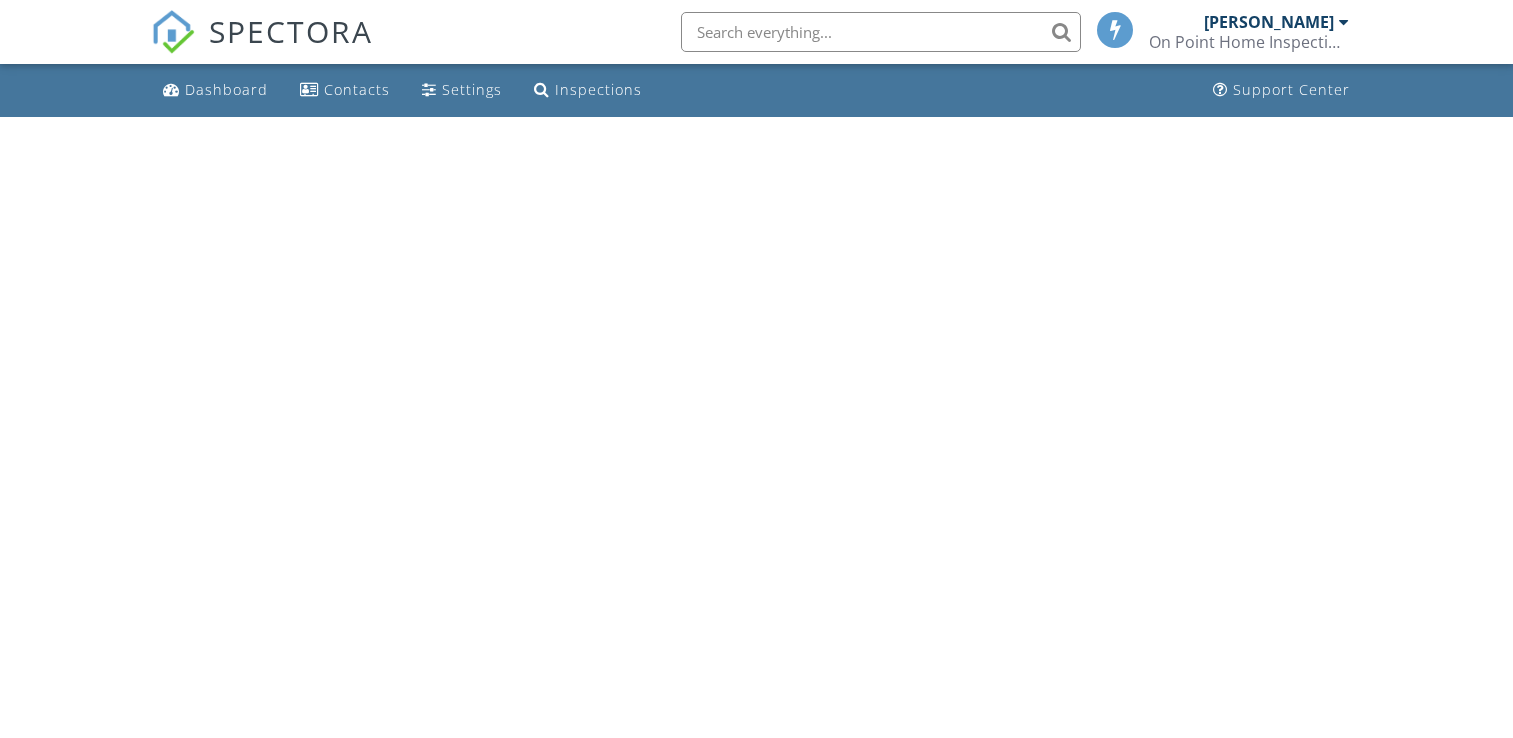 scroll, scrollTop: 0, scrollLeft: 0, axis: both 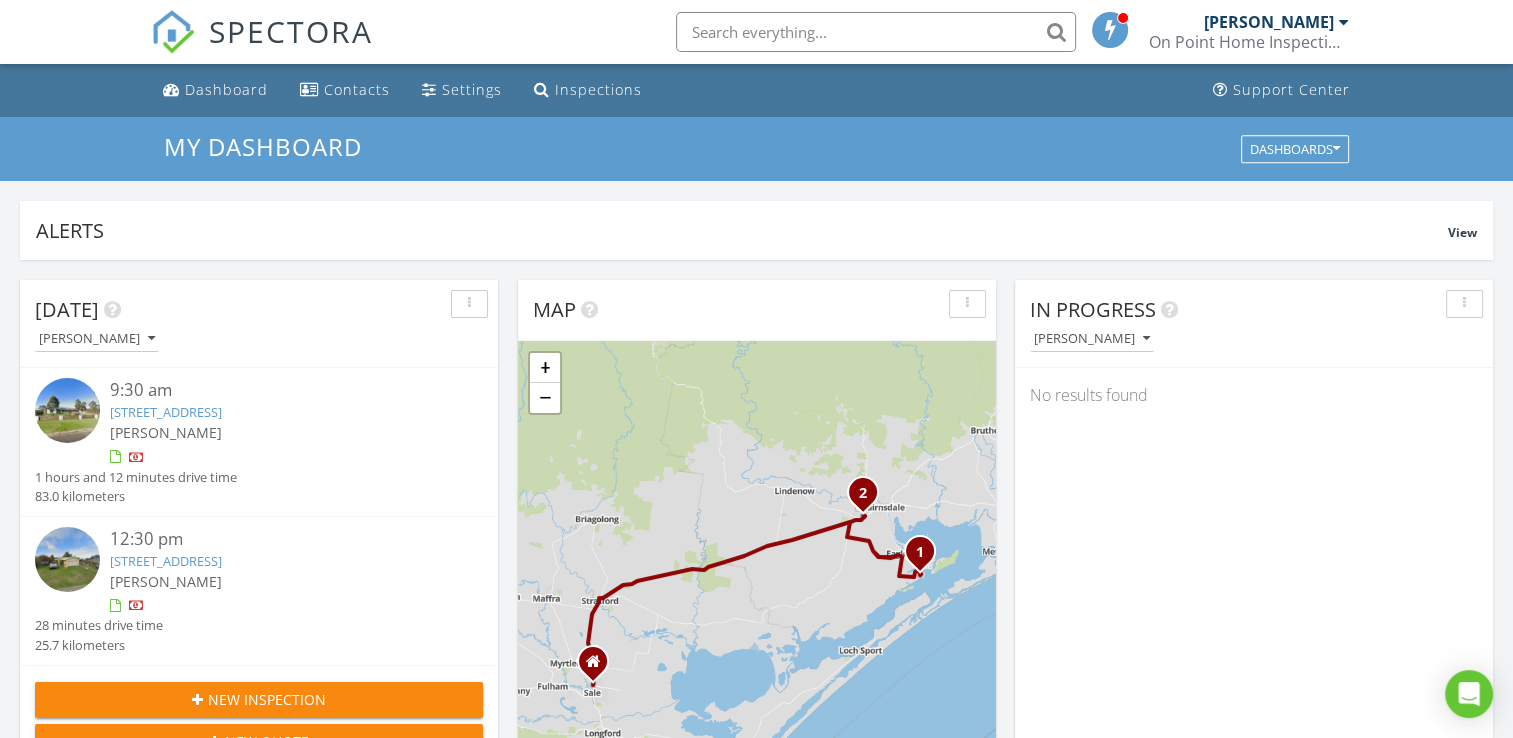 click on "9:30 am
6 Lake Haven Ave, Newlands Arm, VIC 3875
Shaun Humphreys
1 hours and 12 minutes drive time   83.0 kilometers" at bounding box center (259, 442) 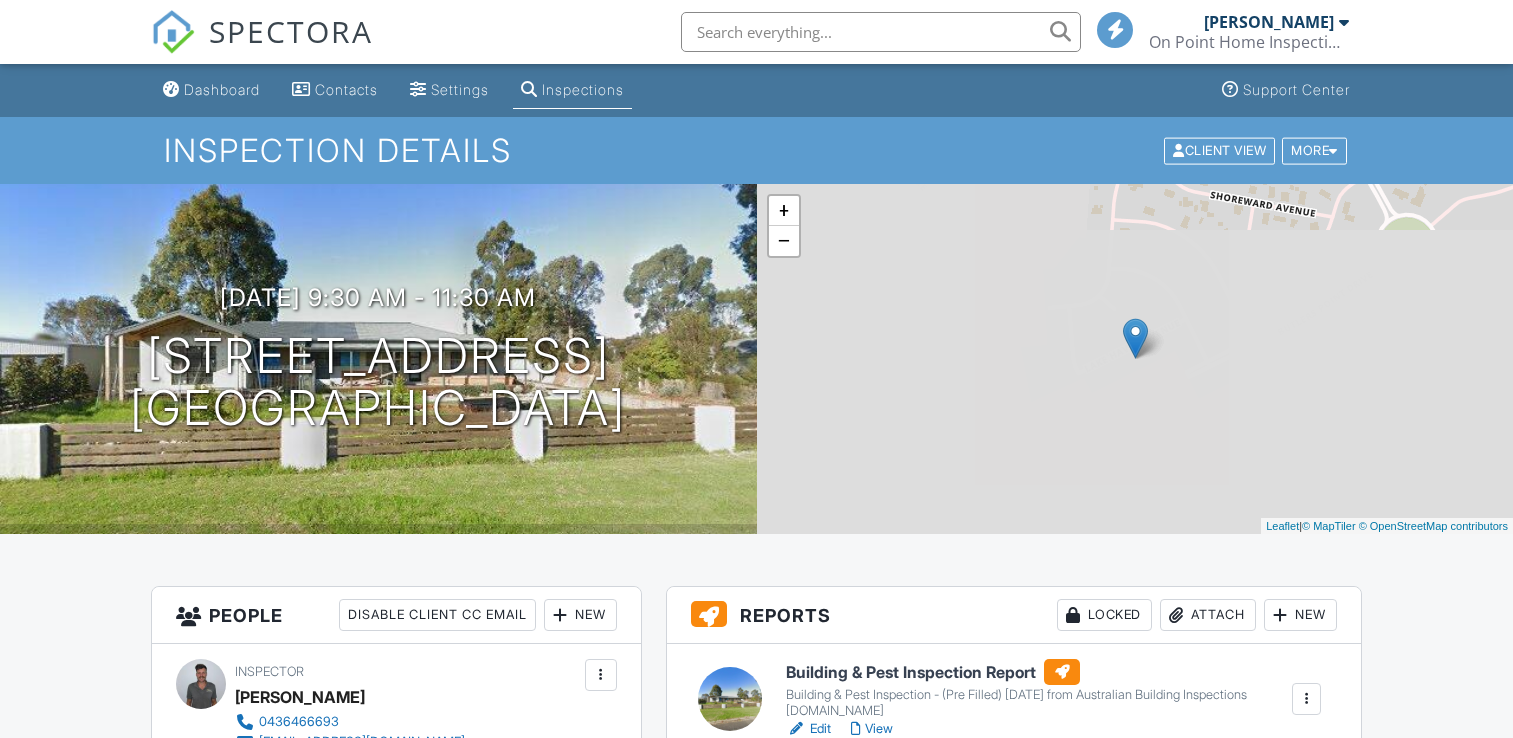 scroll, scrollTop: 700, scrollLeft: 0, axis: vertical 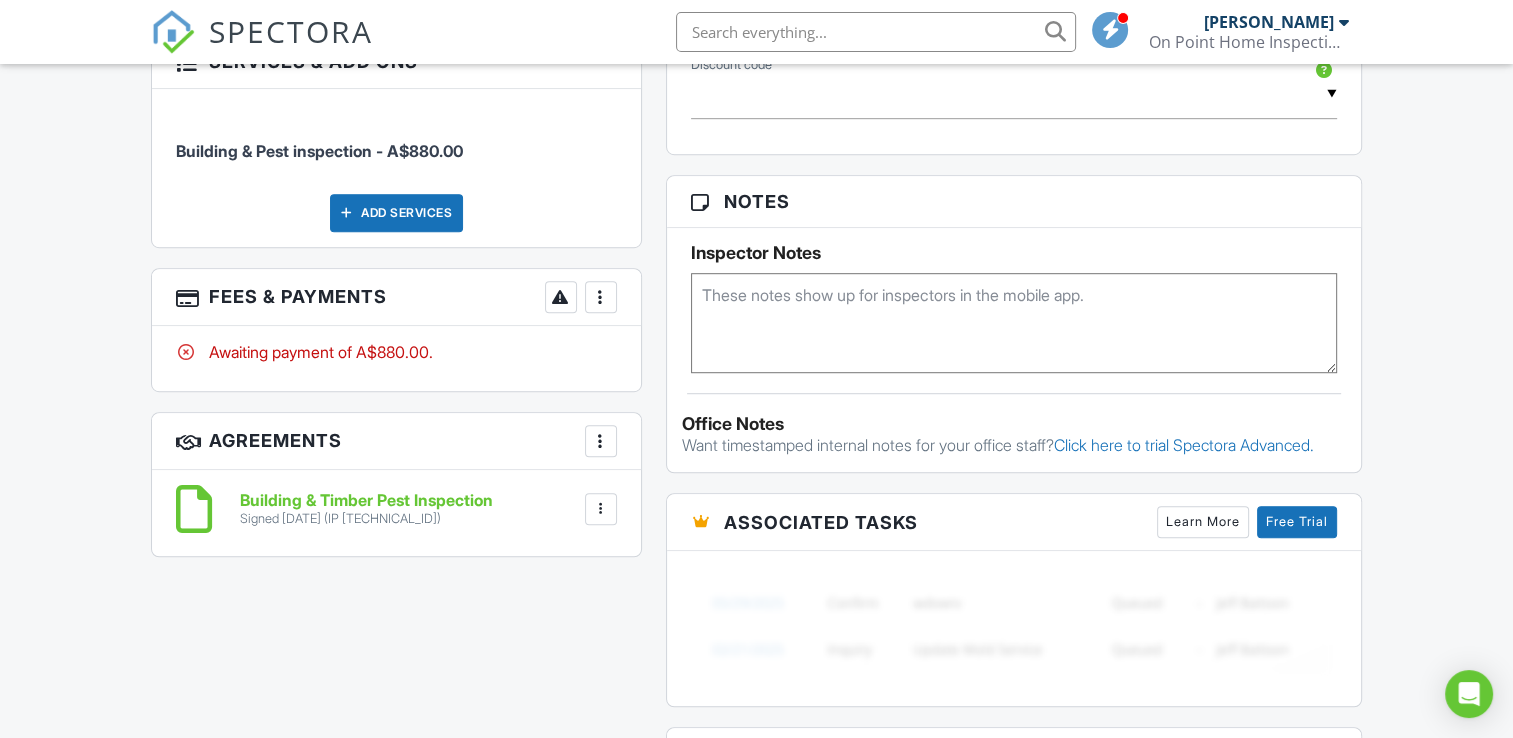 click at bounding box center [601, 297] 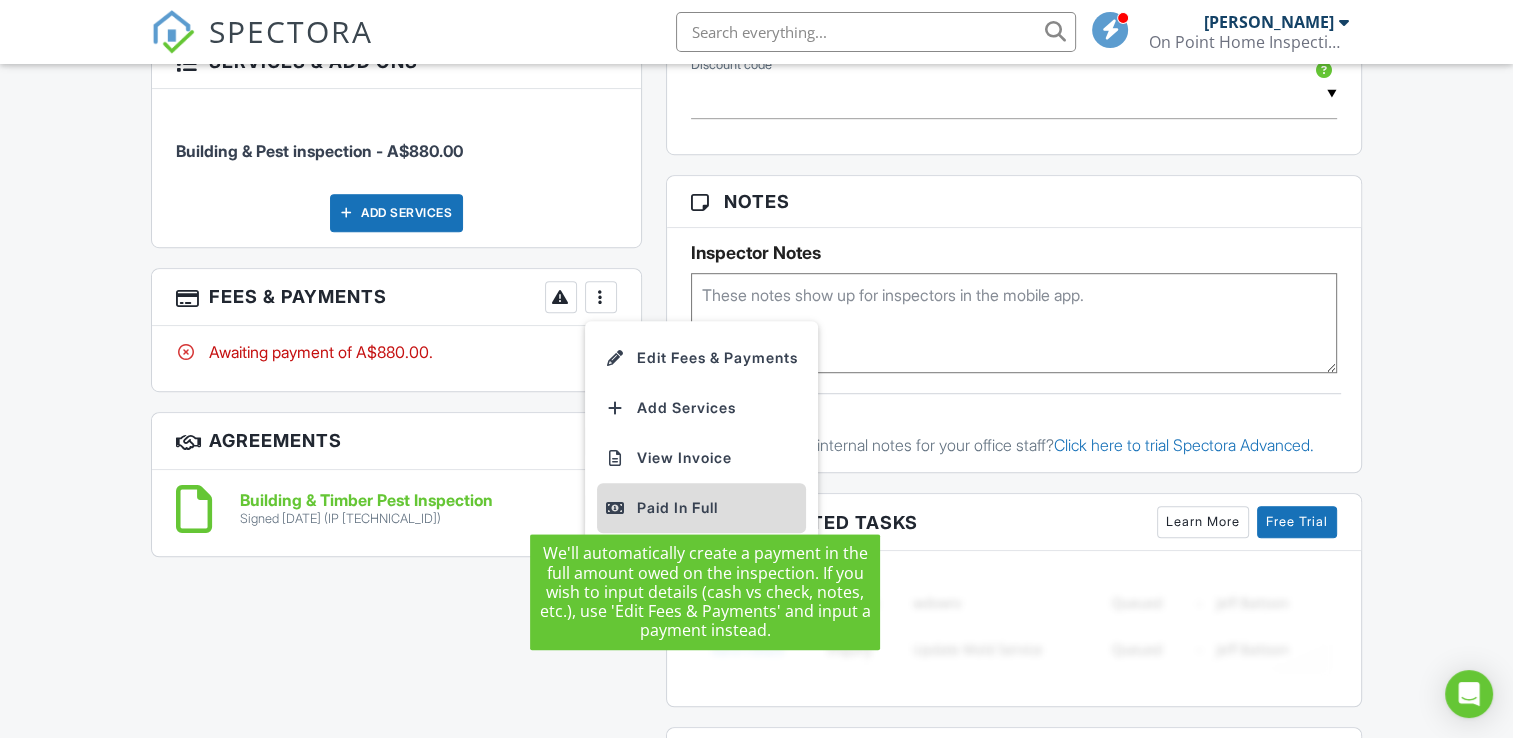 click on "Paid In Full" at bounding box center (701, 508) 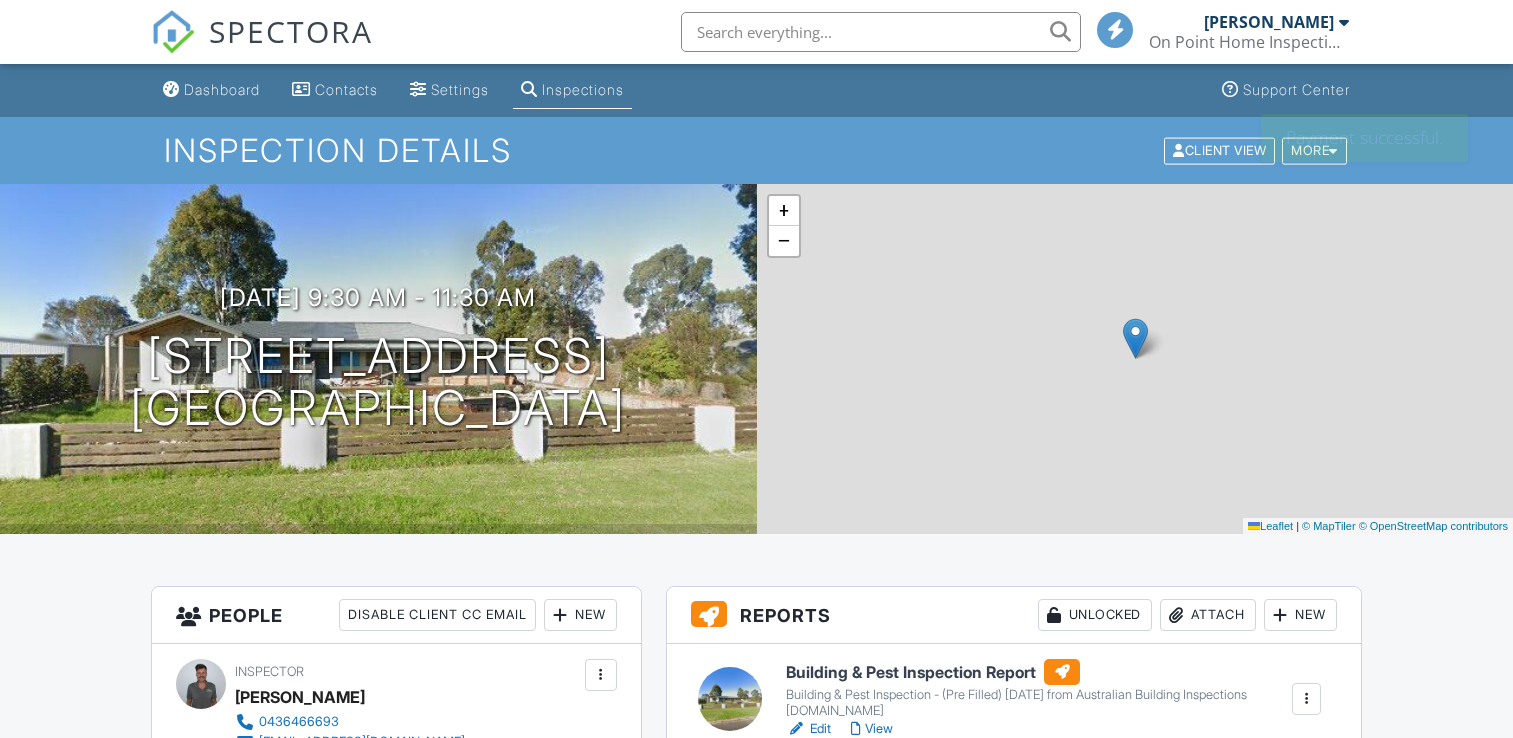 scroll, scrollTop: 0, scrollLeft: 0, axis: both 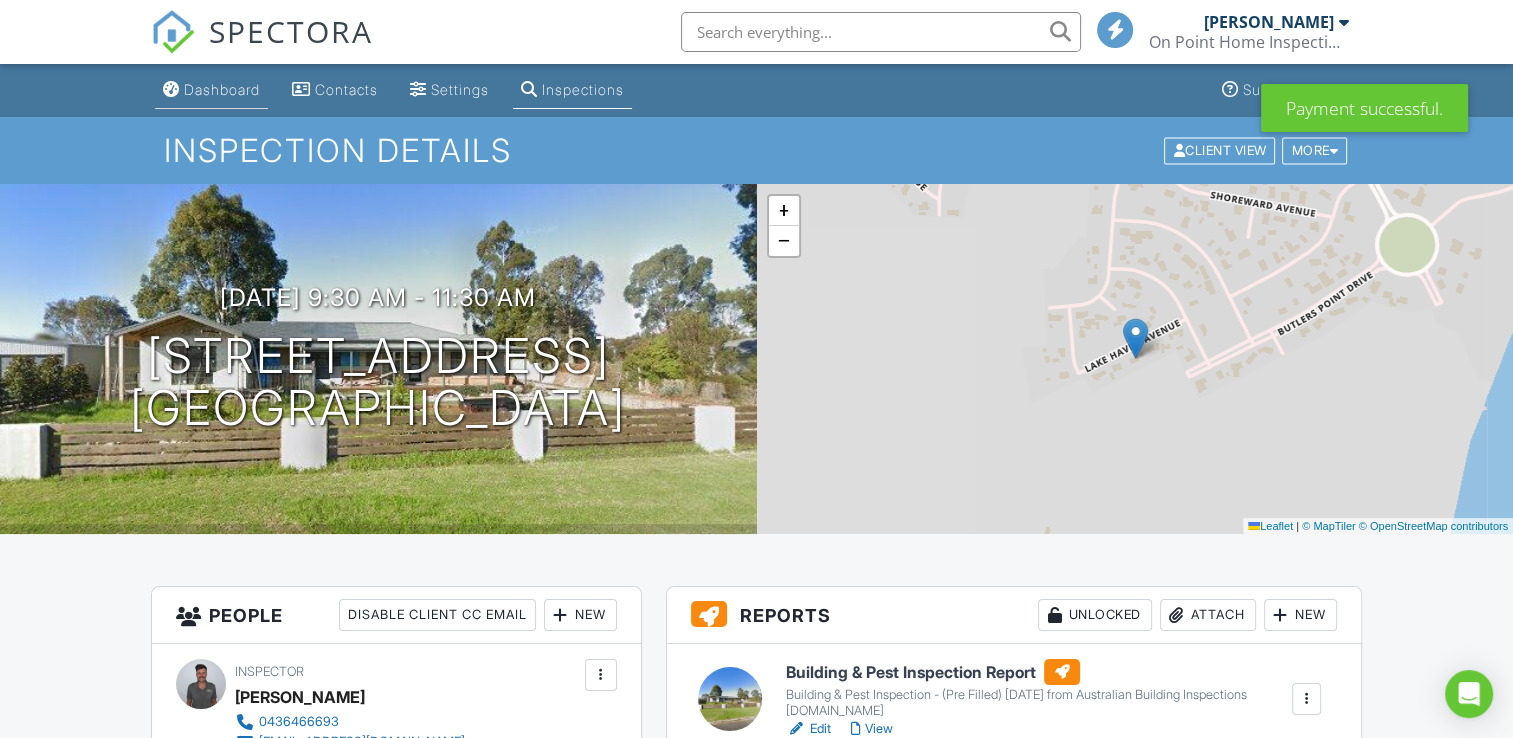 click on "Dashboard" at bounding box center [222, 89] 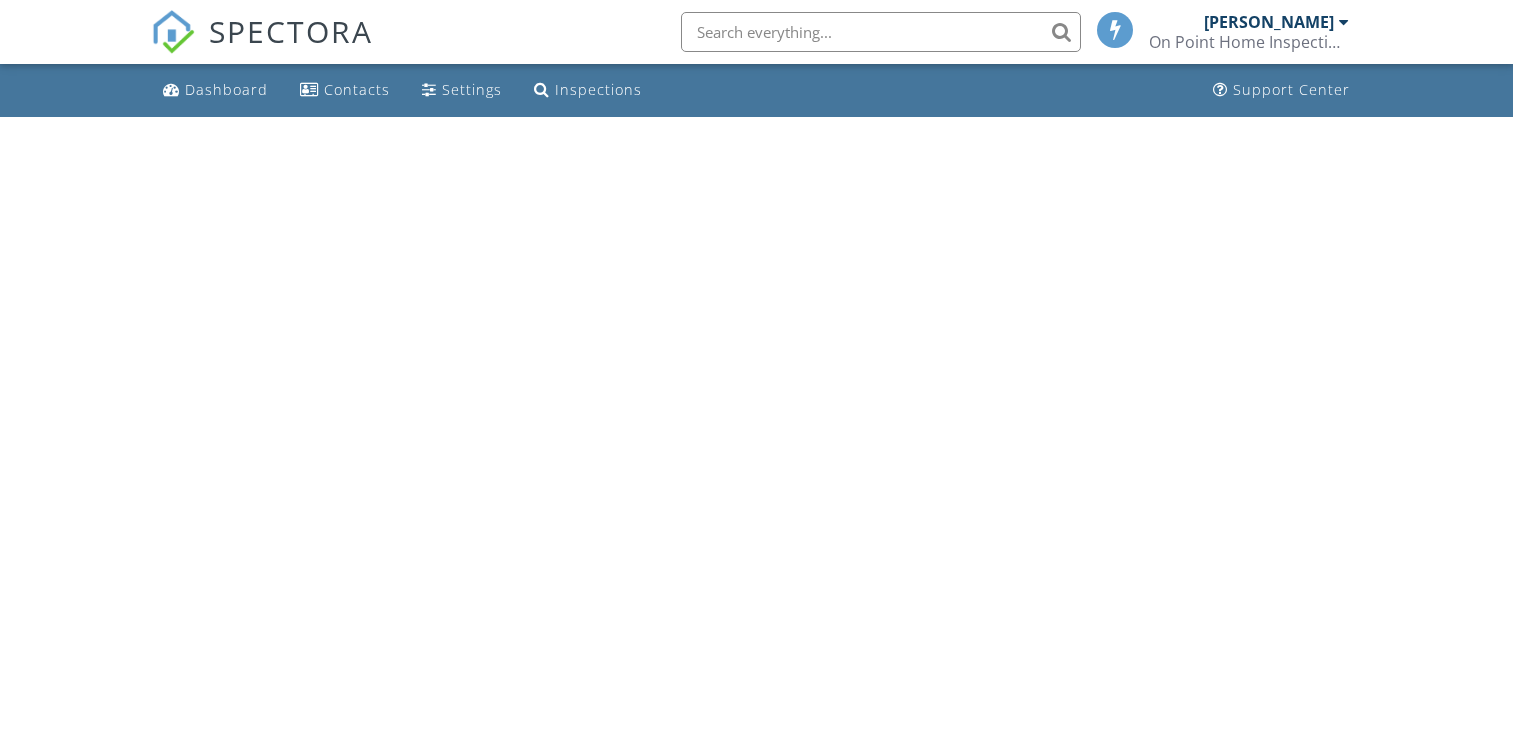scroll, scrollTop: 0, scrollLeft: 0, axis: both 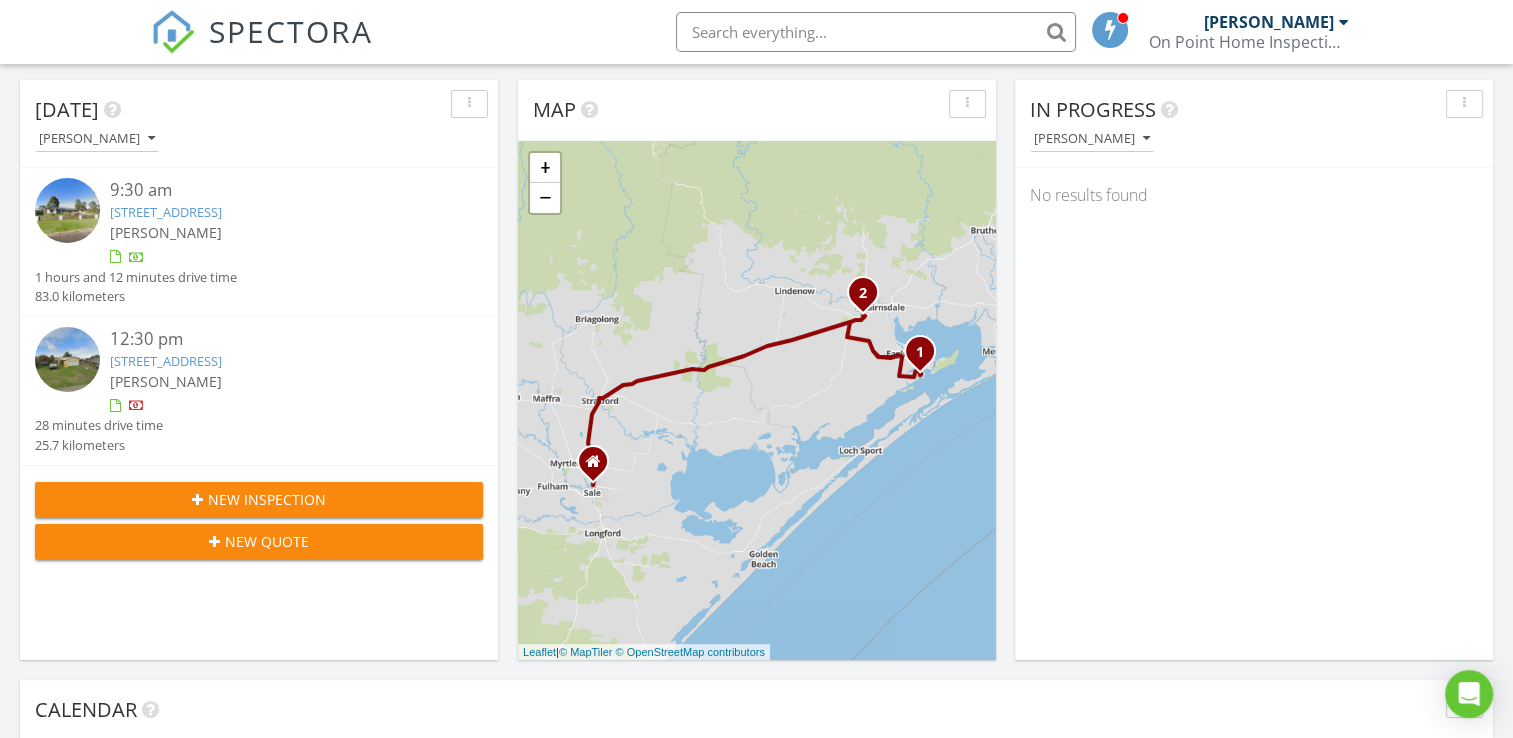 click on "[PERSON_NAME]" at bounding box center (278, 381) 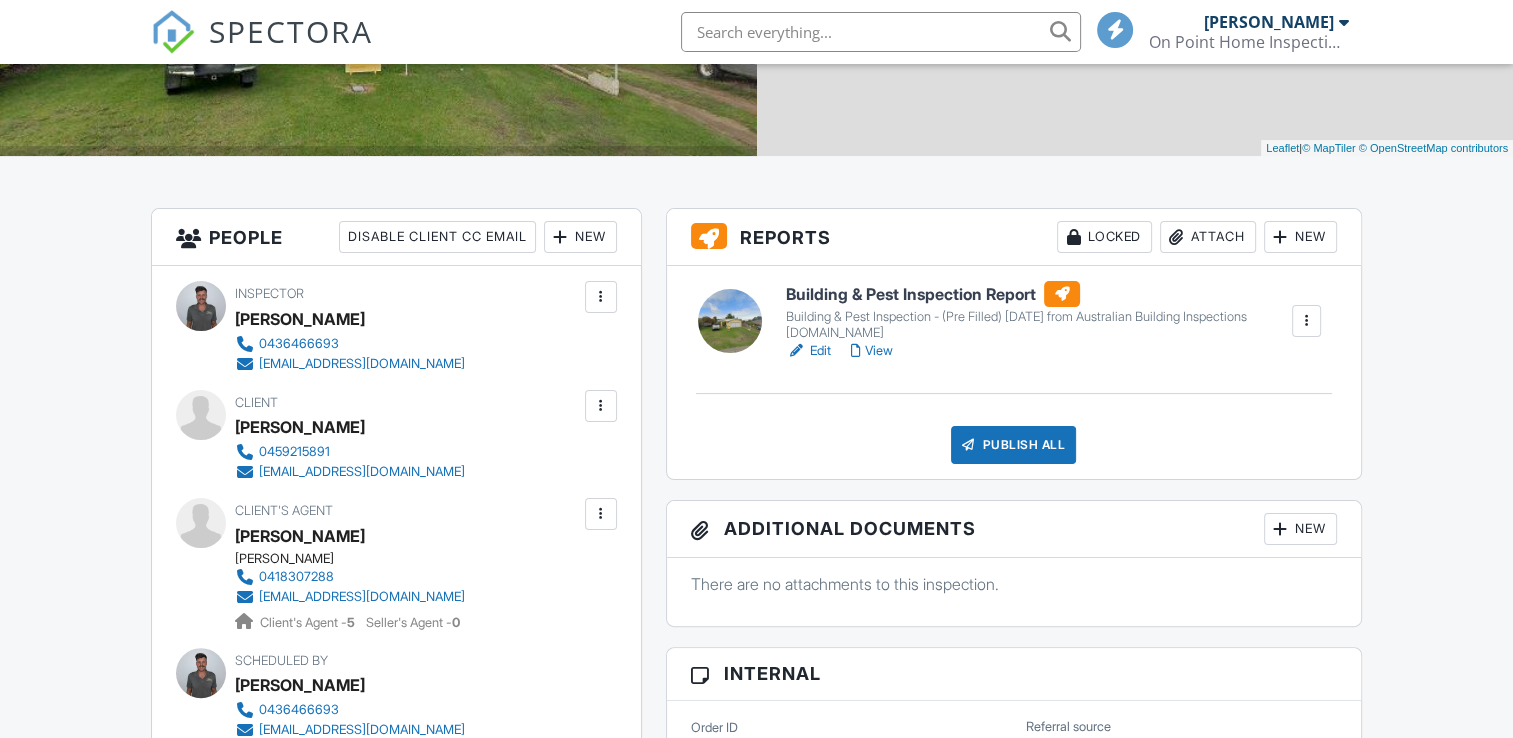 scroll, scrollTop: 0, scrollLeft: 0, axis: both 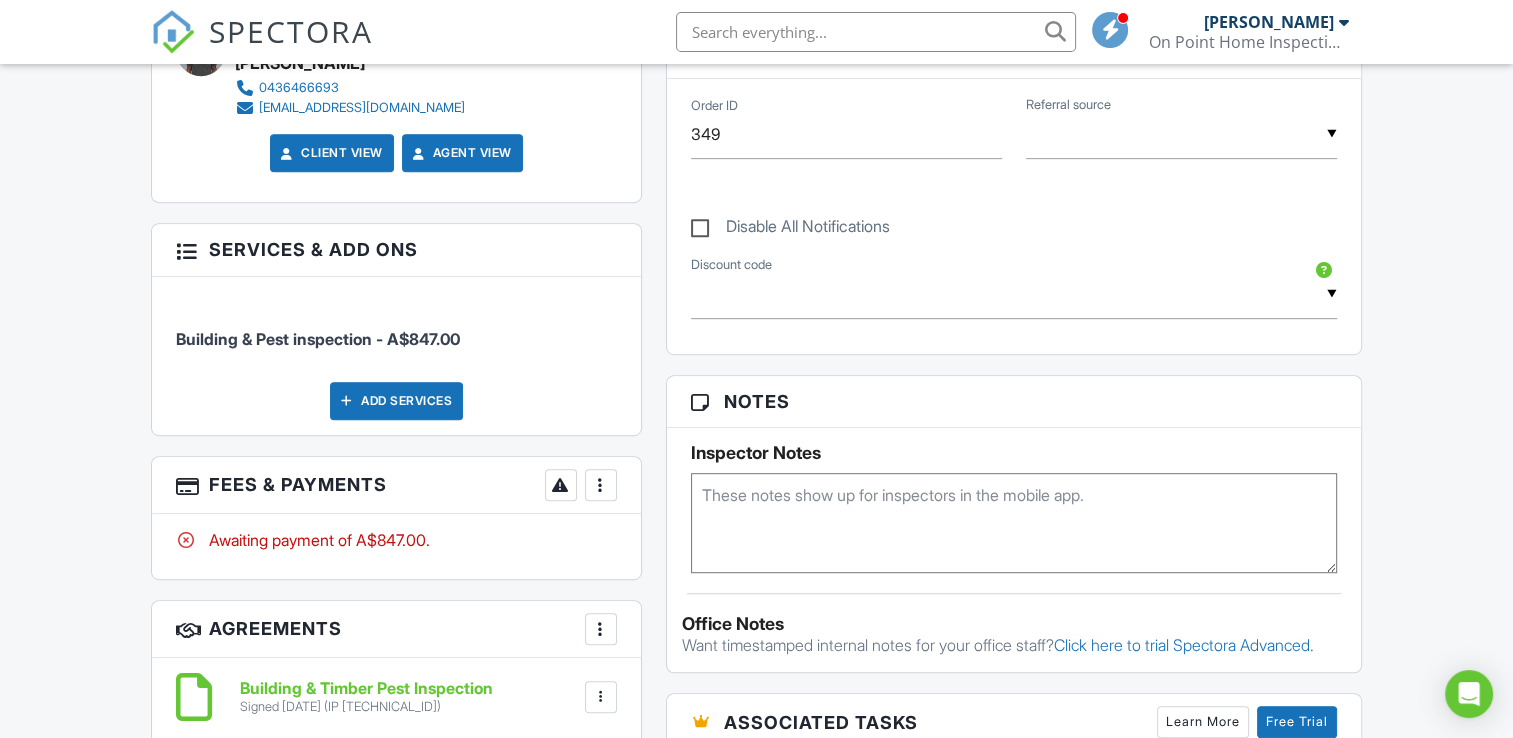 click at bounding box center [601, 485] 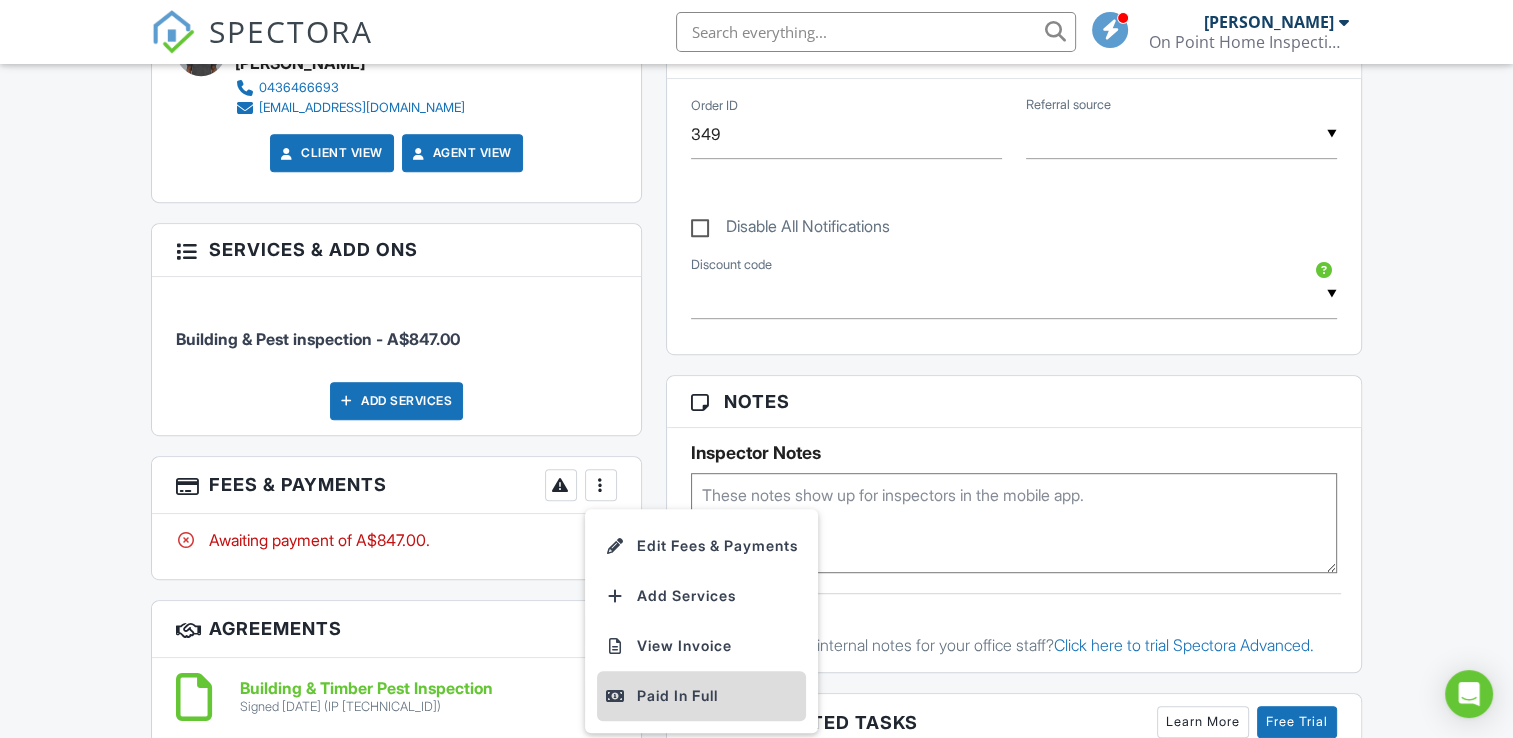click on "Paid In Full" at bounding box center (701, 696) 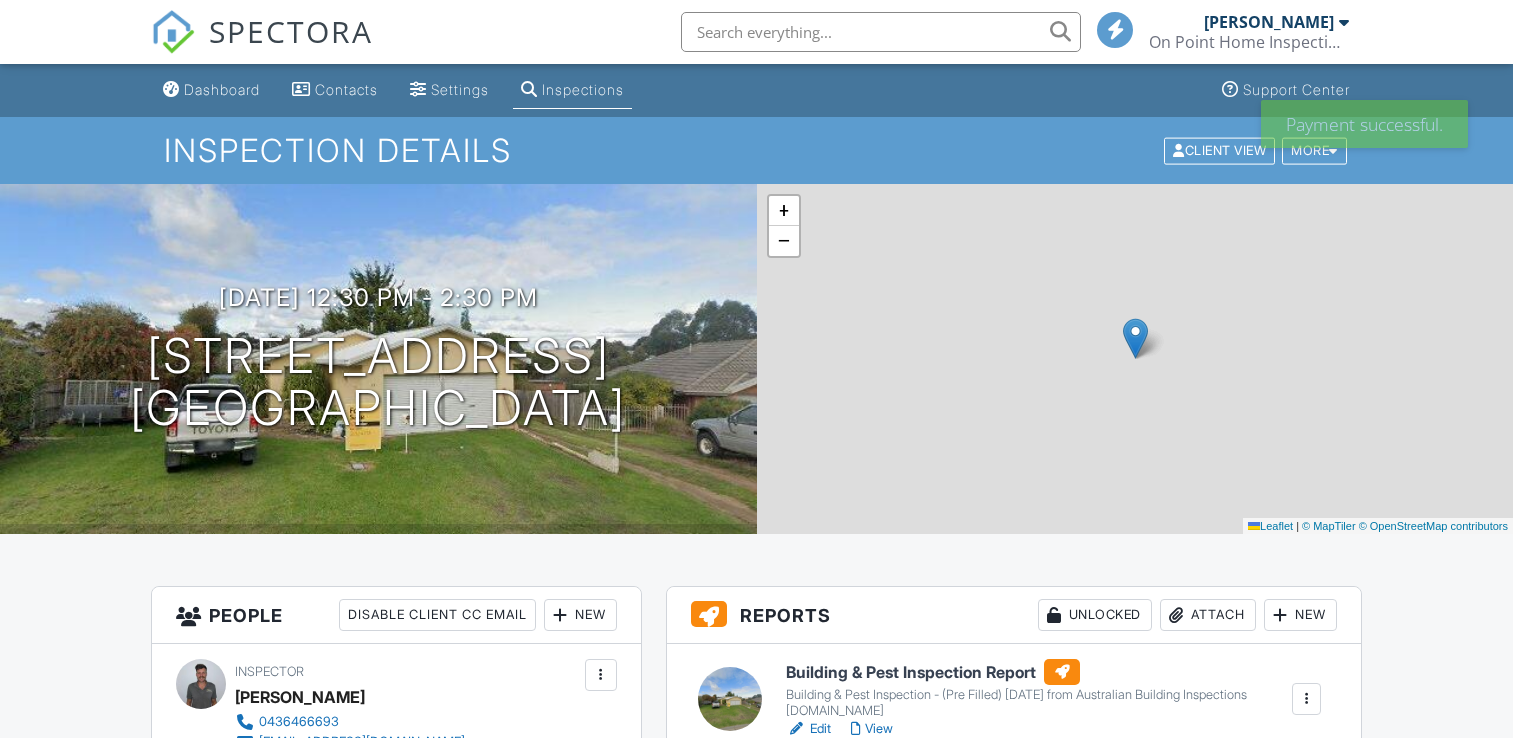 scroll, scrollTop: 0, scrollLeft: 0, axis: both 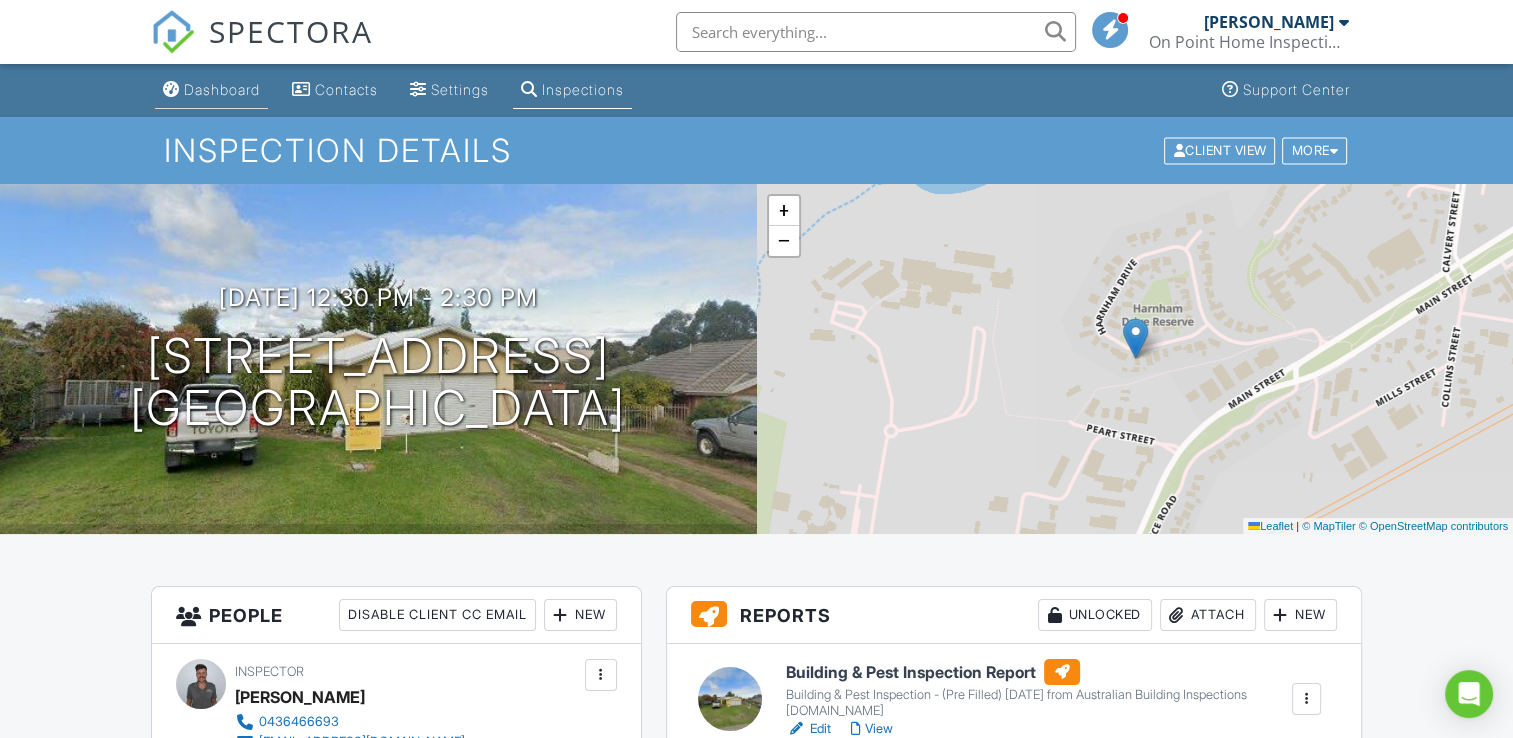 click on "Dashboard" at bounding box center (222, 89) 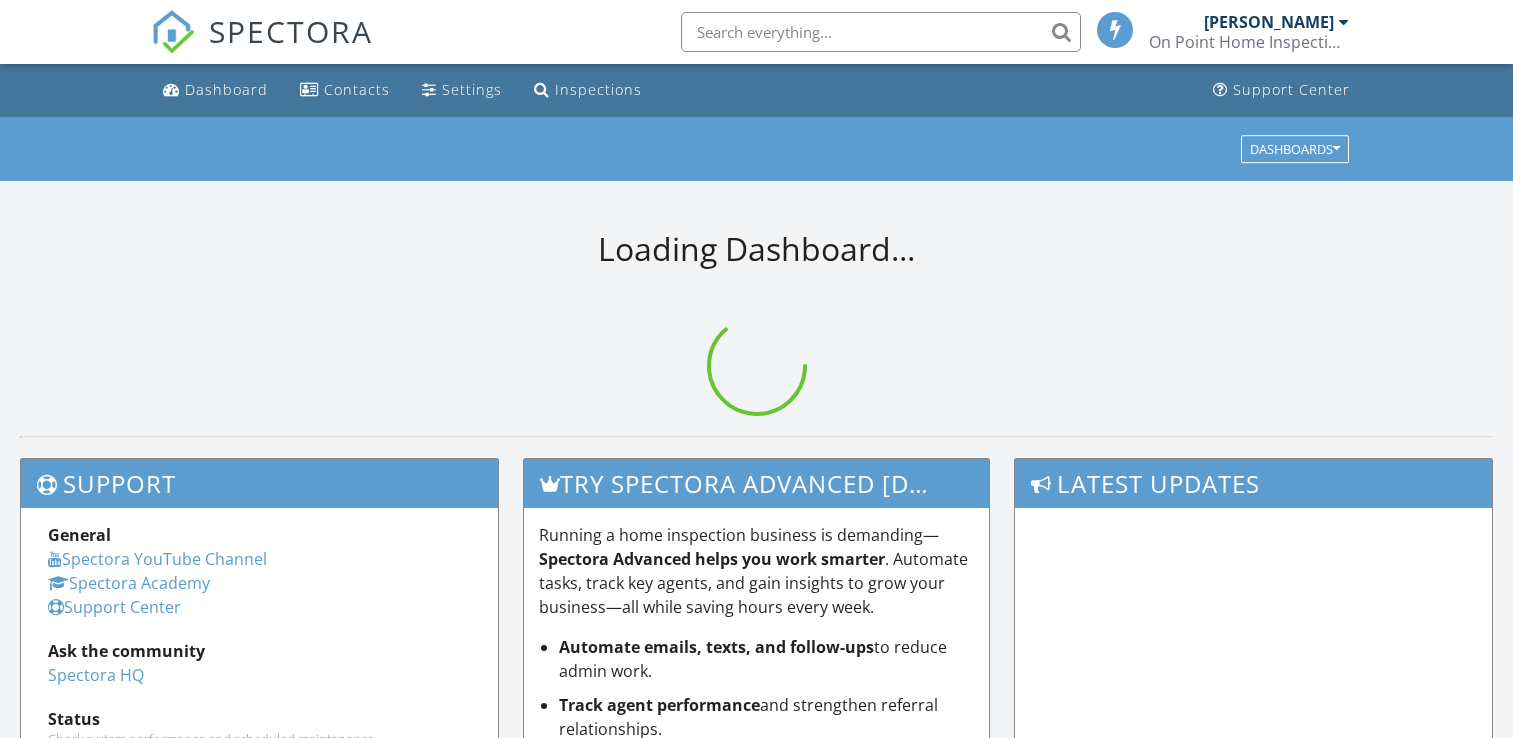 scroll, scrollTop: 0, scrollLeft: 0, axis: both 